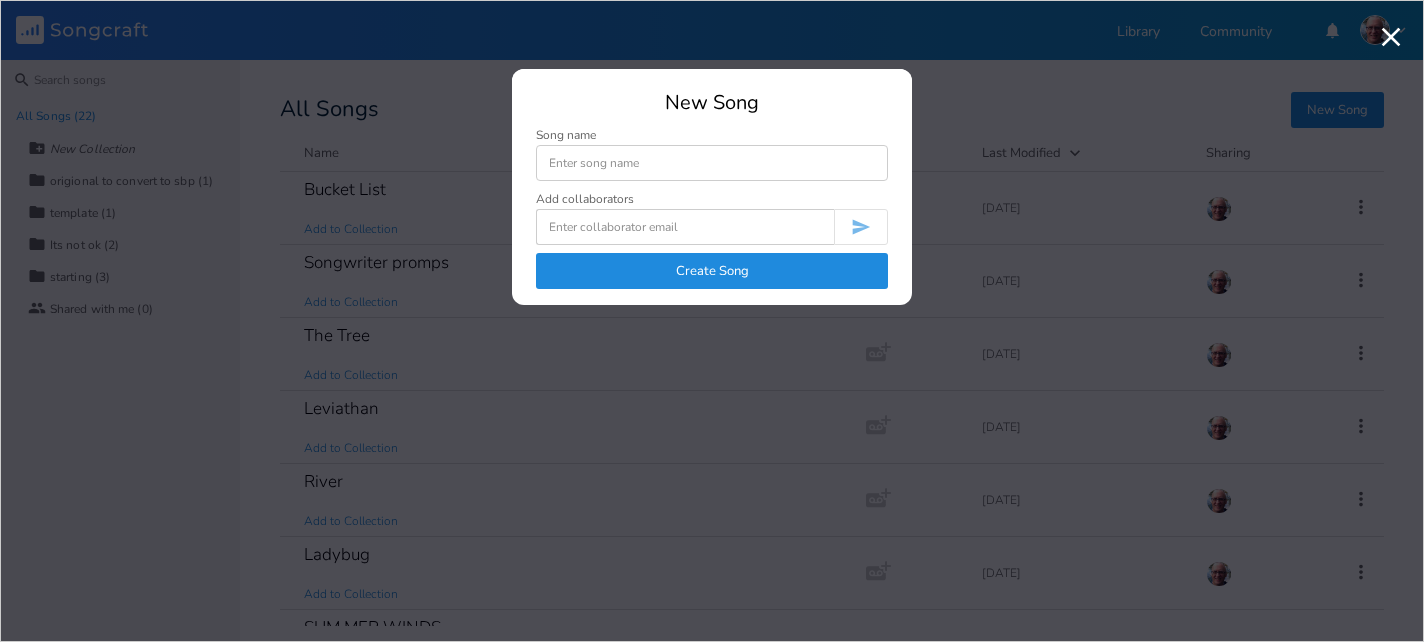 scroll, scrollTop: 0, scrollLeft: 0, axis: both 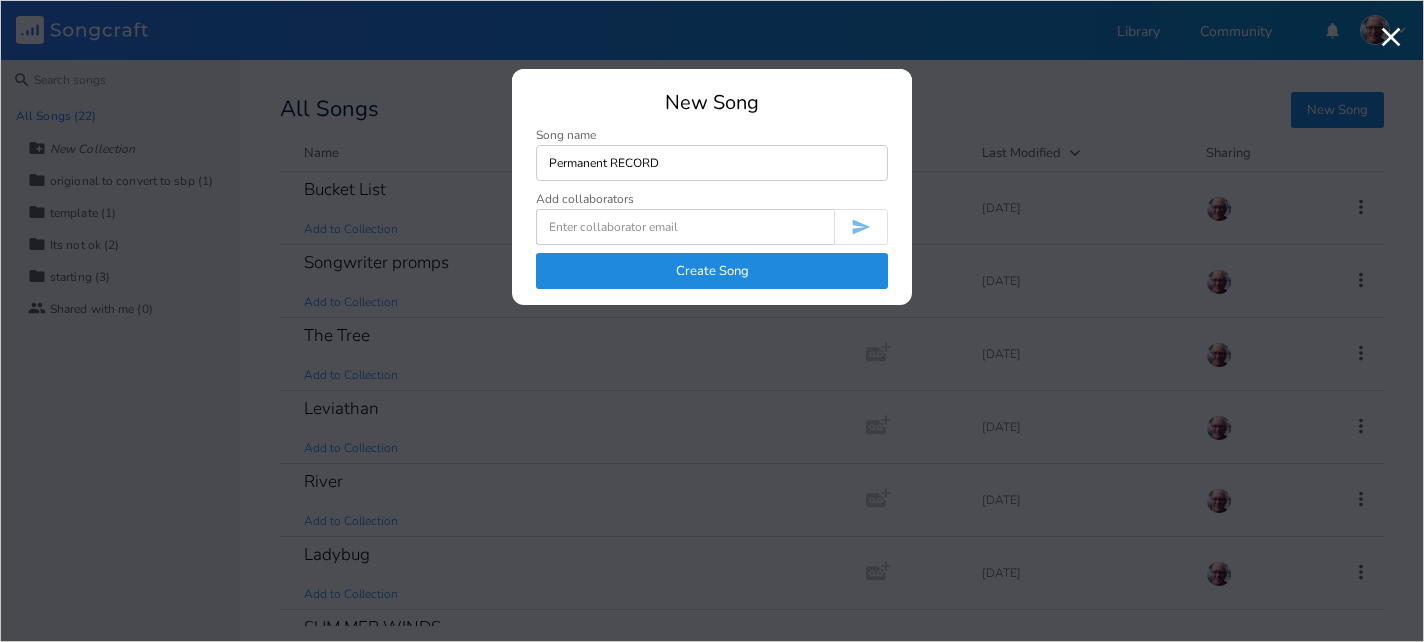 type on "Permanent RECORD" 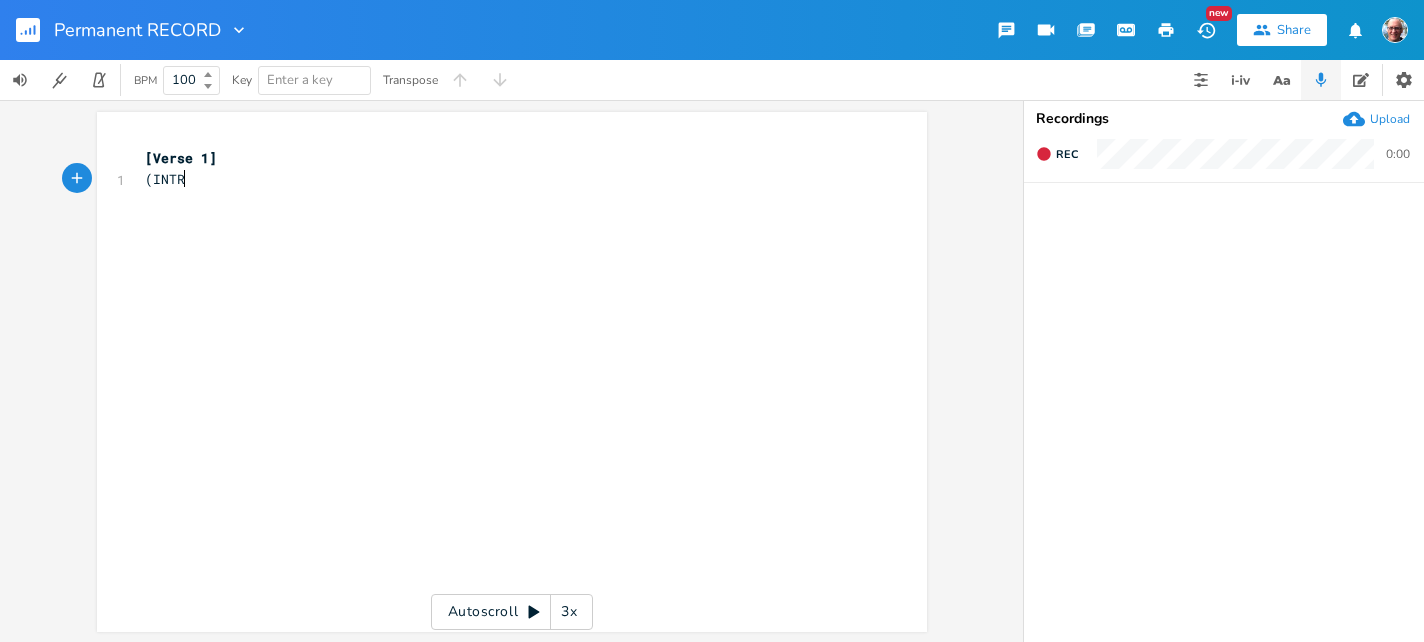 scroll, scrollTop: 0, scrollLeft: 56, axis: horizontal 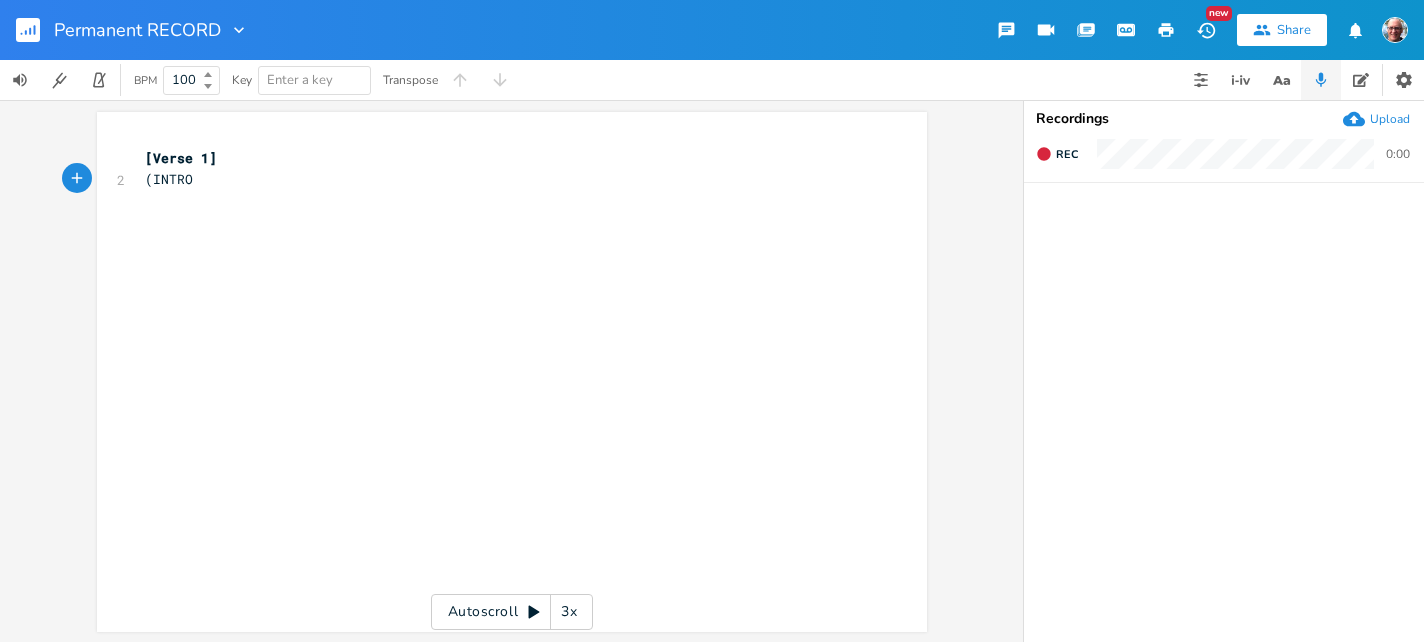 type on "(INTRO)" 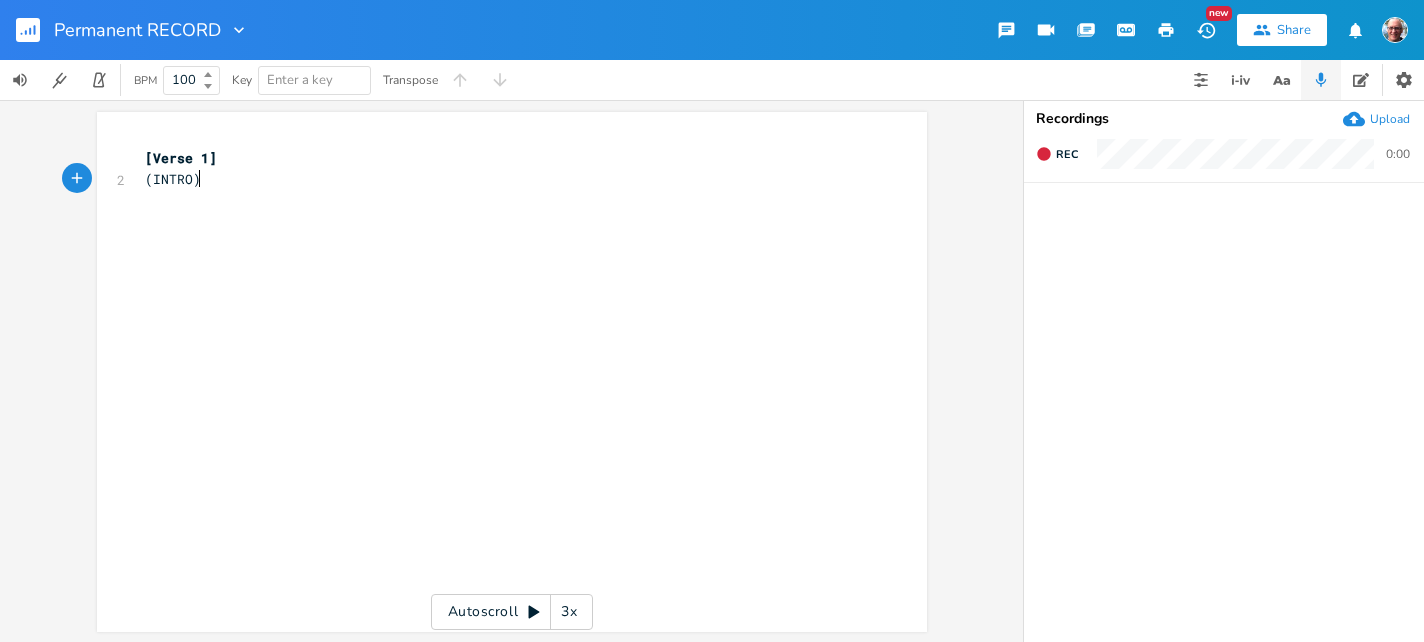 scroll, scrollTop: 0, scrollLeft: 62, axis: horizontal 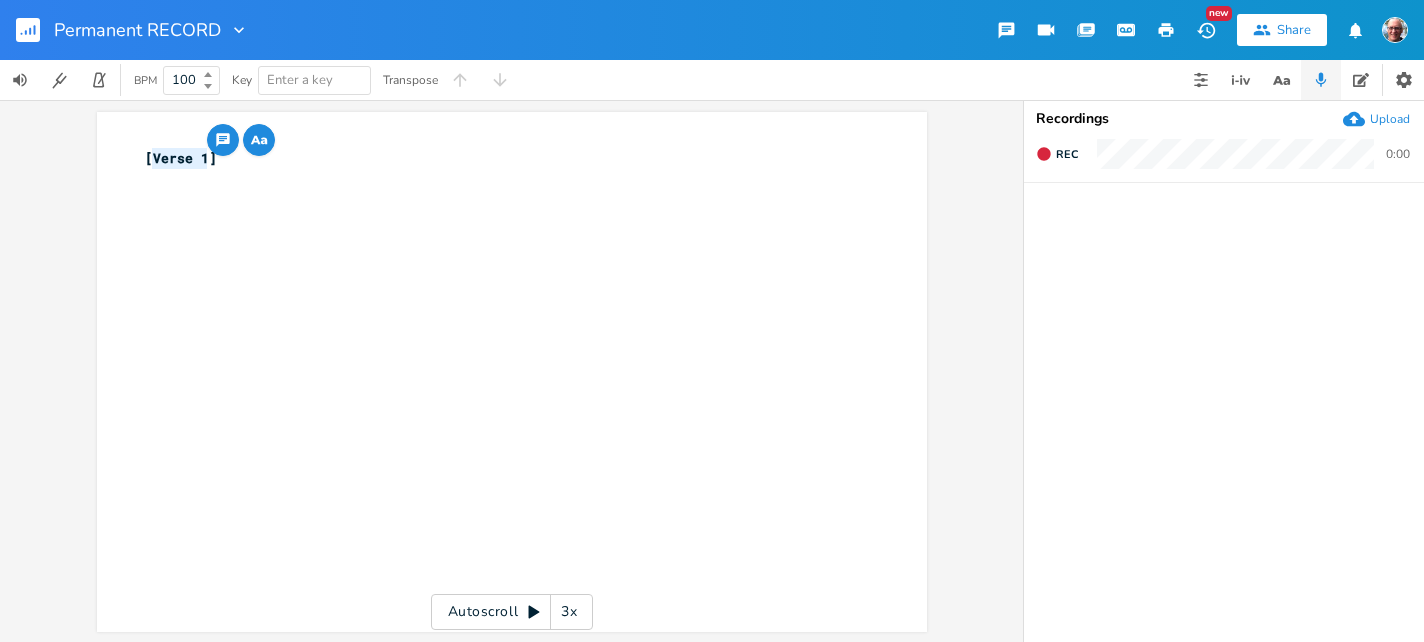 drag, startPoint x: 201, startPoint y: 159, endPoint x: 141, endPoint y: 155, distance: 60.133186 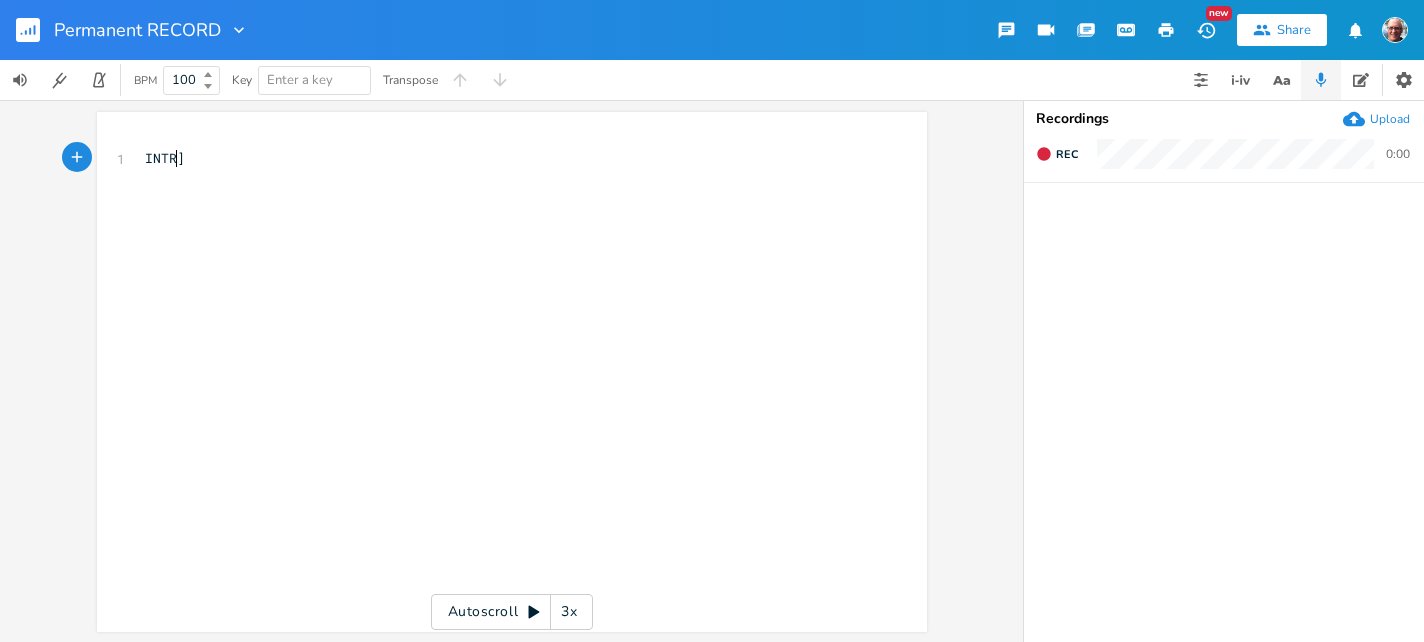 type on "INTRO" 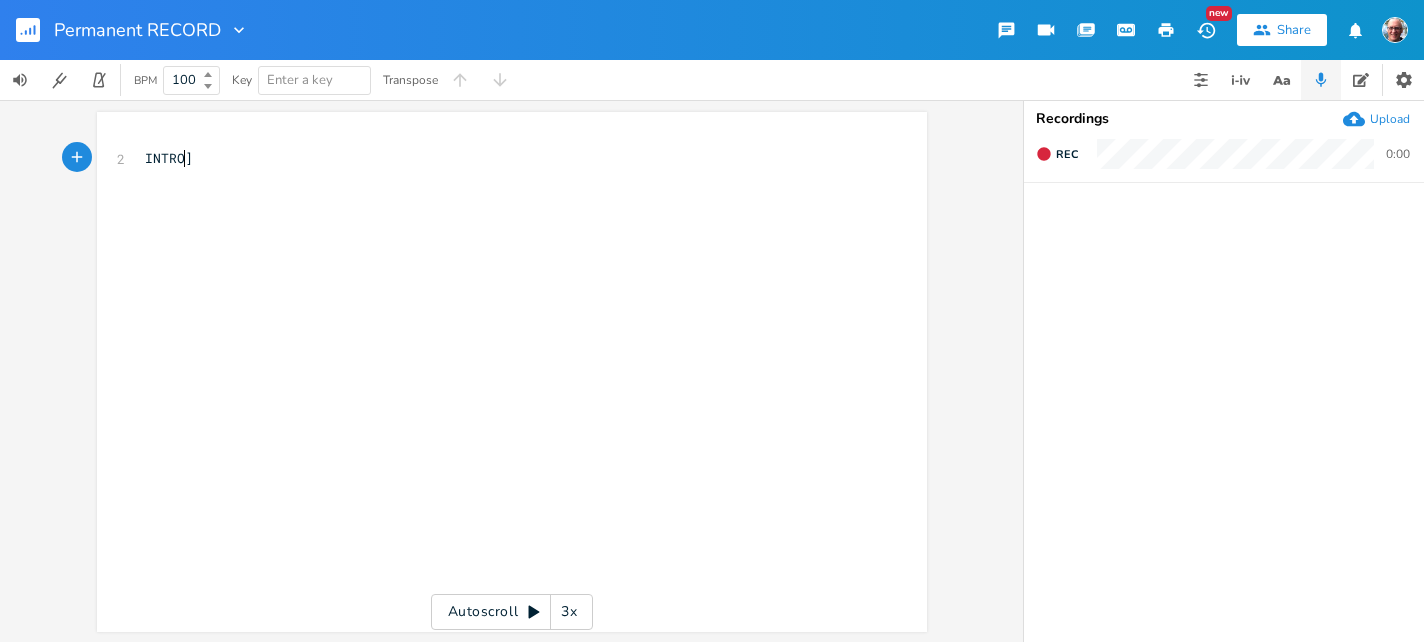 click on "INTRO]" at bounding box center [169, 158] 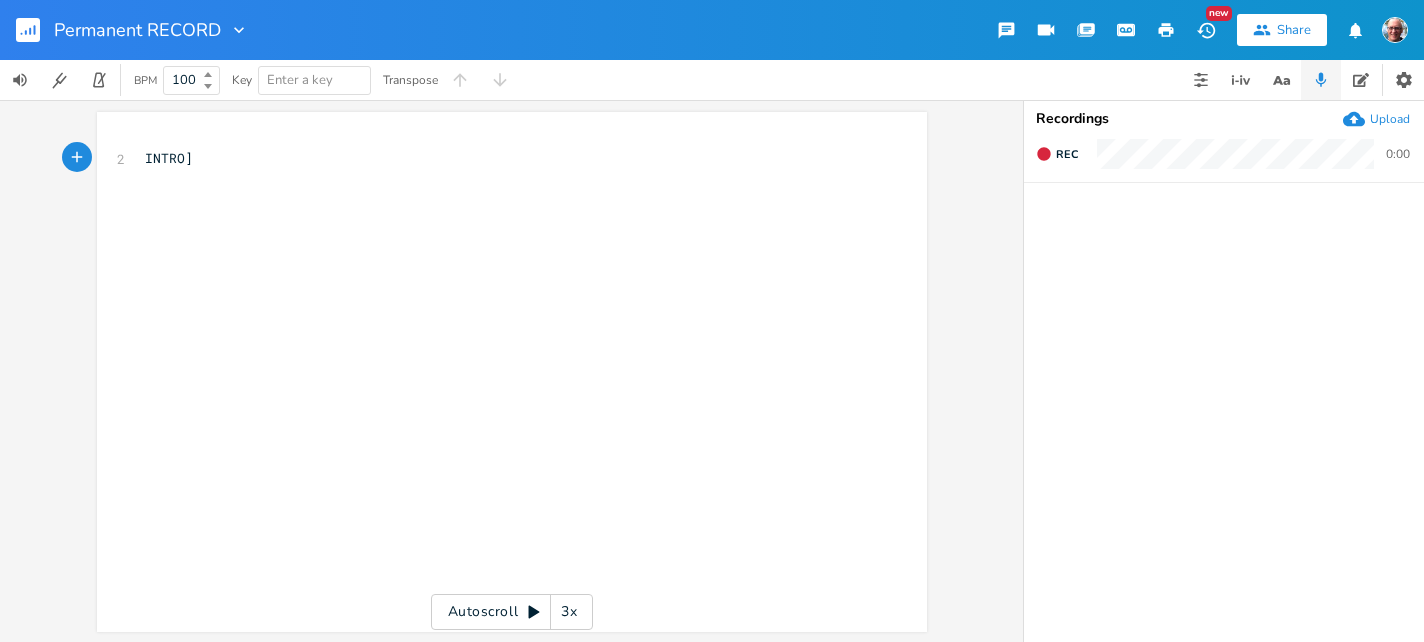 type on "[" 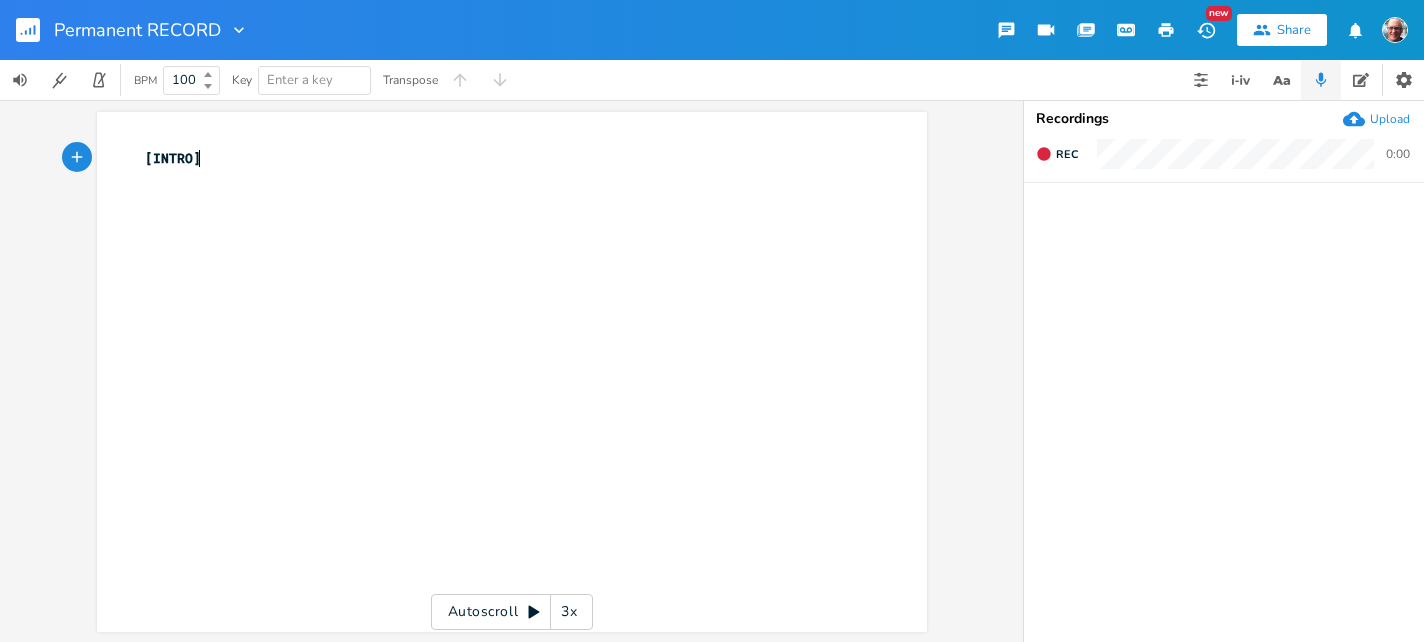 click on "[INTRO]" at bounding box center [502, 158] 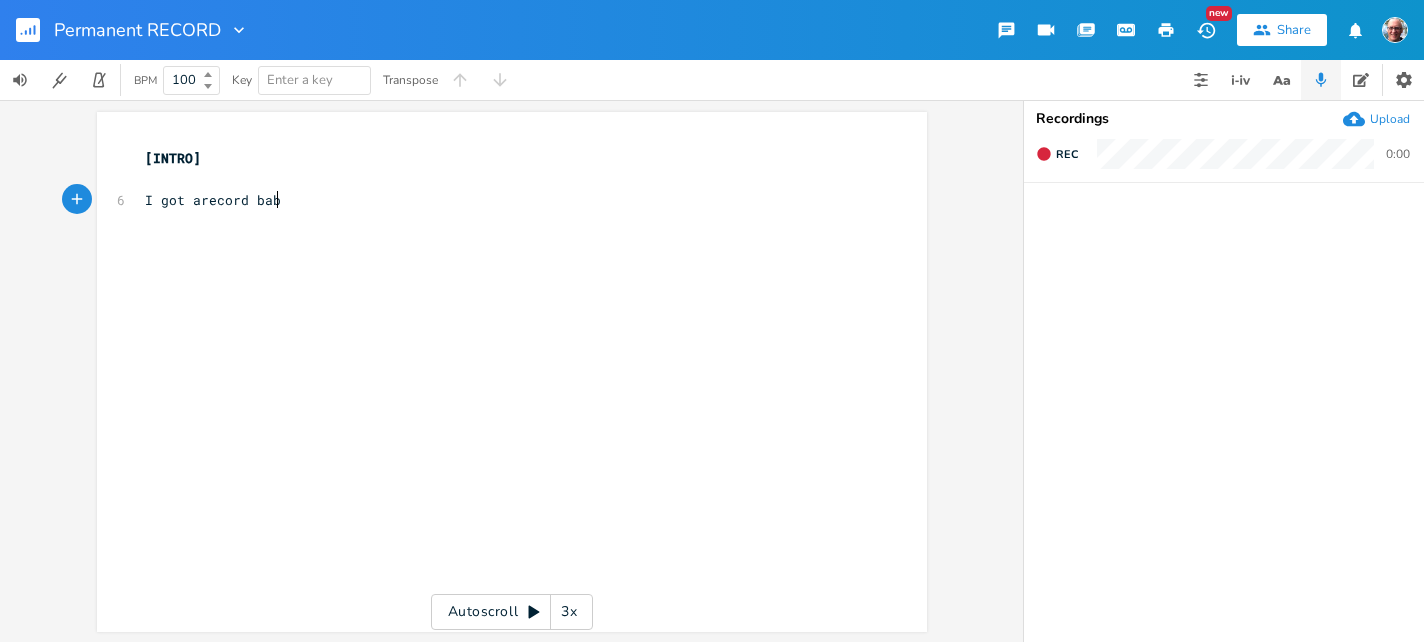 scroll, scrollTop: 0, scrollLeft: 130, axis: horizontal 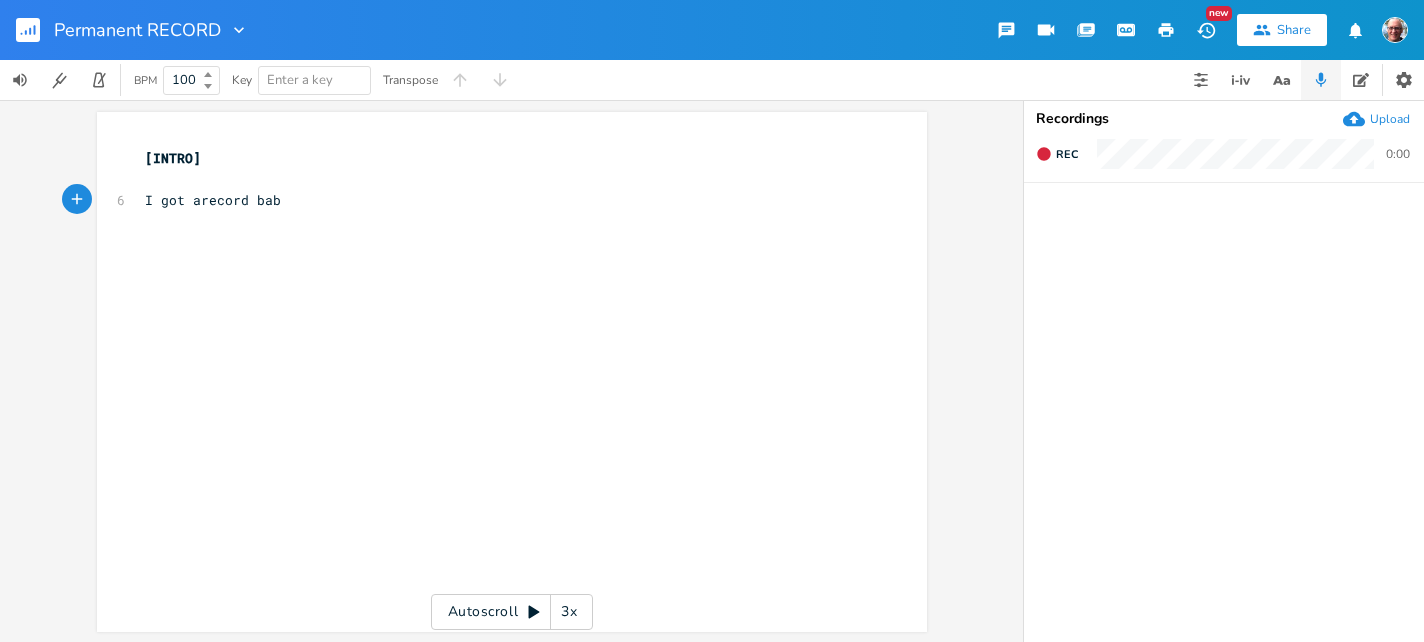 type on "I got arecord baby" 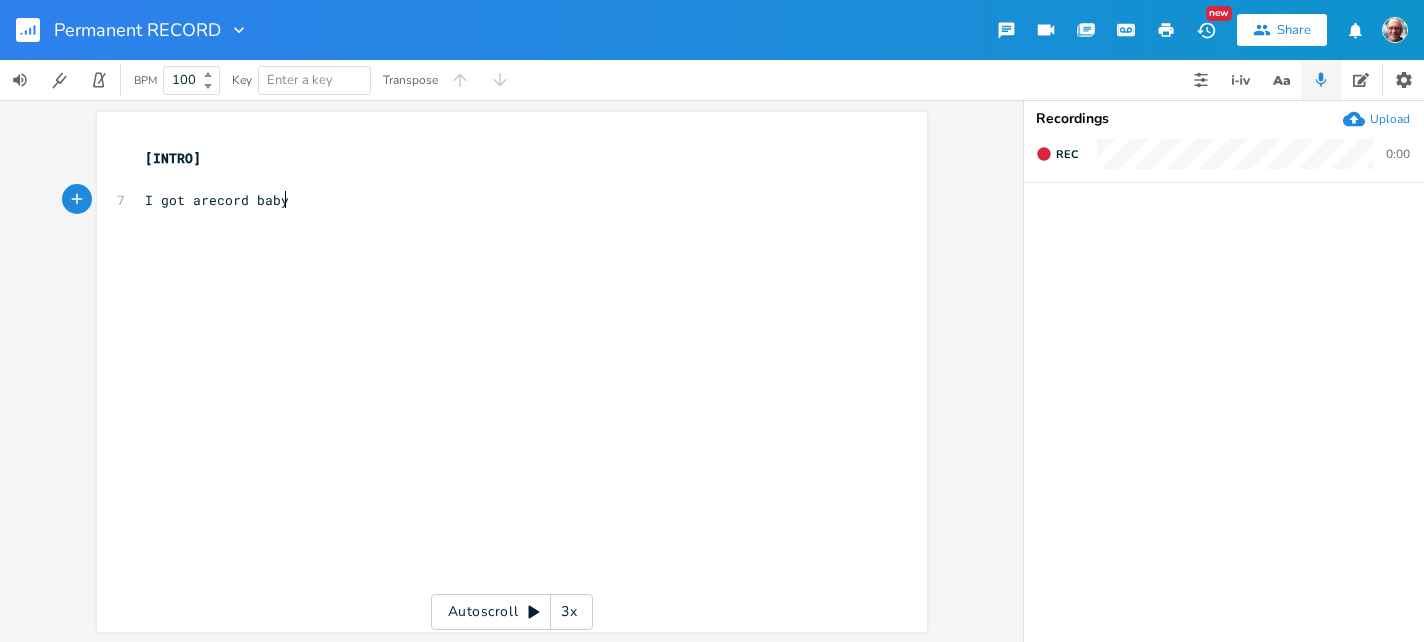 scroll, scrollTop: 0, scrollLeft: 138, axis: horizontal 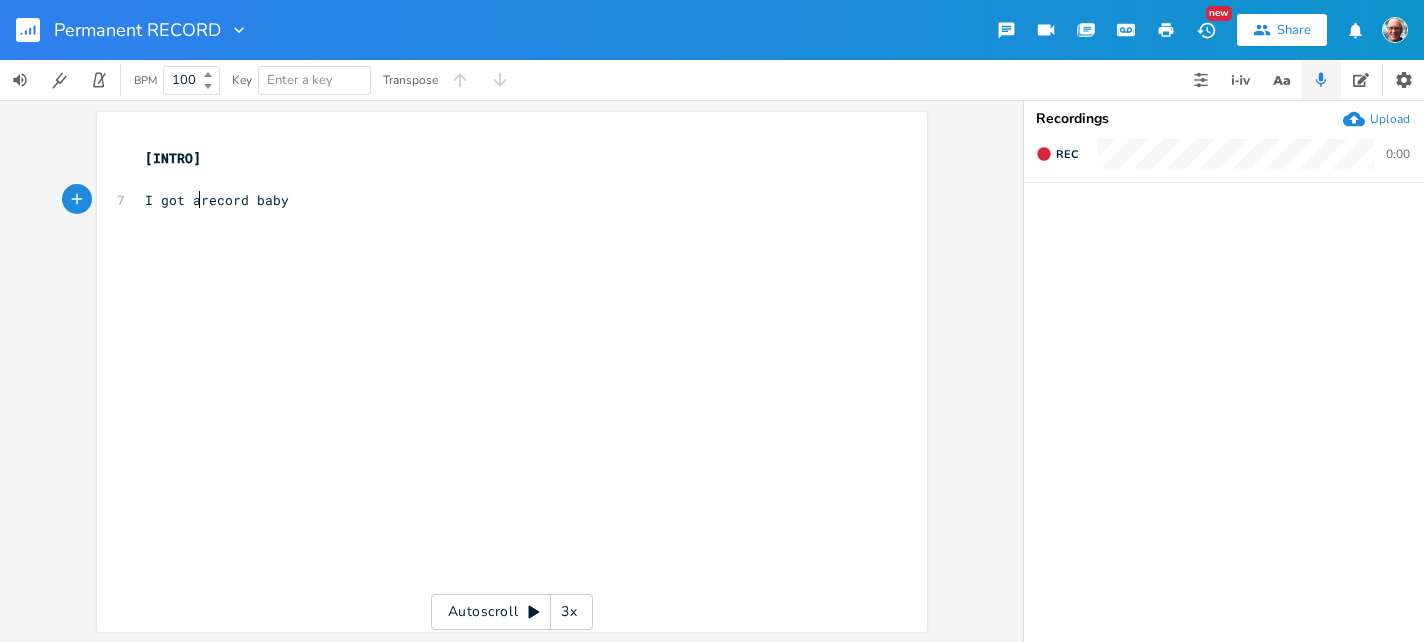 click on "I got arecord baby" at bounding box center (217, 200) 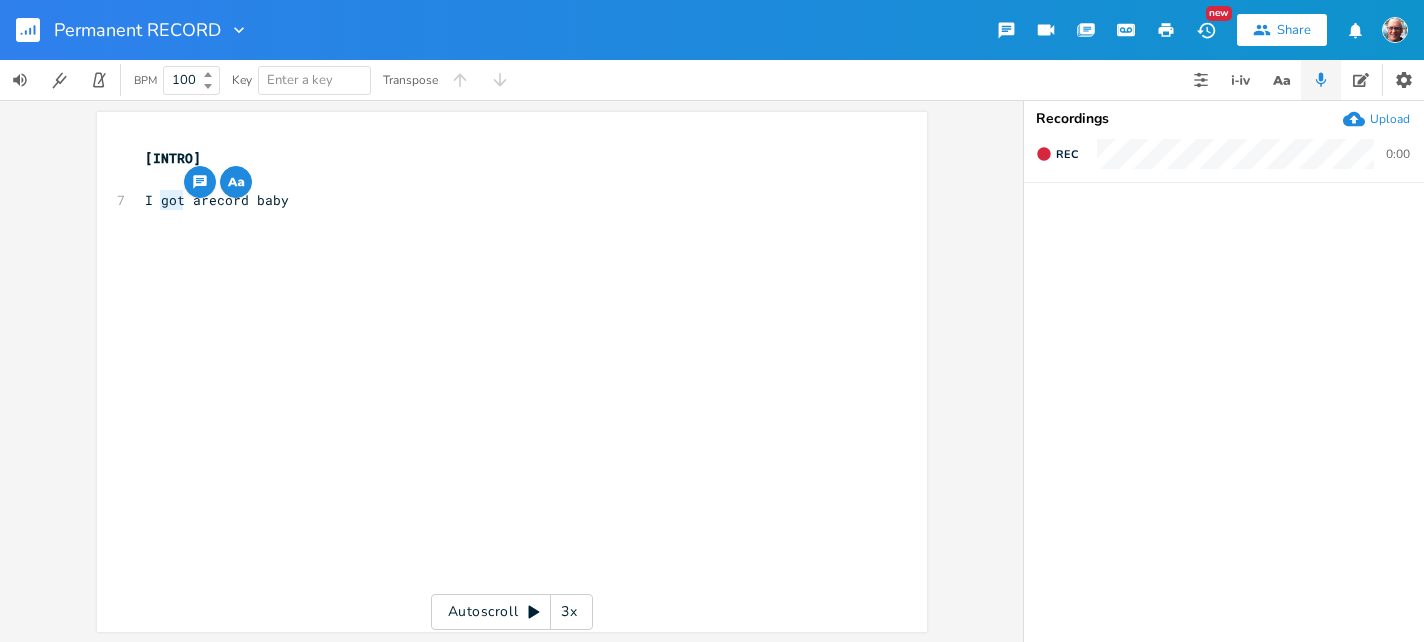 drag, startPoint x: 179, startPoint y: 200, endPoint x: 152, endPoint y: 202, distance: 27.073973 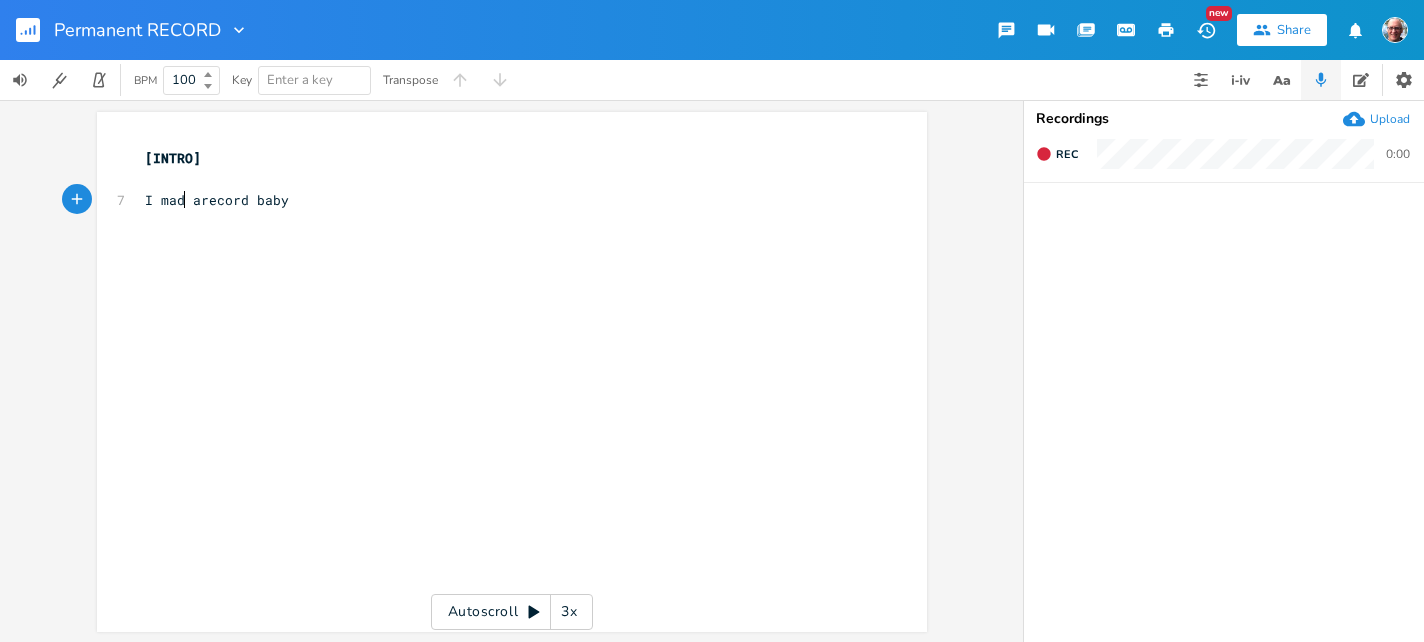 type on "made" 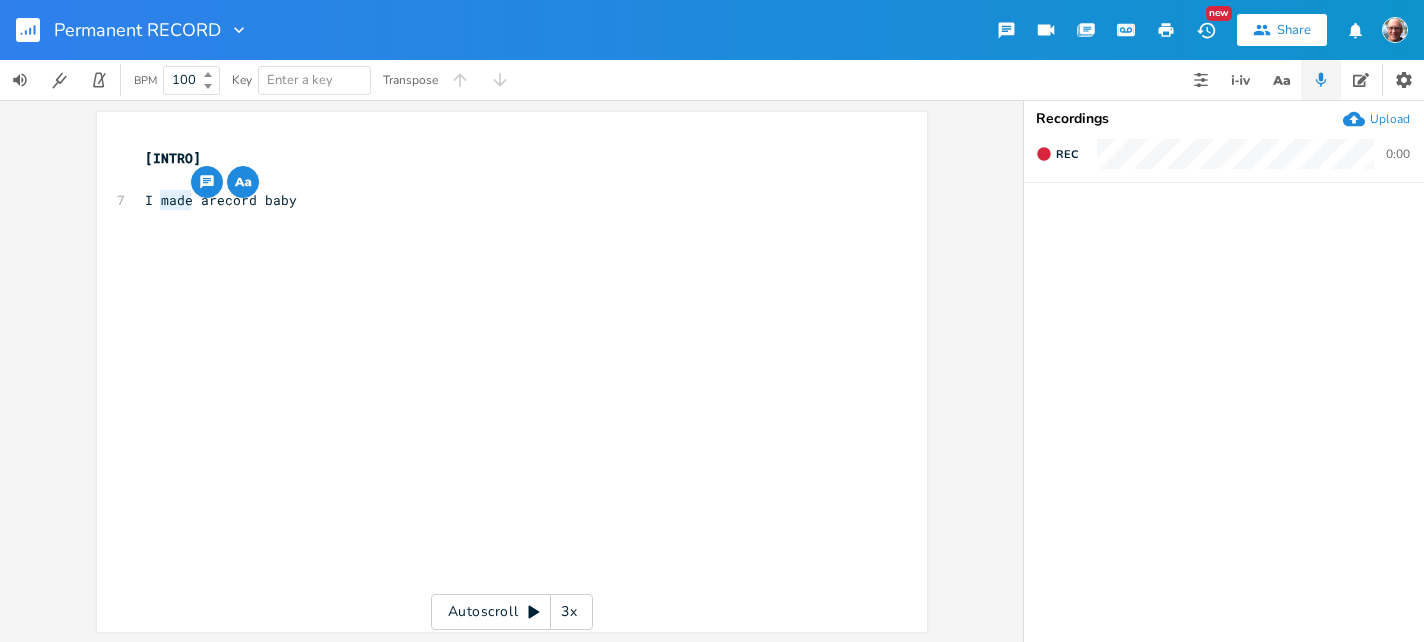 drag, startPoint x: 185, startPoint y: 198, endPoint x: 151, endPoint y: 199, distance: 34.0147 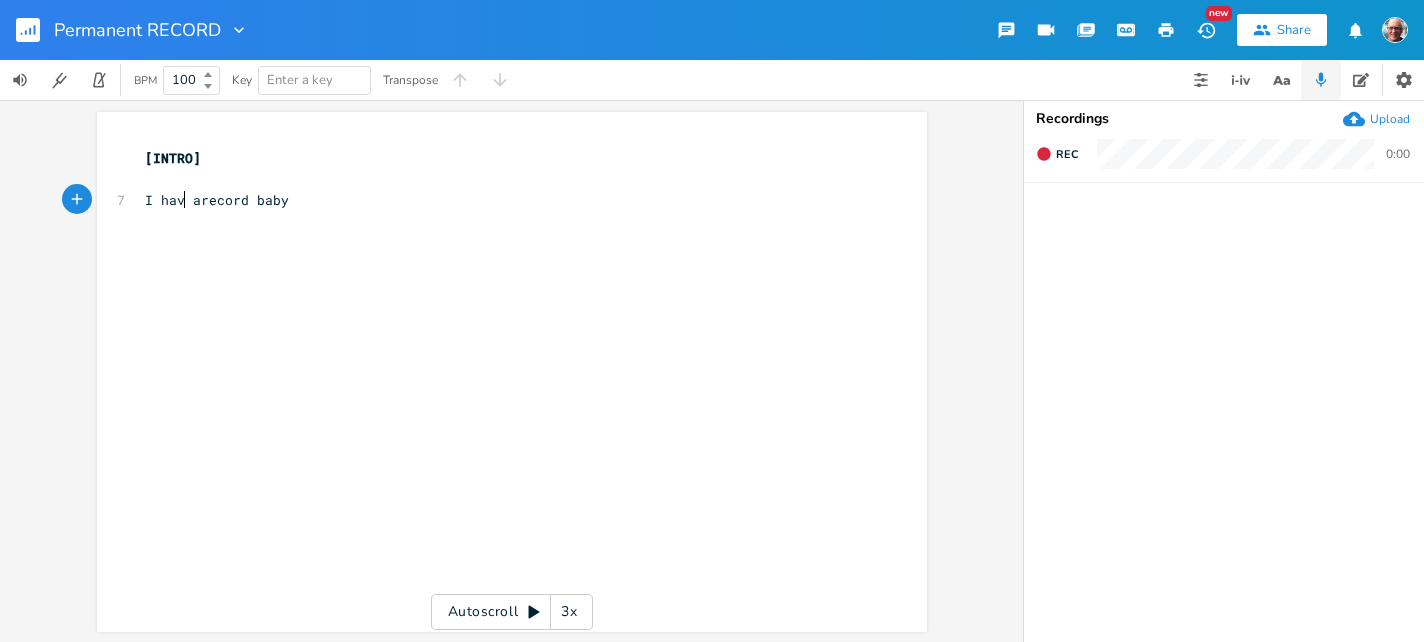 type on "have" 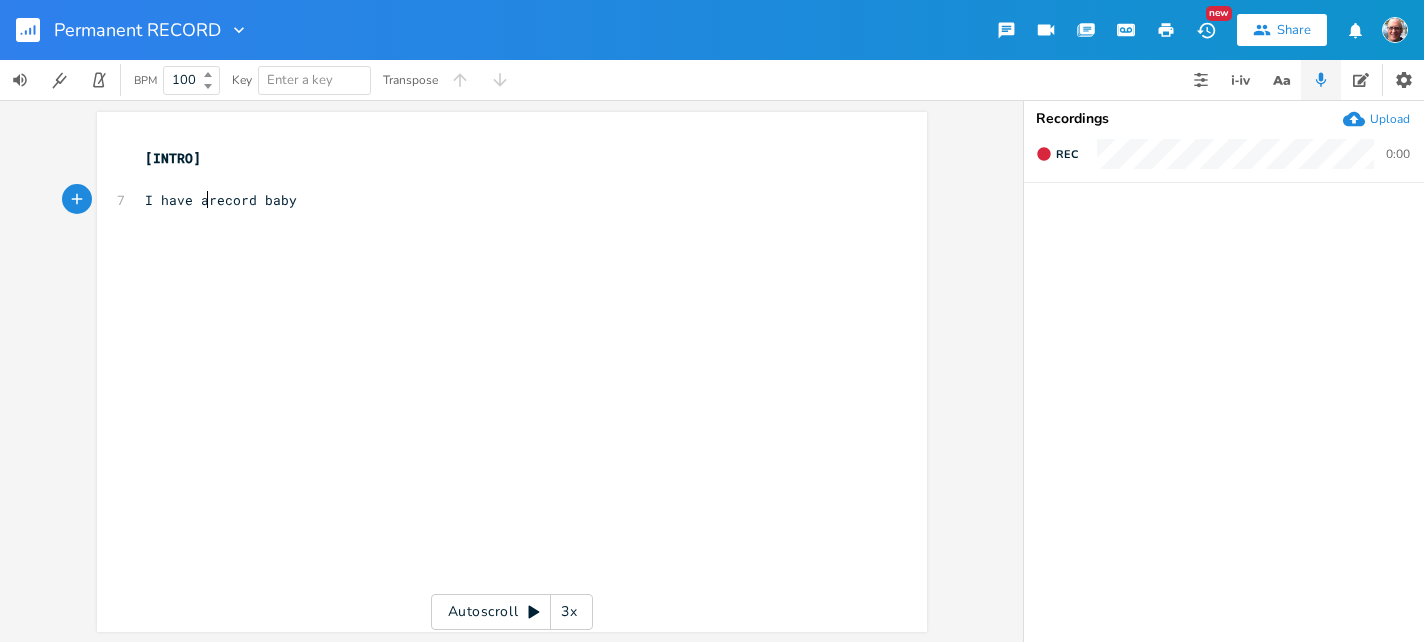 click on "I have arecord baby" at bounding box center [221, 200] 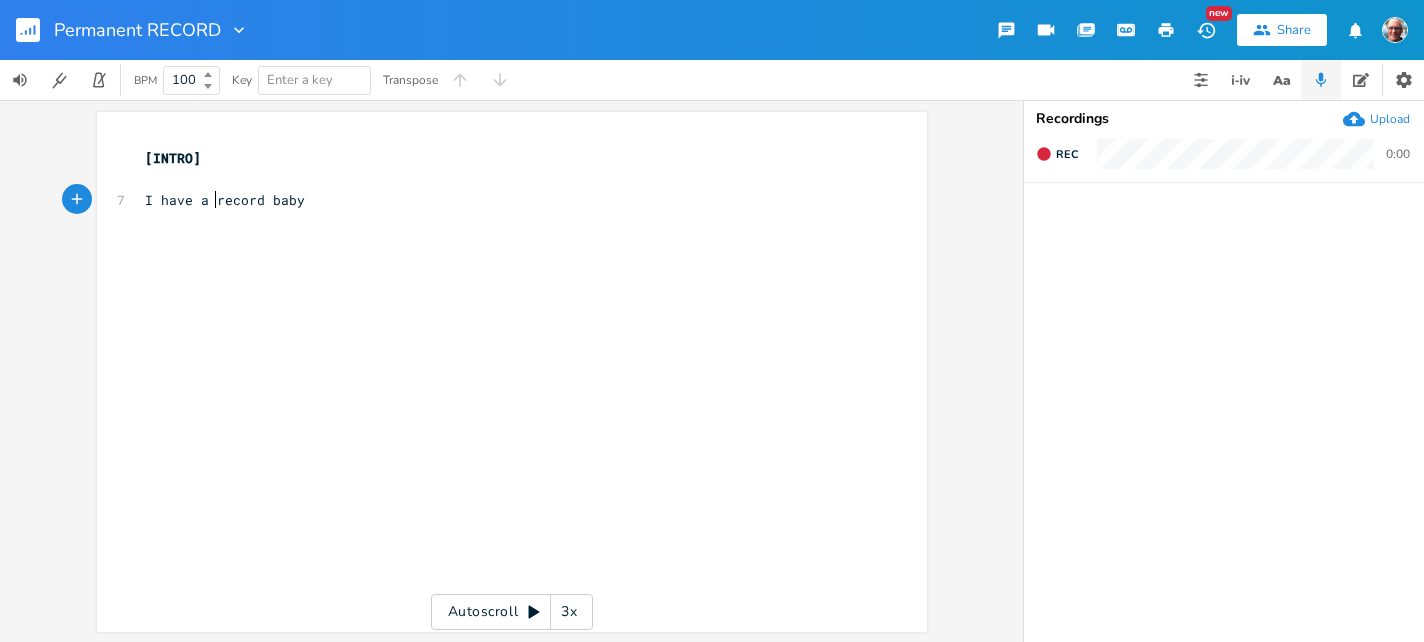 click on "I have a record baby" at bounding box center [502, 200] 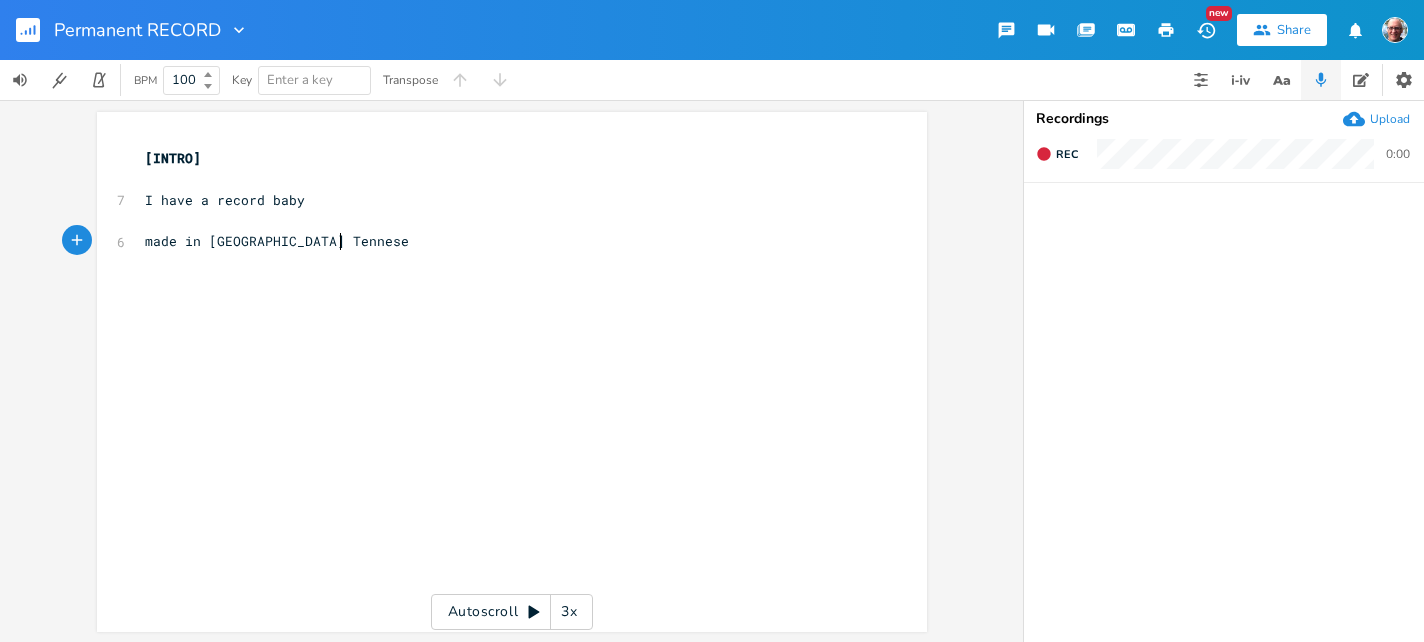 type on "made in [GEOGRAPHIC_DATA] Tennesee" 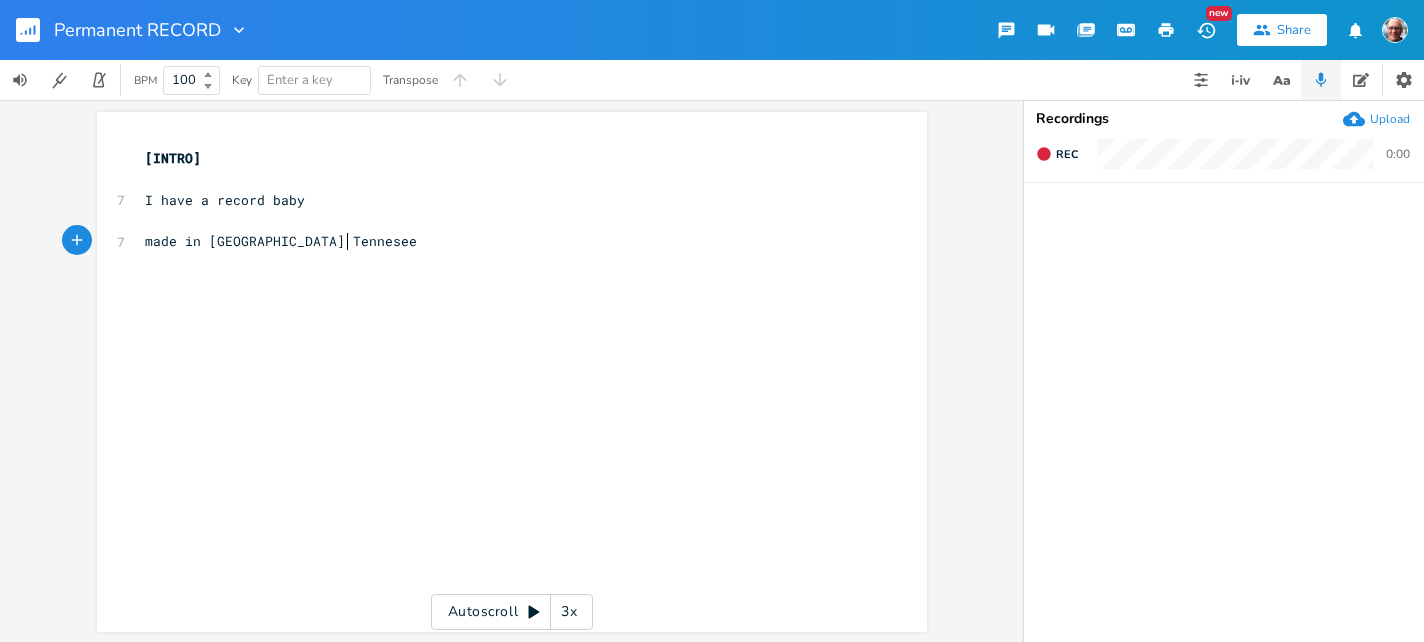 click on "made in [GEOGRAPHIC_DATA] Tennesee" at bounding box center (502, 241) 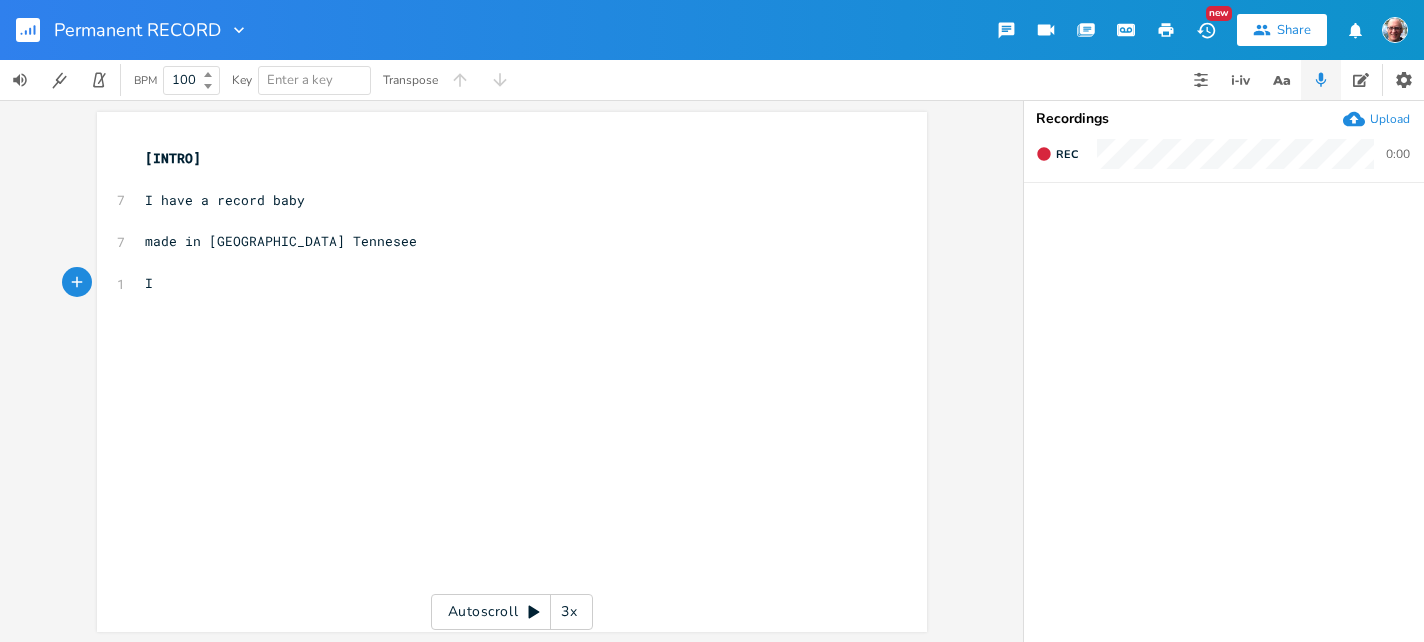 scroll, scrollTop: 0, scrollLeft: 9, axis: horizontal 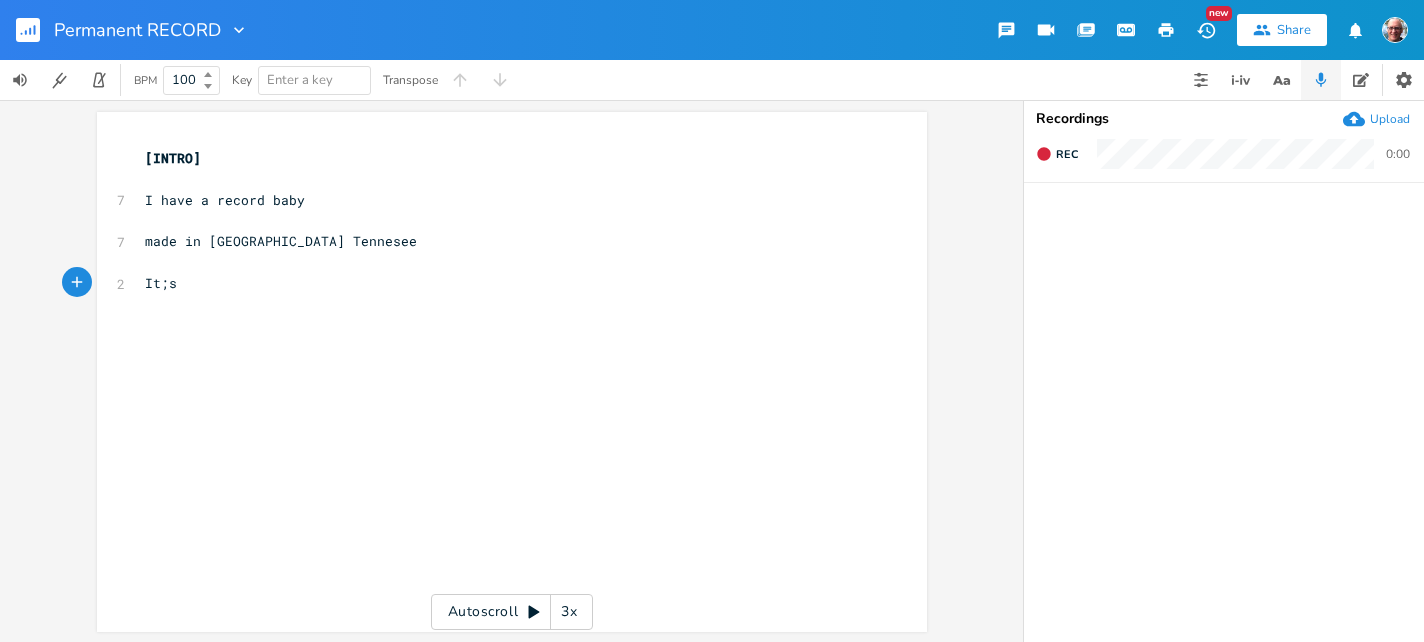 type on "It;s" 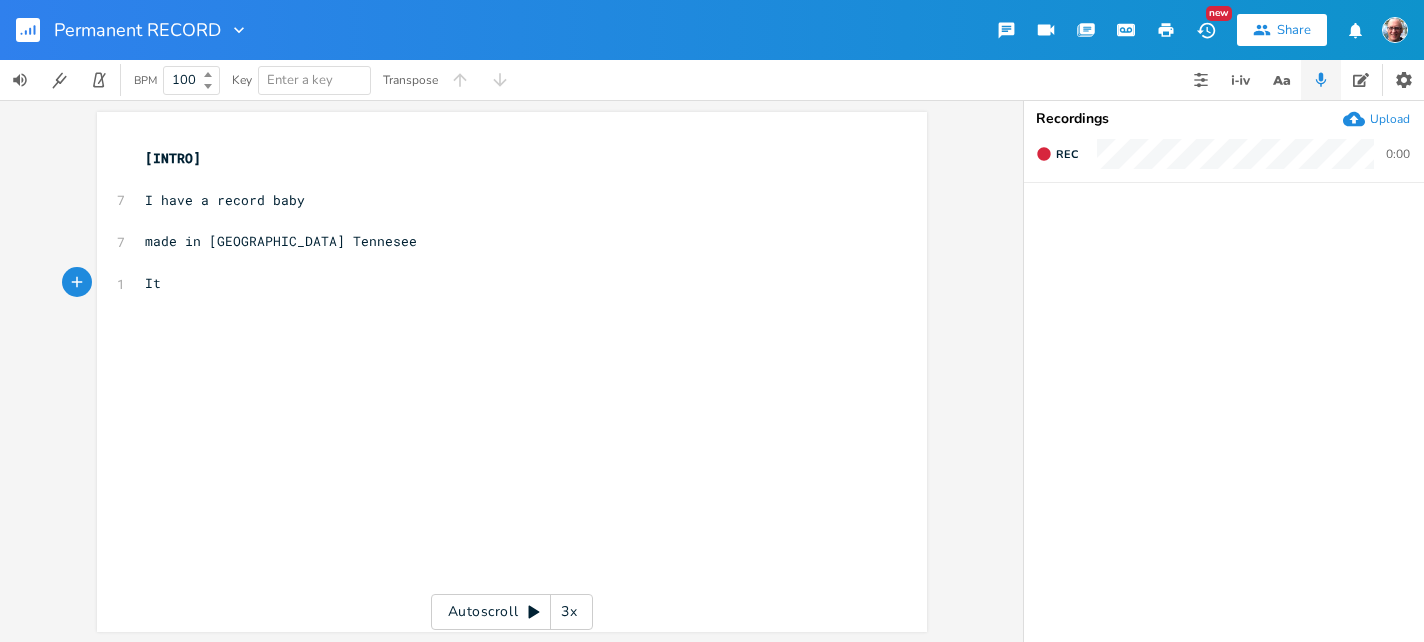 click on "made in [GEOGRAPHIC_DATA] Tennesee" at bounding box center (502, 241) 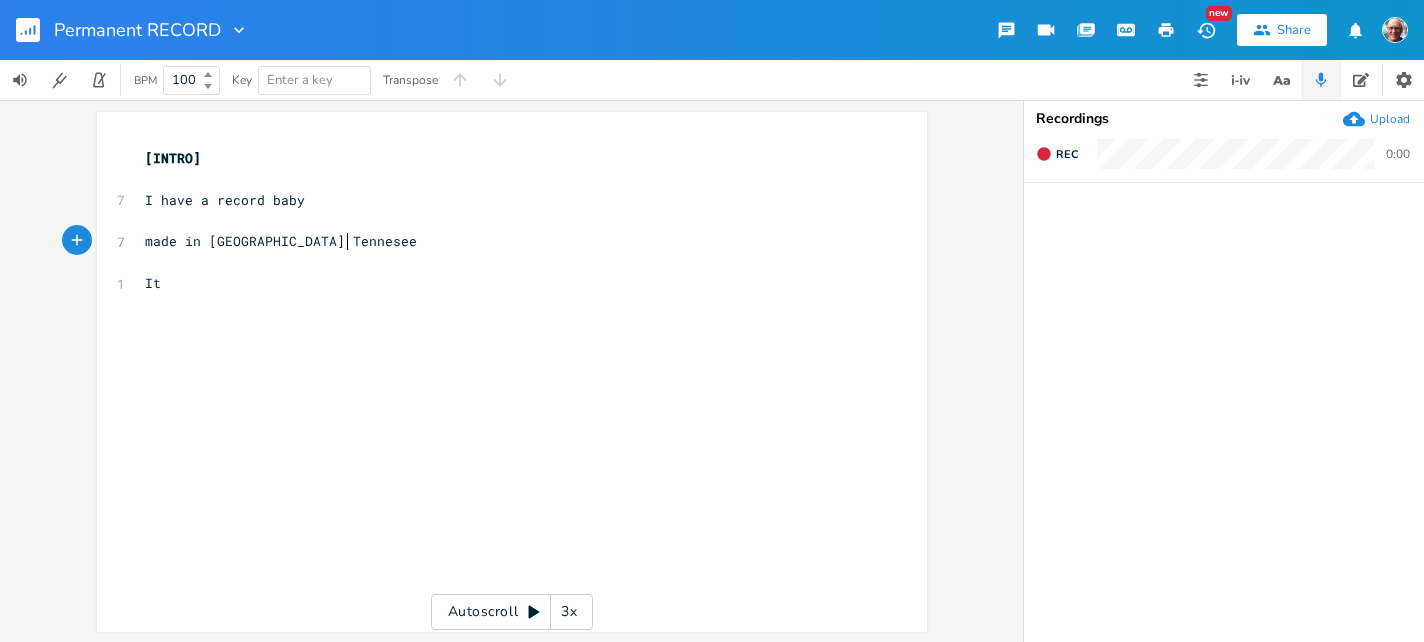 scroll, scrollTop: 0, scrollLeft: 5, axis: horizontal 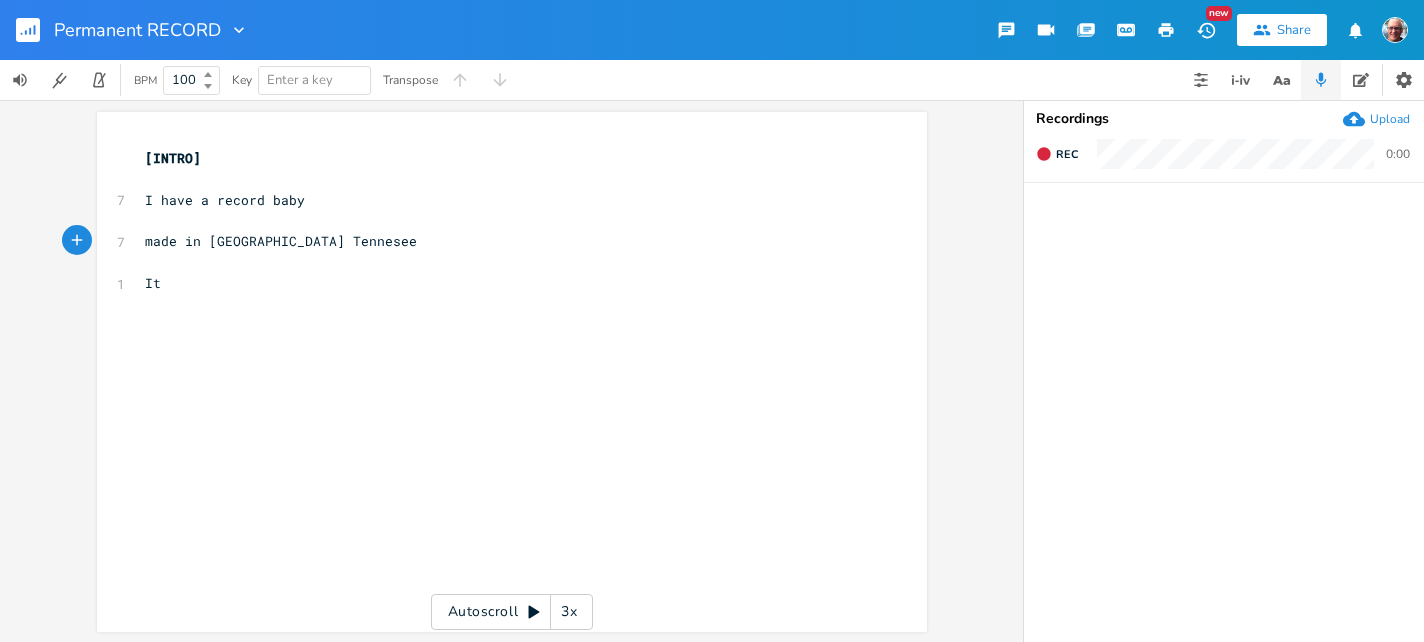 click on "It" at bounding box center (502, 283) 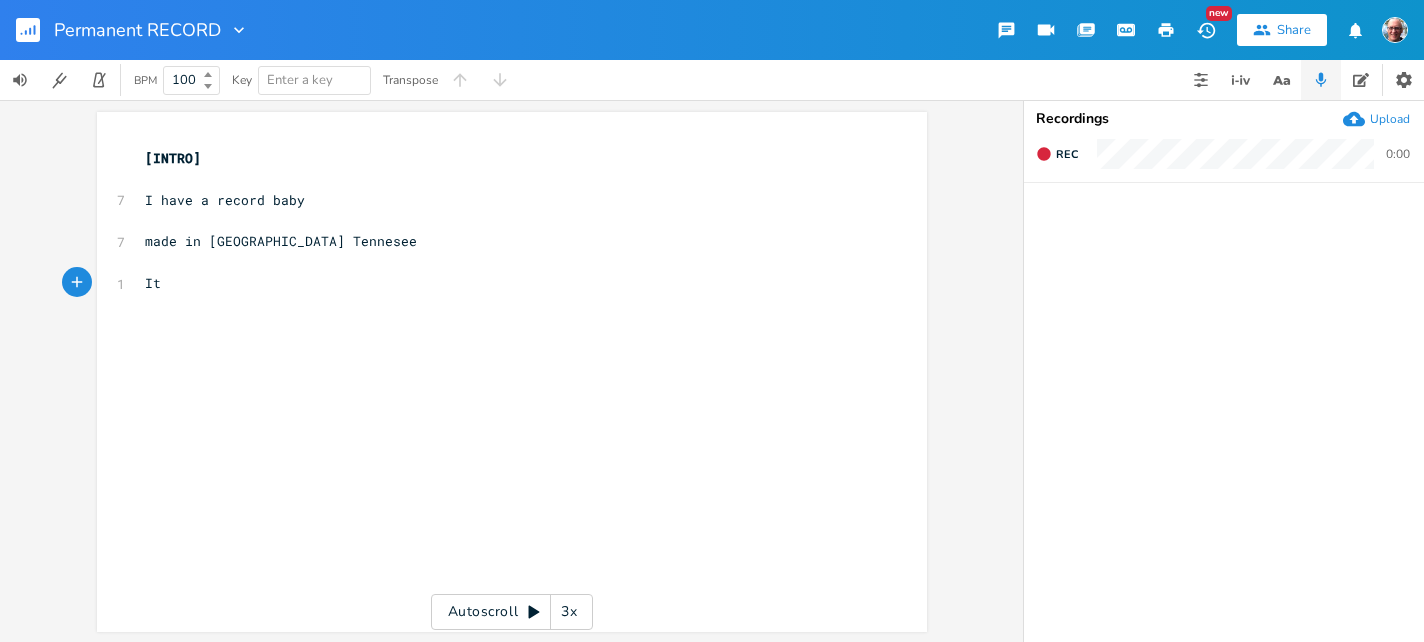 scroll, scrollTop: 0, scrollLeft: 4, axis: horizontal 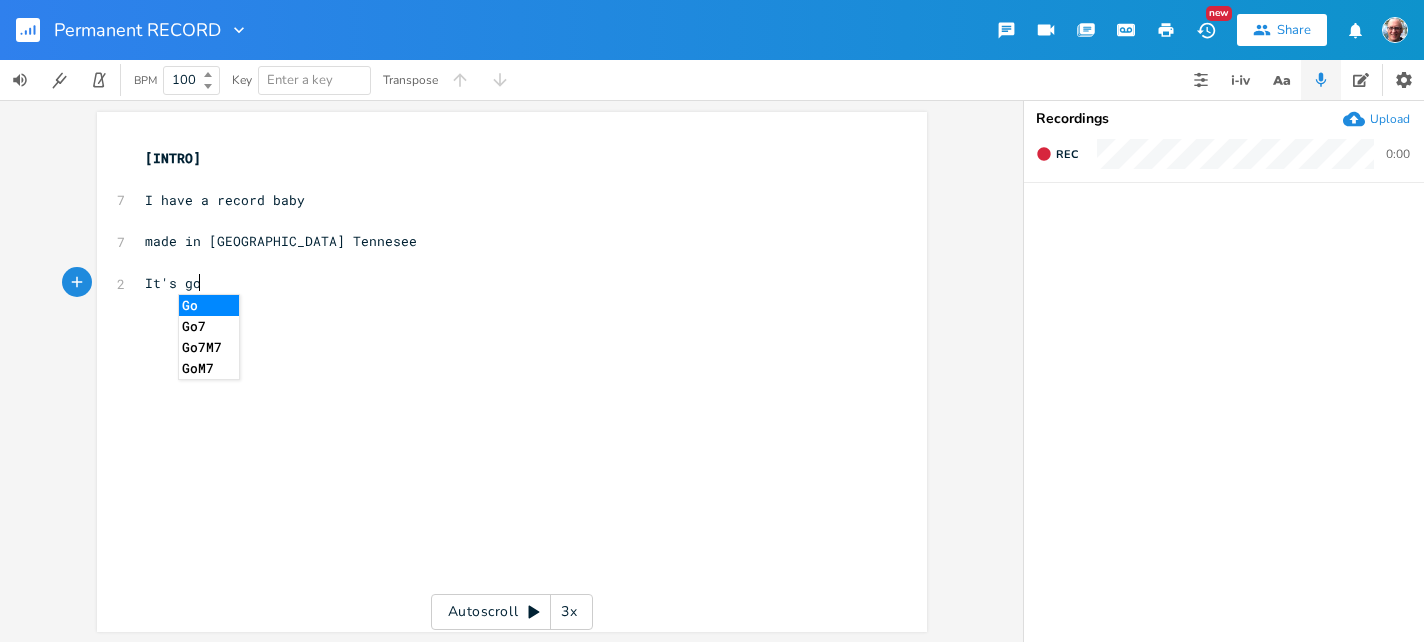 type on "'s goy" 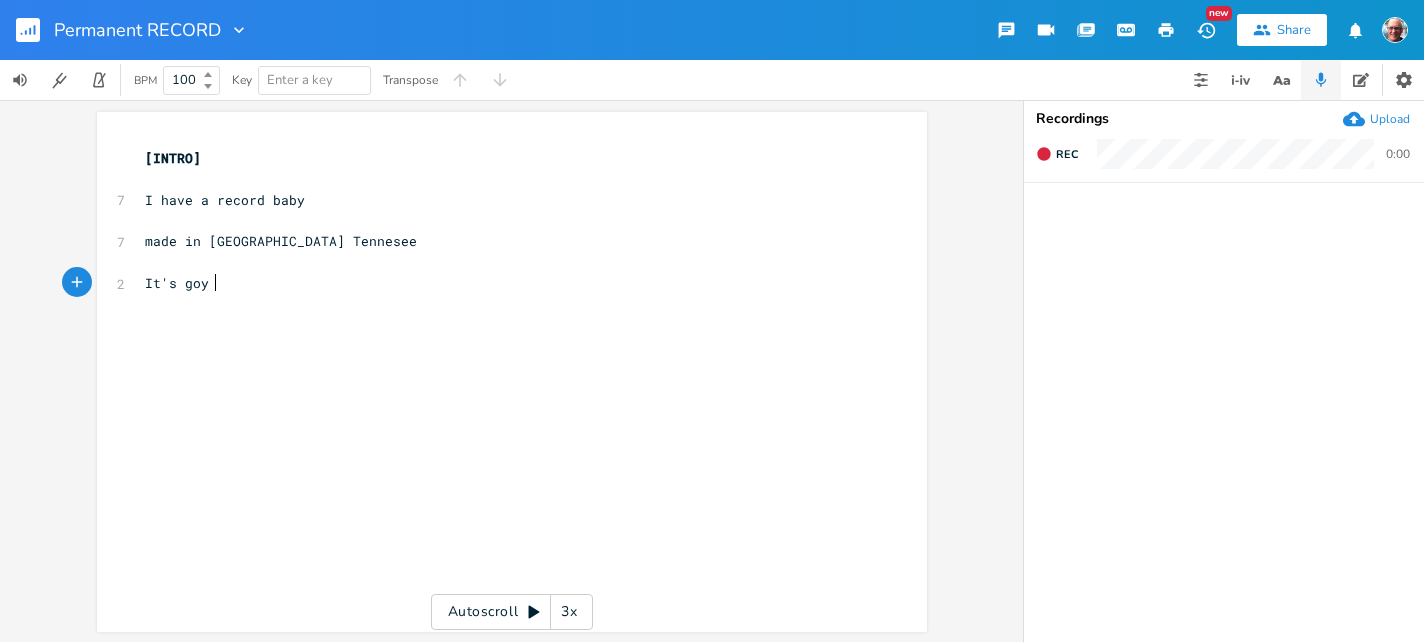 scroll, scrollTop: 0, scrollLeft: 48, axis: horizontal 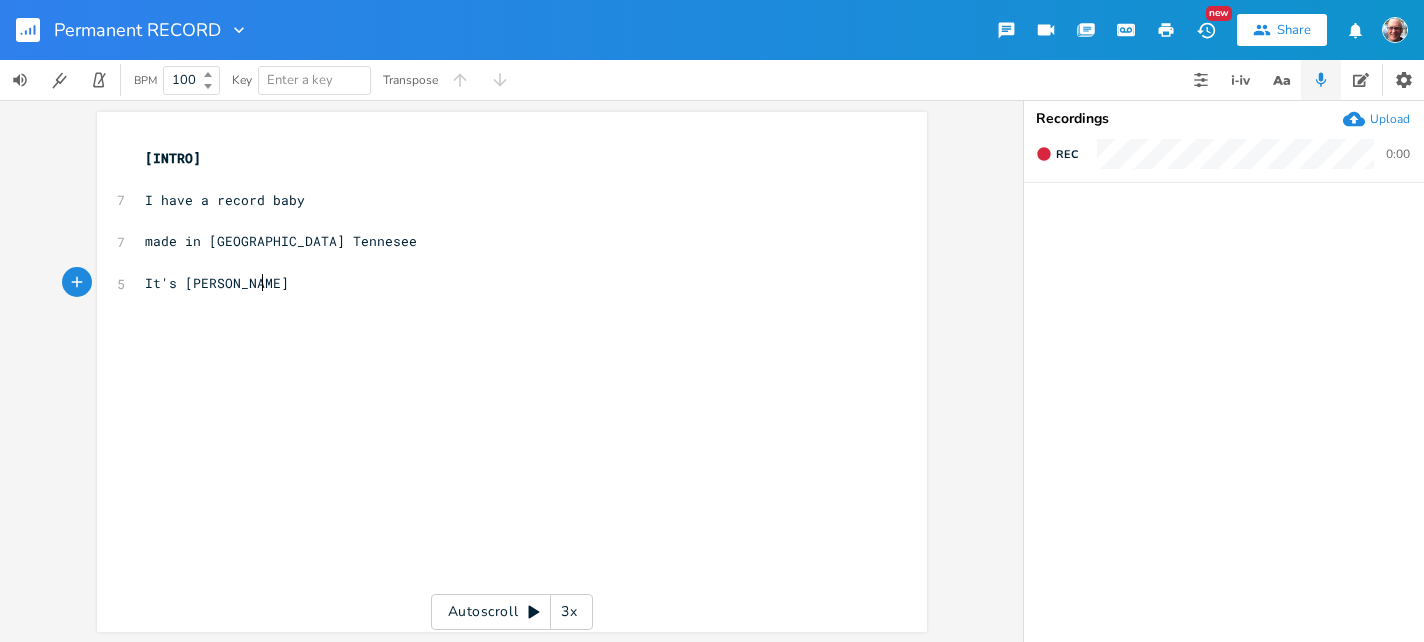 type on "y [PERSON_NAME]" 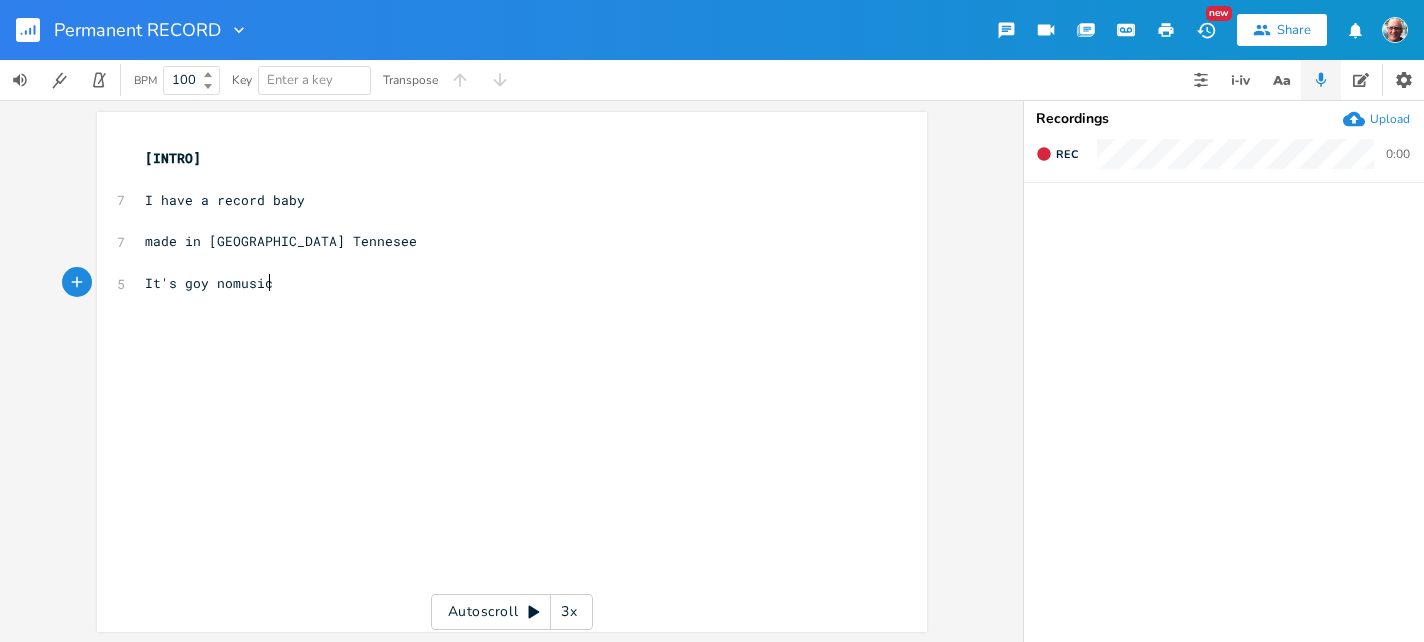 scroll, scrollTop: 0, scrollLeft: 76, axis: horizontal 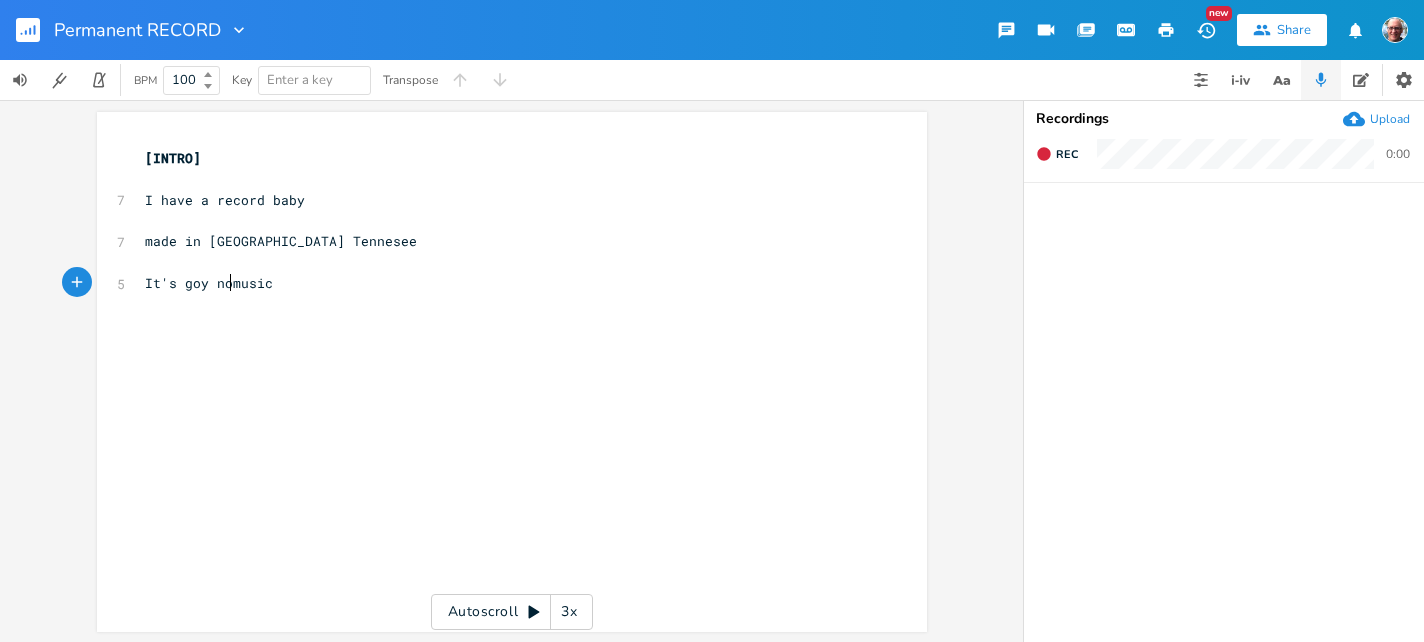 click on "It's goy nomusic" at bounding box center (209, 283) 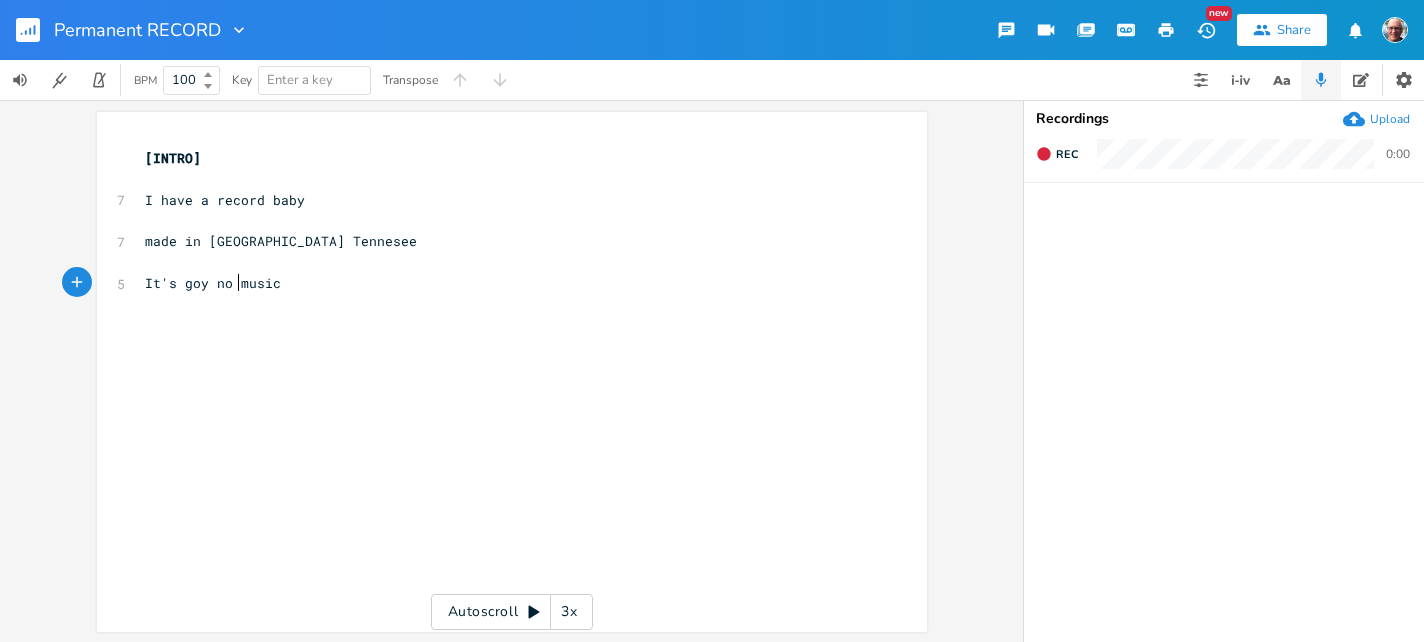 scroll, scrollTop: 0, scrollLeft: 5, axis: horizontal 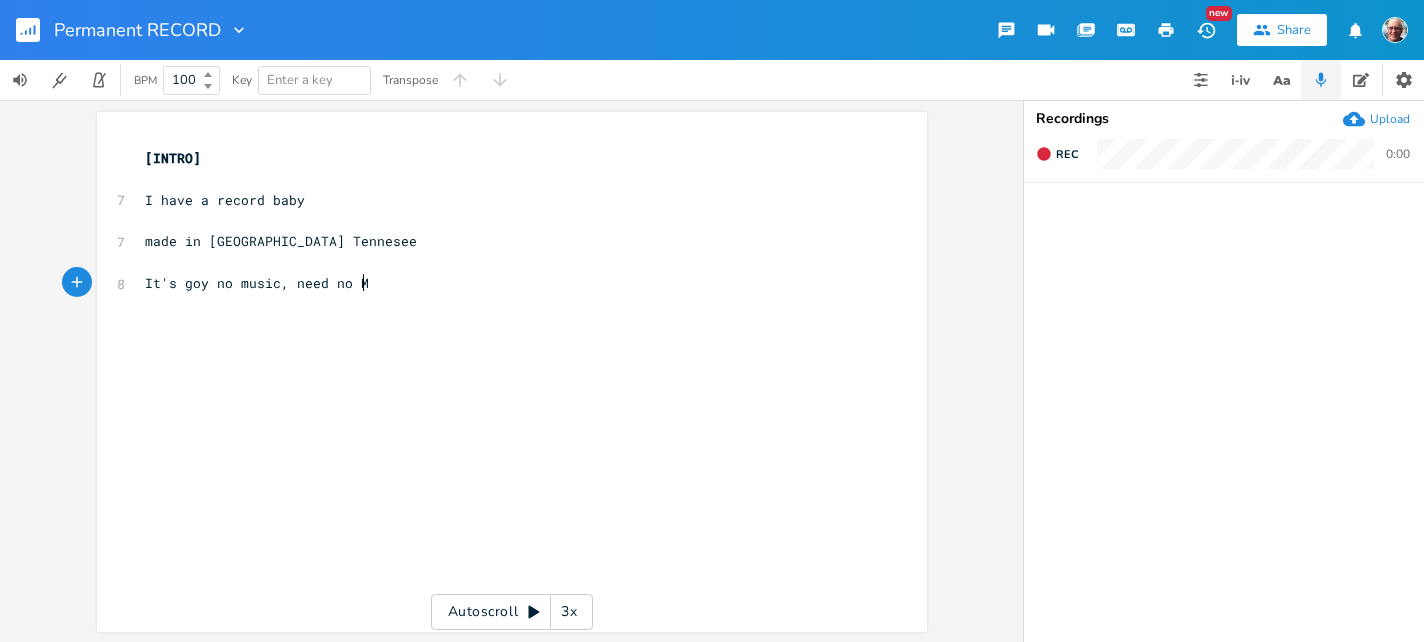 type on ", need no Mc" 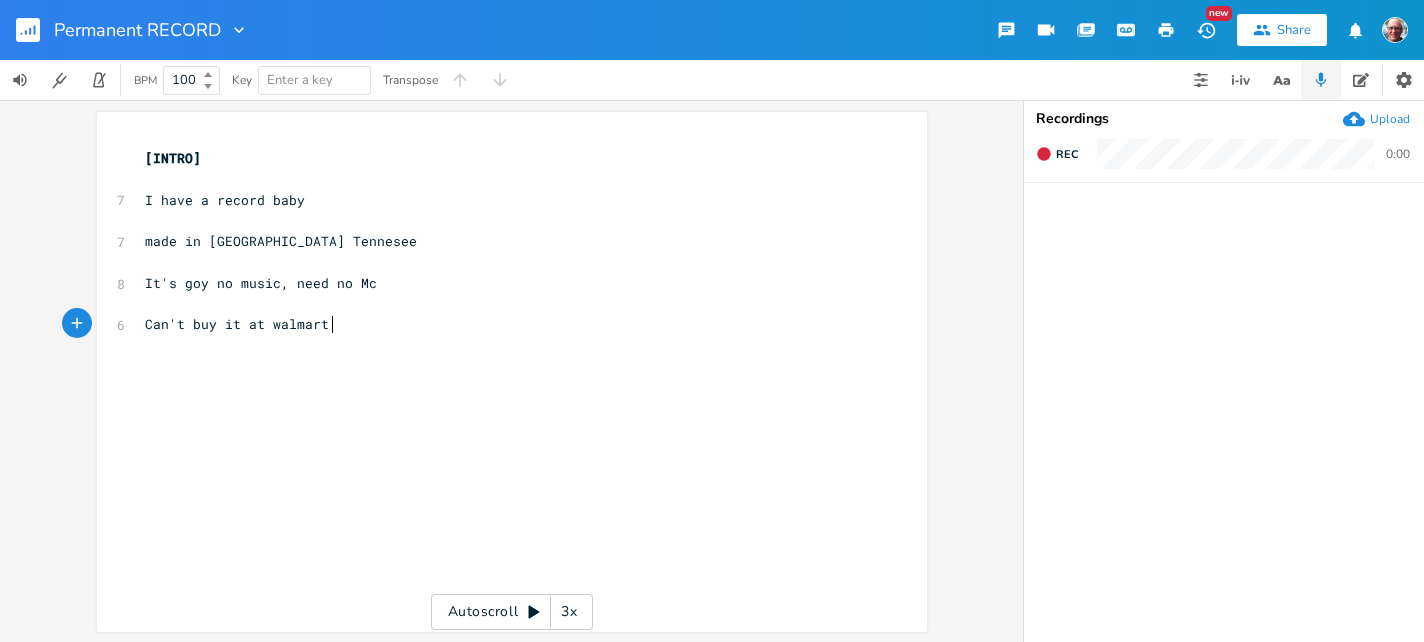 scroll, scrollTop: 0, scrollLeft: 181, axis: horizontal 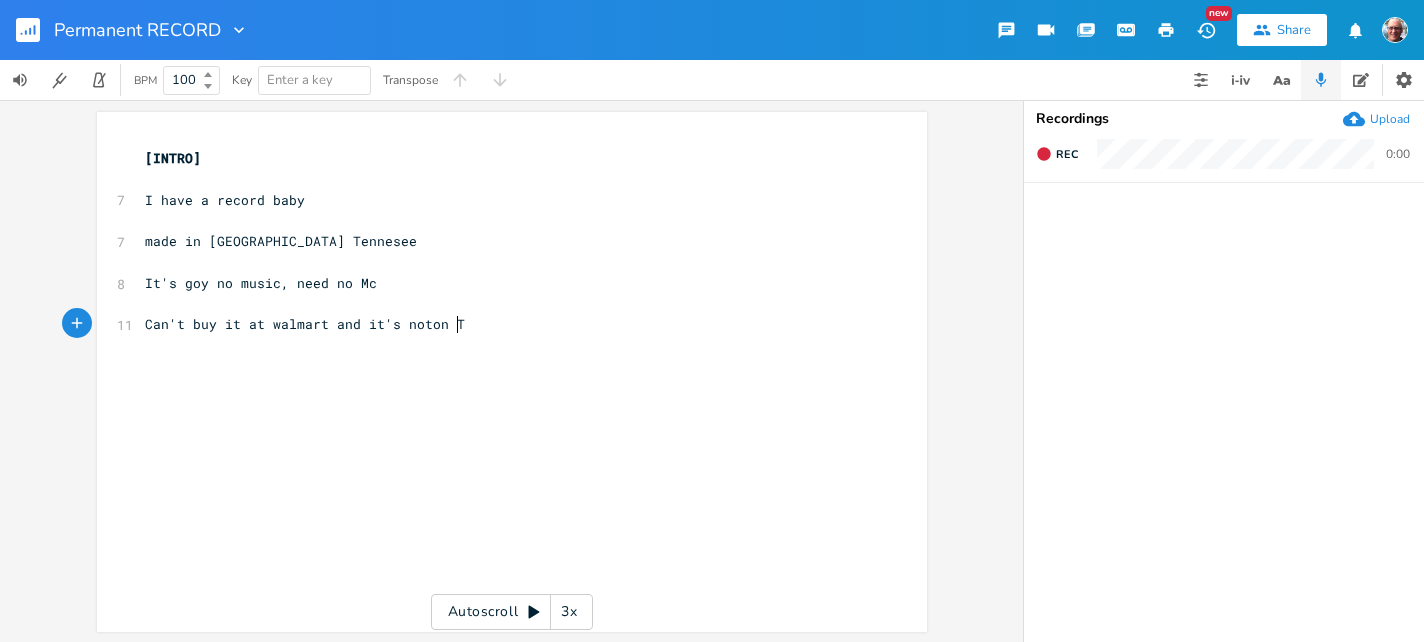 type on "Can't buy it at walmart and it's noton Tv" 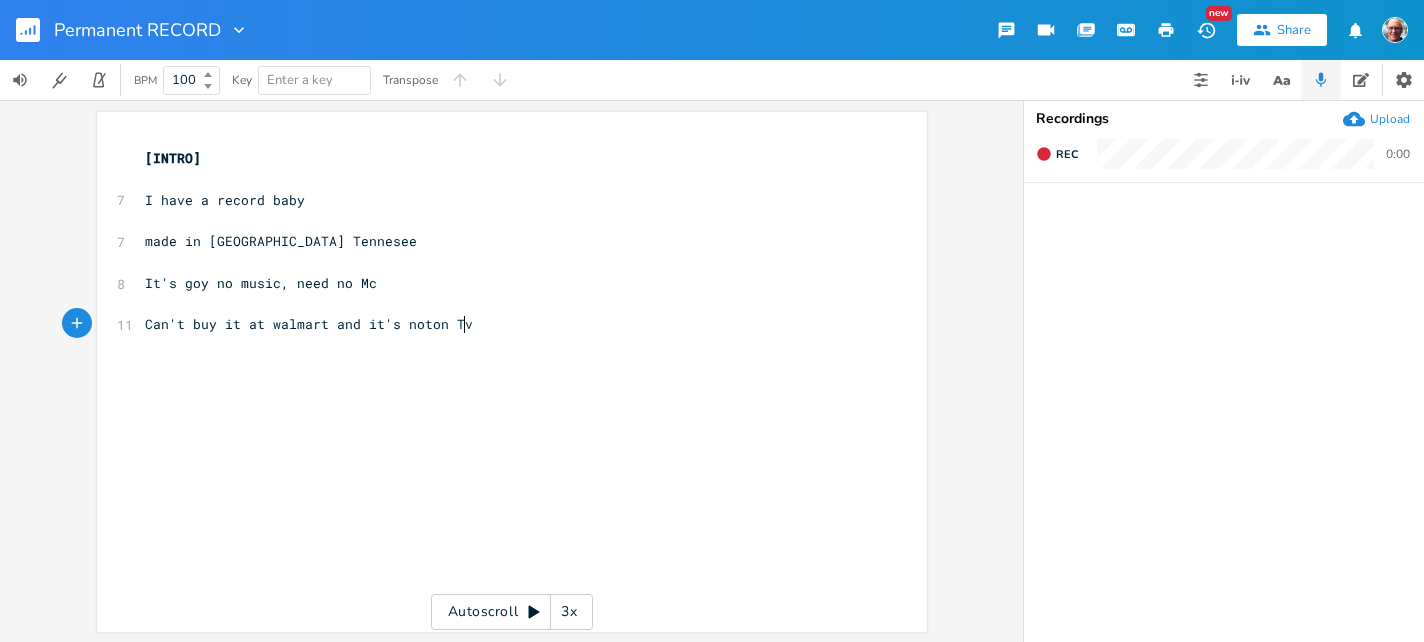 scroll, scrollTop: 0, scrollLeft: 308, axis: horizontal 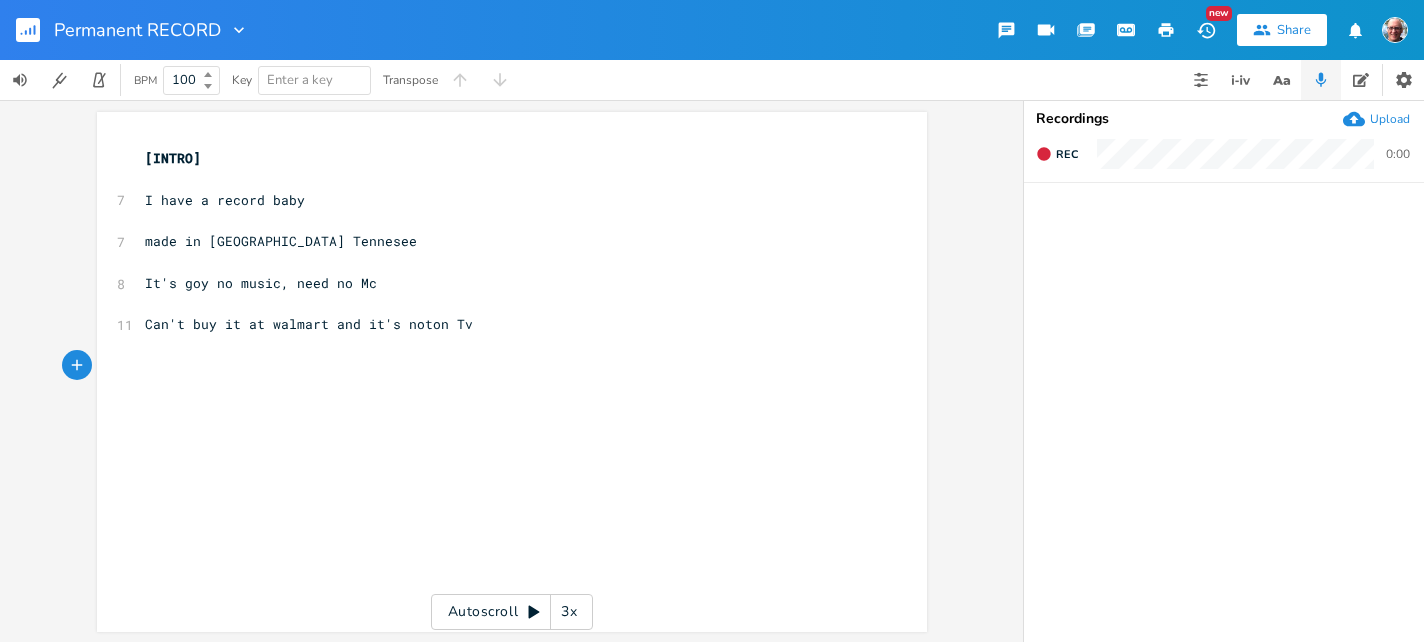 click on "It's goy no music, need no Mc" at bounding box center (261, 283) 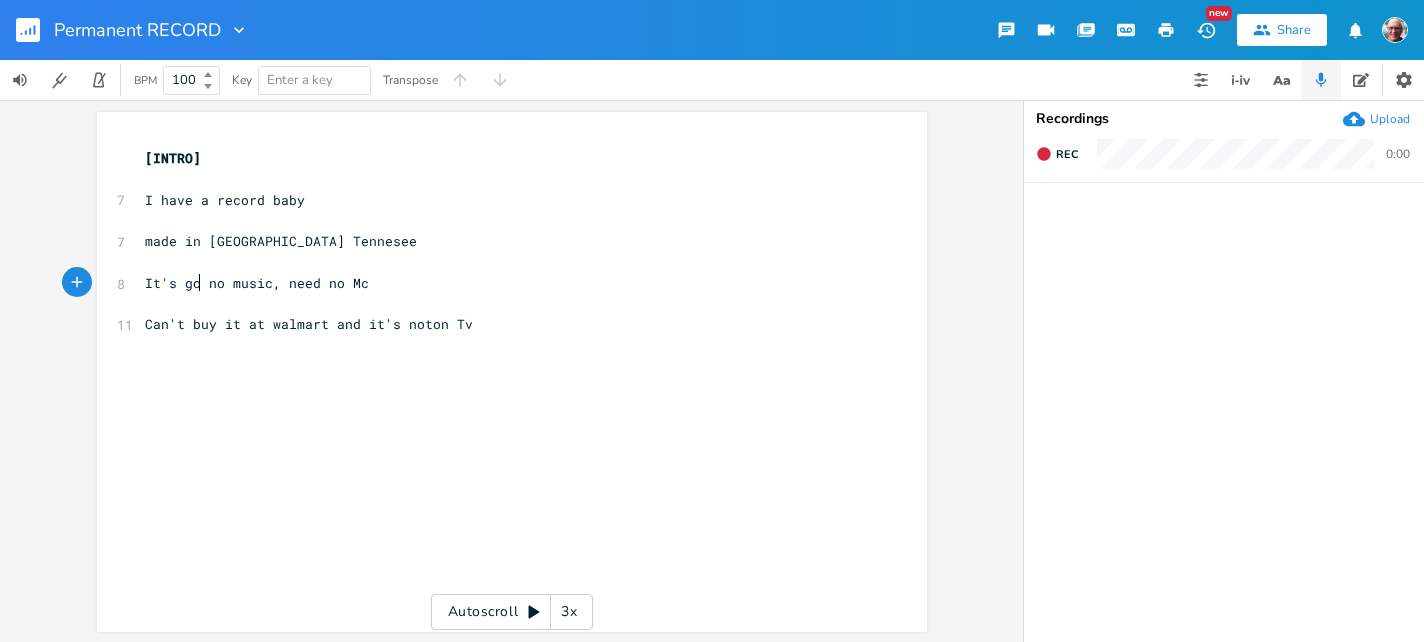 type on "t" 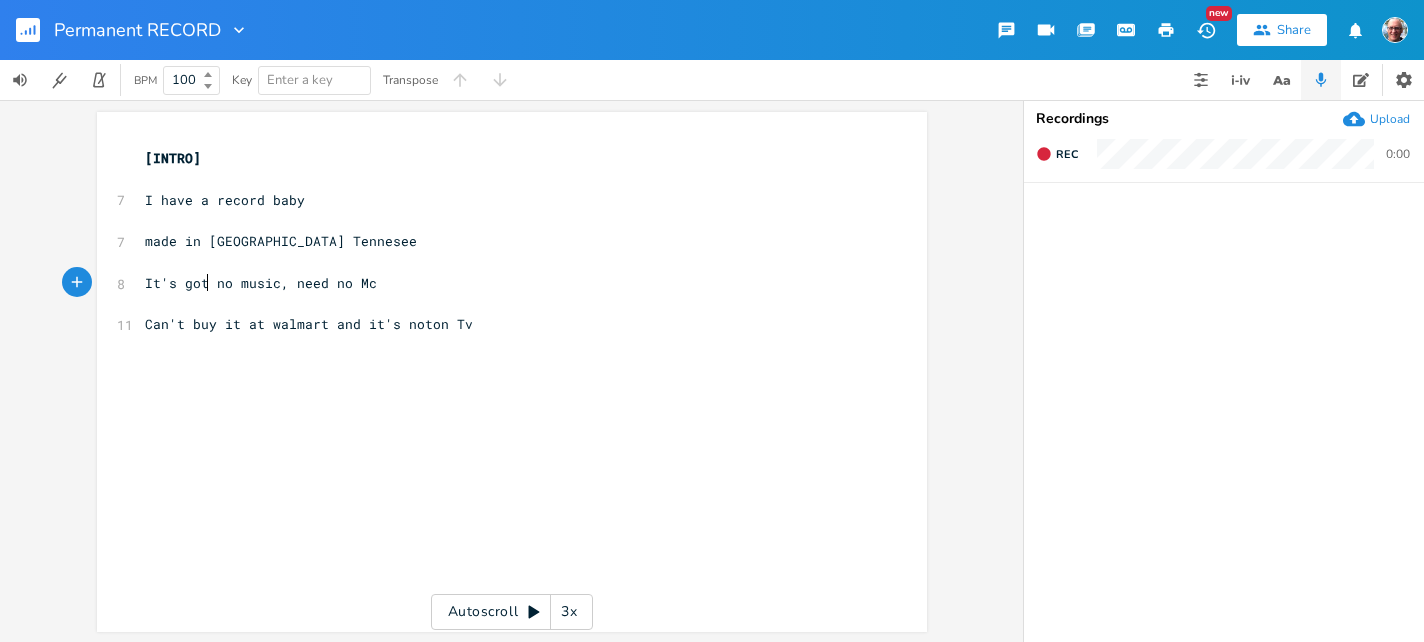 scroll, scrollTop: 0, scrollLeft: 6, axis: horizontal 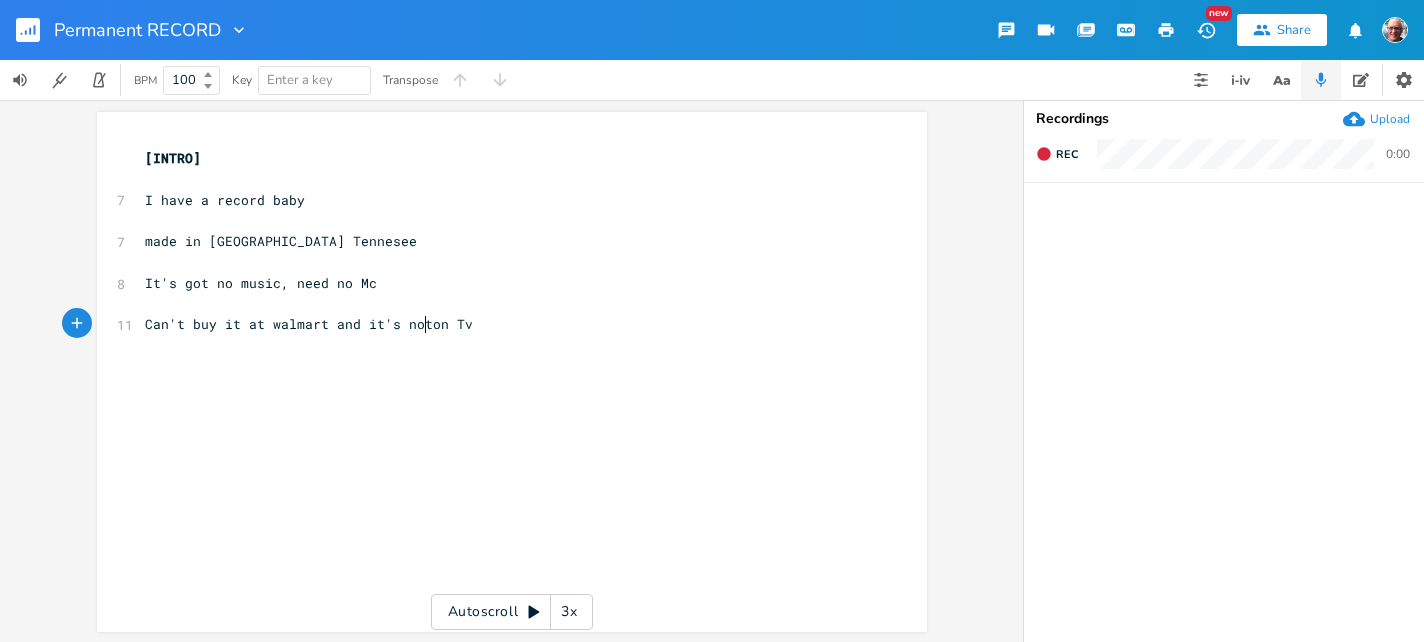 click on "Can't buy it at walmart and it's noton Tv" at bounding box center [309, 324] 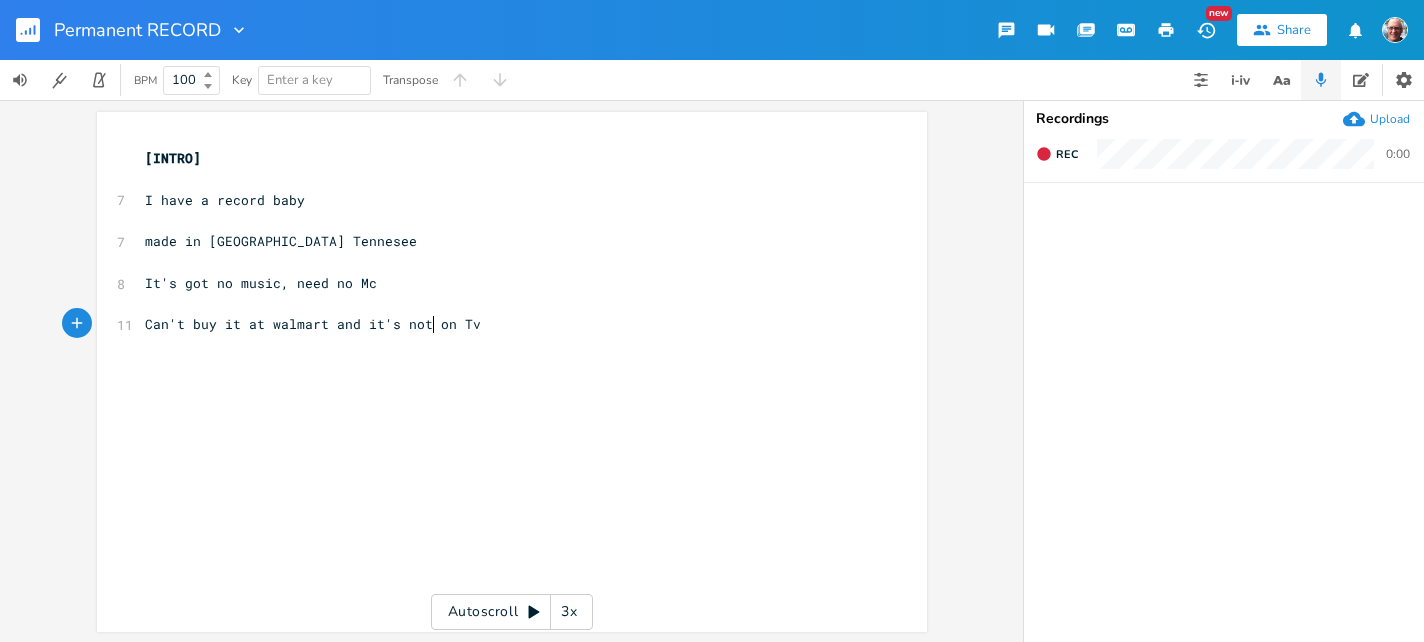 scroll, scrollTop: 0, scrollLeft: 5, axis: horizontal 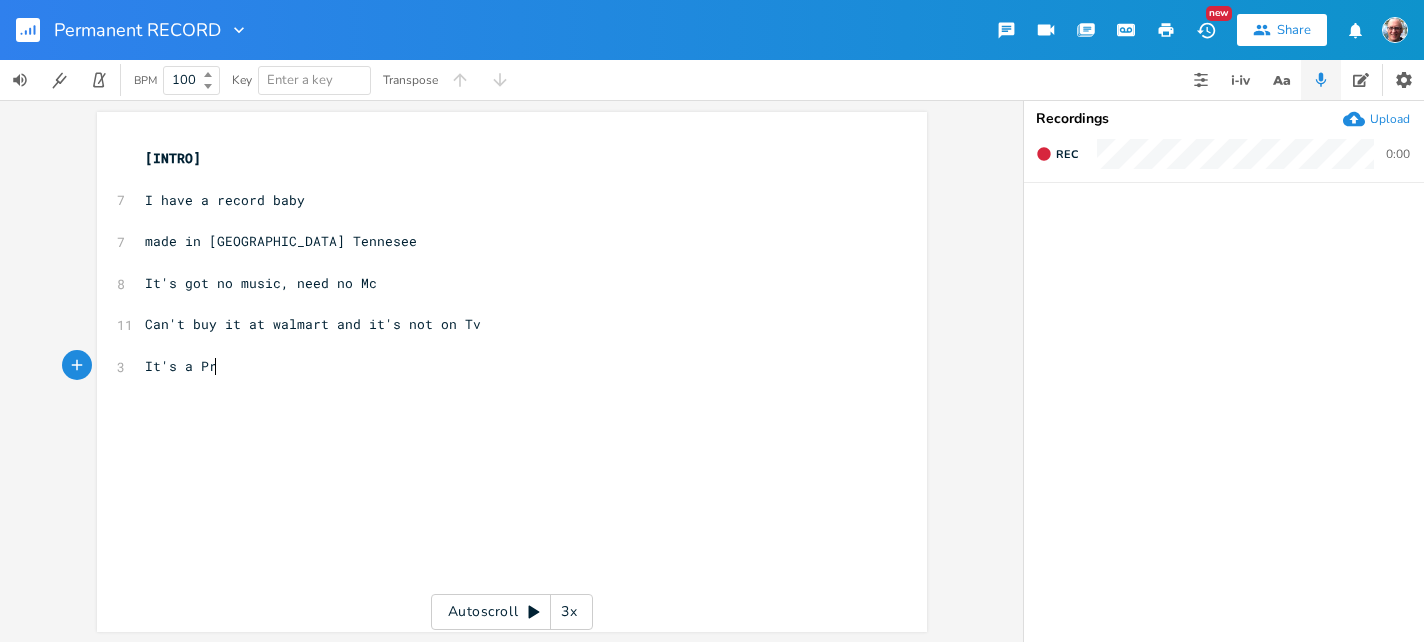 type on "It's a Pr" 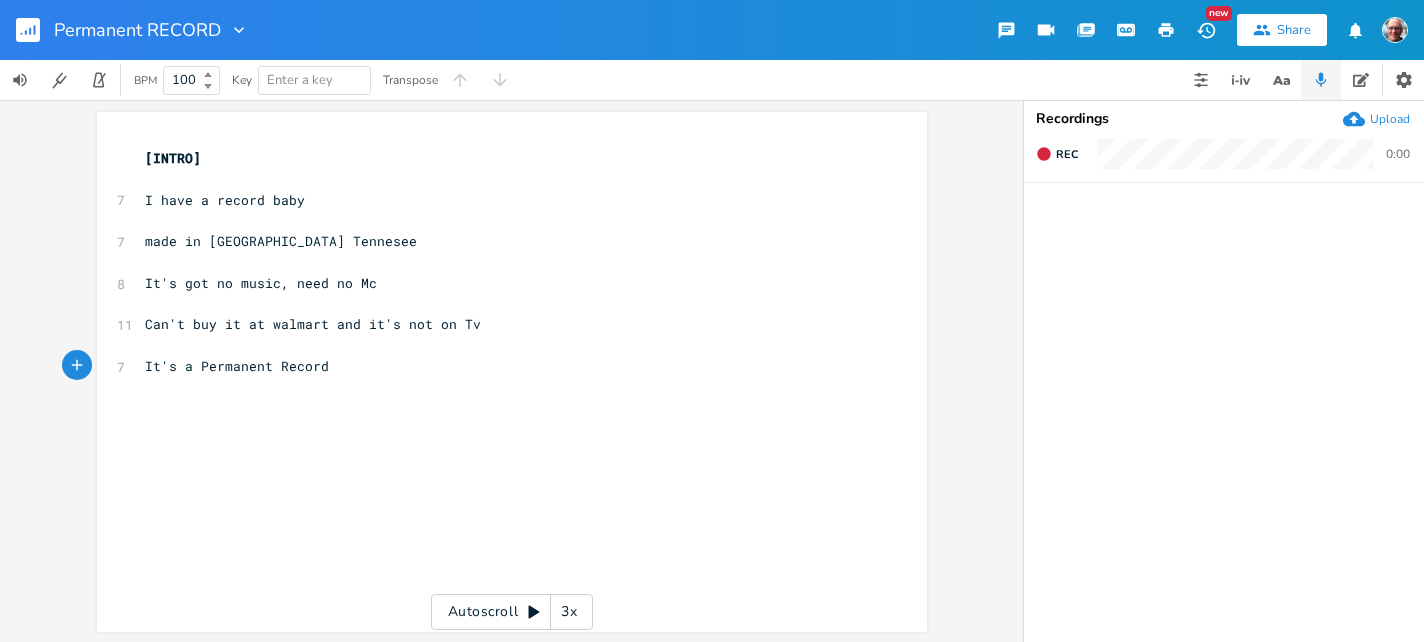 scroll, scrollTop: 0, scrollLeft: 136, axis: horizontal 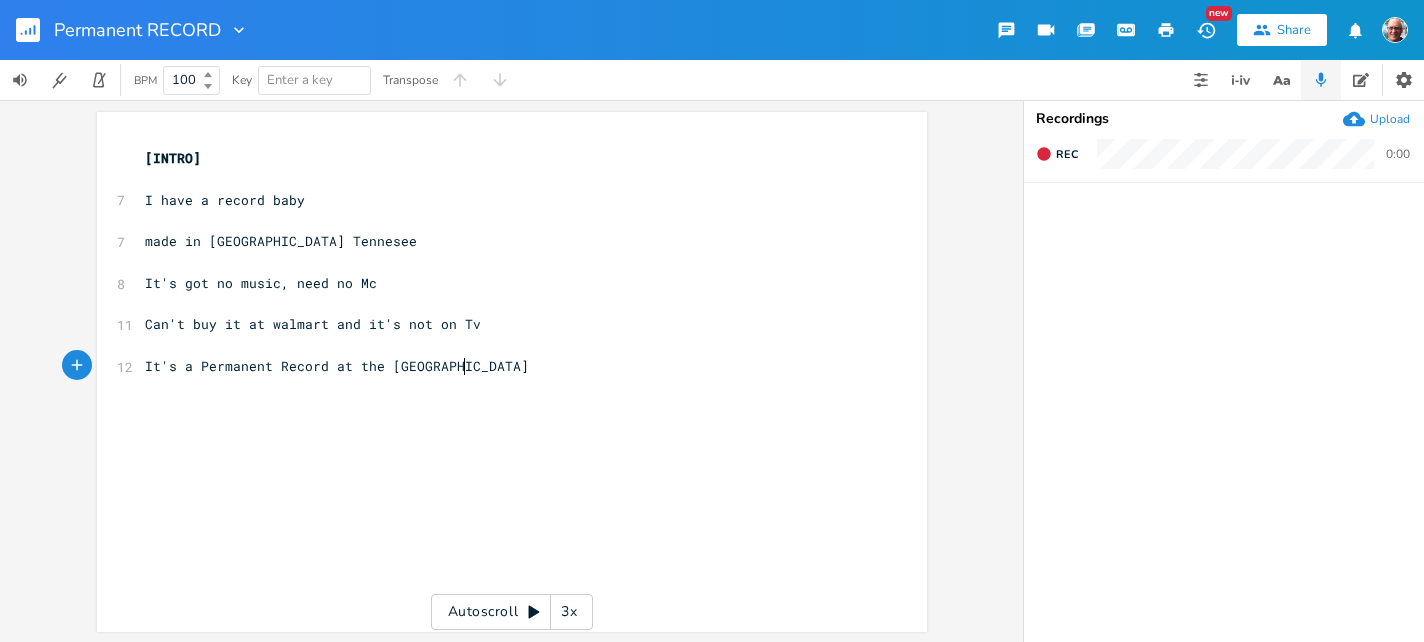 type on "ermanent Record at the [GEOGRAPHIC_DATA]" 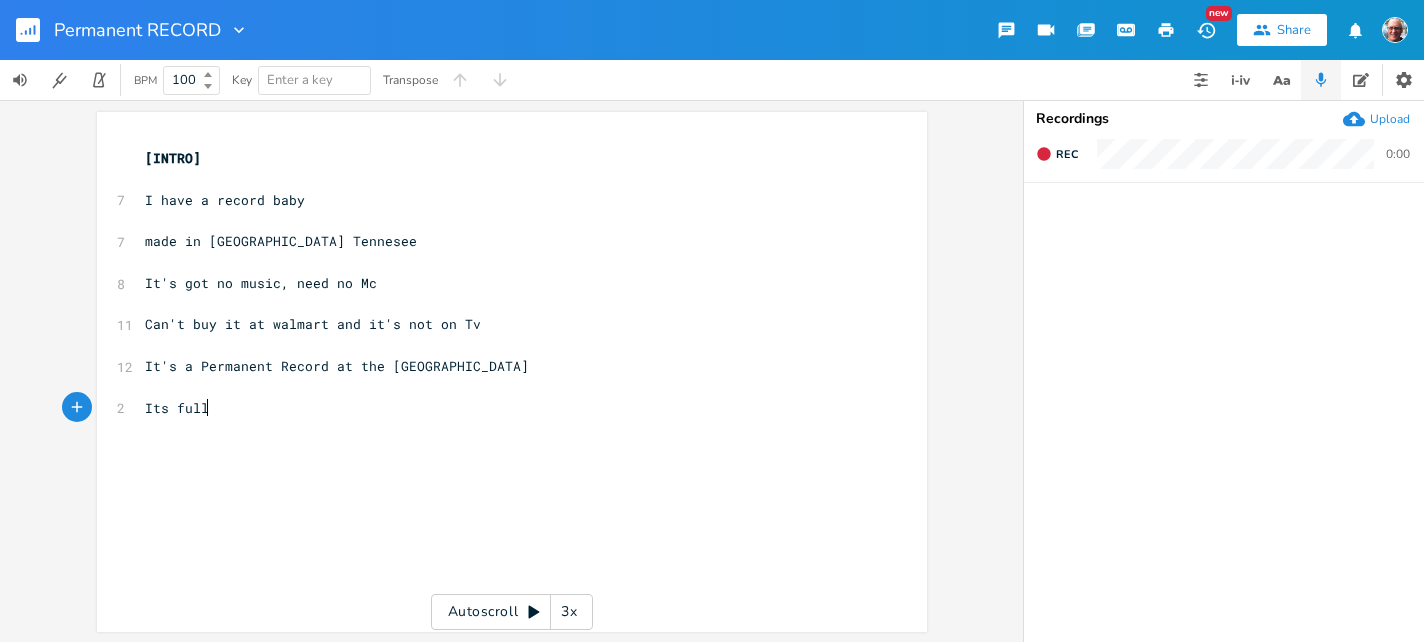 scroll, scrollTop: 0, scrollLeft: 47, axis: horizontal 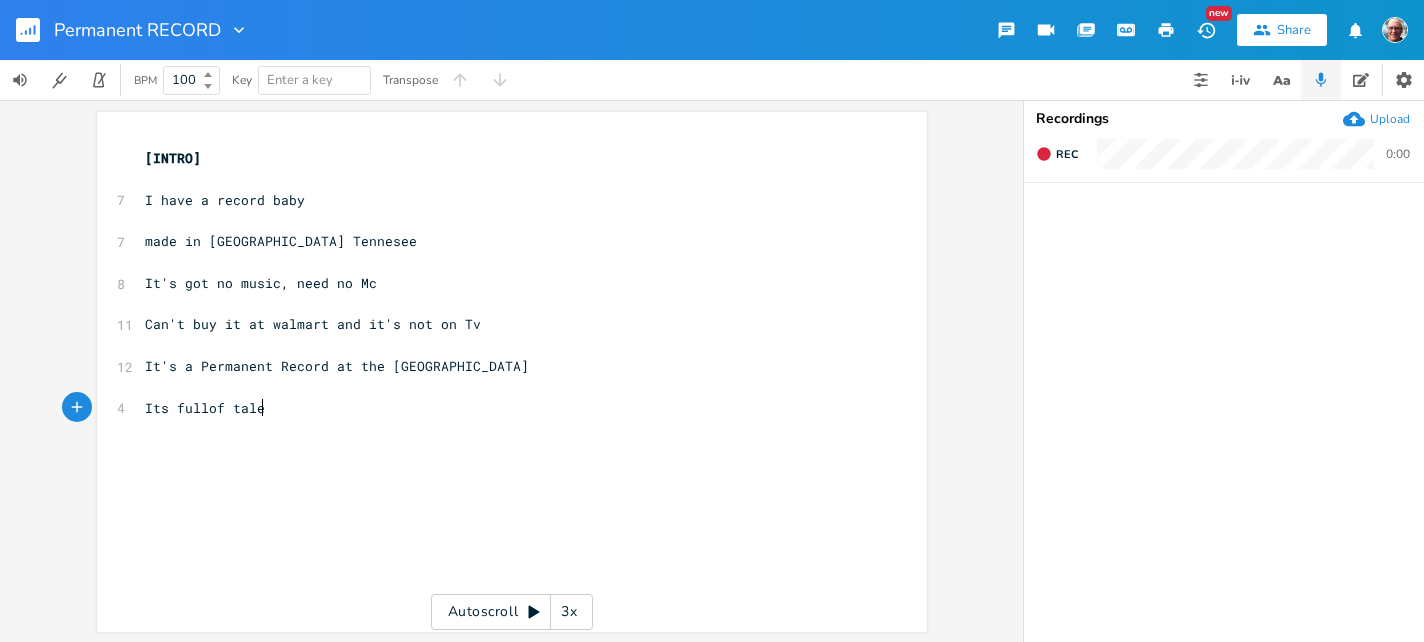 type on "Its fullof tales" 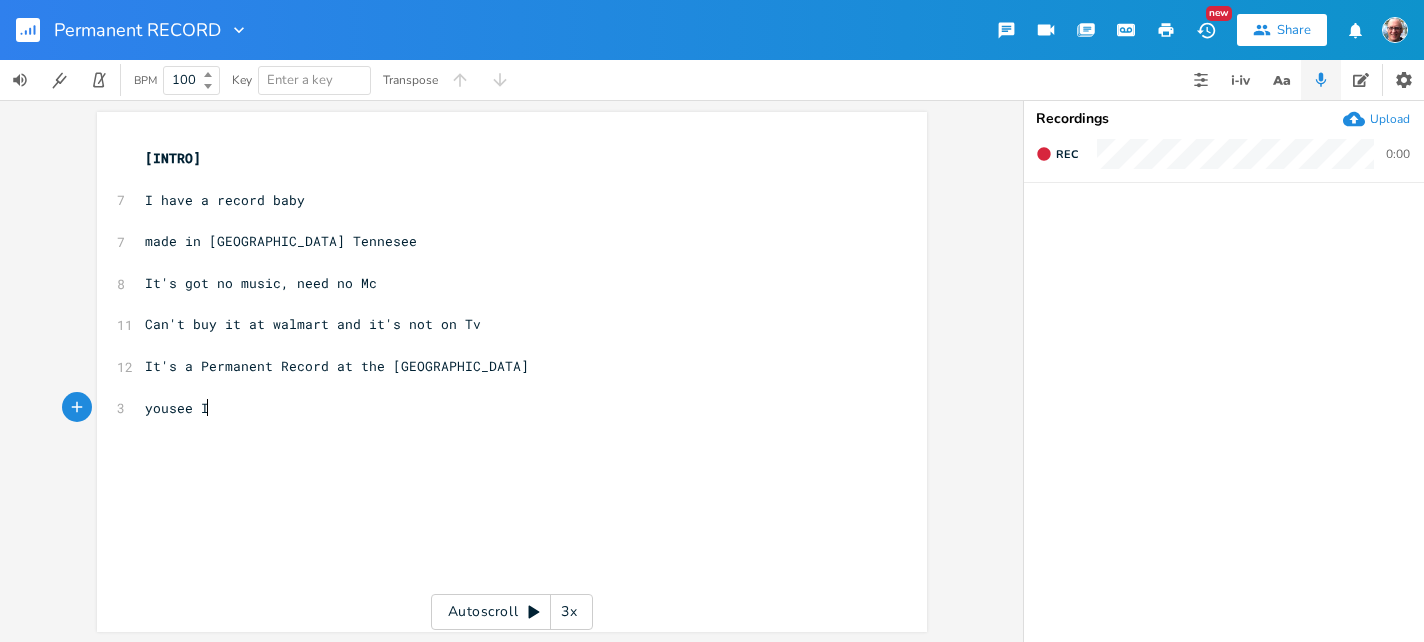 scroll, scrollTop: 0, scrollLeft: 67, axis: horizontal 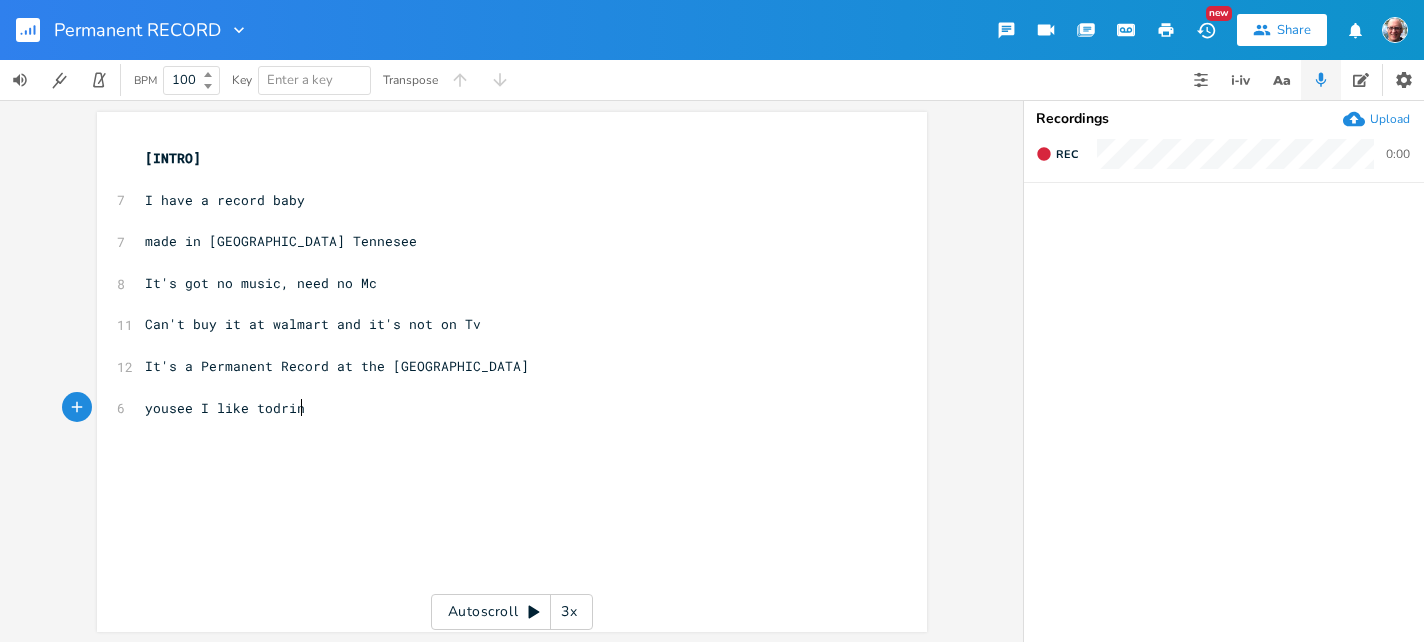 type on "yousee I like todrink" 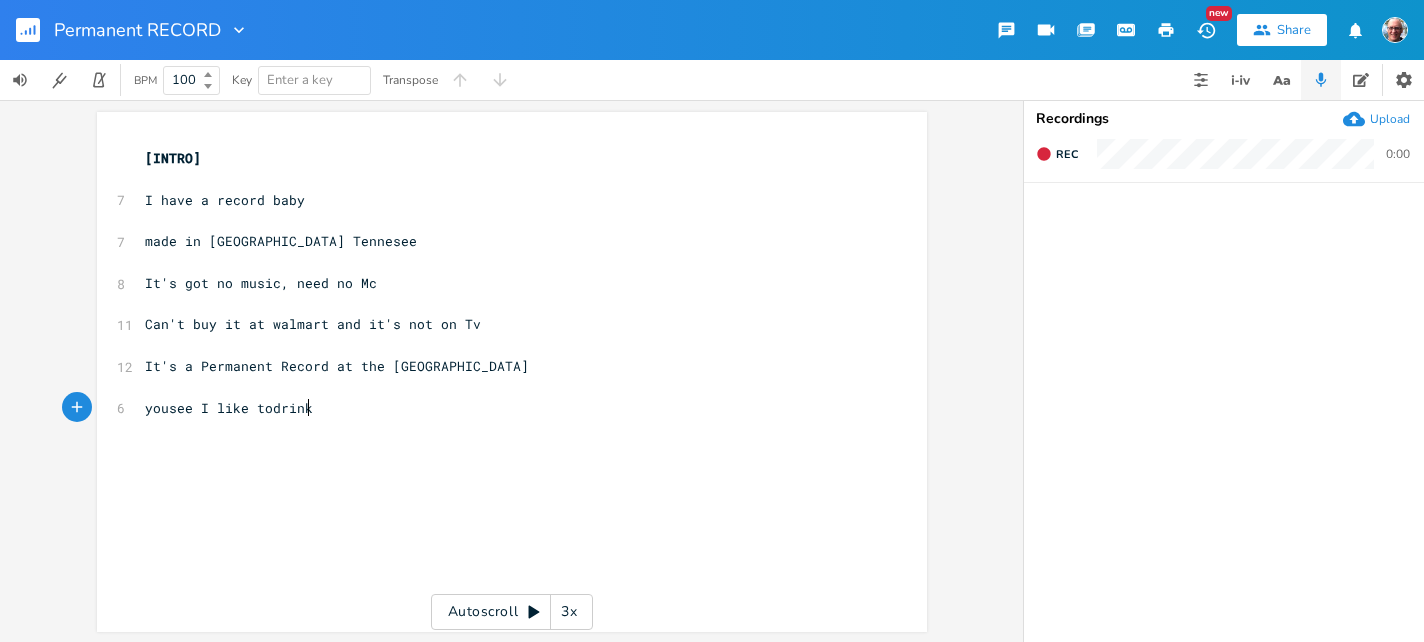 scroll, scrollTop: 0, scrollLeft: 152, axis: horizontal 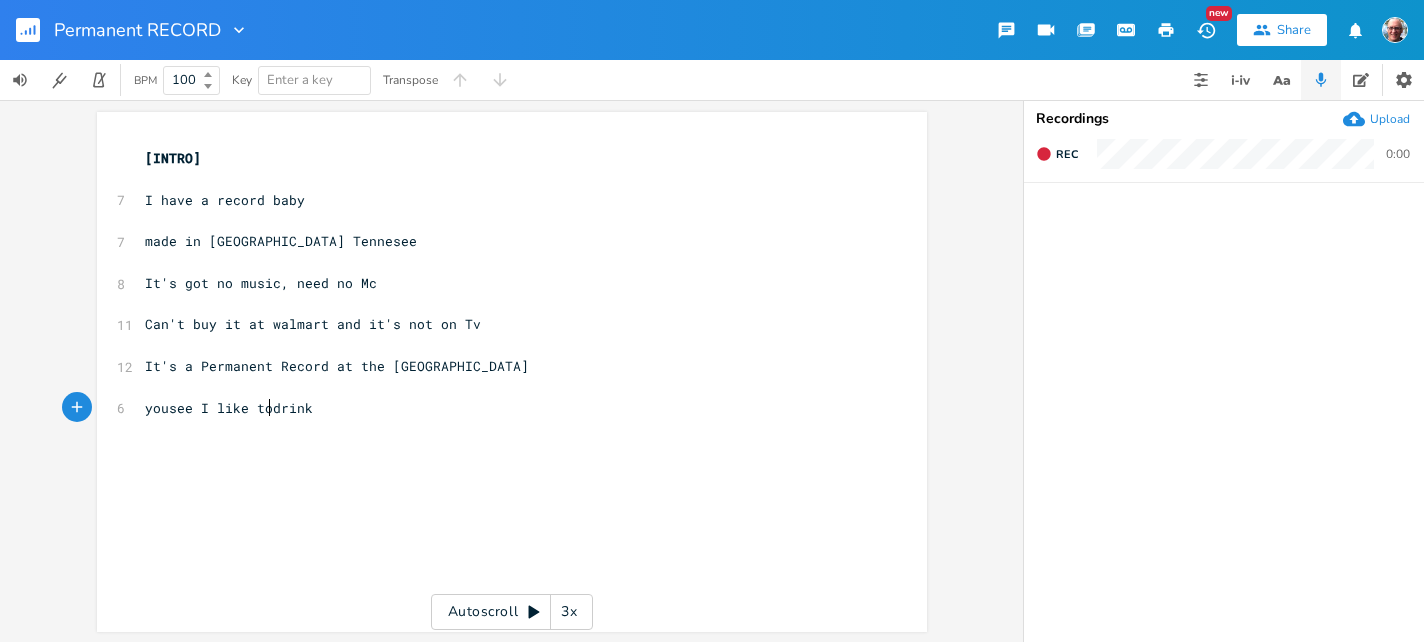click on "yousee I like todrink" at bounding box center [229, 408] 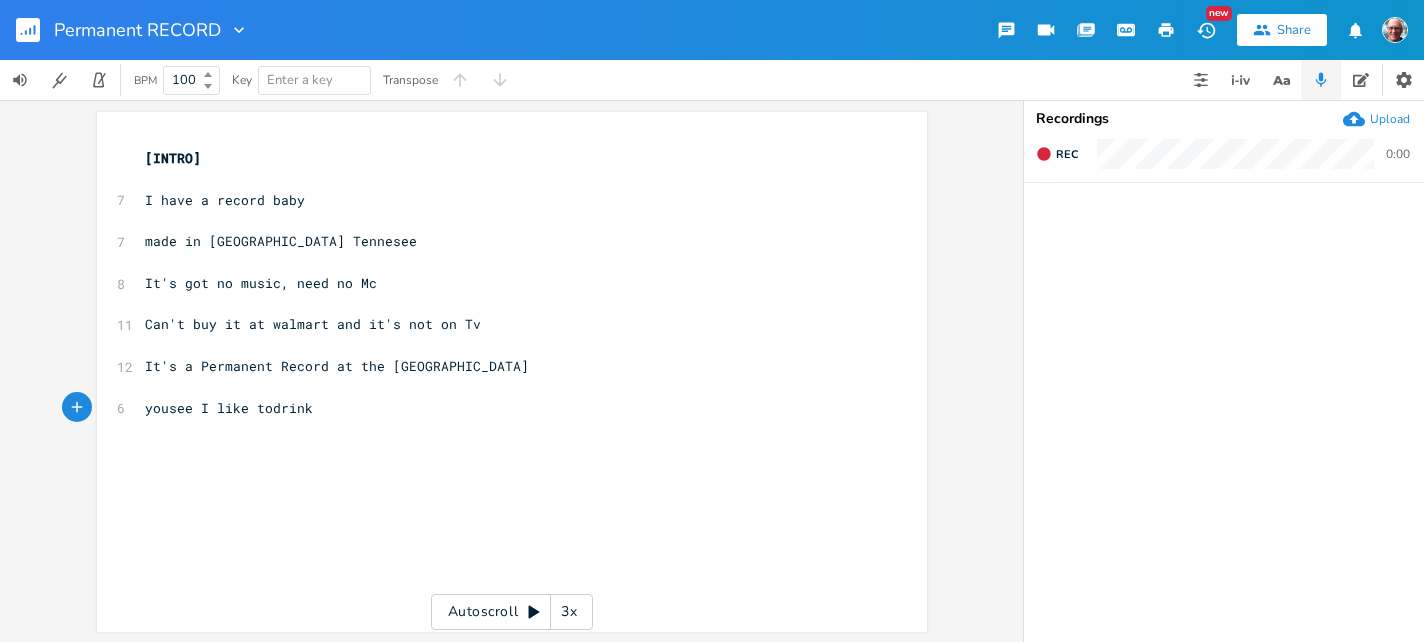 scroll, scrollTop: 0, scrollLeft: 5, axis: horizontal 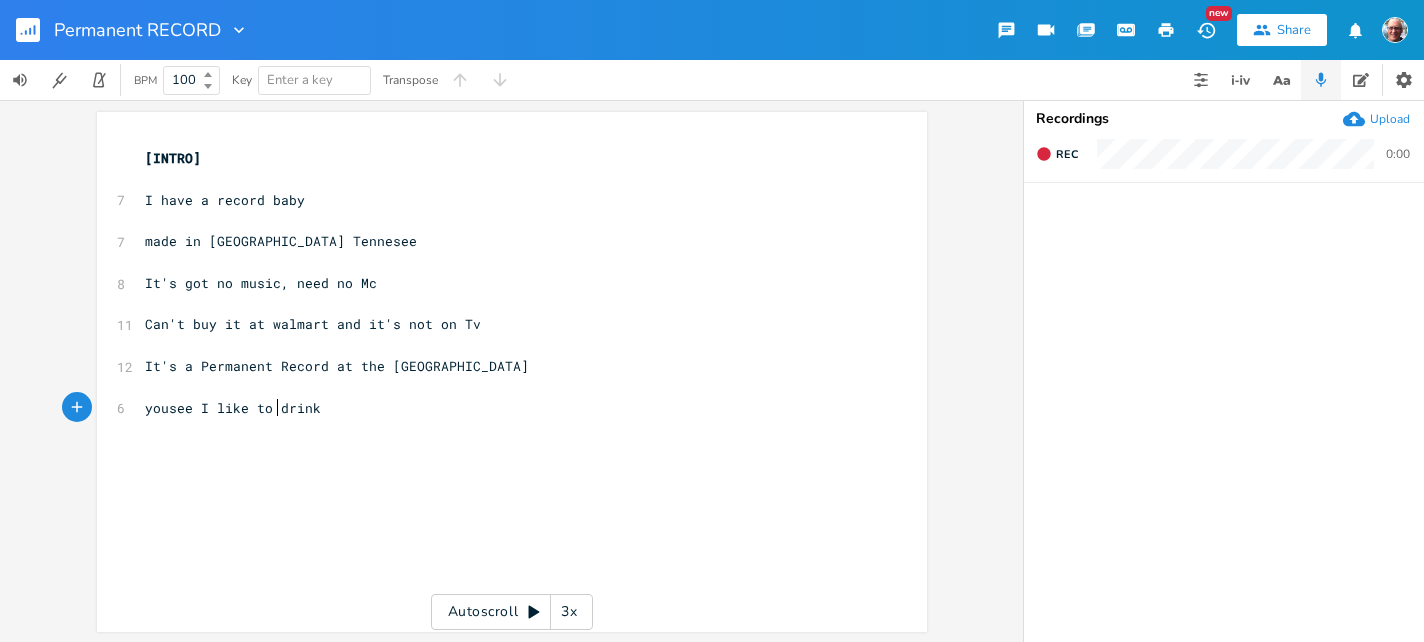 click on "yousee I like to drink" at bounding box center [502, 408] 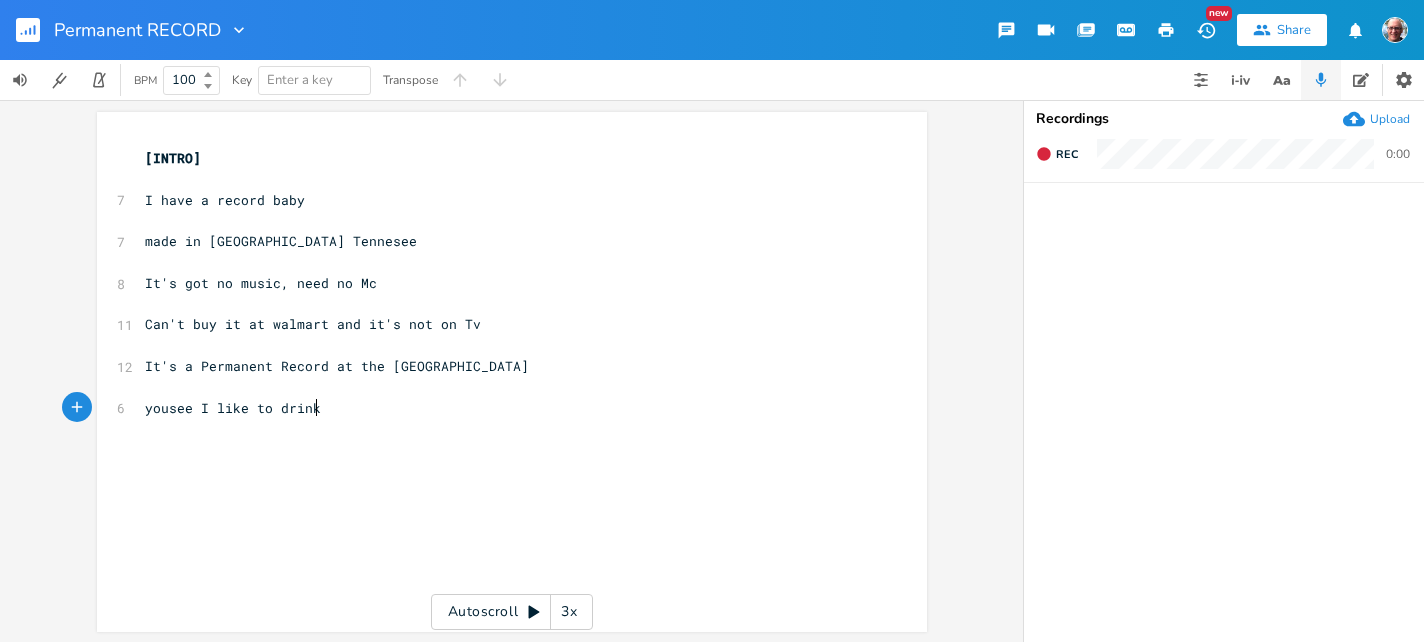 click on "yousee I like to drink" at bounding box center (233, 408) 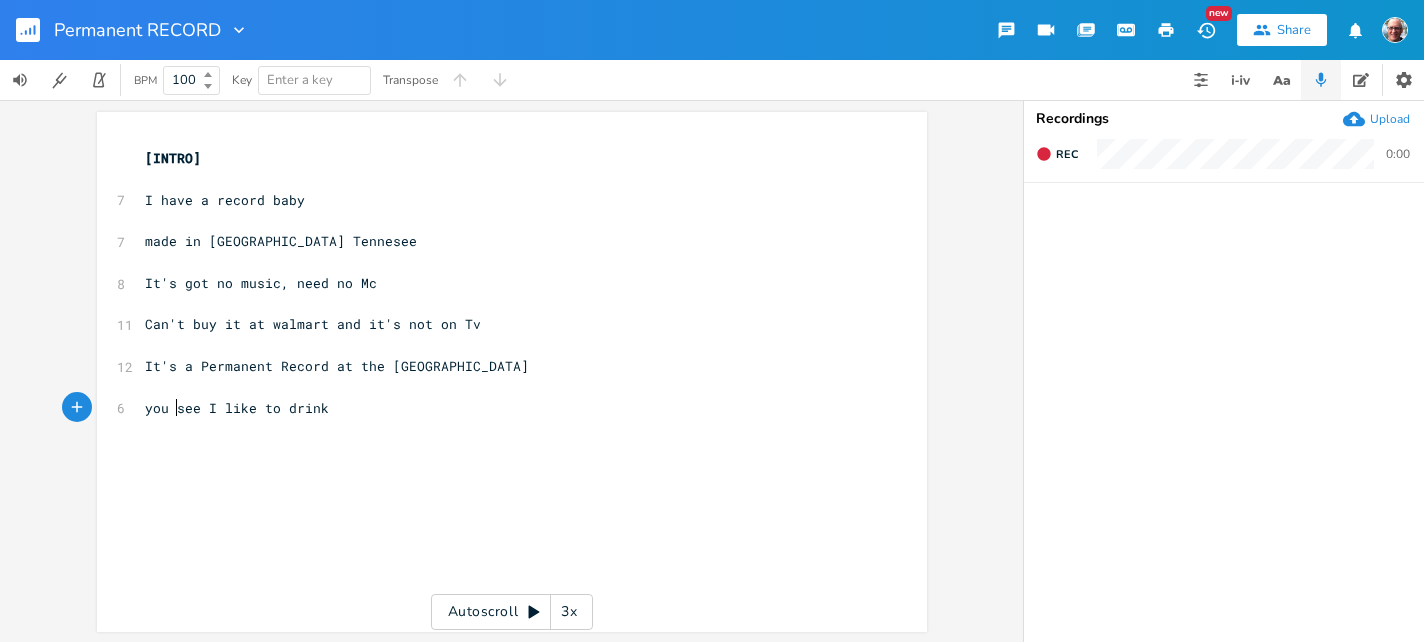 click on "​" at bounding box center (502, 387) 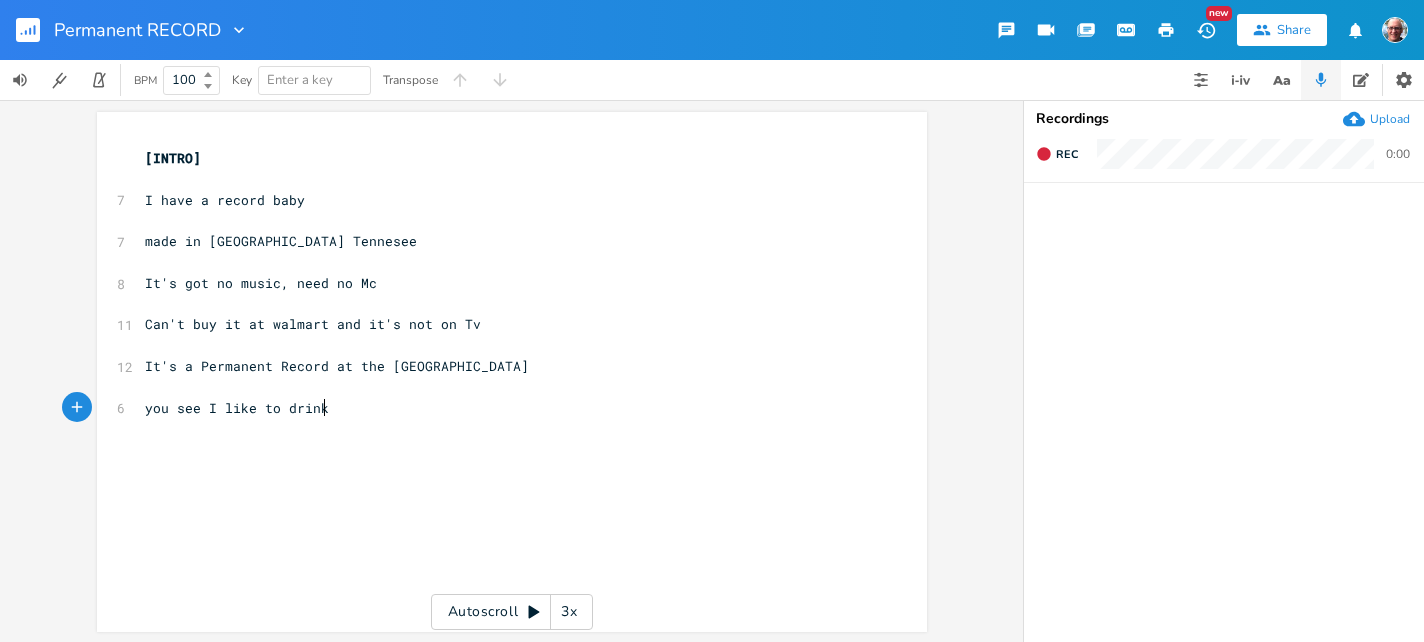 click on "you see I like to drink" at bounding box center [502, 408] 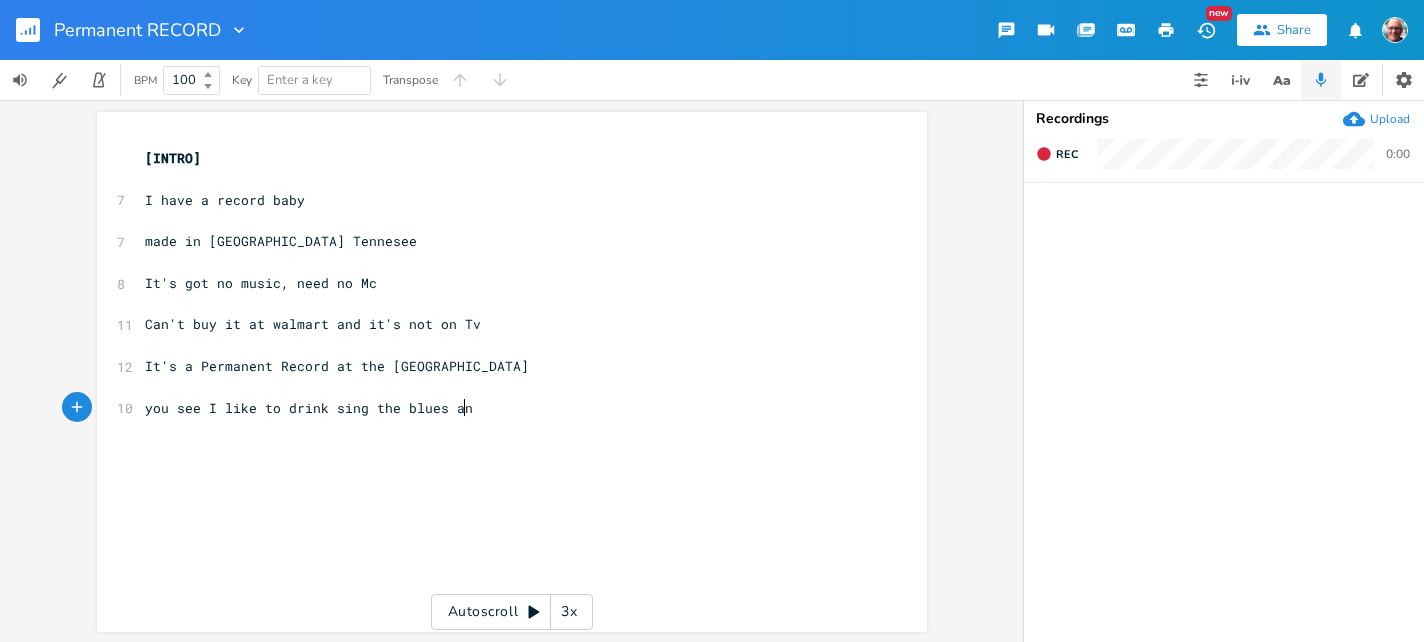 scroll, scrollTop: 0, scrollLeft: 150, axis: horizontal 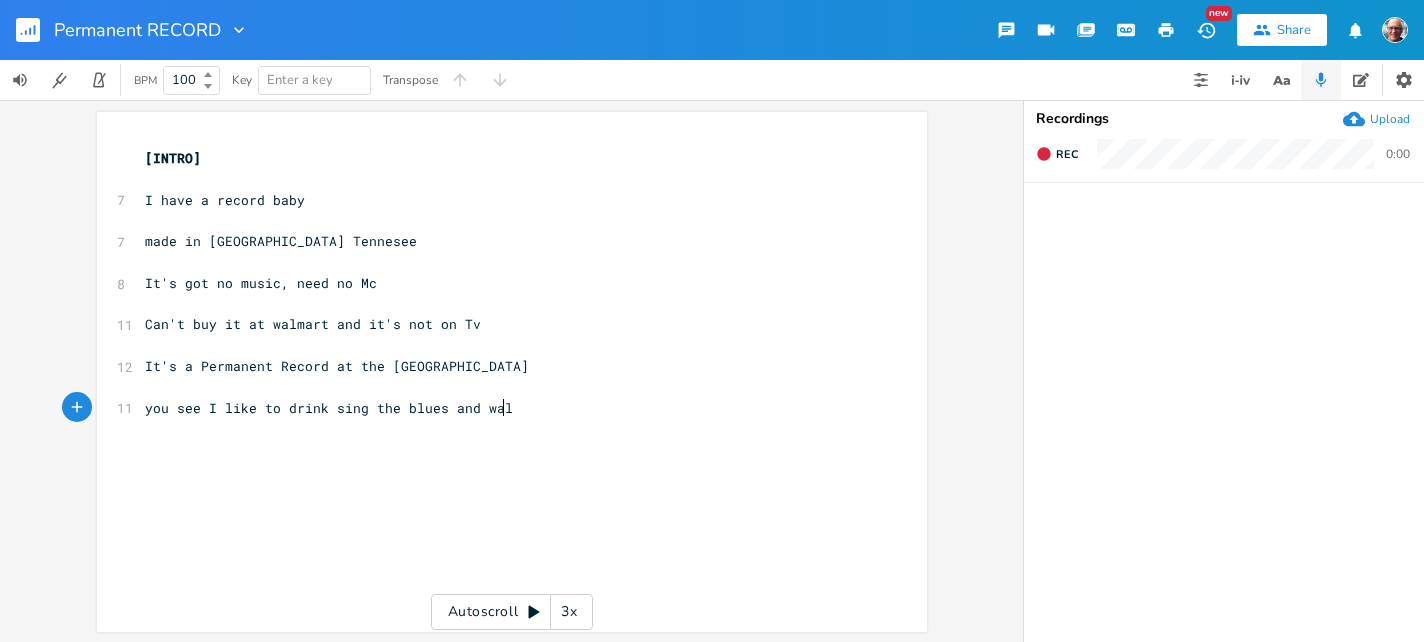 type on "sing the blues and wale" 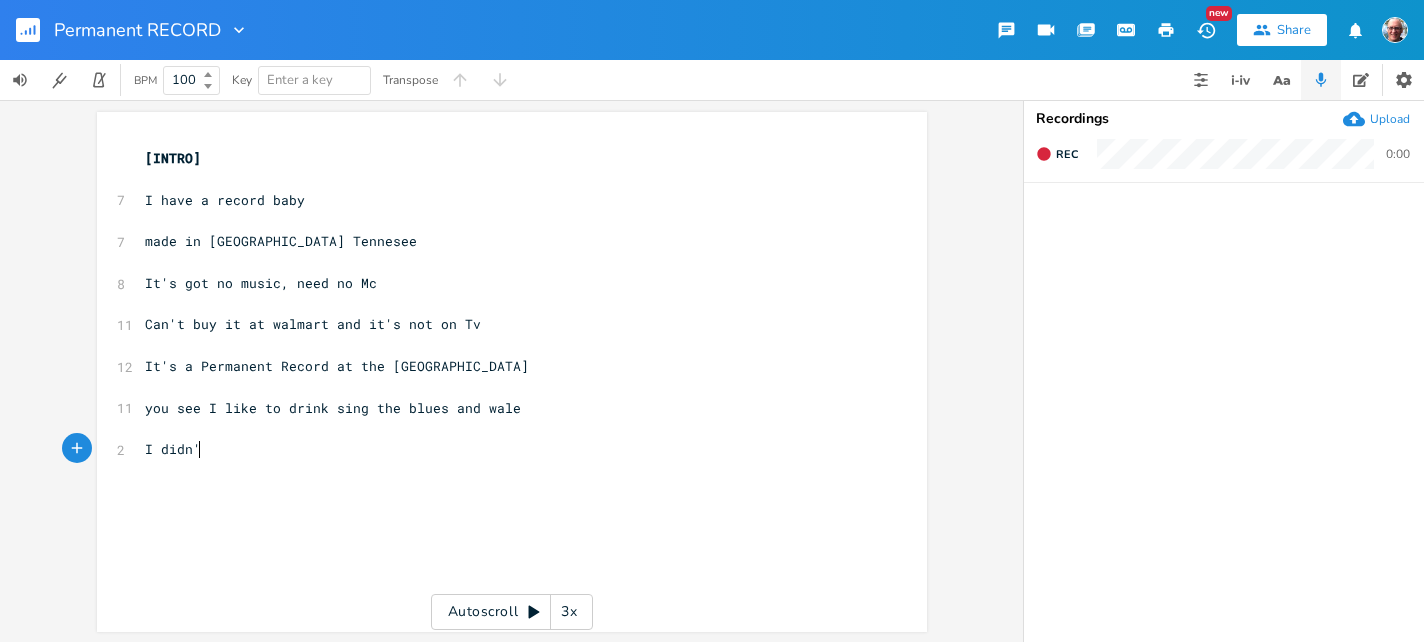 scroll, scrollTop: 0, scrollLeft: 51, axis: horizontal 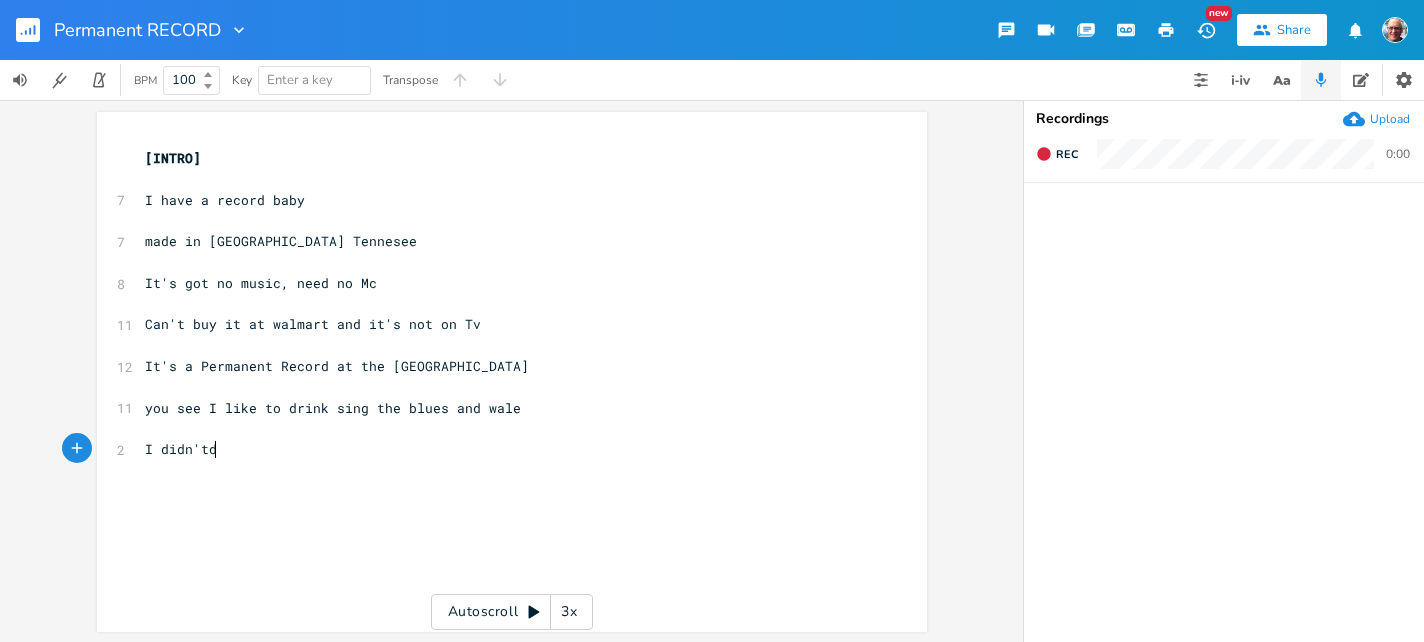 type on "I didn'tdo" 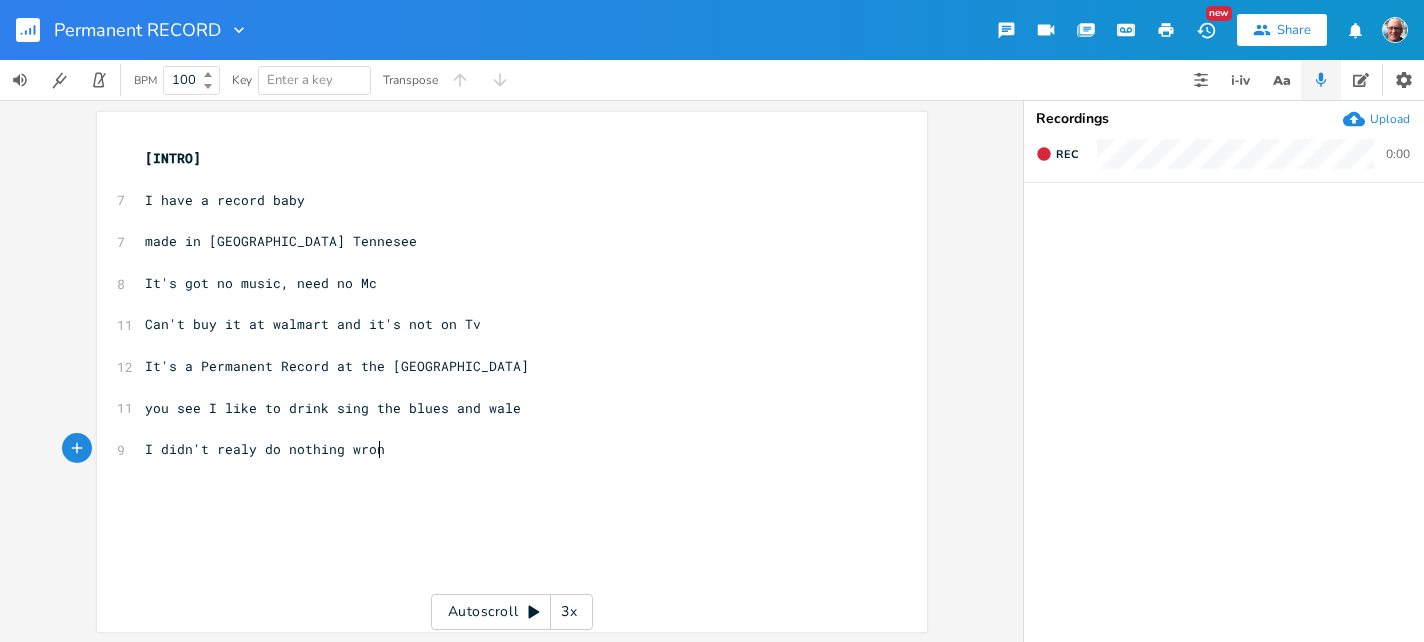type on "realy do nothing wrong" 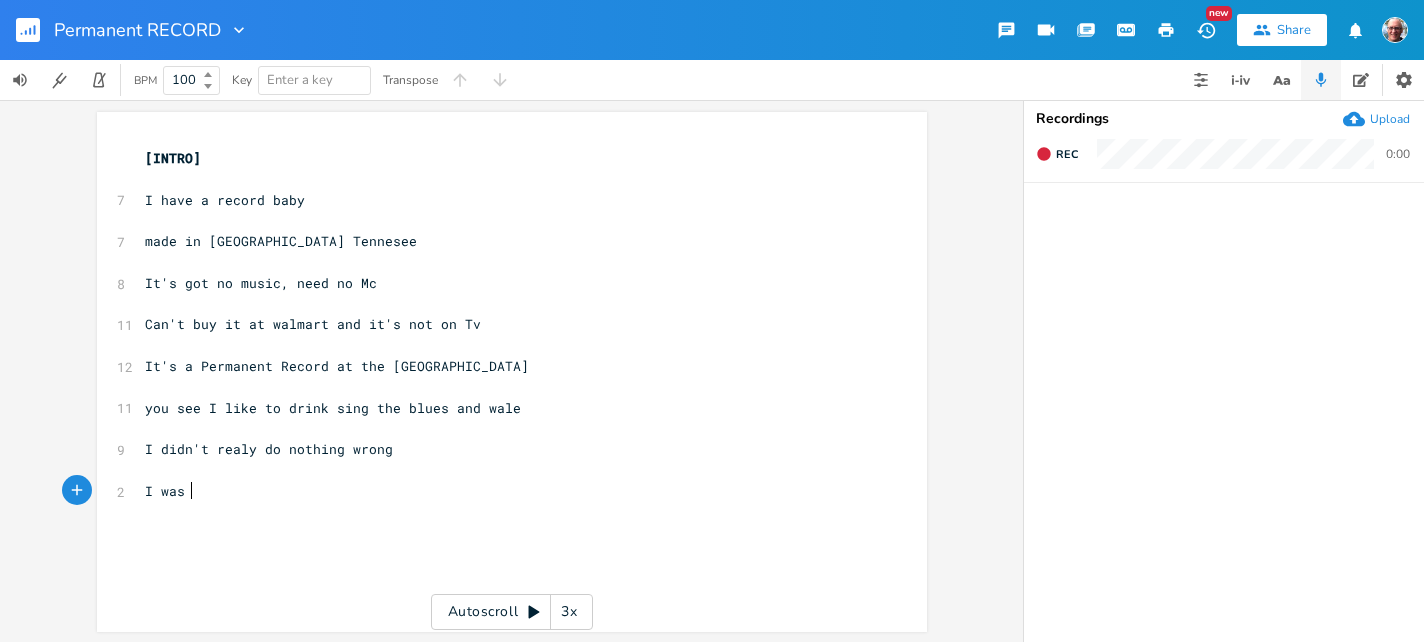scroll, scrollTop: 0, scrollLeft: 44, axis: horizontal 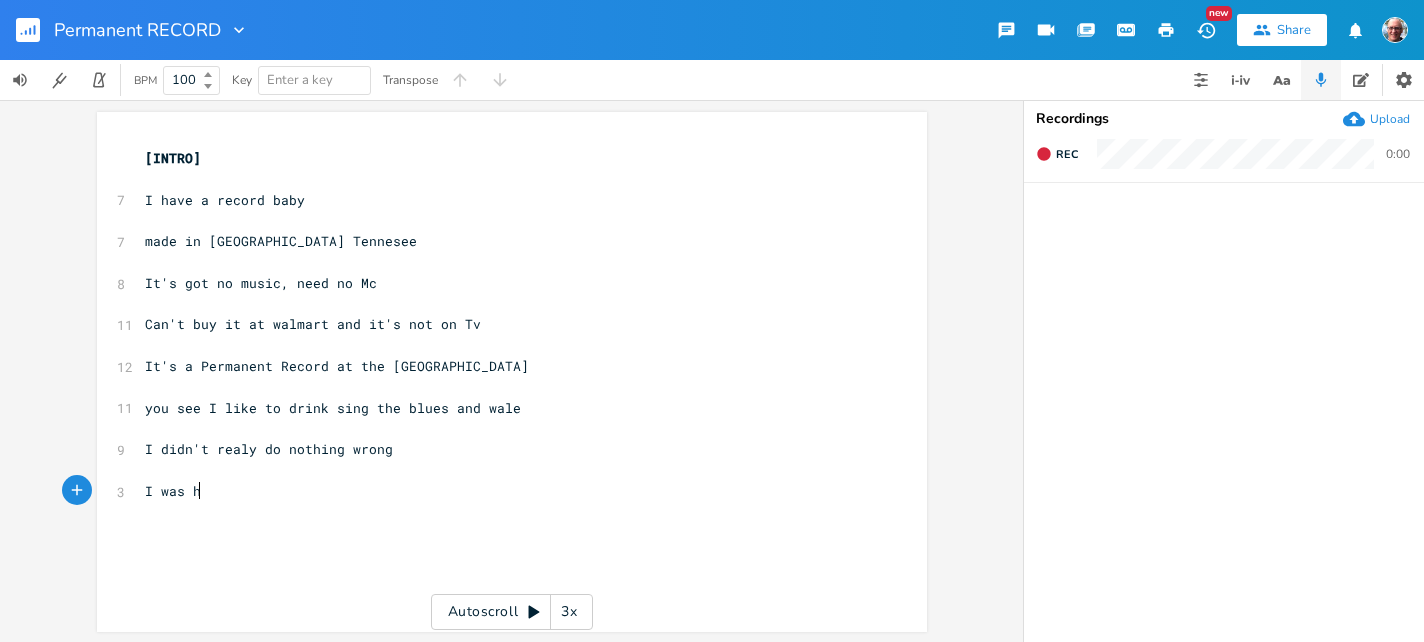 type on "I was hi" 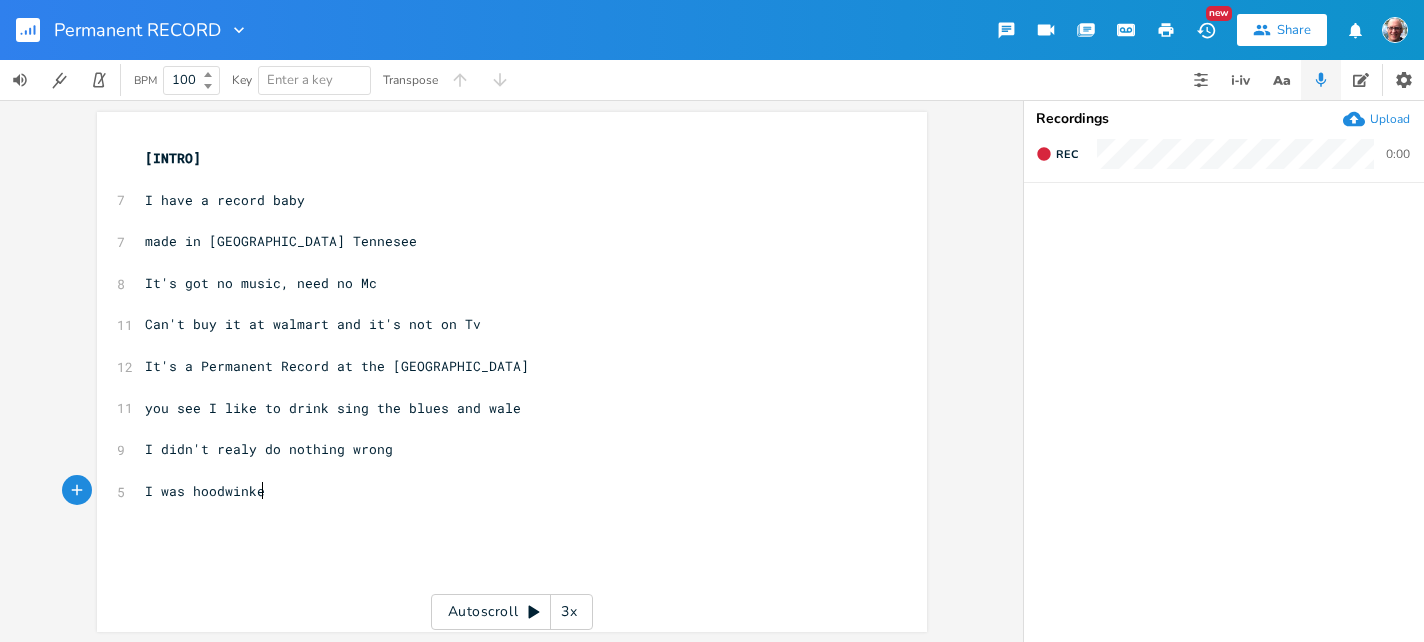 scroll, scrollTop: 0, scrollLeft: 84, axis: horizontal 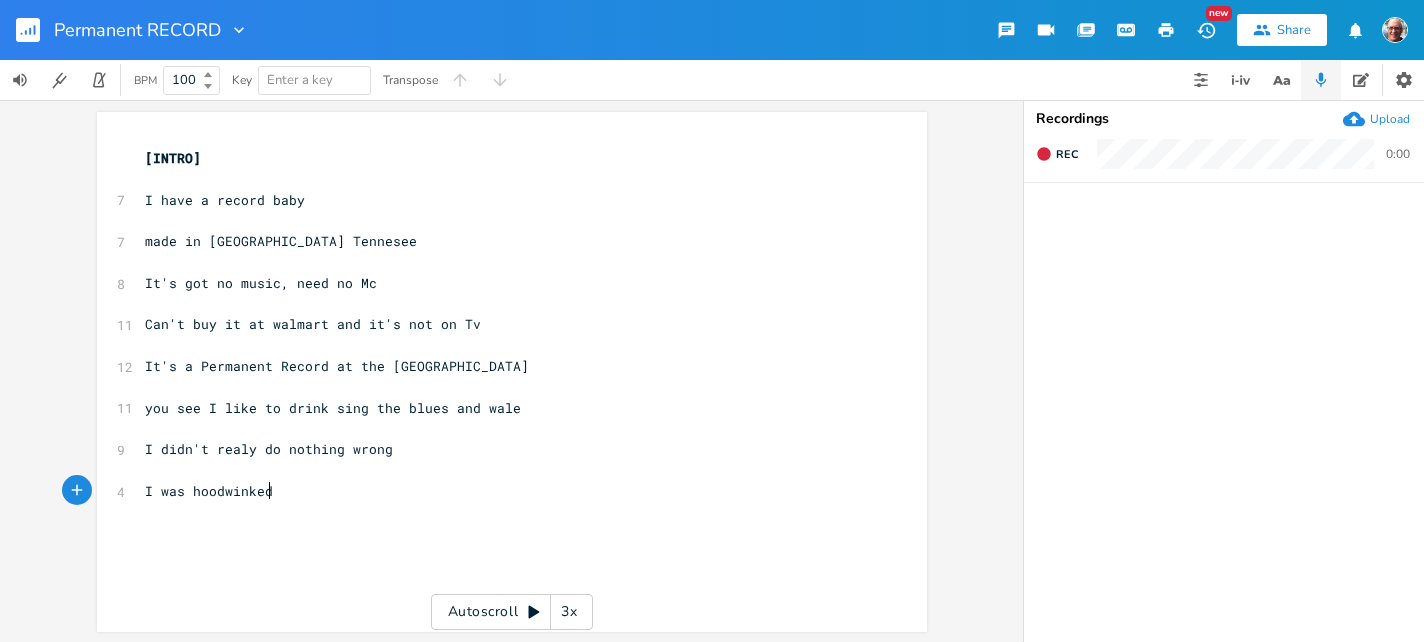 type on "oodwinked" 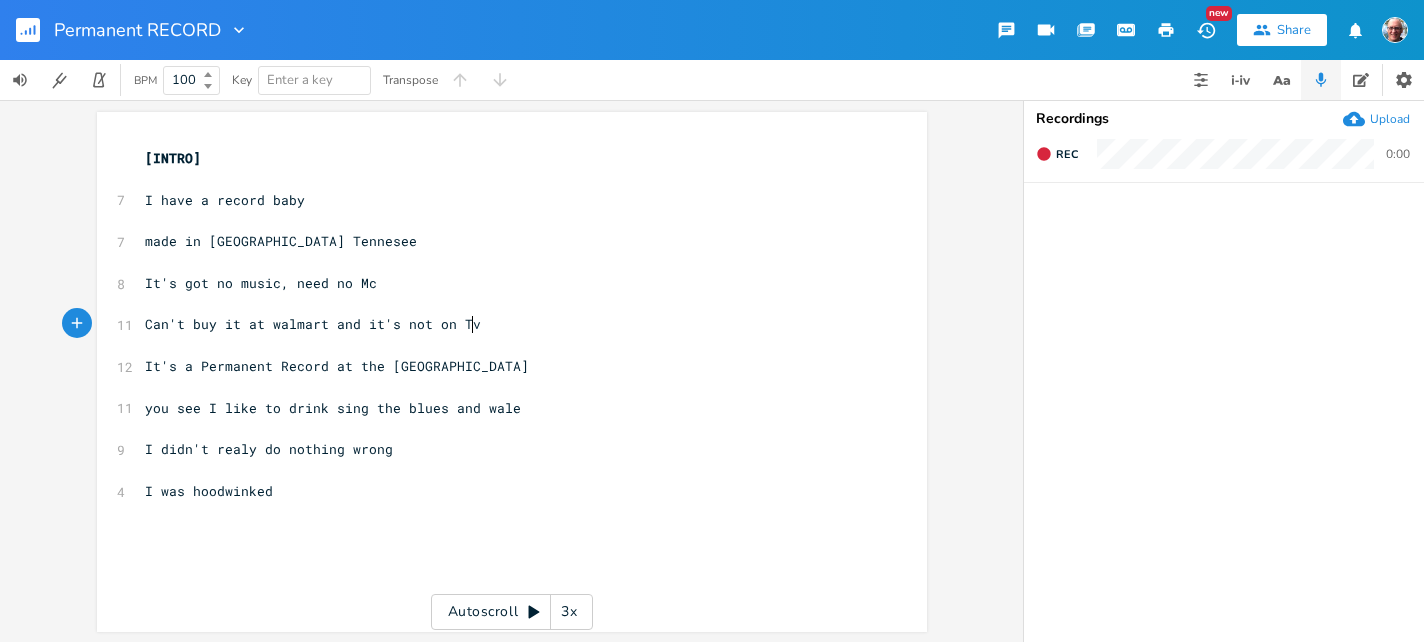 click on "Can't buy it at walmart and it's not on Tv" at bounding box center [502, 324] 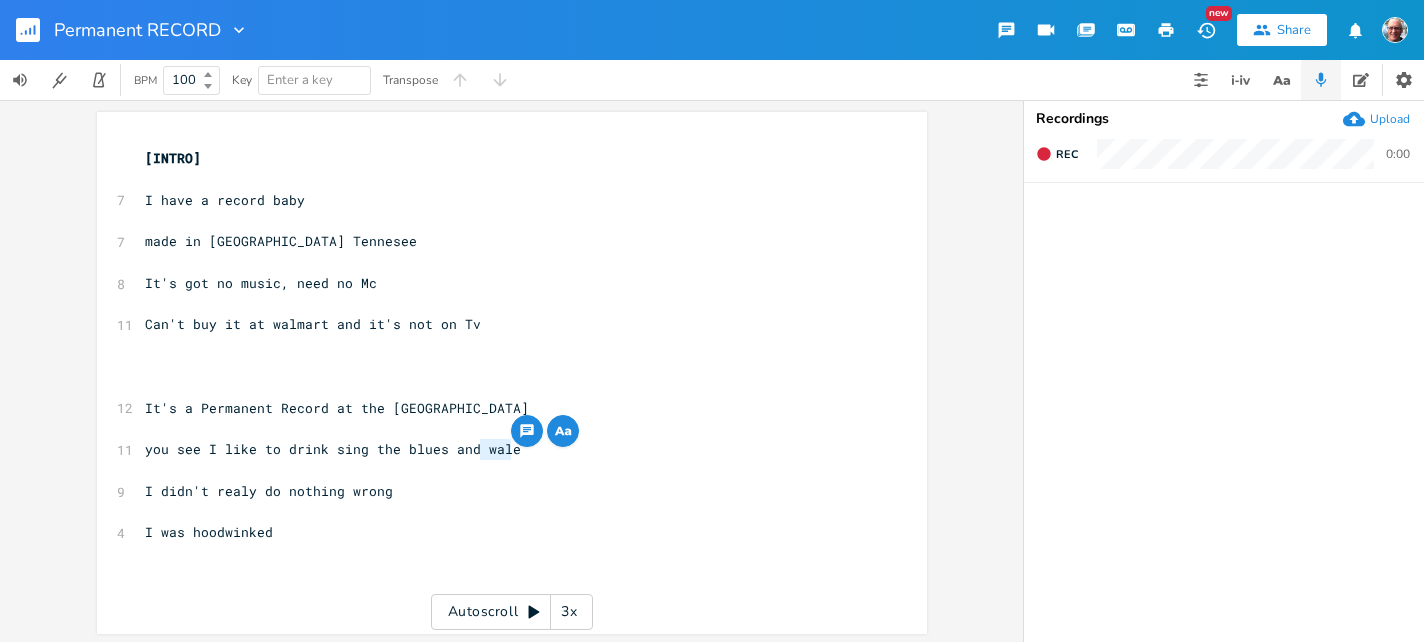 drag, startPoint x: 475, startPoint y: 449, endPoint x: 507, endPoint y: 450, distance: 32.01562 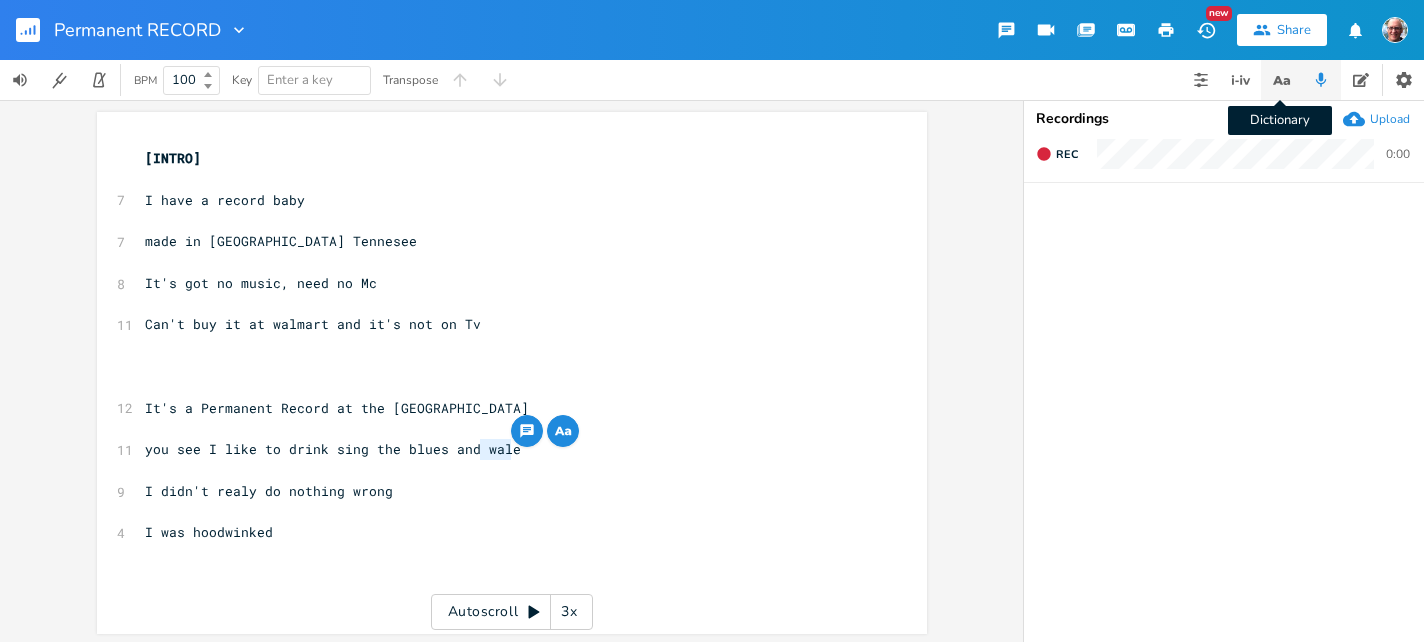 type on "wale" 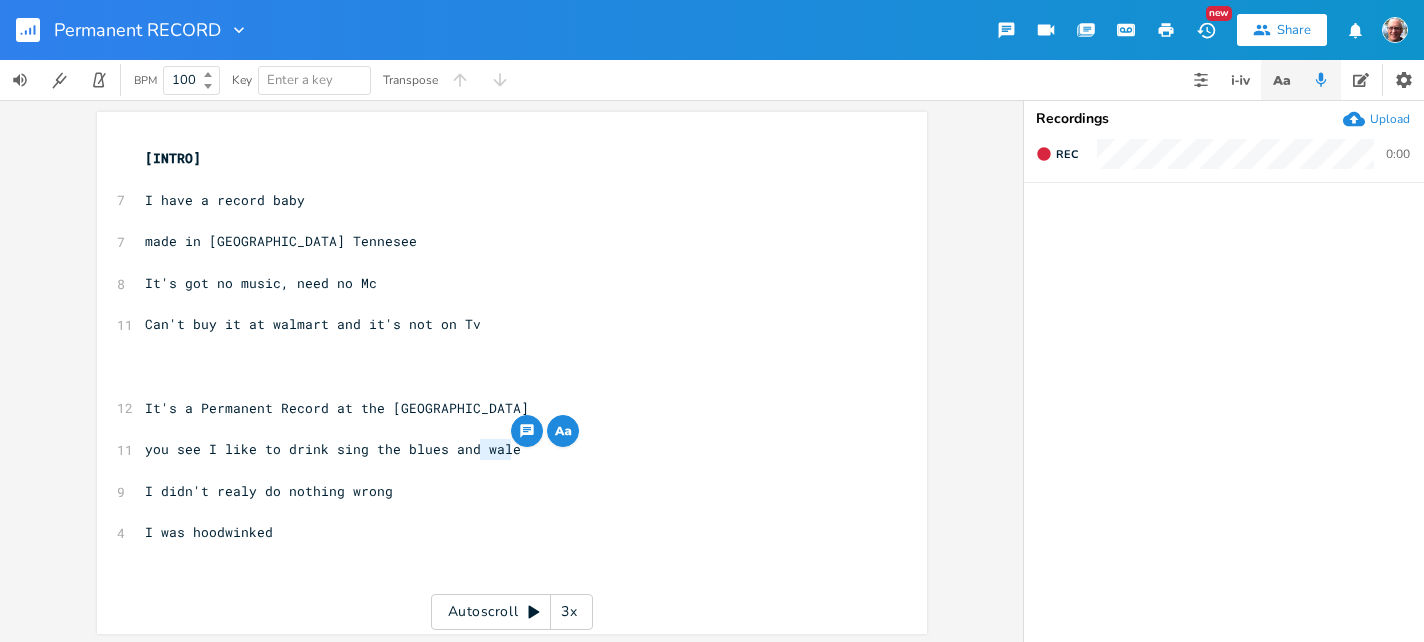 click 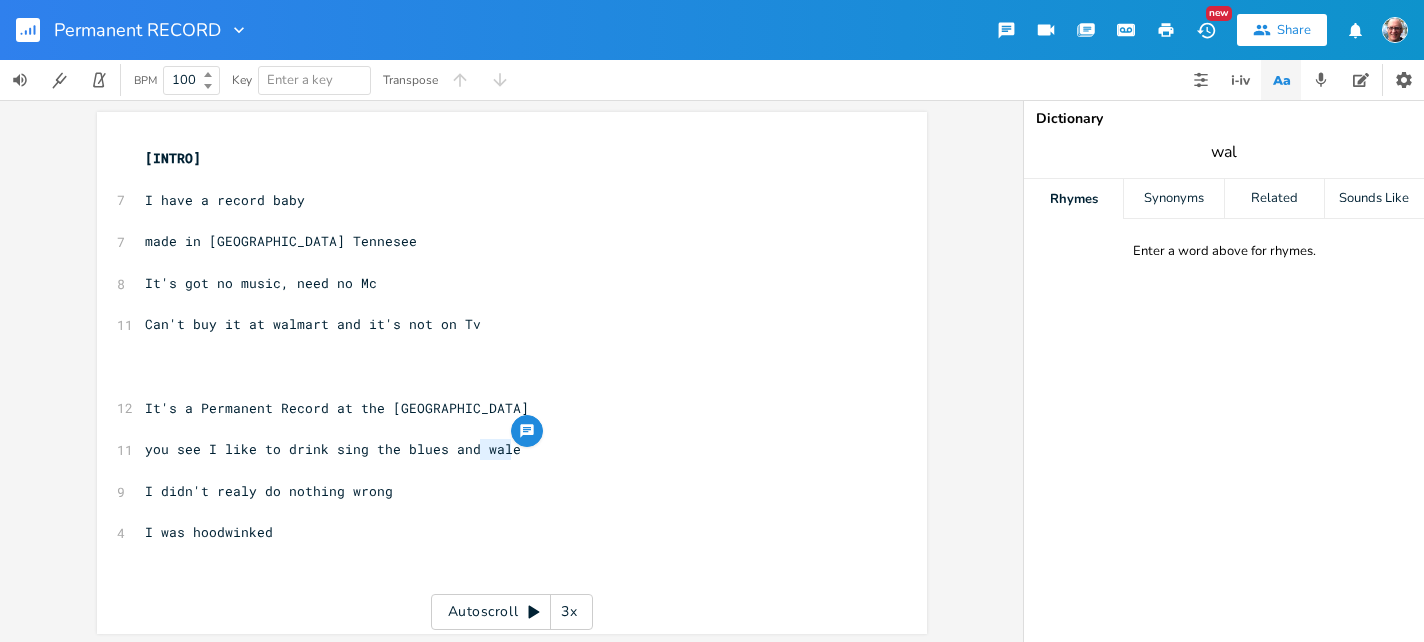 type on "wale" 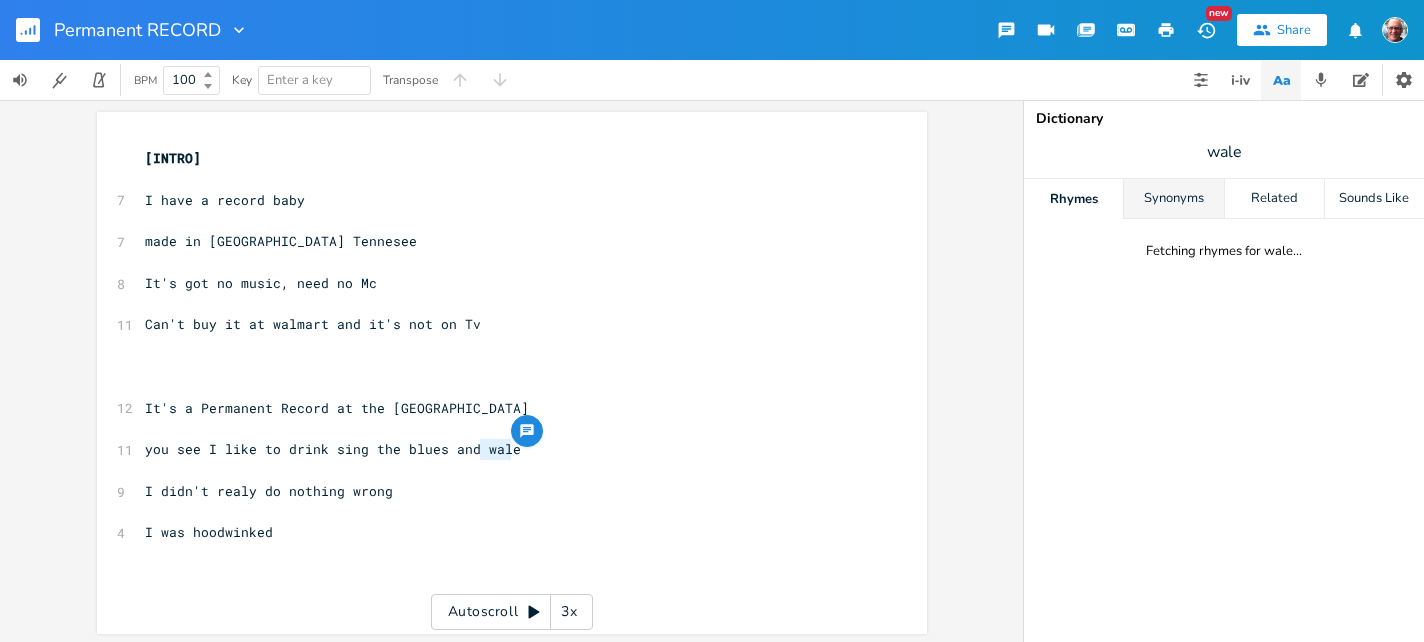 click on "Synonyms" at bounding box center [1173, 199] 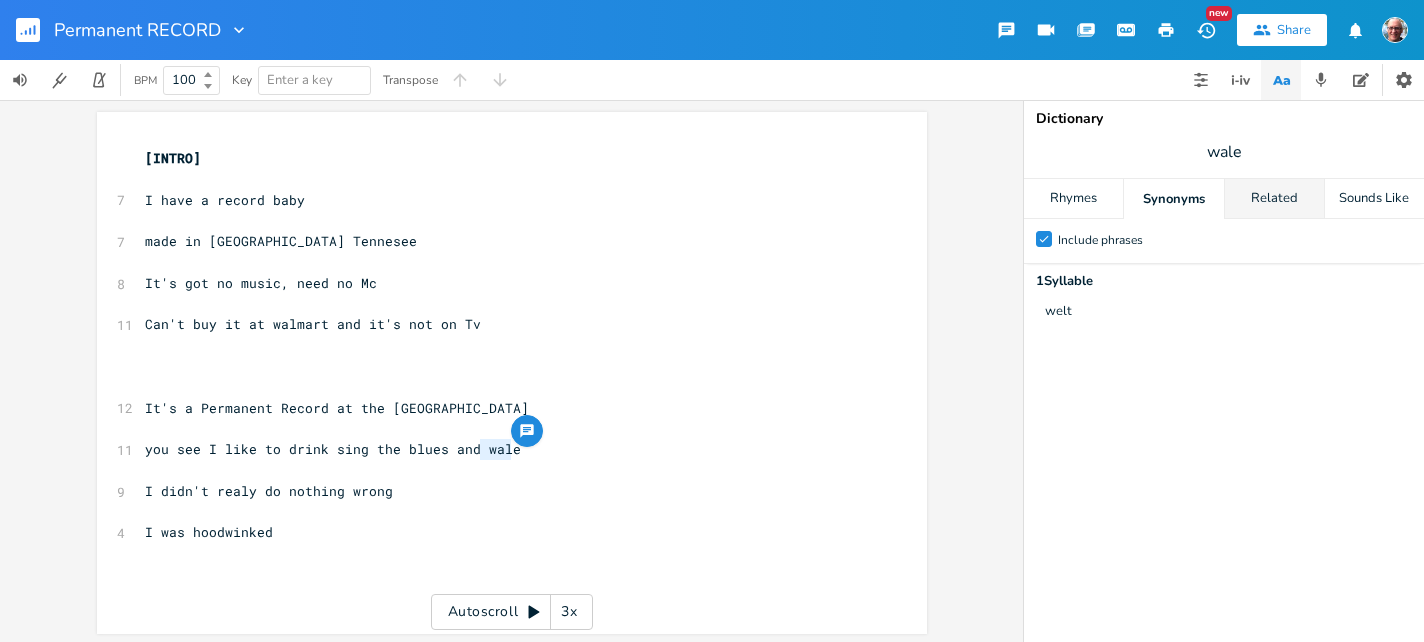 click on "Related" at bounding box center [1274, 199] 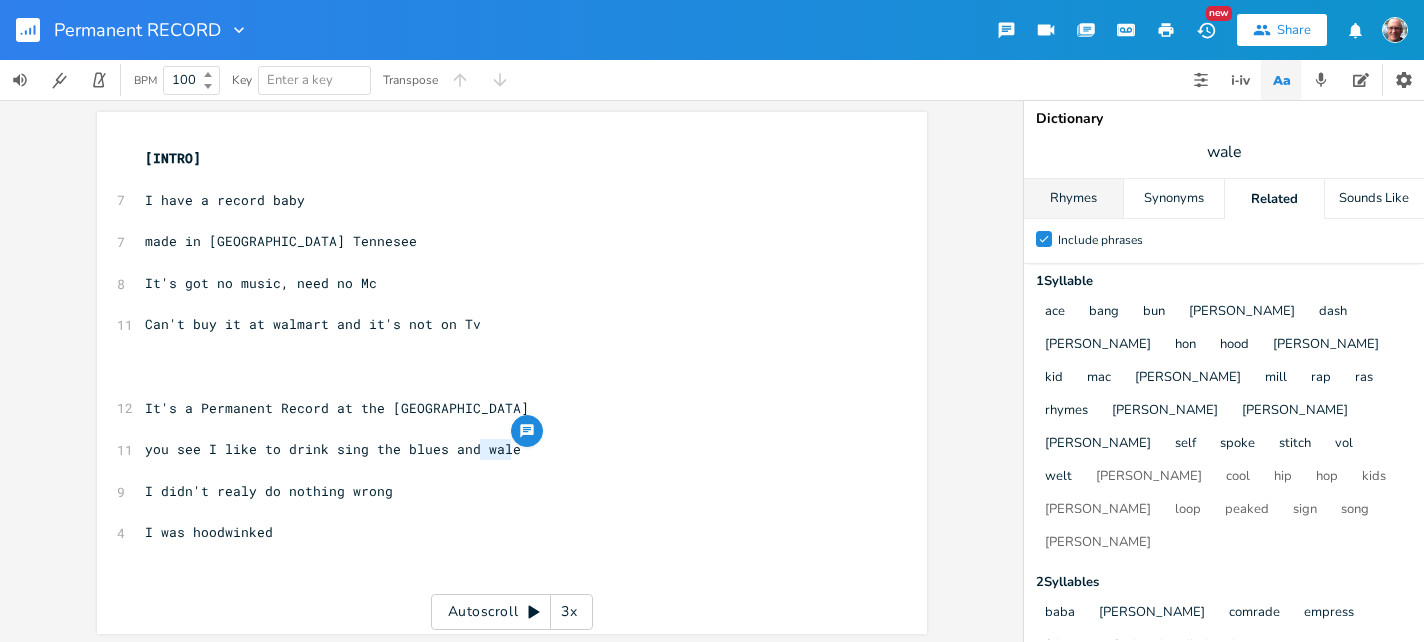 click on "Rhymes" at bounding box center (1073, 199) 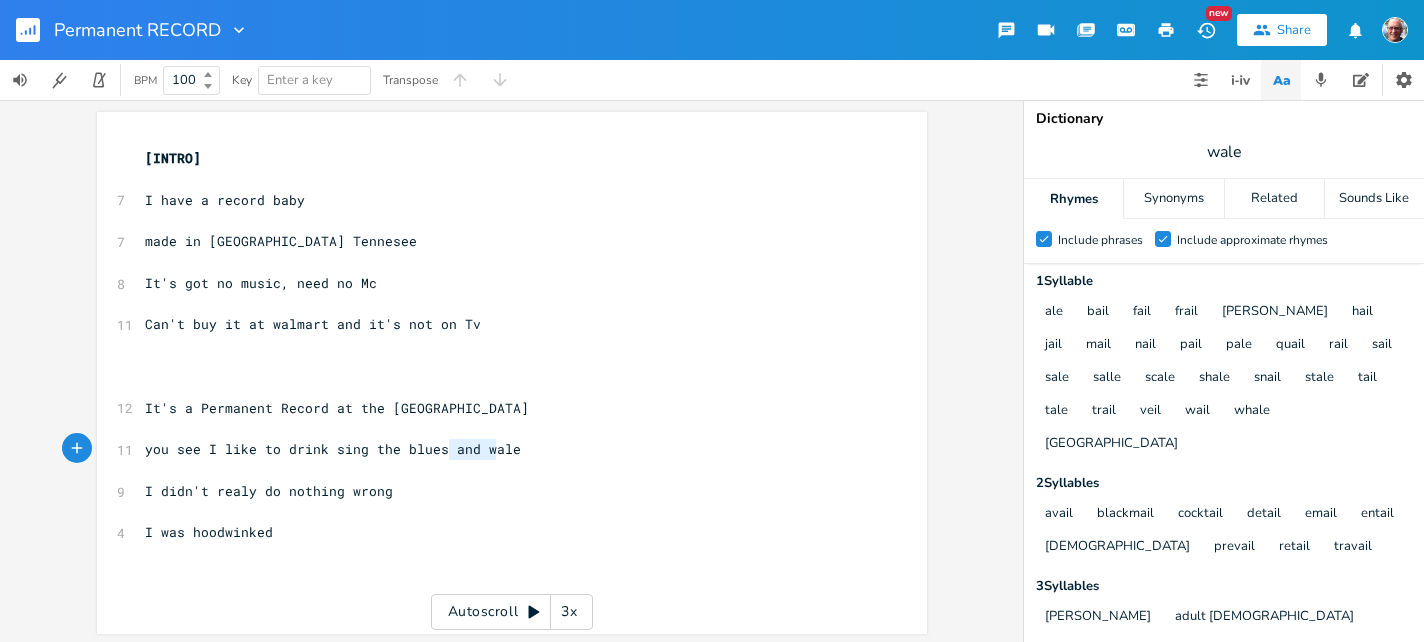type on "and wale" 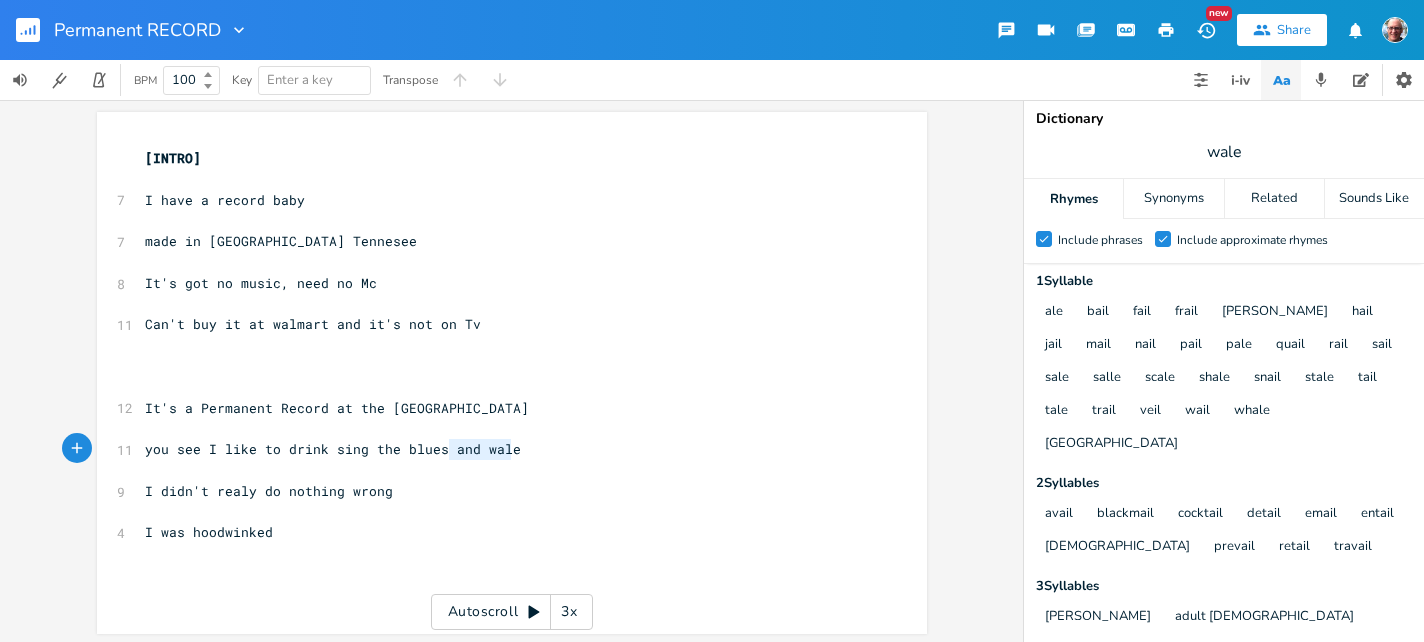 drag, startPoint x: 445, startPoint y: 449, endPoint x: 565, endPoint y: 451, distance: 120.01666 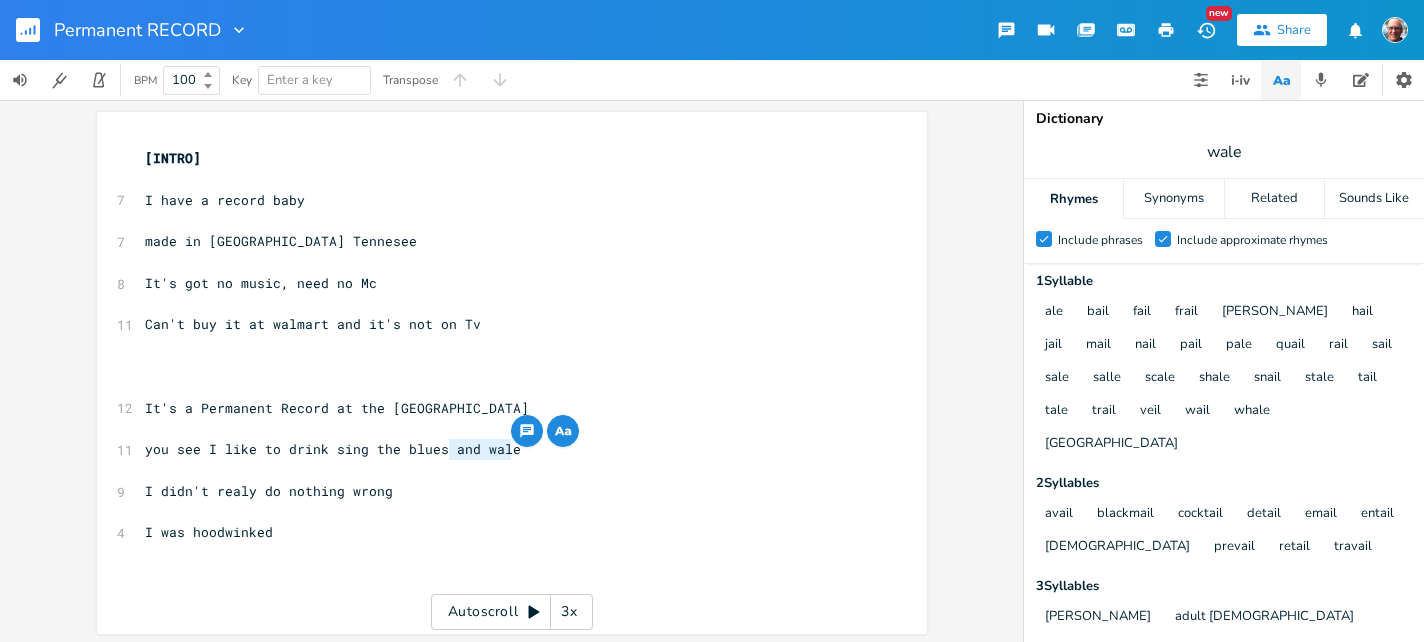 click on "you see I like to drink sing the blues and wale" at bounding box center (333, 449) 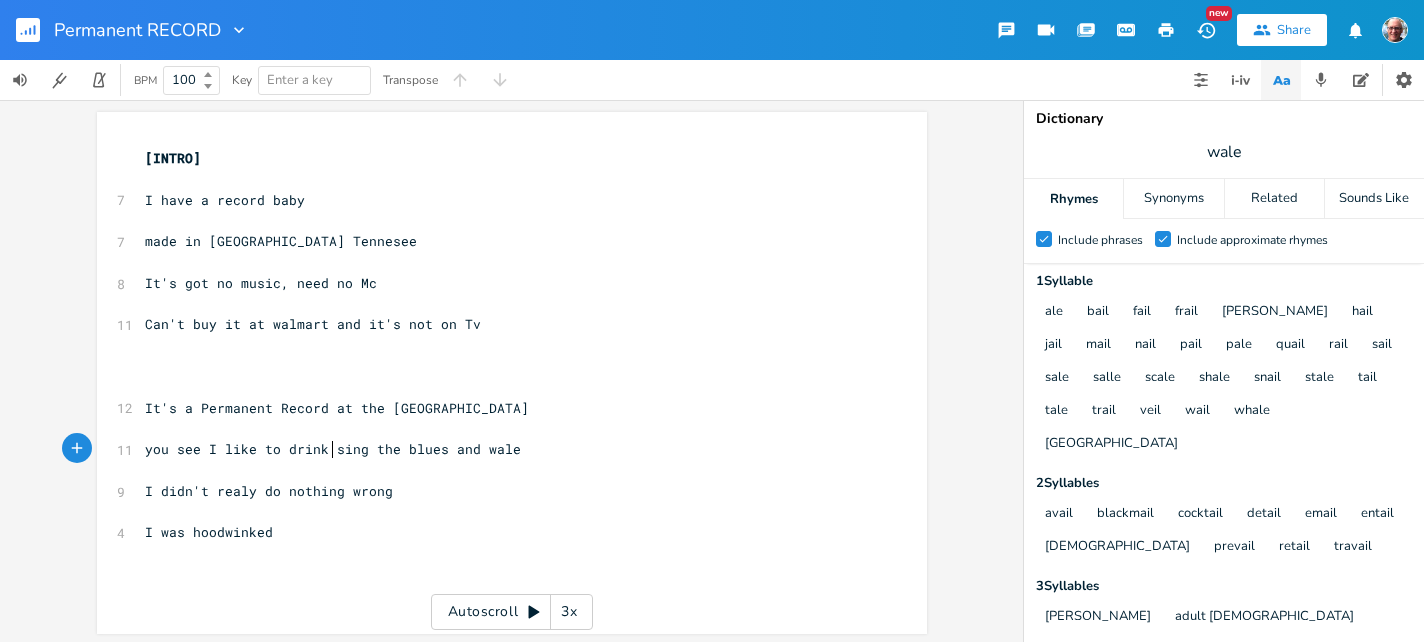 type on "," 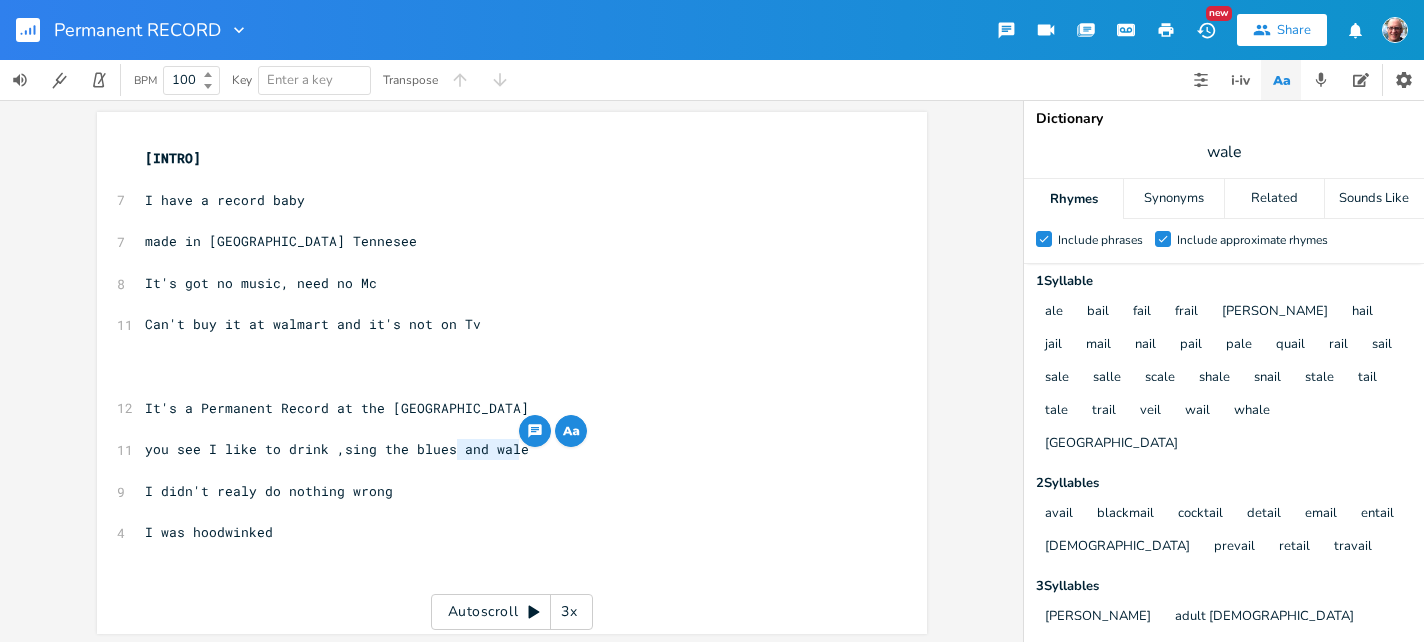 drag, startPoint x: 451, startPoint y: 447, endPoint x: 561, endPoint y: 442, distance: 110.11358 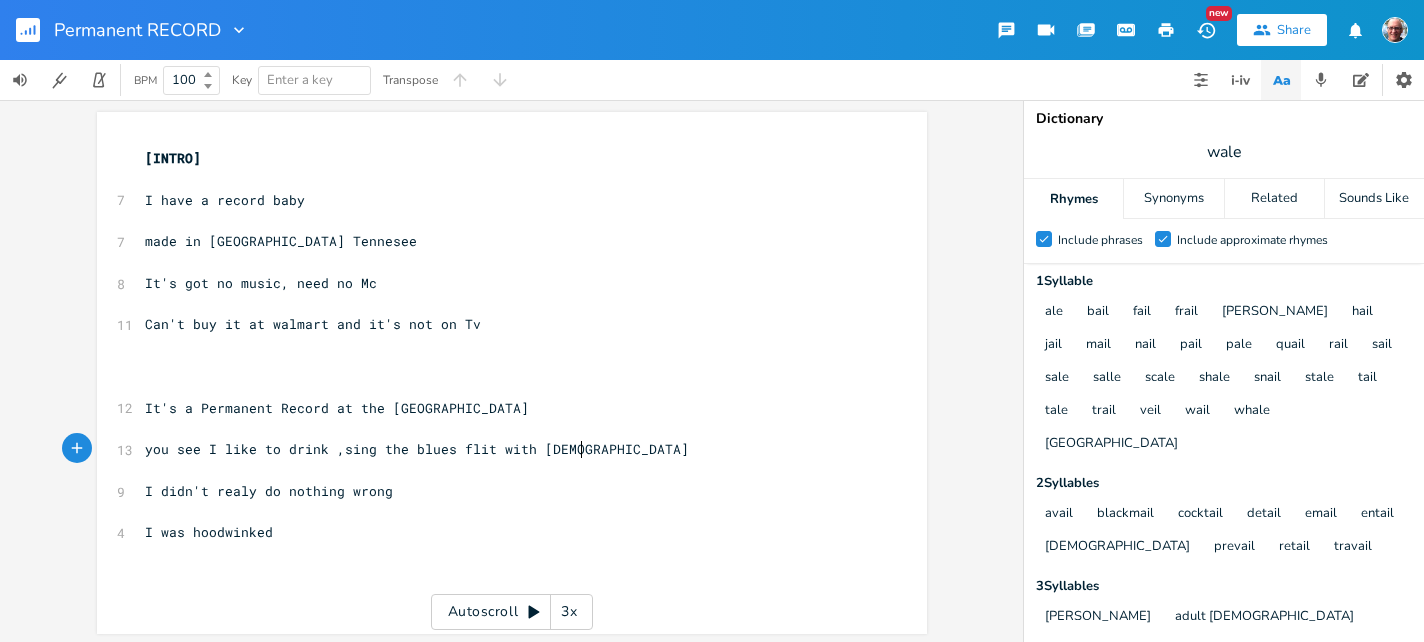 type on "flit with [DEMOGRAPHIC_DATA]" 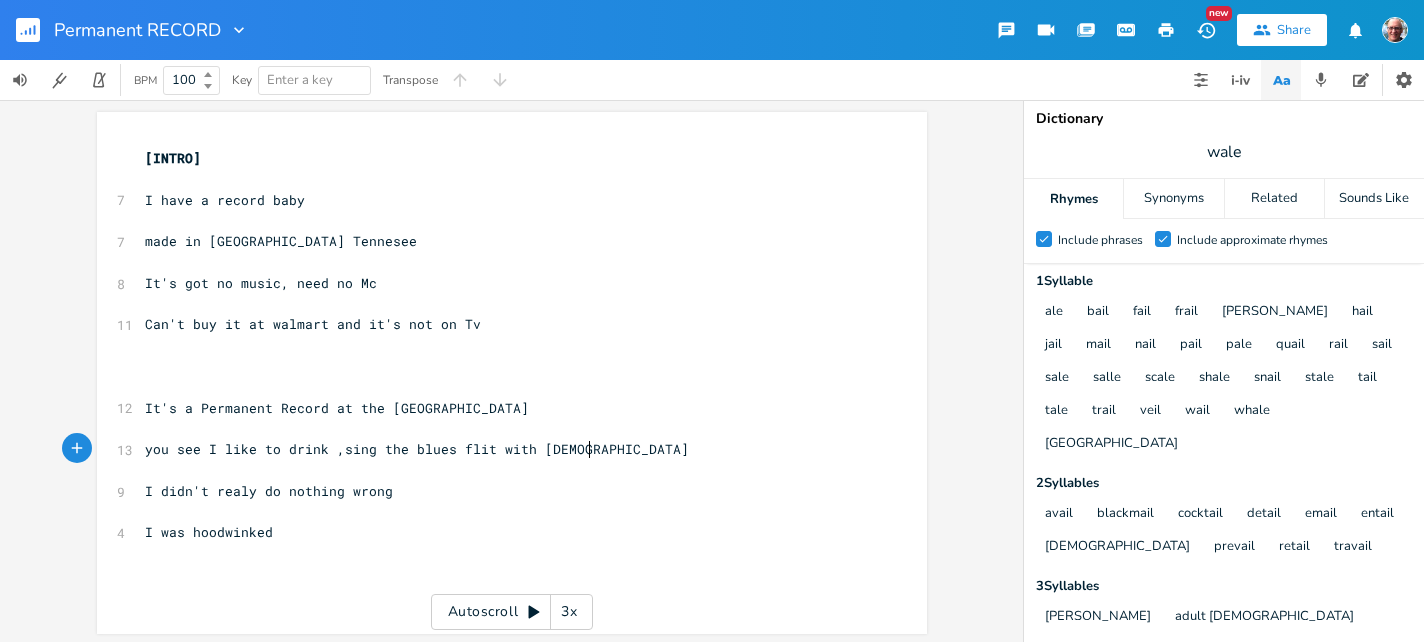 scroll, scrollTop: 0, scrollLeft: 125, axis: horizontal 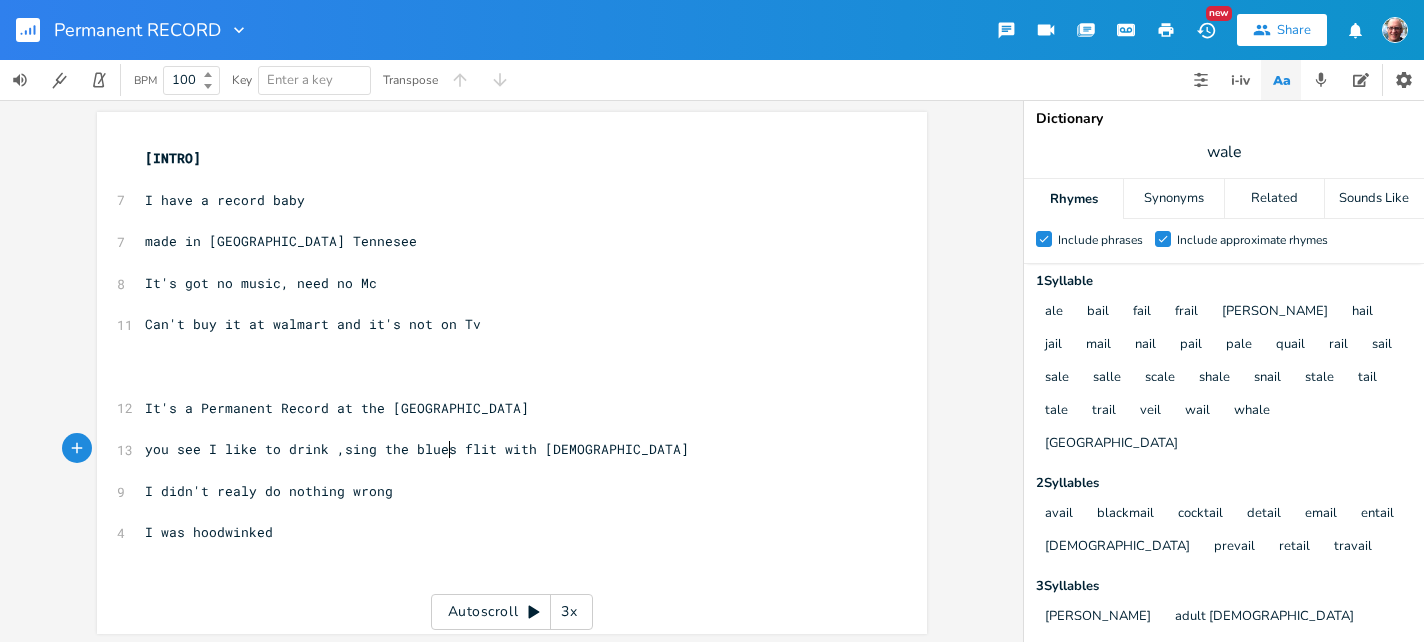 click on "you see I like to drink ,sing the blues flit with [DEMOGRAPHIC_DATA]" at bounding box center (417, 449) 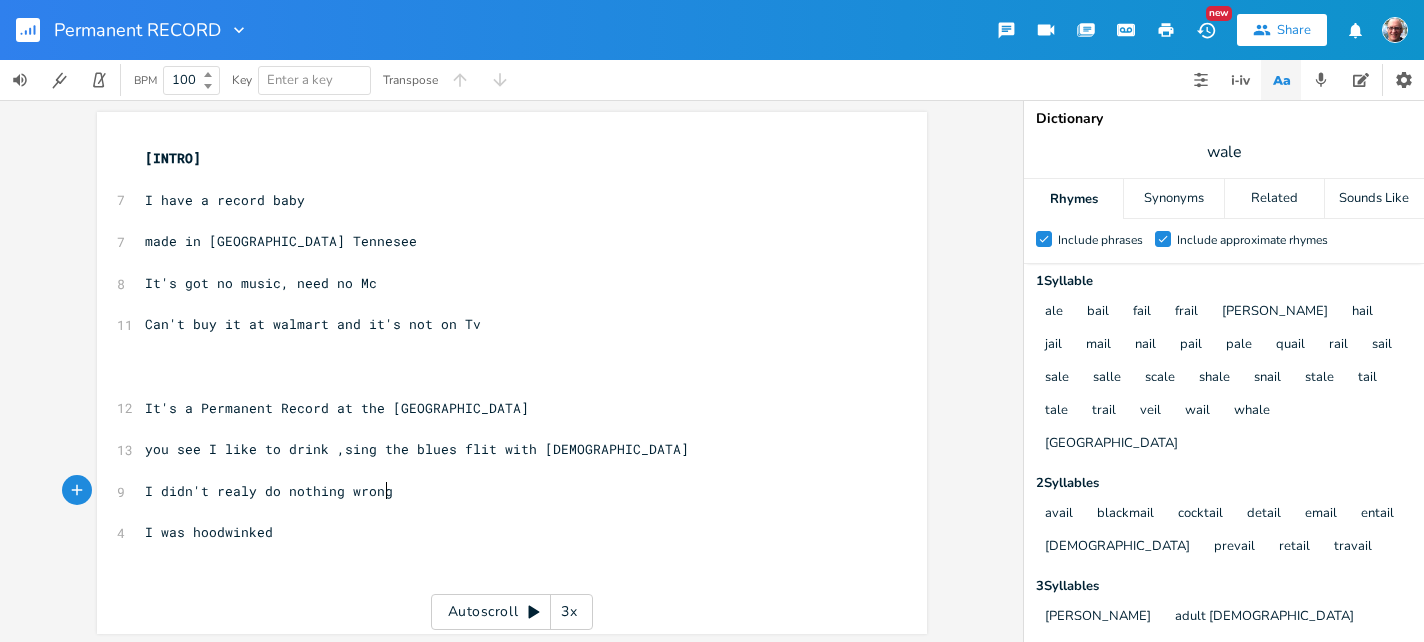 click on "I didn't realy do nothing wrong" at bounding box center (502, 491) 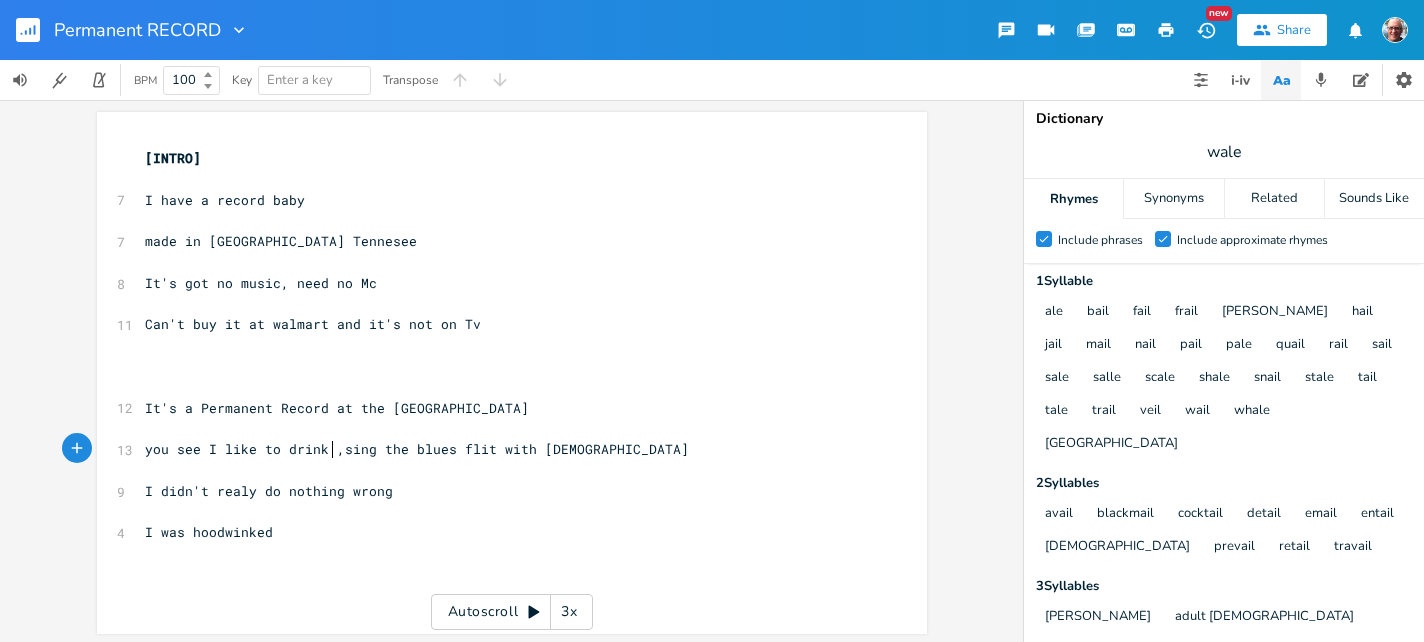 click on "you see I like to drink ,sing the blues flit with [DEMOGRAPHIC_DATA]" at bounding box center [417, 449] 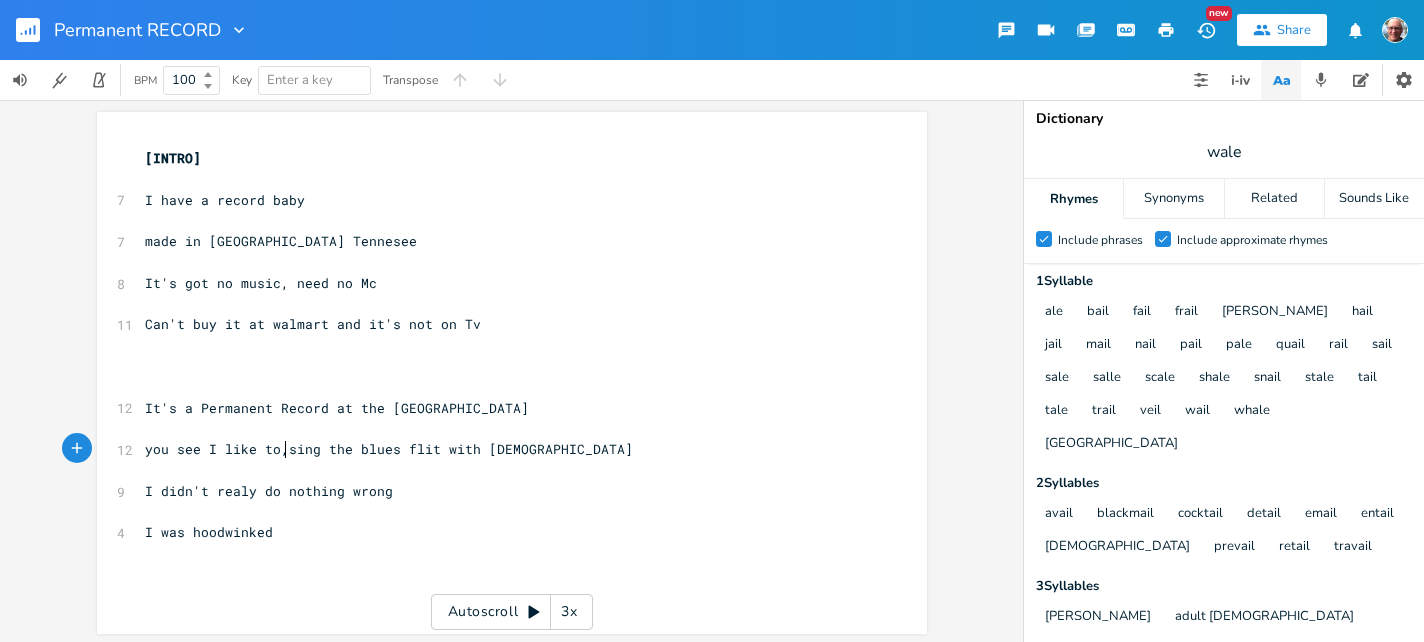 click on "you see I like to,sing the blues flit with [DEMOGRAPHIC_DATA]" at bounding box center [389, 449] 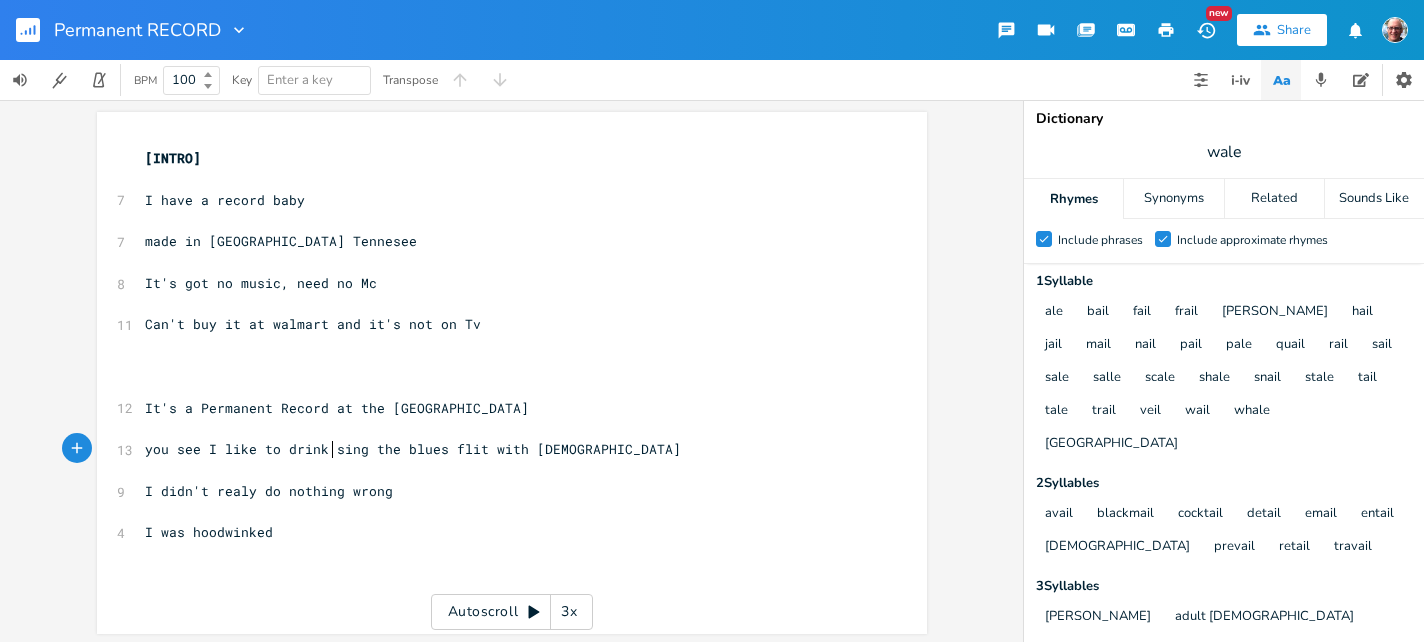 scroll, scrollTop: 0, scrollLeft: 47, axis: horizontal 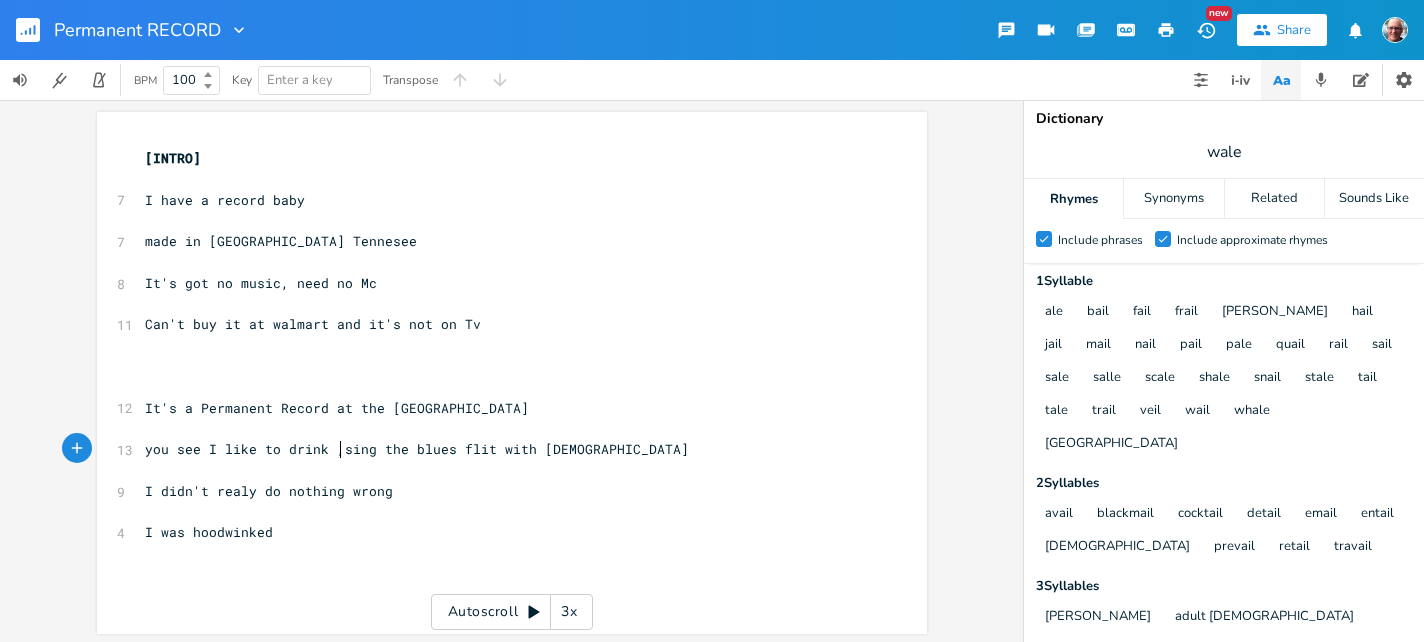 type on "drink ," 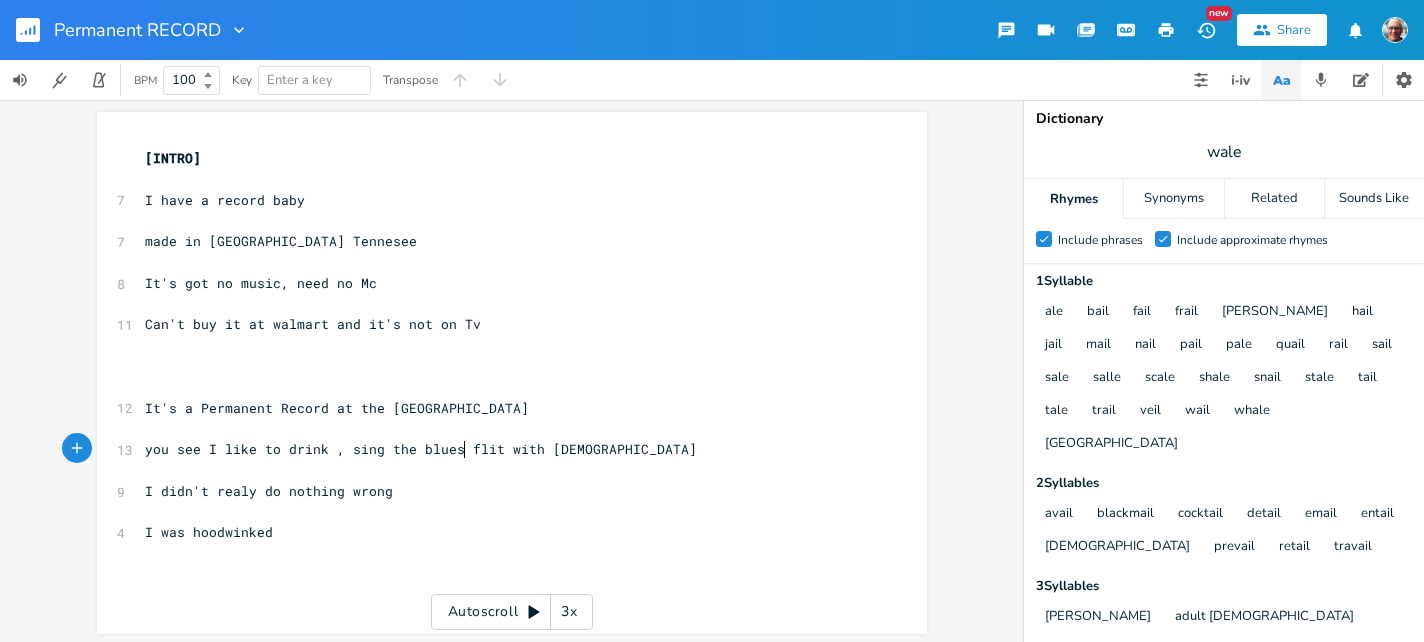 click on "you see I like to drink , sing the blues flit with [DEMOGRAPHIC_DATA]" at bounding box center (421, 449) 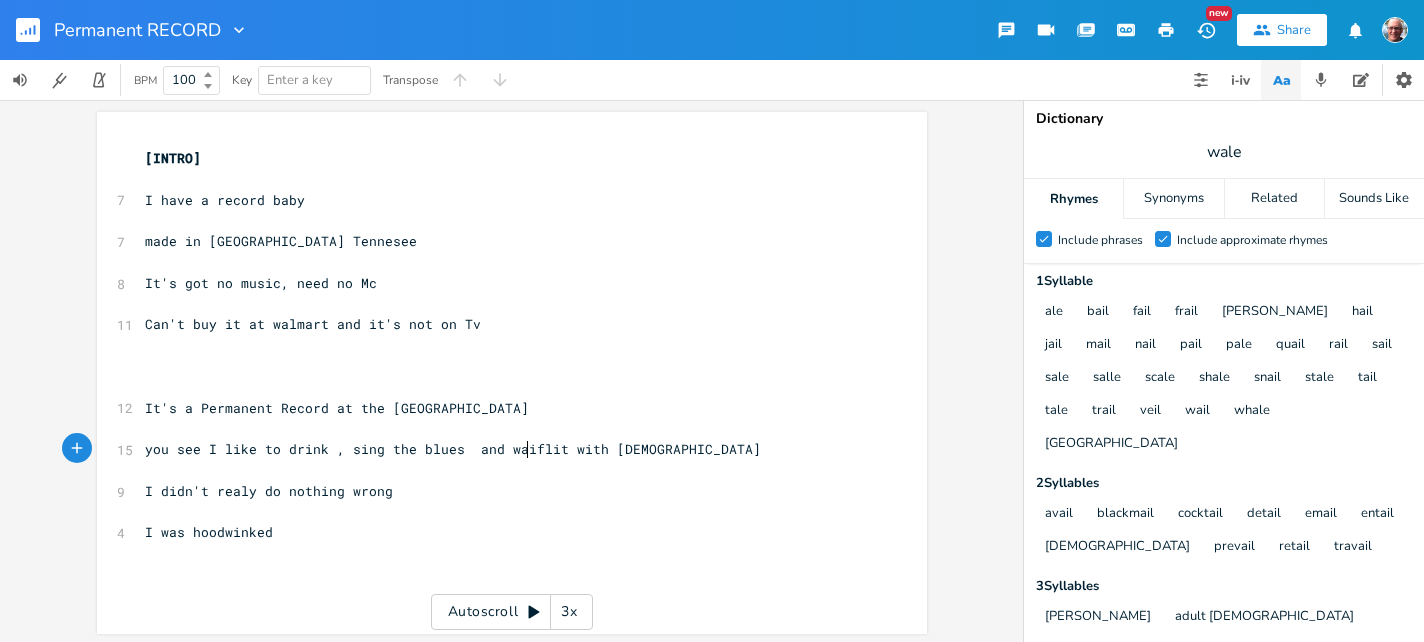 type on "and wail" 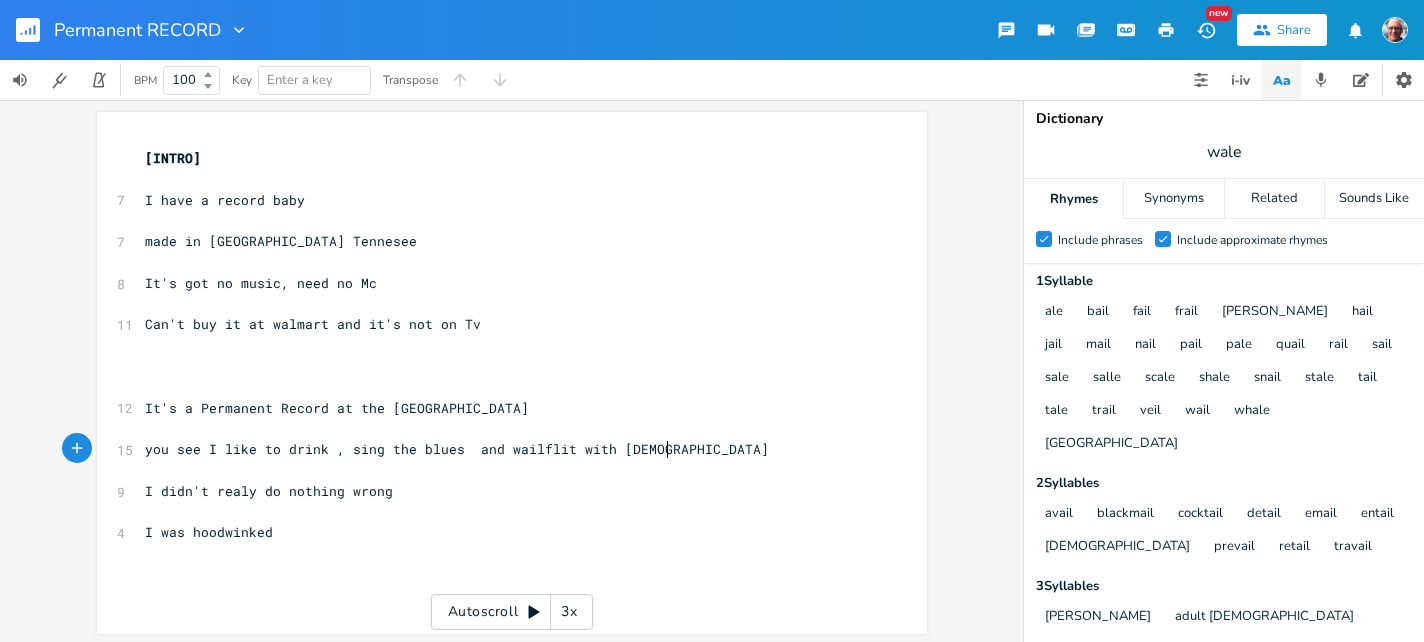 click on "you see I like to drink , sing the blues  and wailflit with [DEMOGRAPHIC_DATA]" at bounding box center (502, 449) 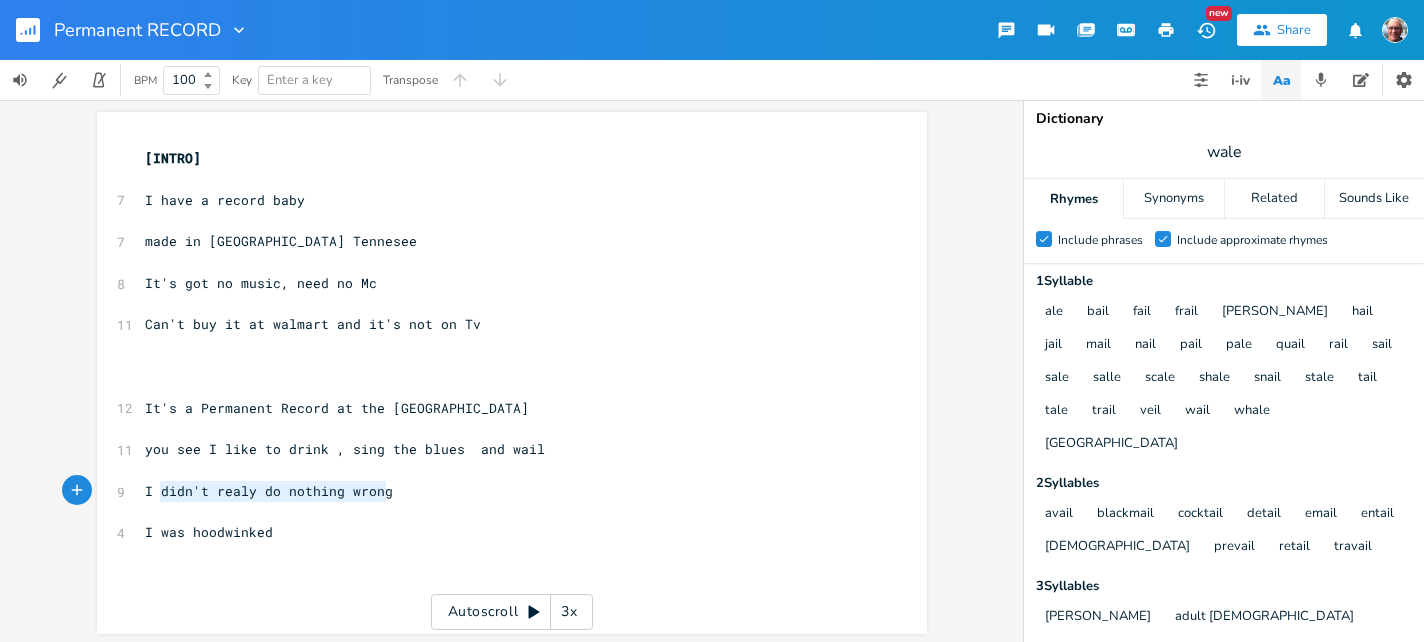 drag, startPoint x: 156, startPoint y: 489, endPoint x: 473, endPoint y: 489, distance: 317 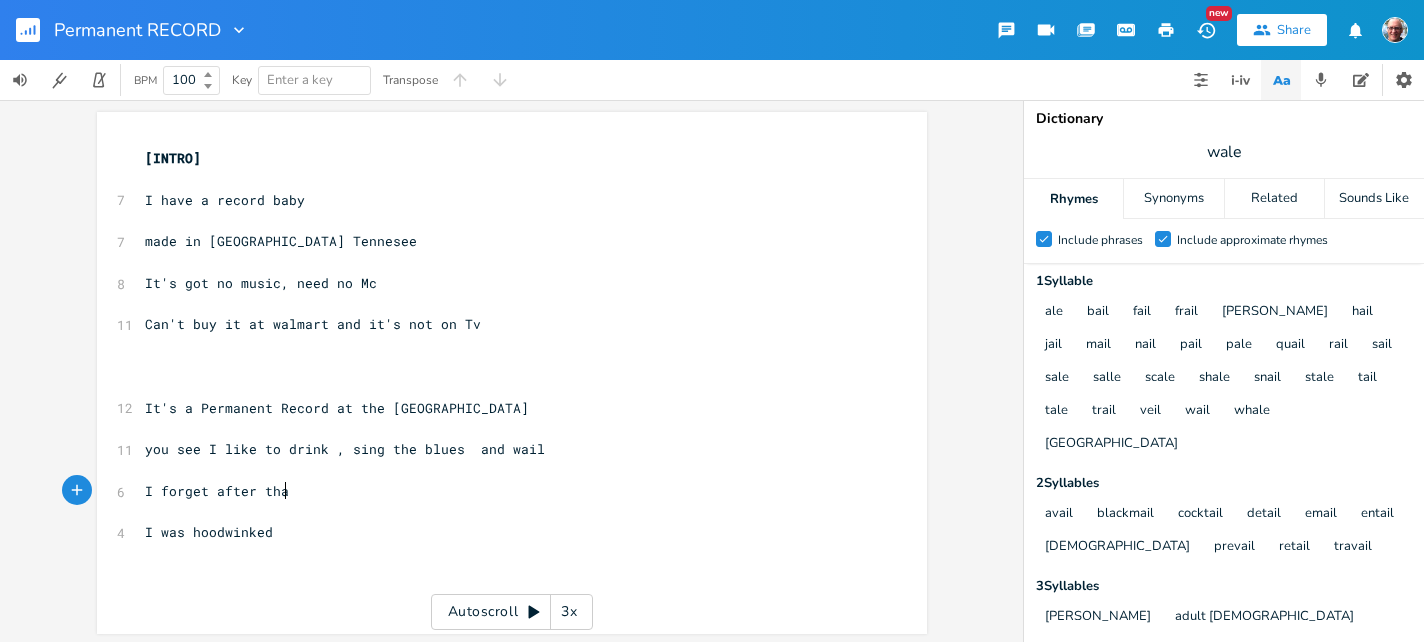scroll, scrollTop: 0, scrollLeft: 122, axis: horizontal 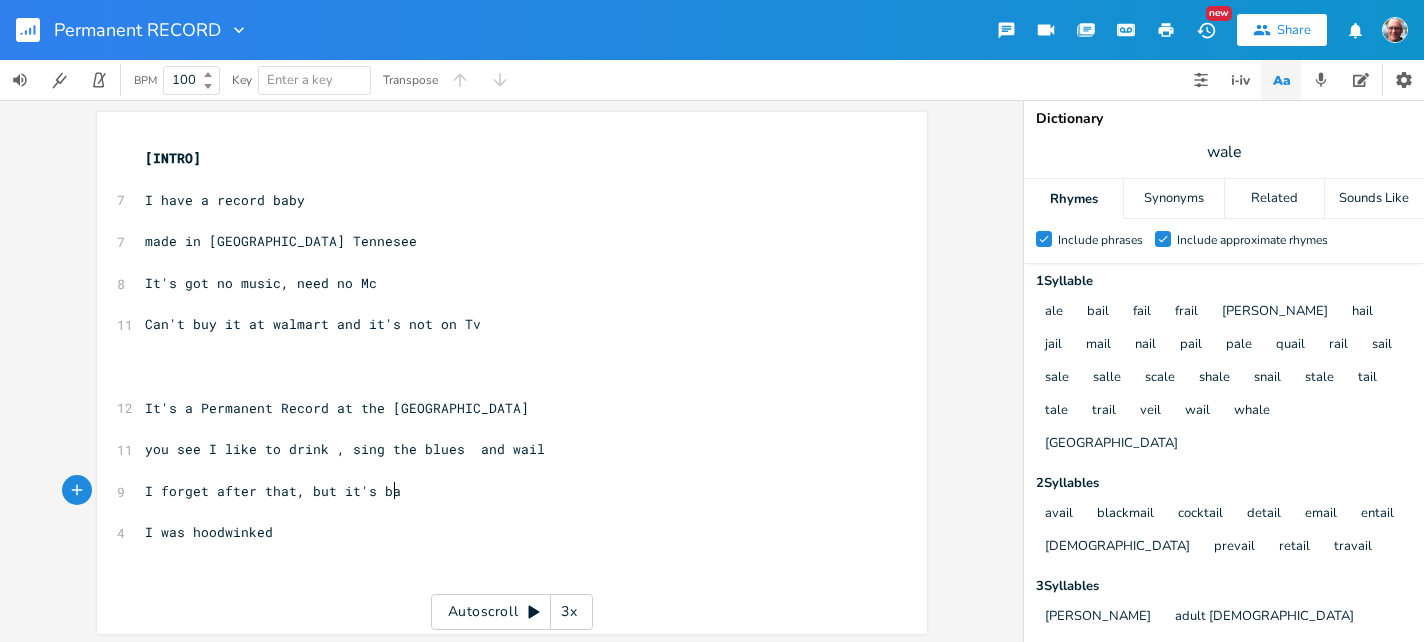 type on "forget after that, but it's bad" 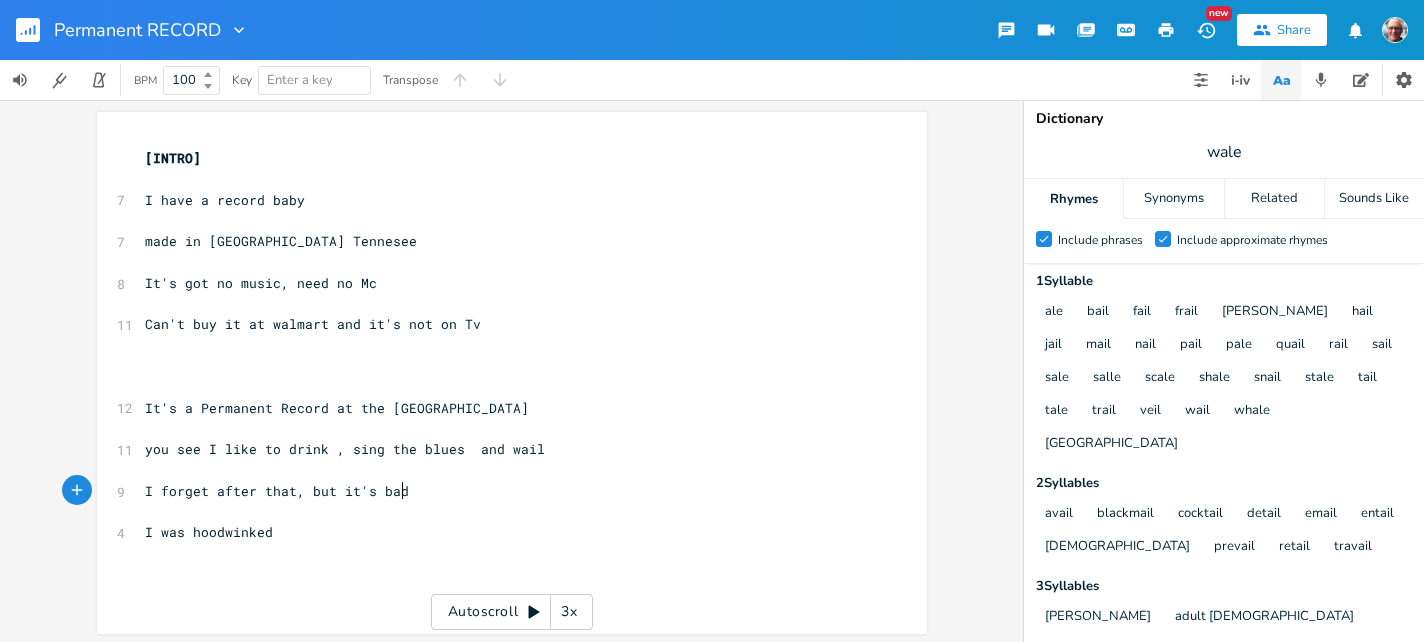 scroll, scrollTop: 0, scrollLeft: 216, axis: horizontal 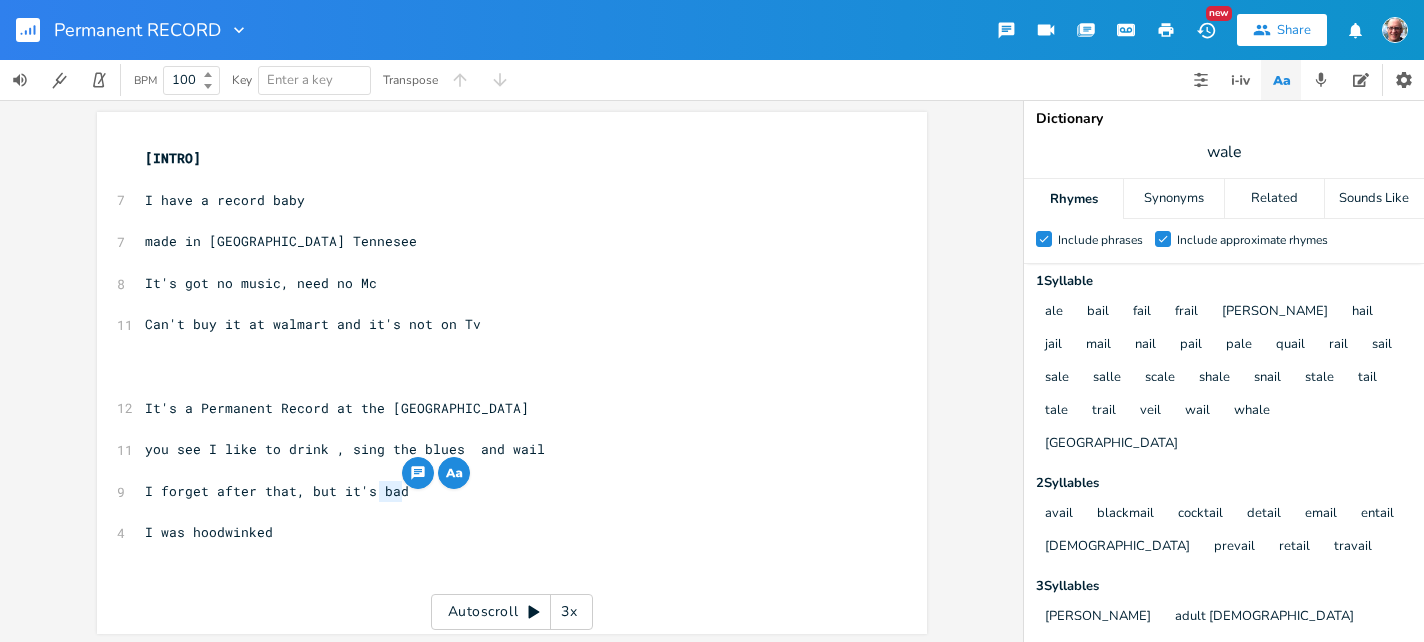 drag, startPoint x: 415, startPoint y: 491, endPoint x: 370, endPoint y: 494, distance: 45.099888 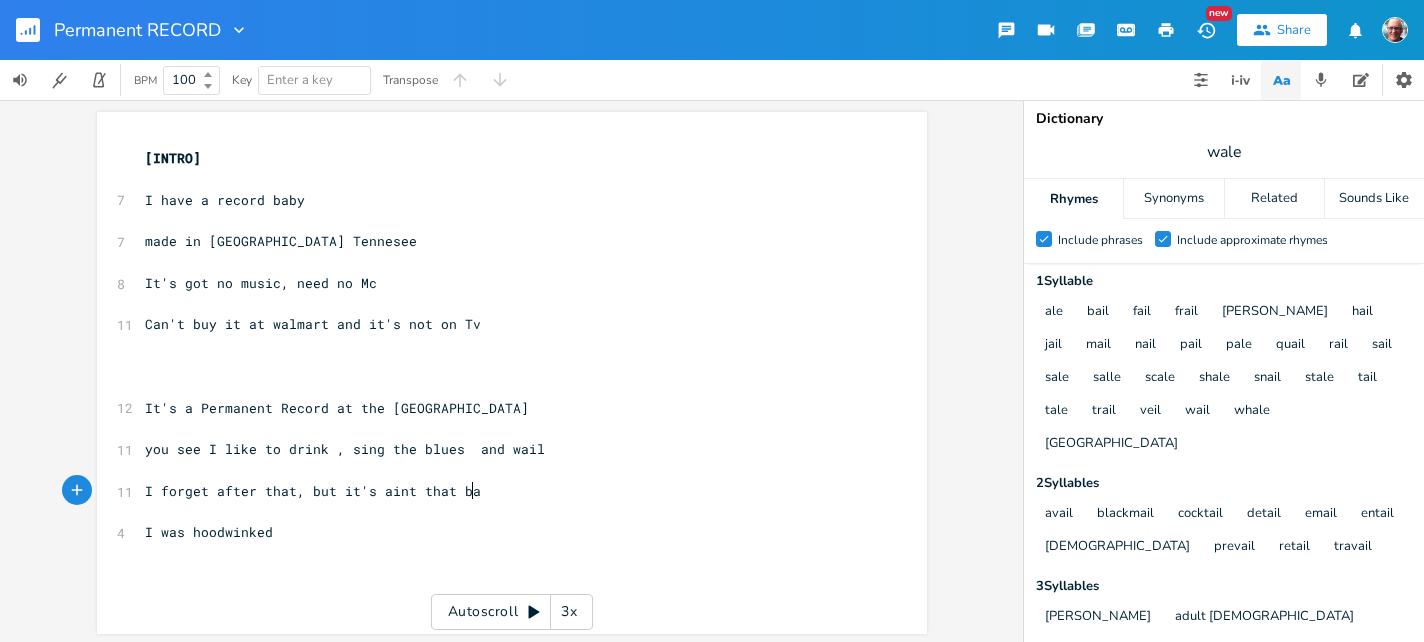 type on "aint that baf" 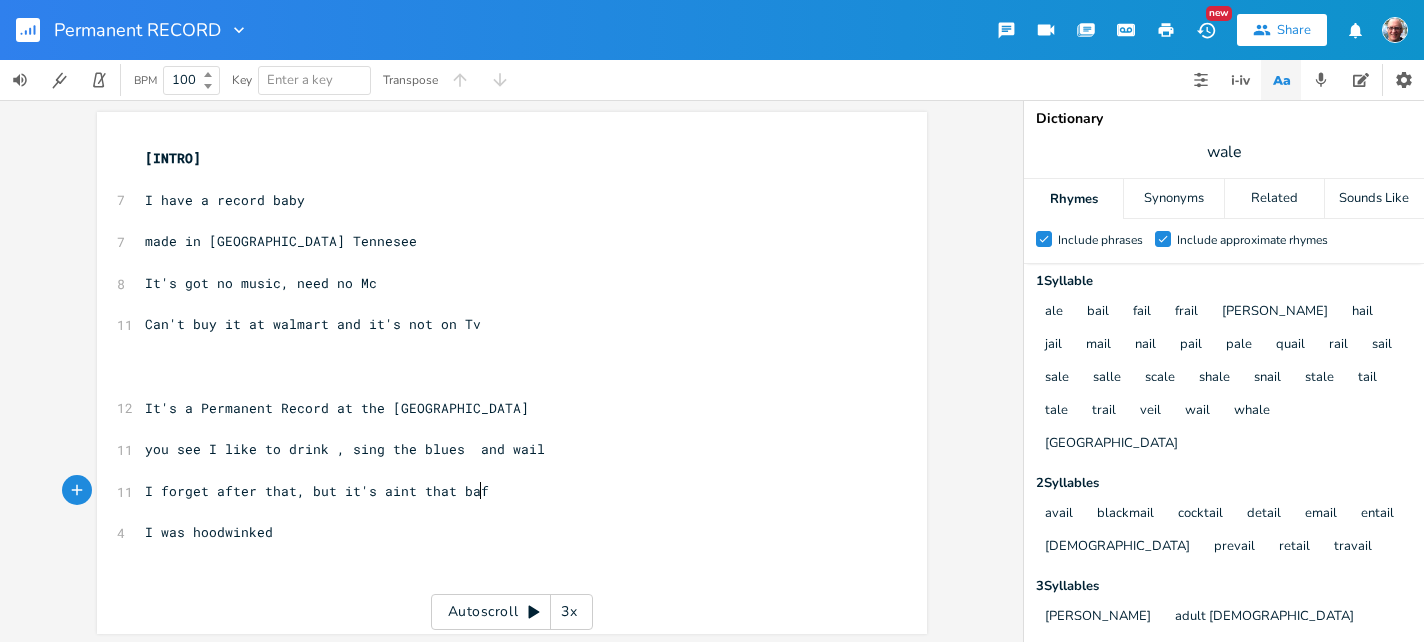 scroll, scrollTop: 0, scrollLeft: 93, axis: horizontal 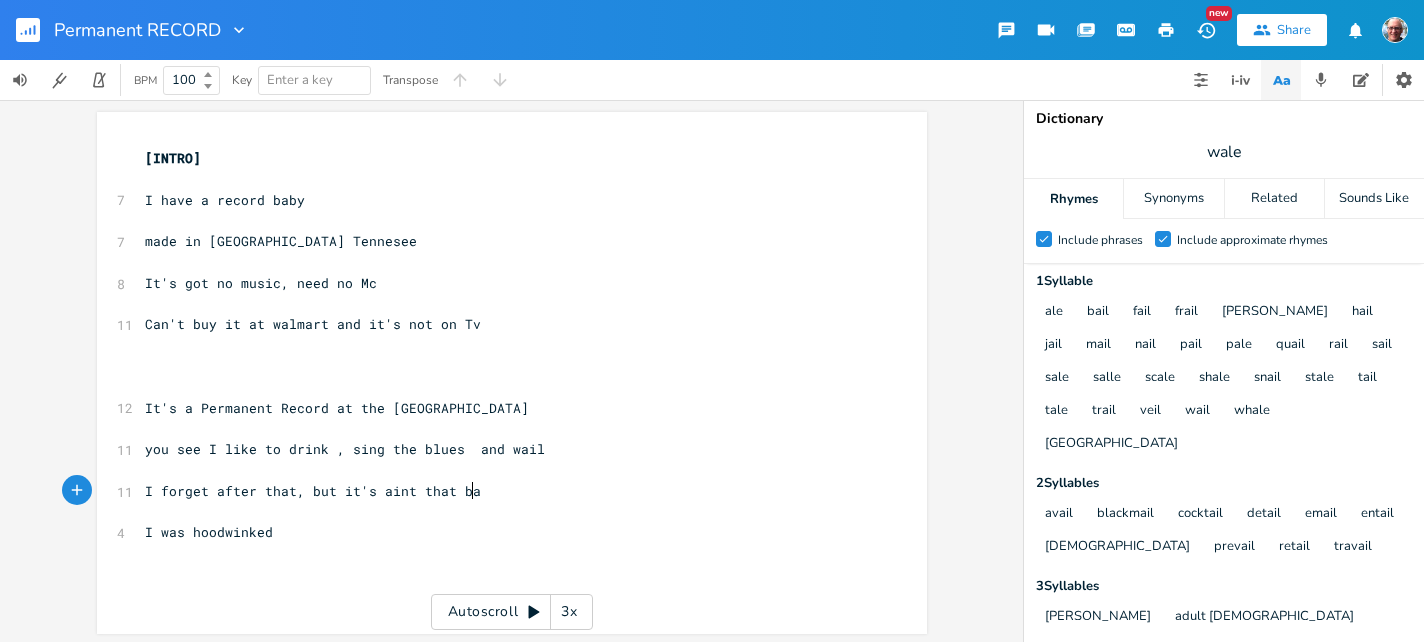 type on "d" 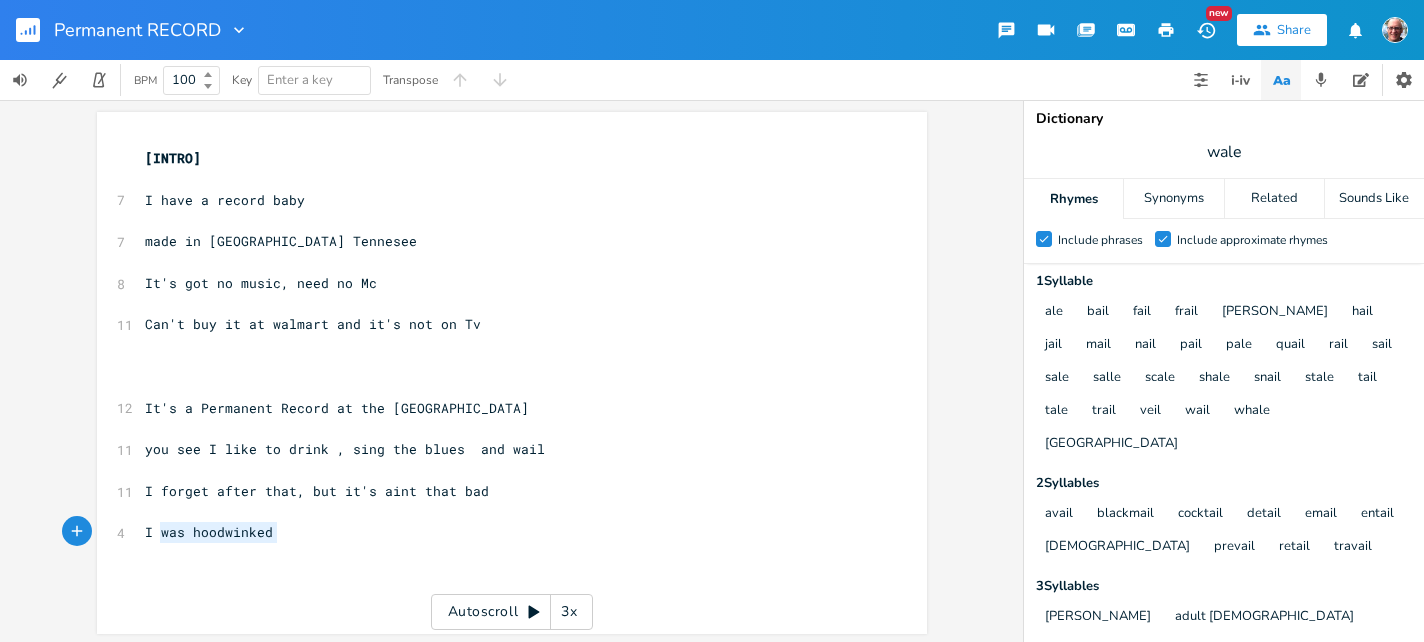 drag, startPoint x: 151, startPoint y: 534, endPoint x: 346, endPoint y: 539, distance: 195.06409 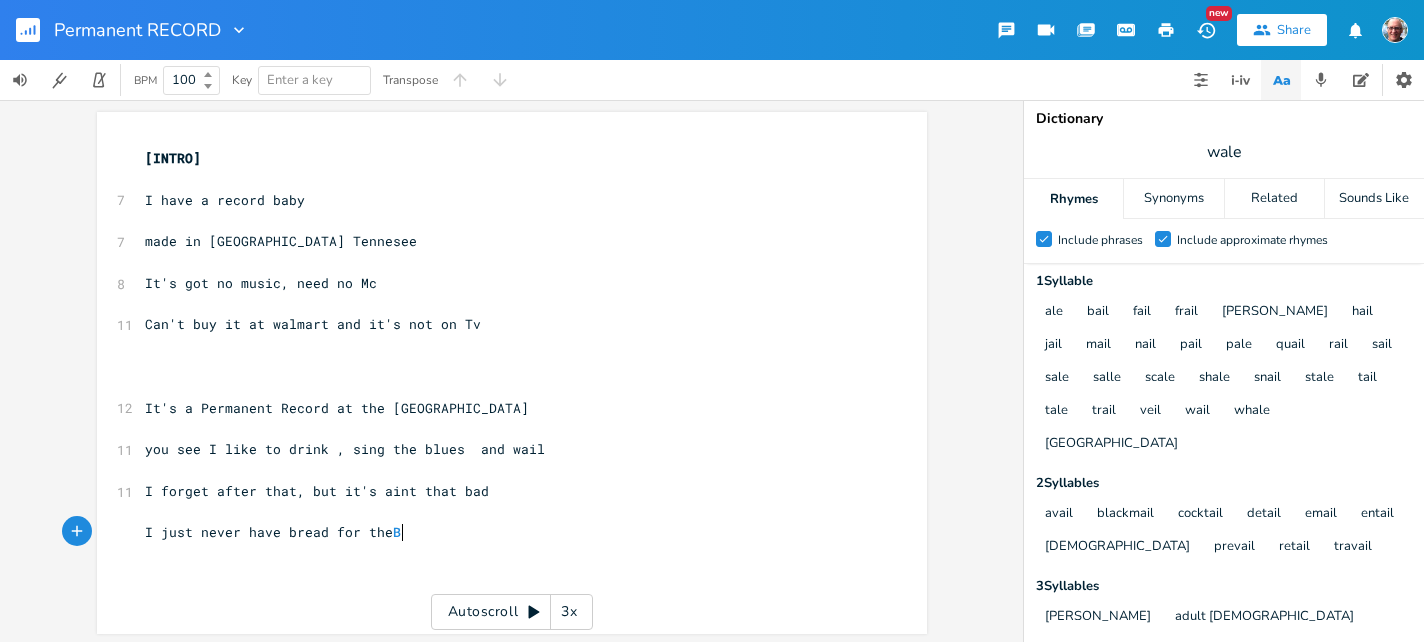 scroll, scrollTop: 0, scrollLeft: 236, axis: horizontal 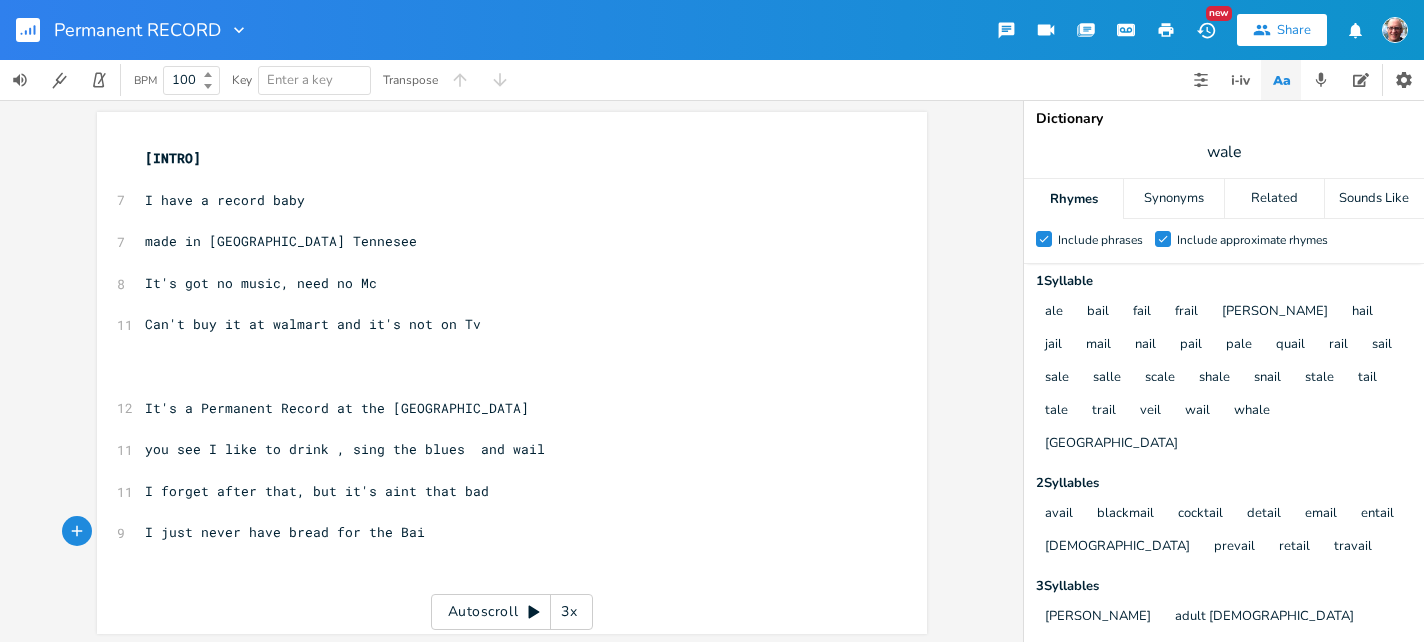 type on "just never have bread for the Bail" 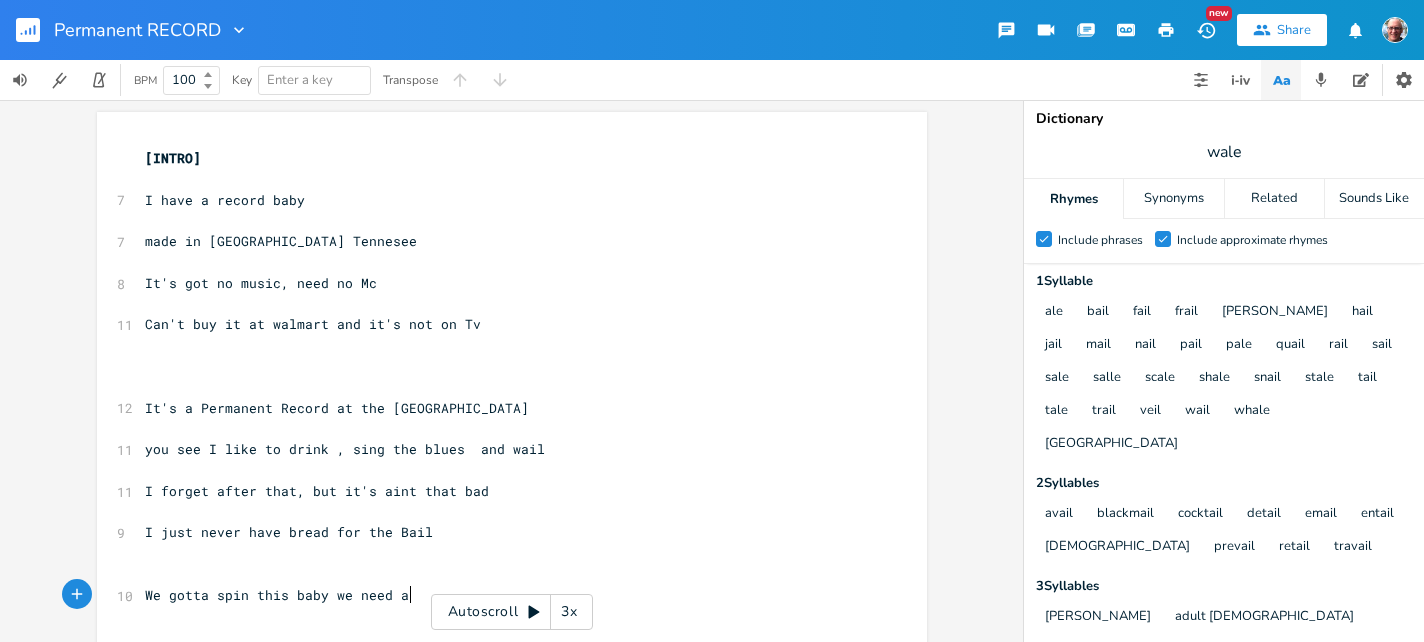 scroll, scrollTop: 0, scrollLeft: 273, axis: horizontal 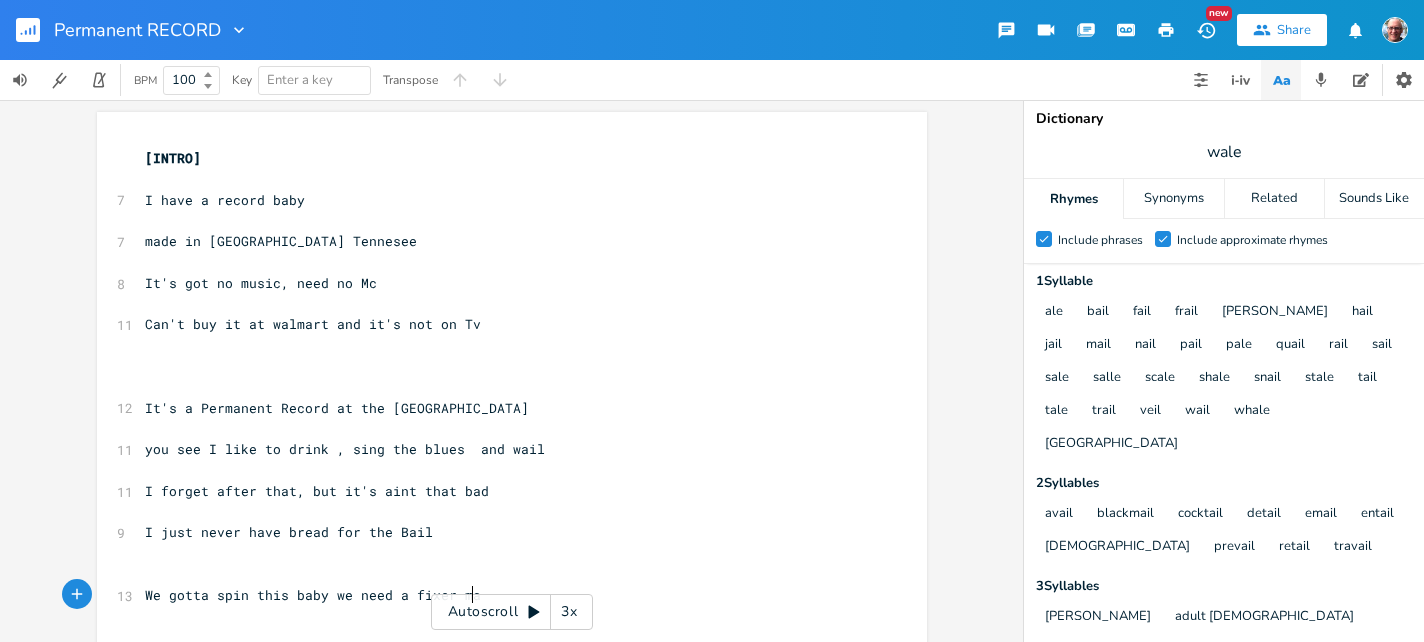type on "We gotta spin this baby we need a fixer man" 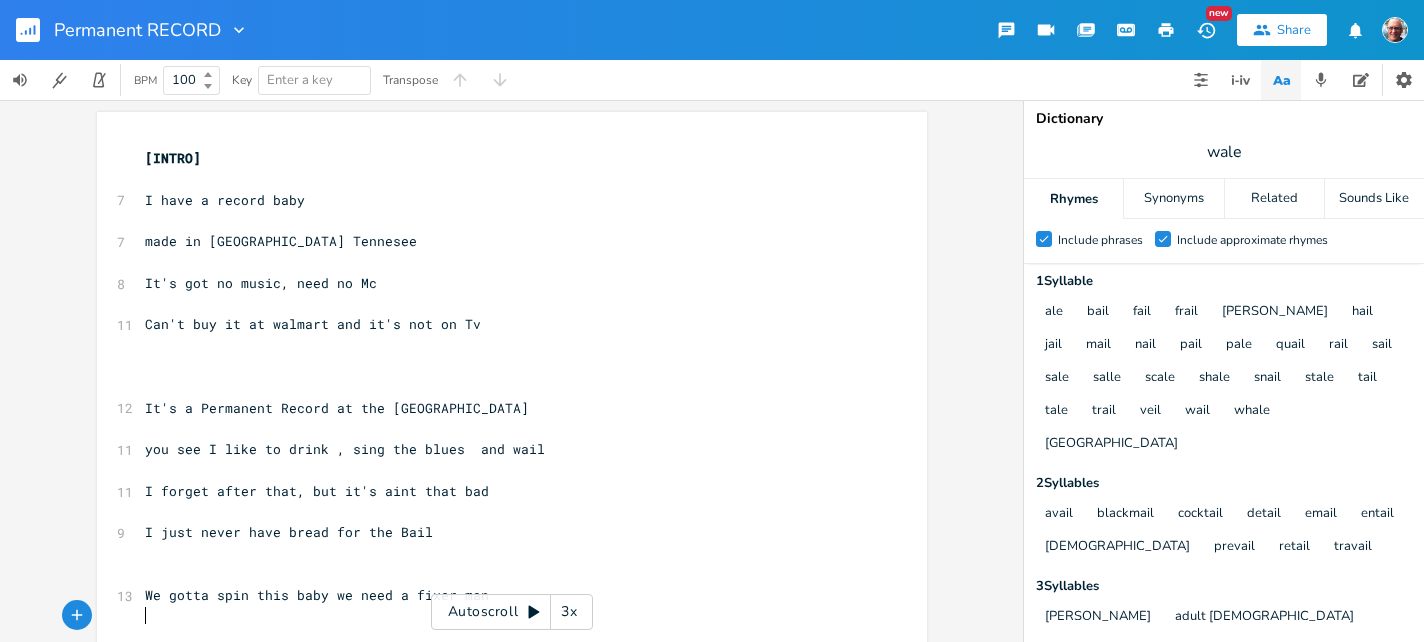 scroll, scrollTop: 55, scrollLeft: 0, axis: vertical 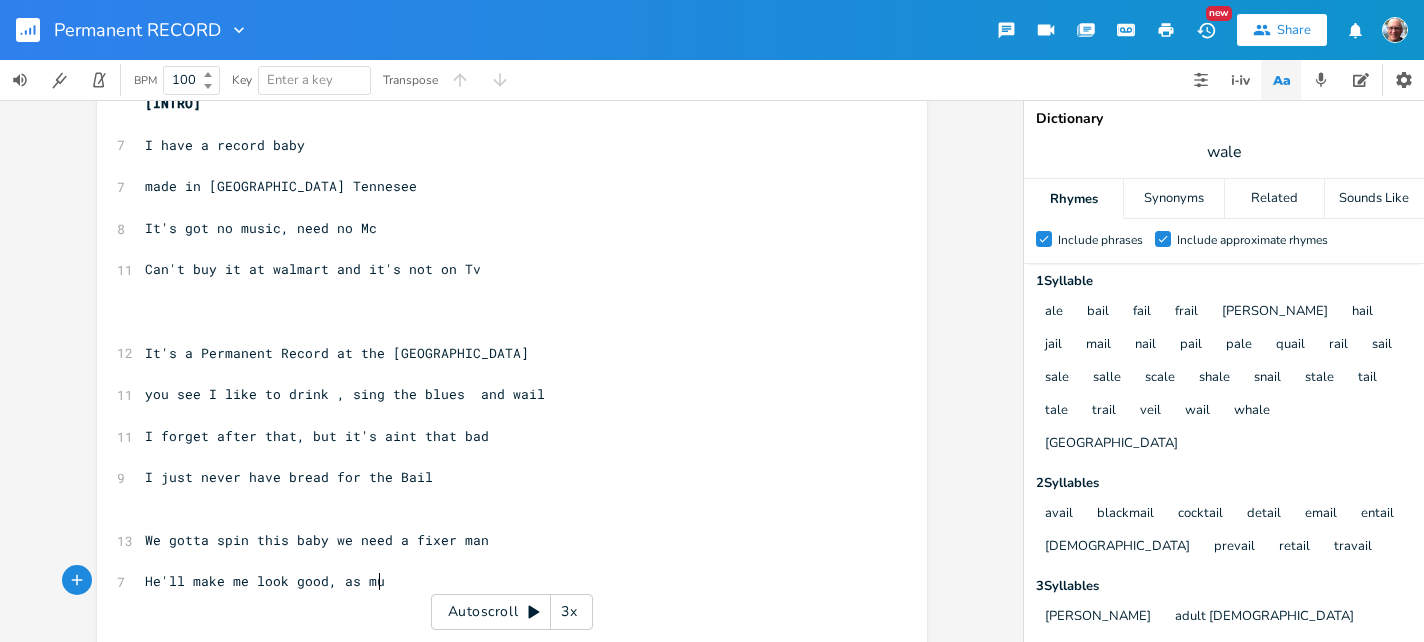 type on "He'll make me look good, as muc" 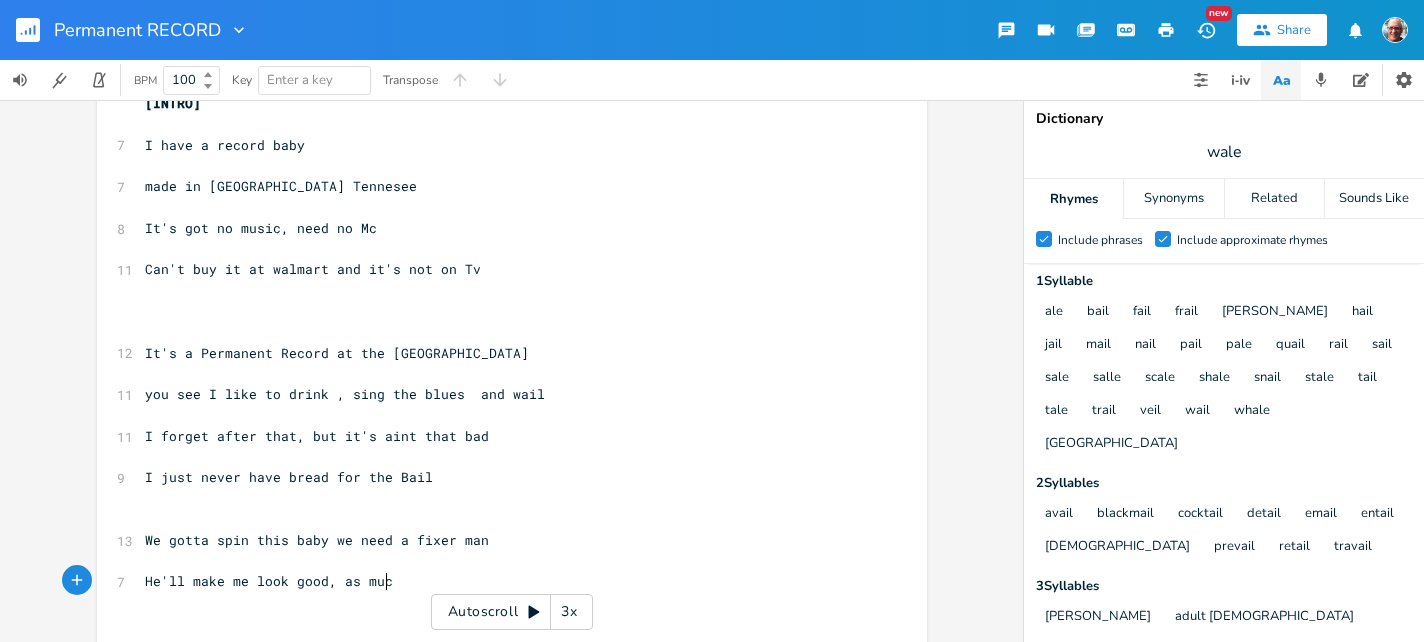 scroll, scrollTop: 0, scrollLeft: 254, axis: horizontal 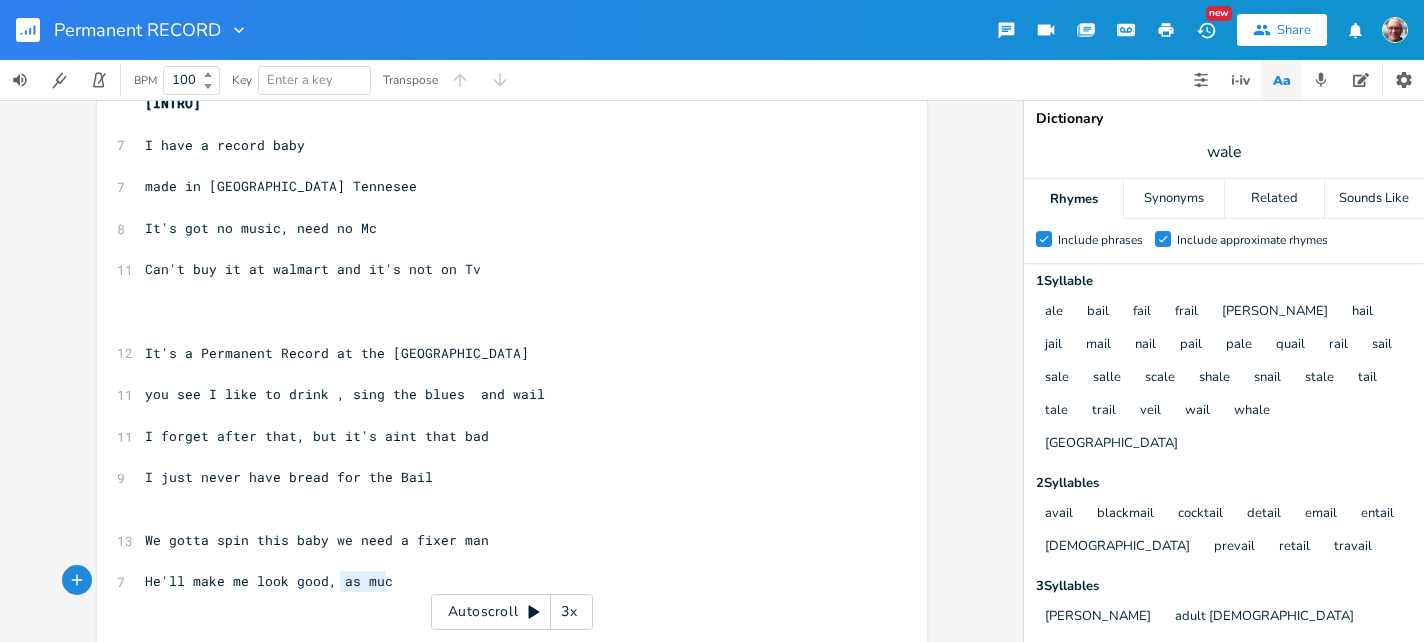 drag, startPoint x: 332, startPoint y: 580, endPoint x: 432, endPoint y: 572, distance: 100.31949 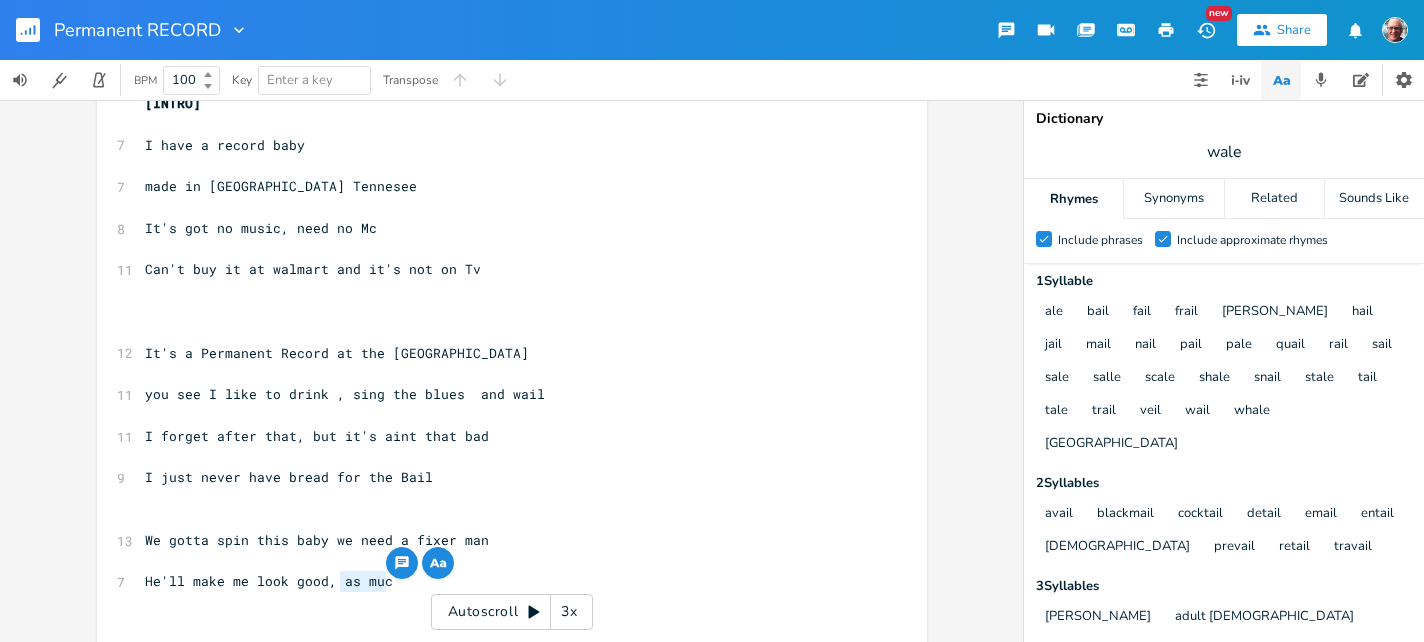 type on "as muc" 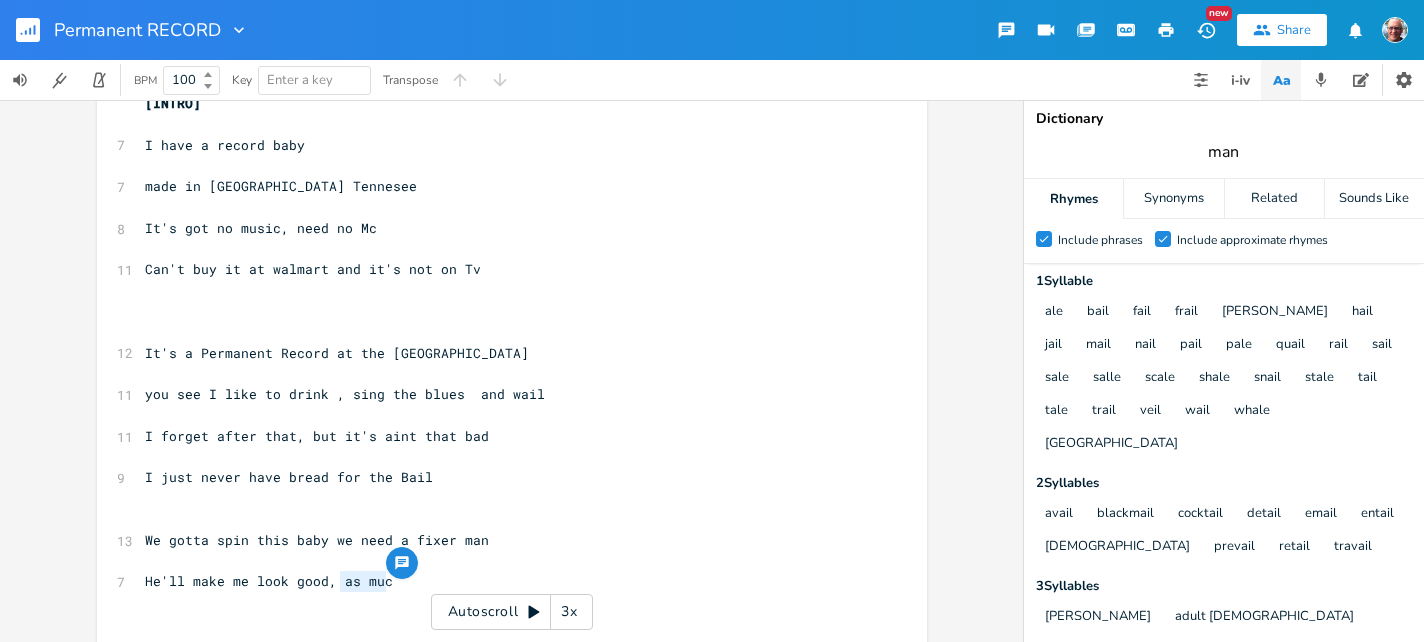 type on "man" 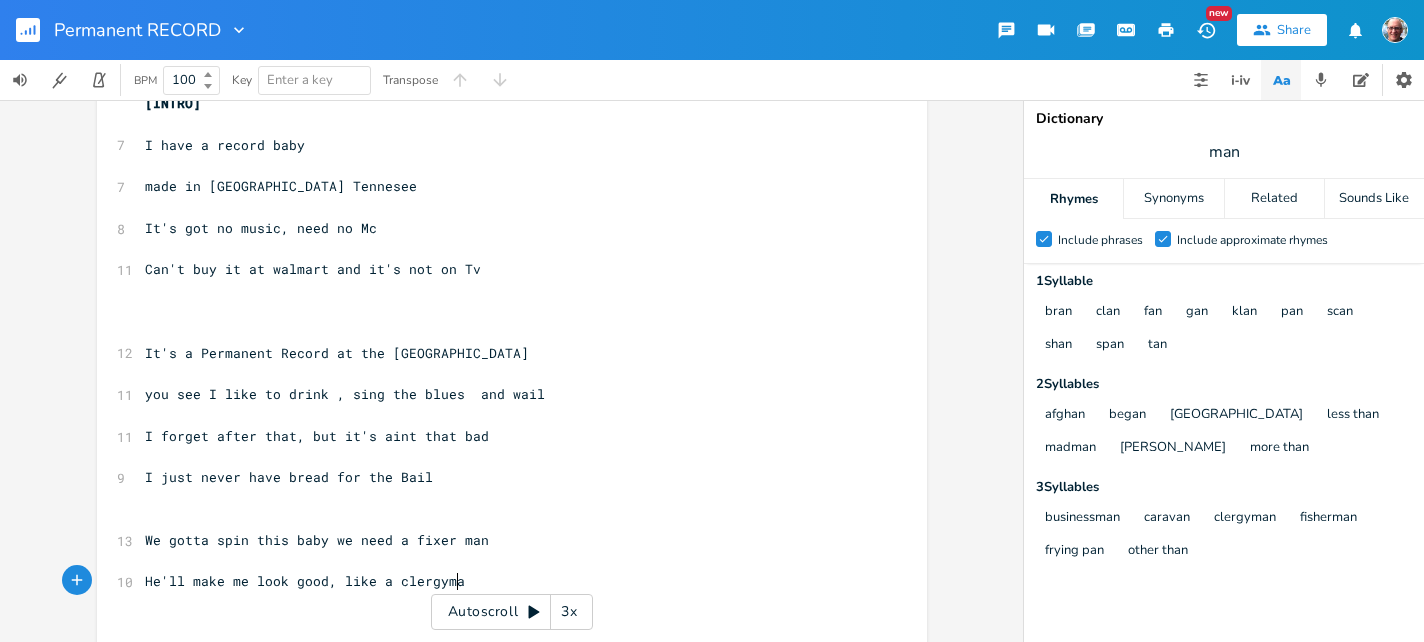 type on "like a clergyman" 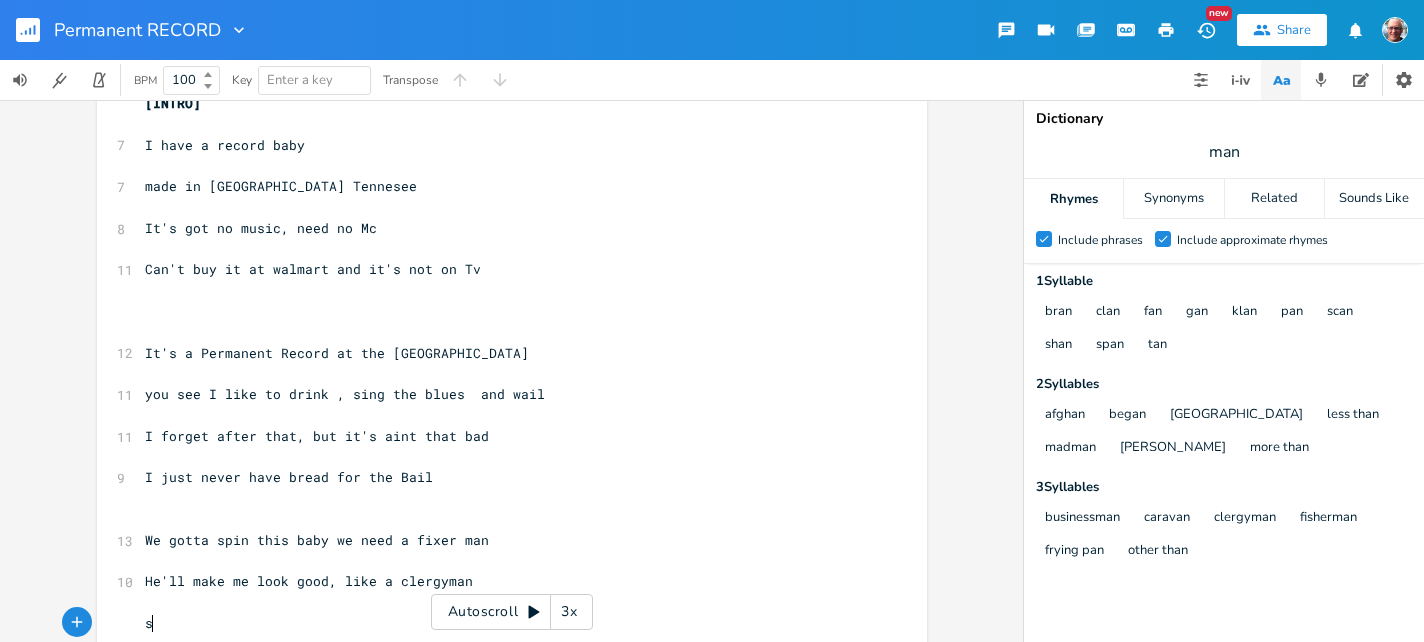 scroll, scrollTop: 0, scrollLeft: 8, axis: horizontal 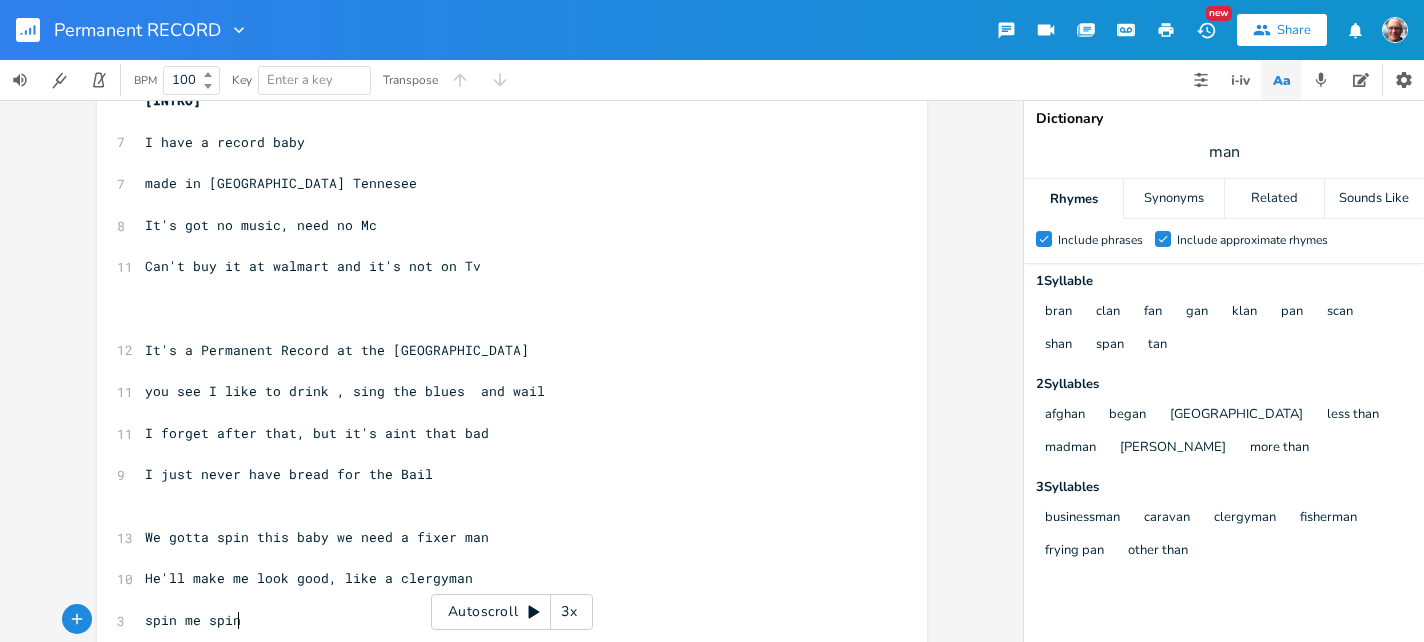 type on "spin me spin" 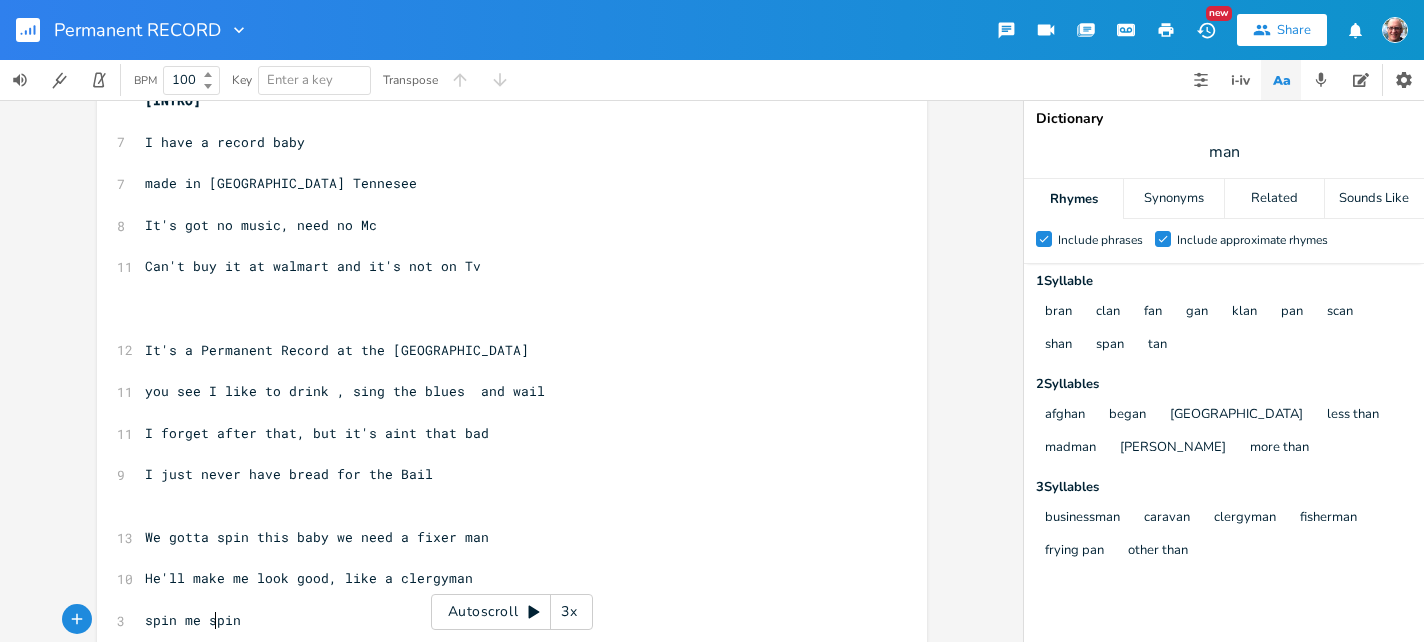 click on "spin me spin" at bounding box center [193, 620] 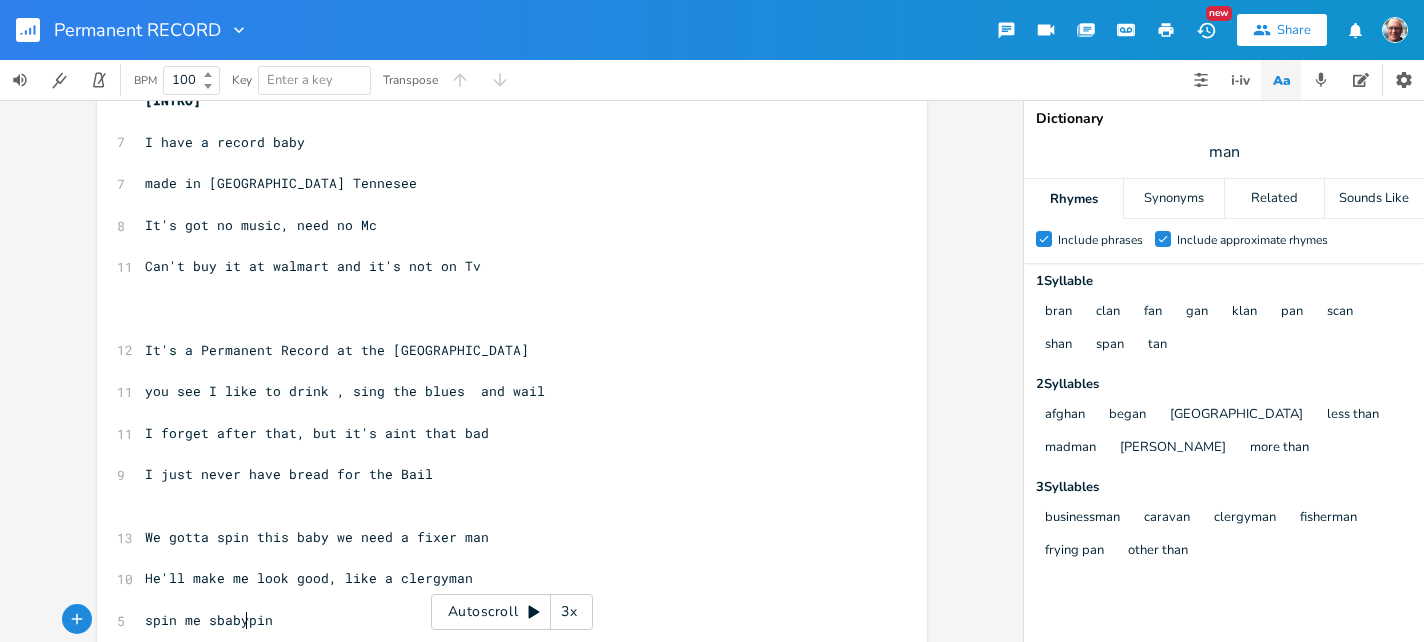 scroll, scrollTop: 0, scrollLeft: 41, axis: horizontal 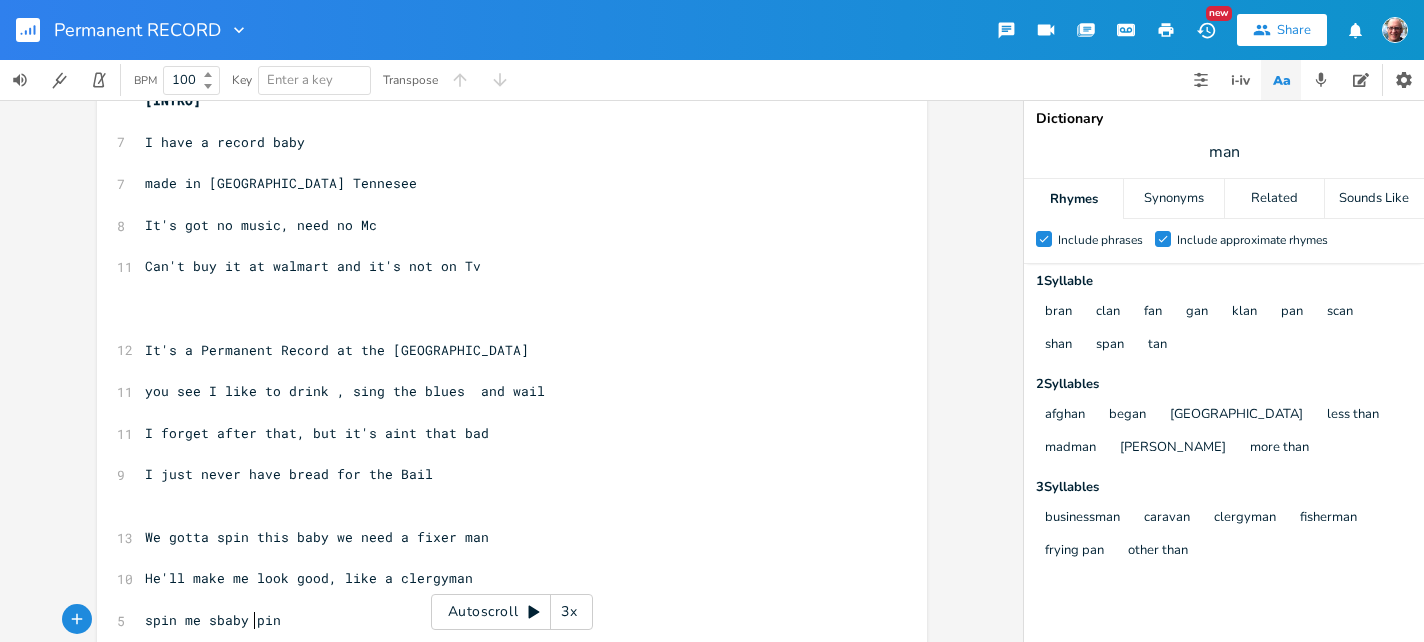 type on "baby s" 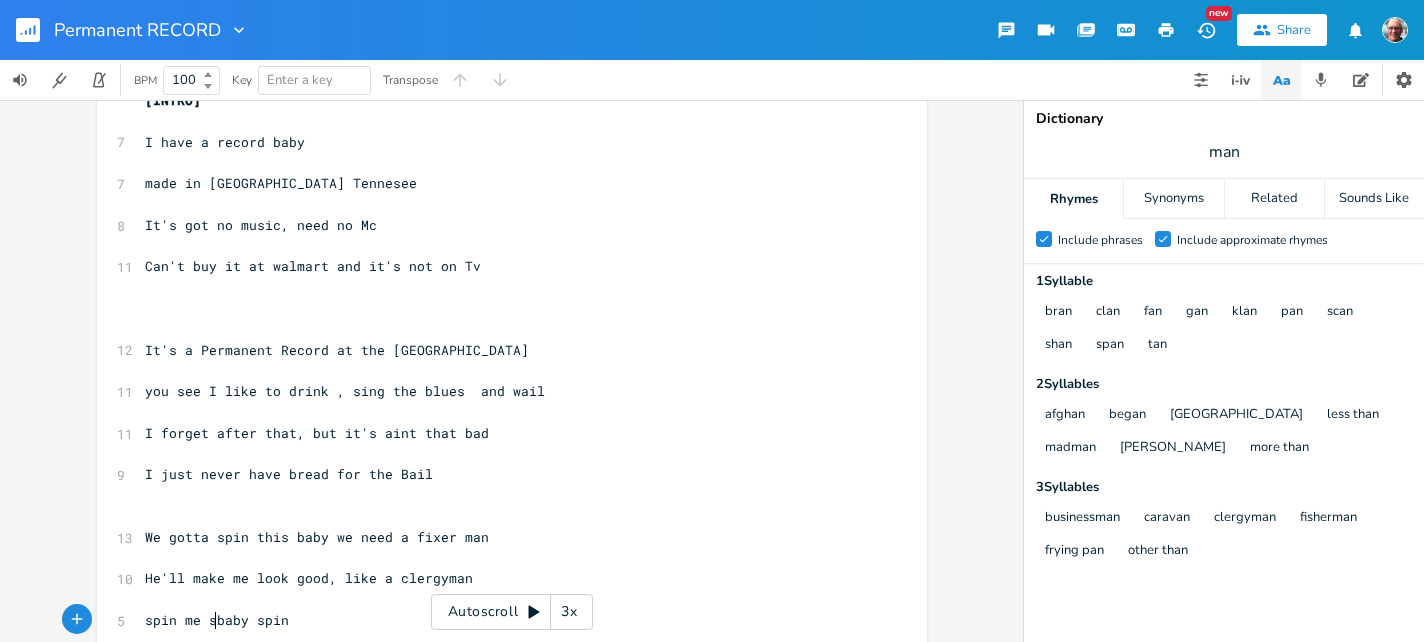 click on "spin me sbaby spin" at bounding box center (217, 620) 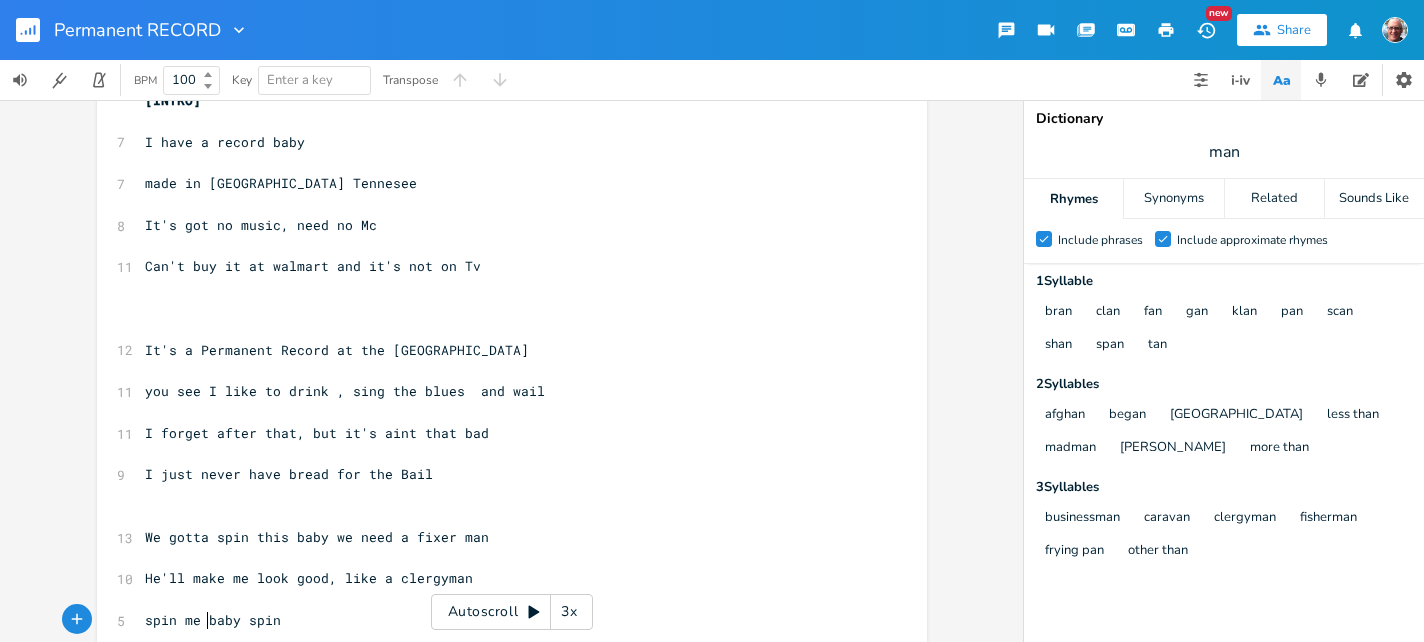 click on "spin me baby spin" at bounding box center [502, 620] 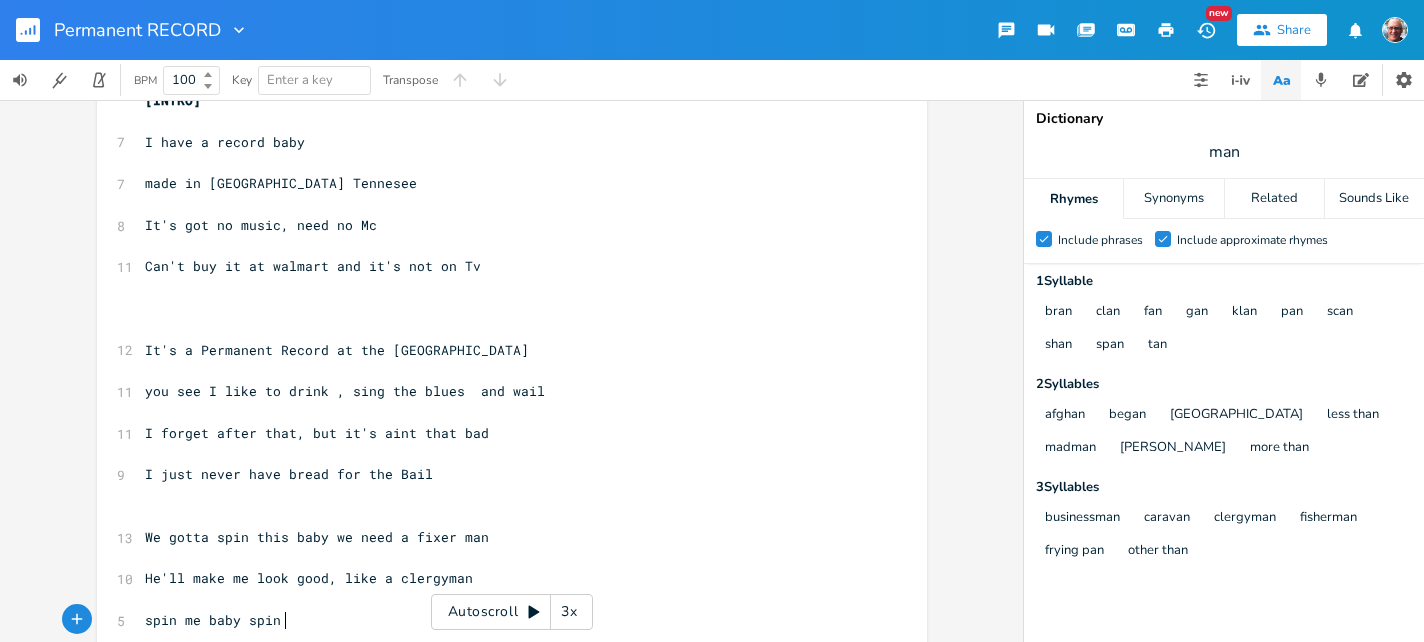 scroll, scrollTop: 117, scrollLeft: 0, axis: vertical 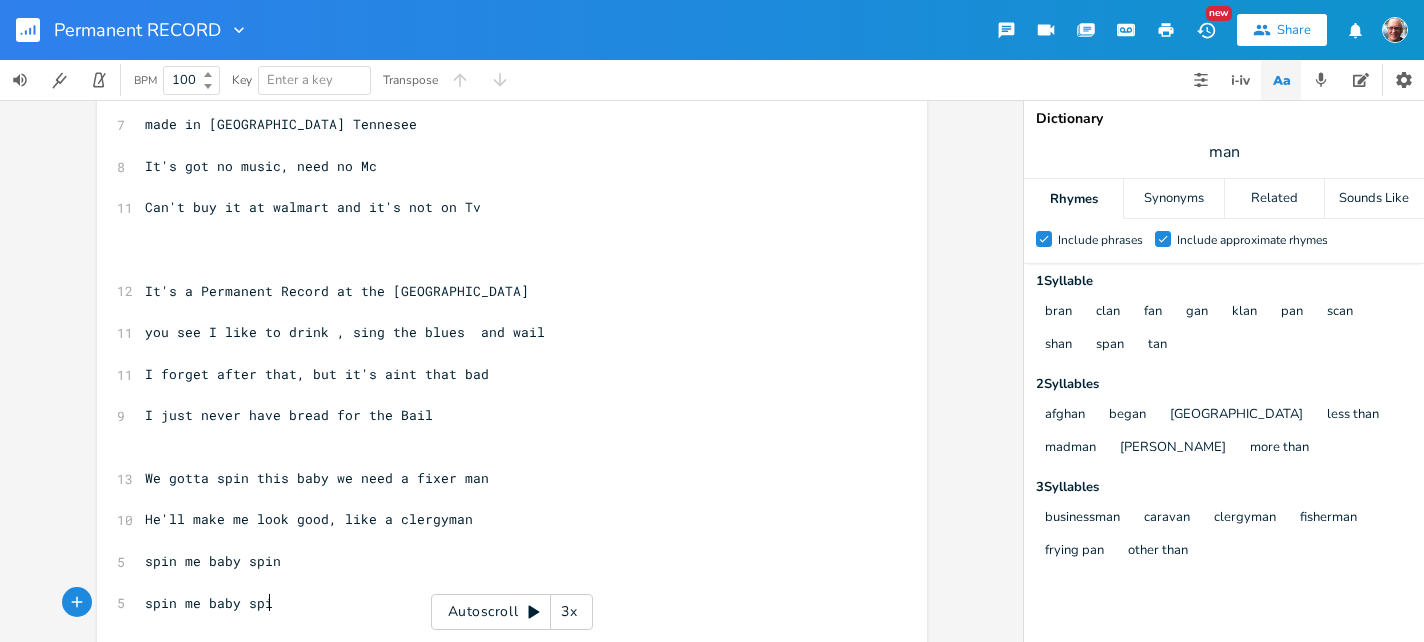 type on "spin me baby spin" 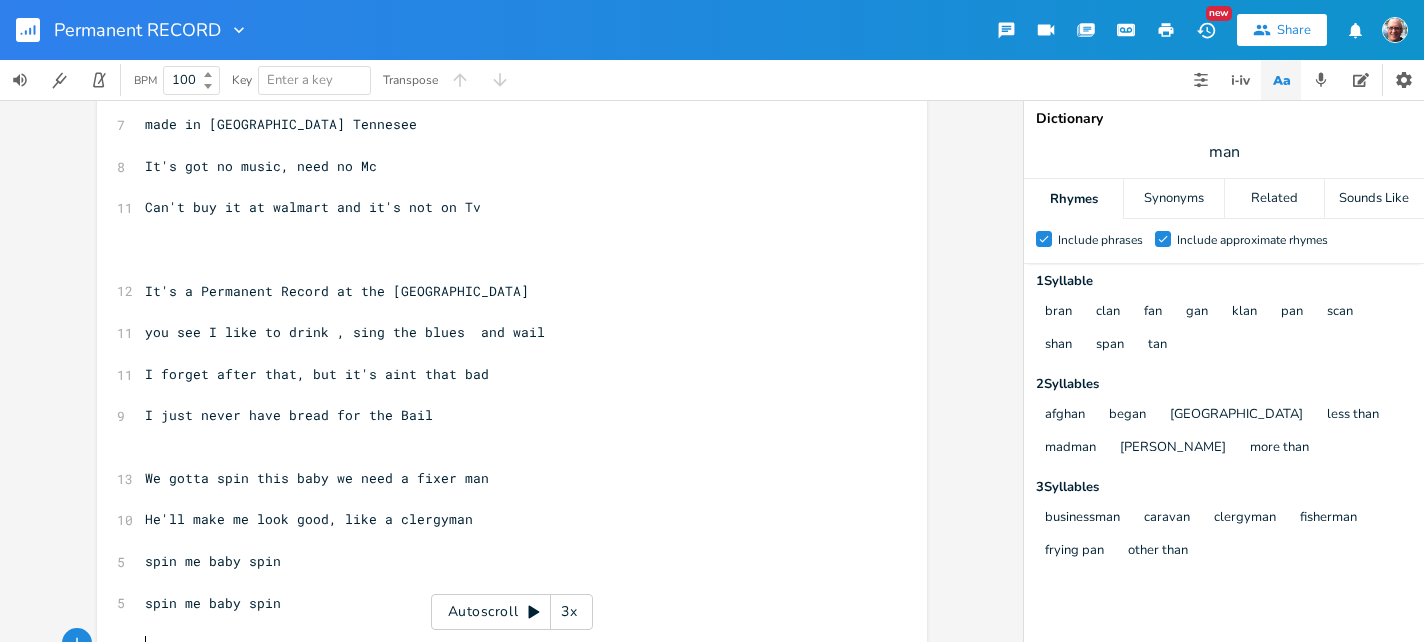 scroll, scrollTop: 180, scrollLeft: 0, axis: vertical 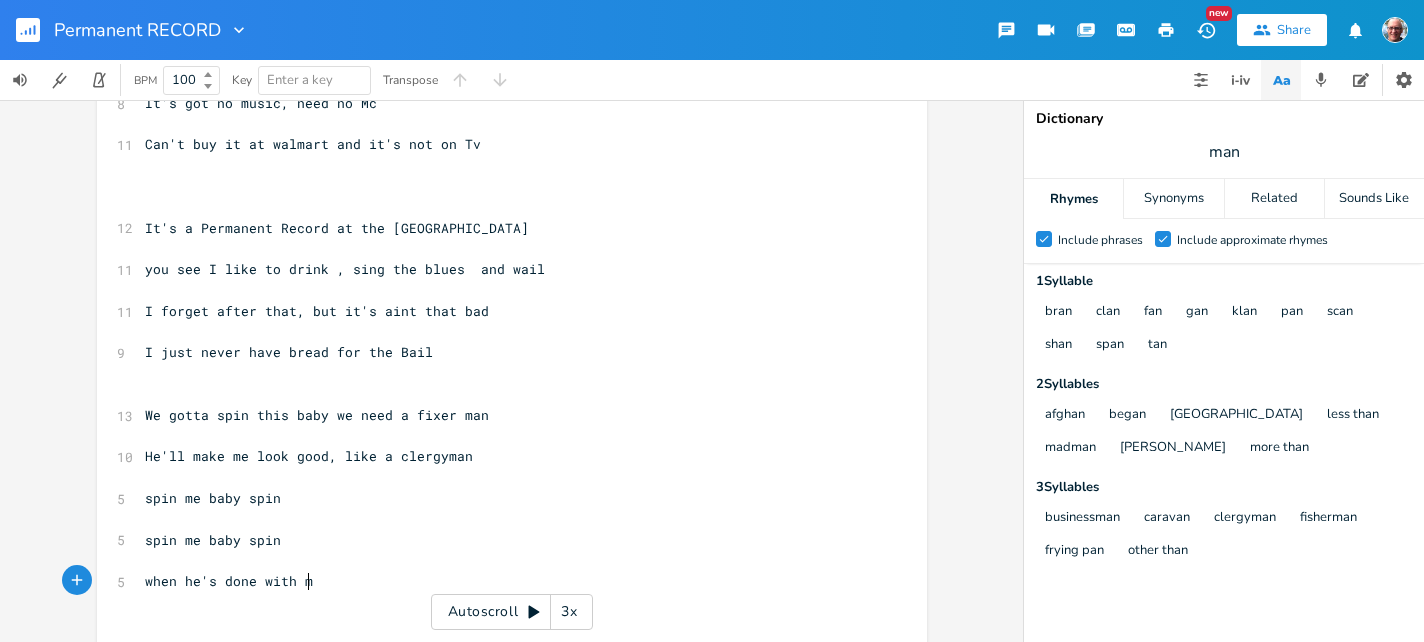 type on "when he's done with me" 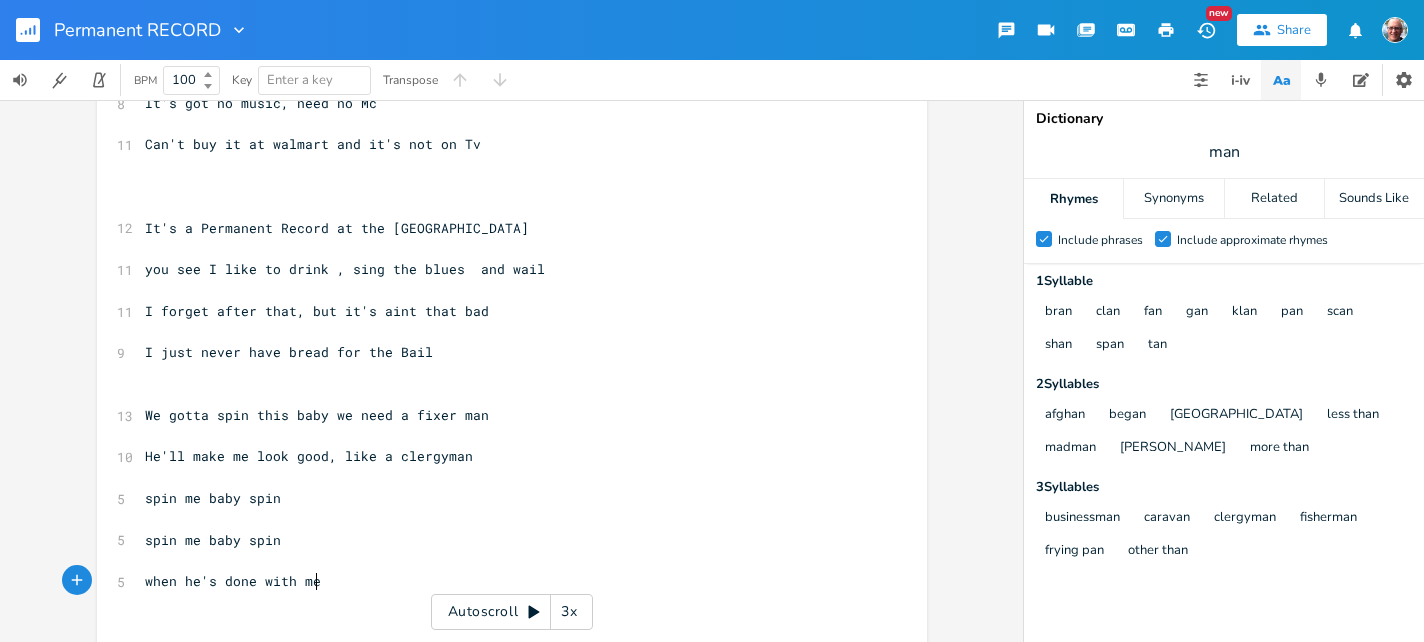 scroll, scrollTop: 0, scrollLeft: 189, axis: horizontal 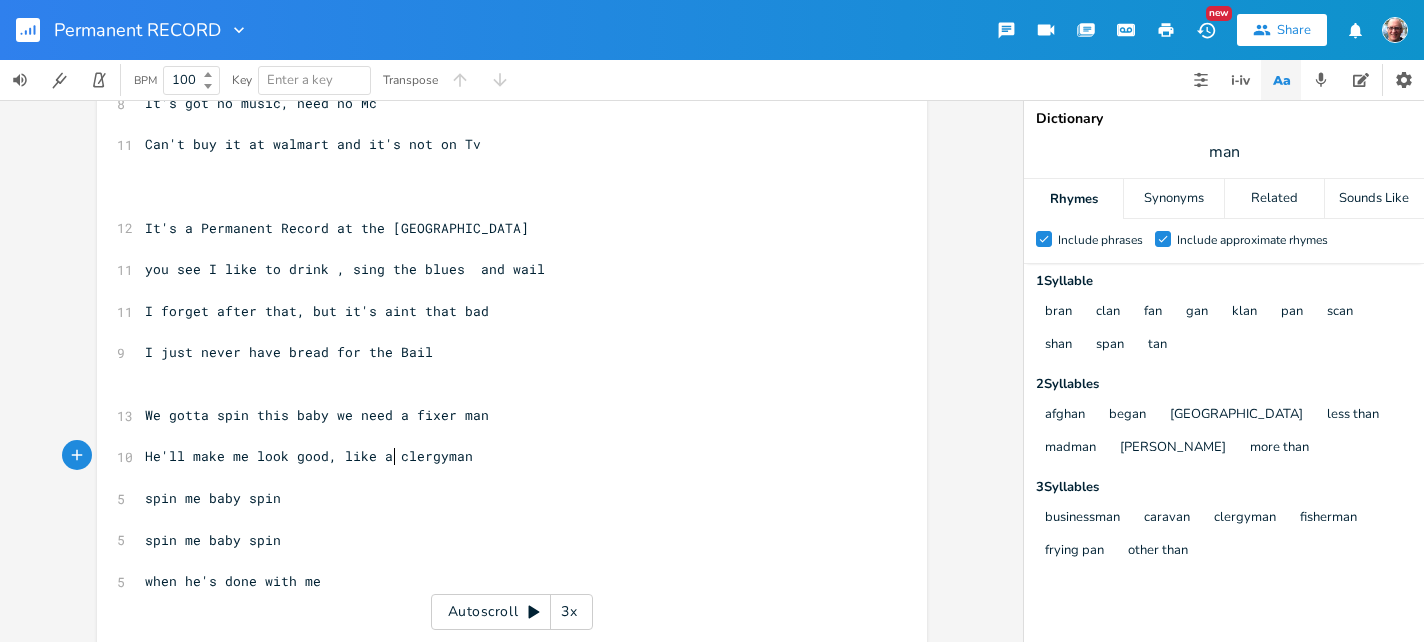 type on "clergyman" 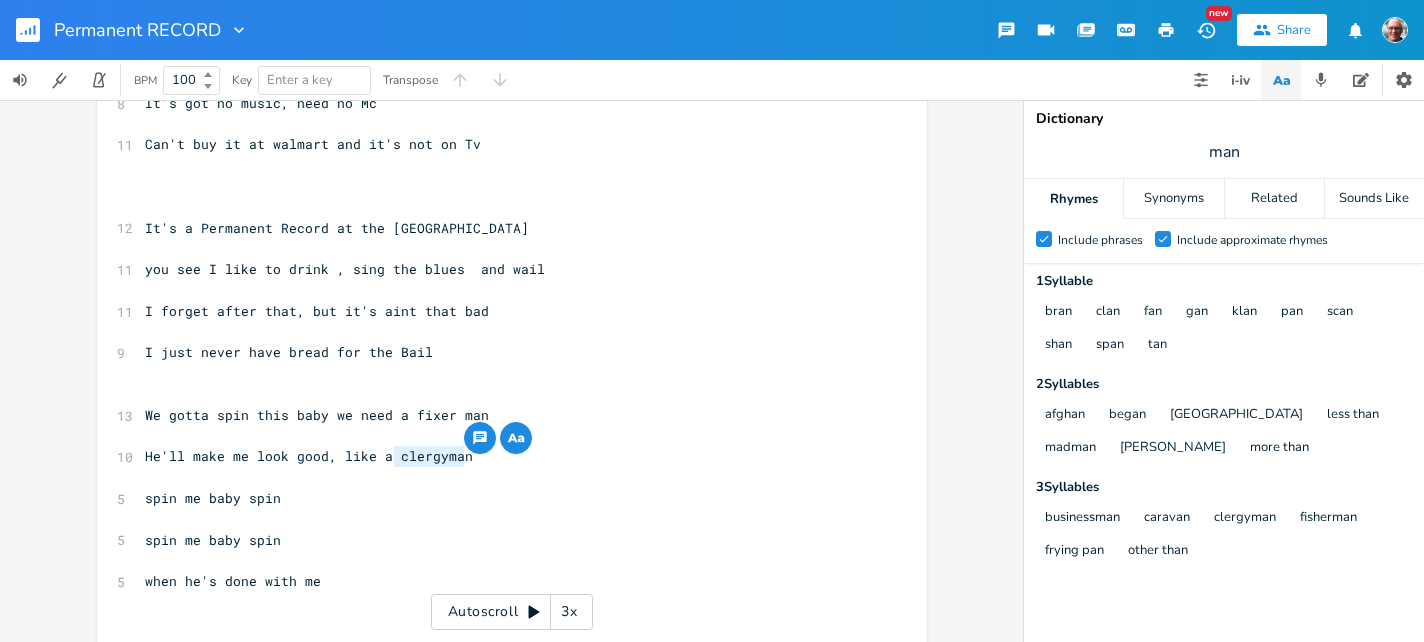 drag, startPoint x: 391, startPoint y: 453, endPoint x: 474, endPoint y: 453, distance: 83 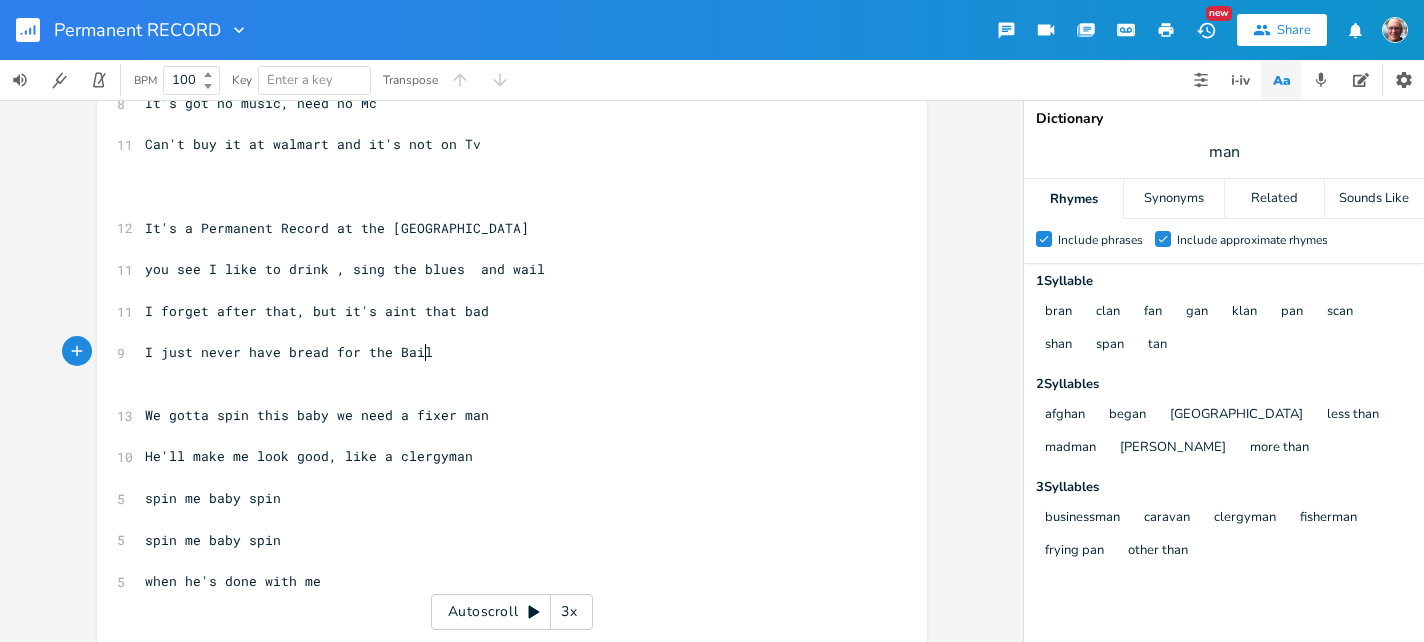 click on "I just never have bread for the Bail" at bounding box center [502, 352] 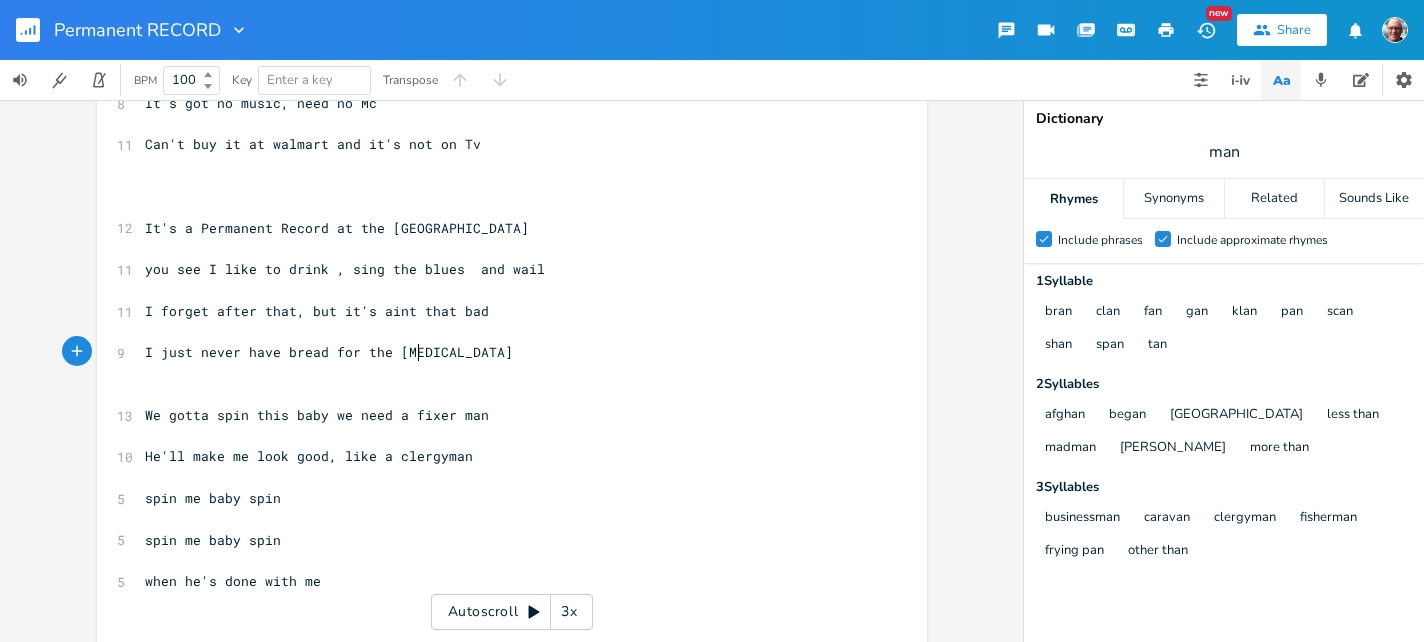type on "le" 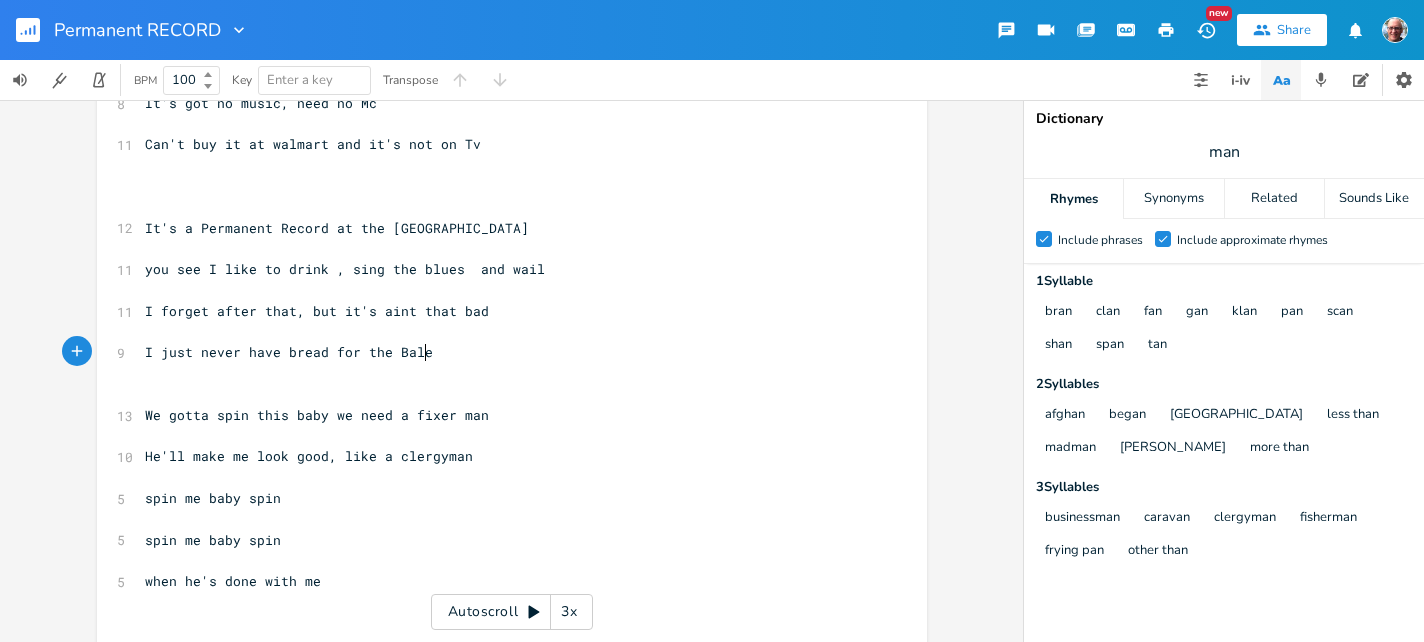 scroll, scrollTop: 0, scrollLeft: 13, axis: horizontal 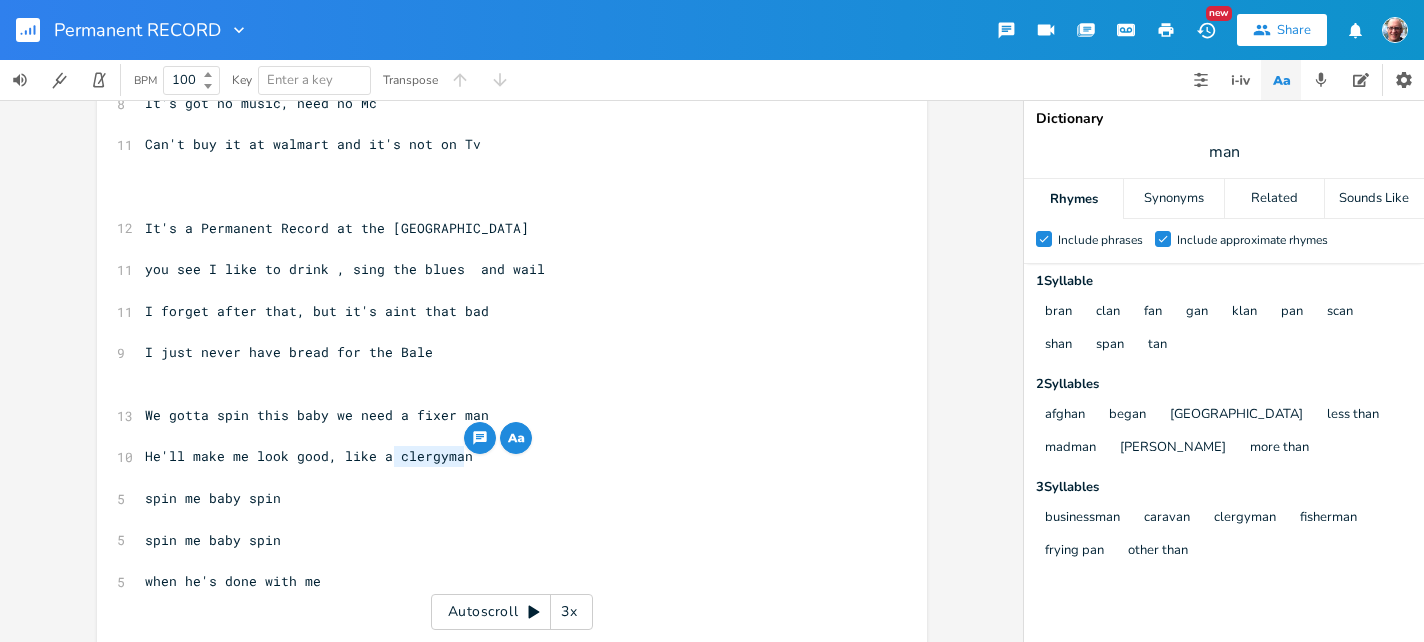 drag, startPoint x: 389, startPoint y: 460, endPoint x: 535, endPoint y: 463, distance: 146.03082 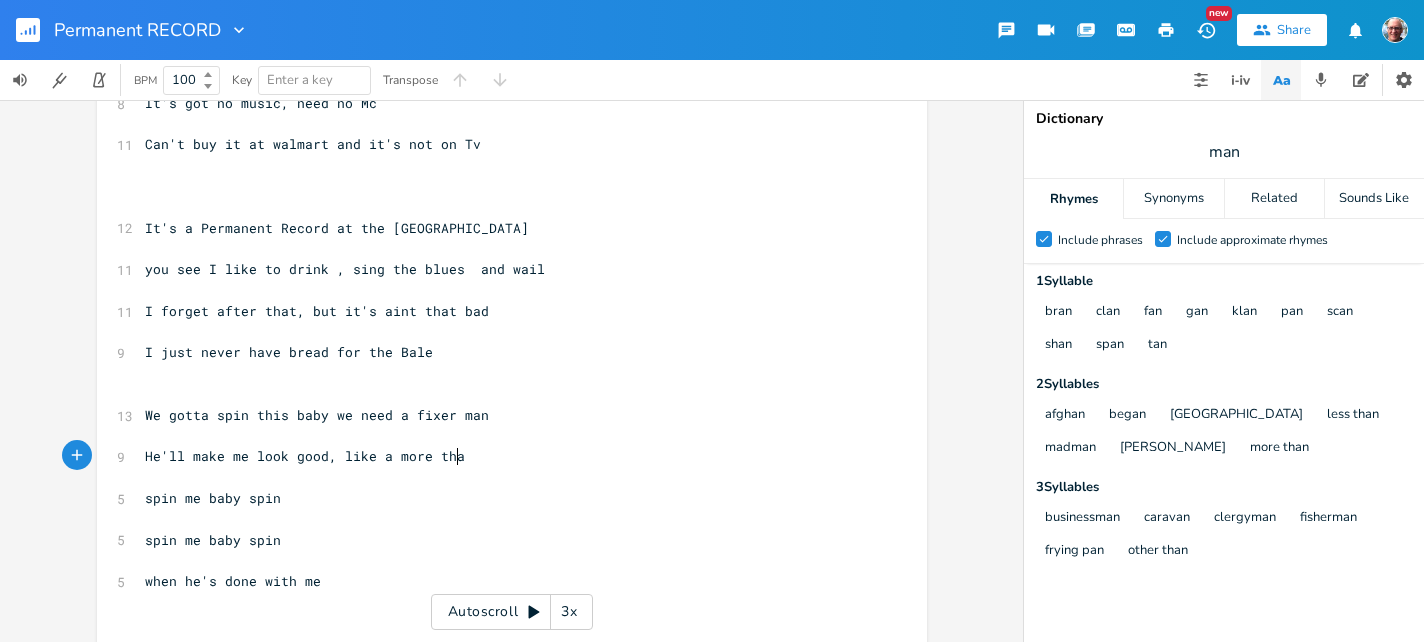 type on "more than" 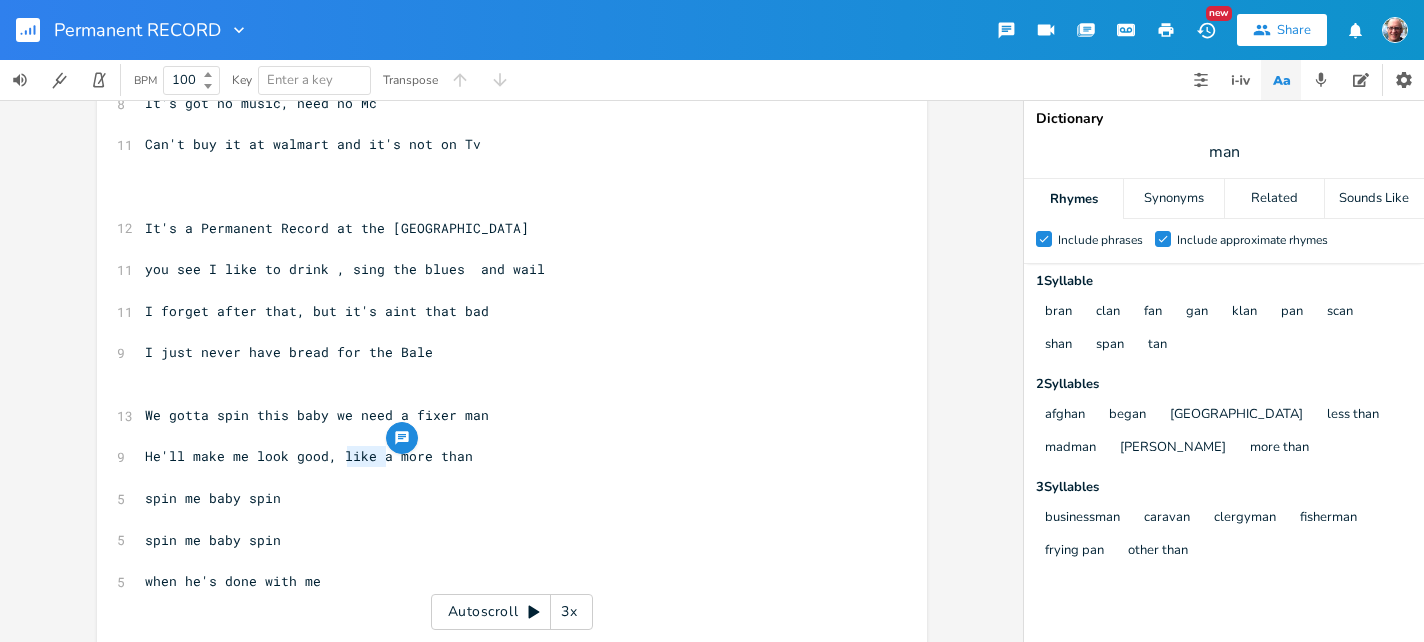 type on "like a" 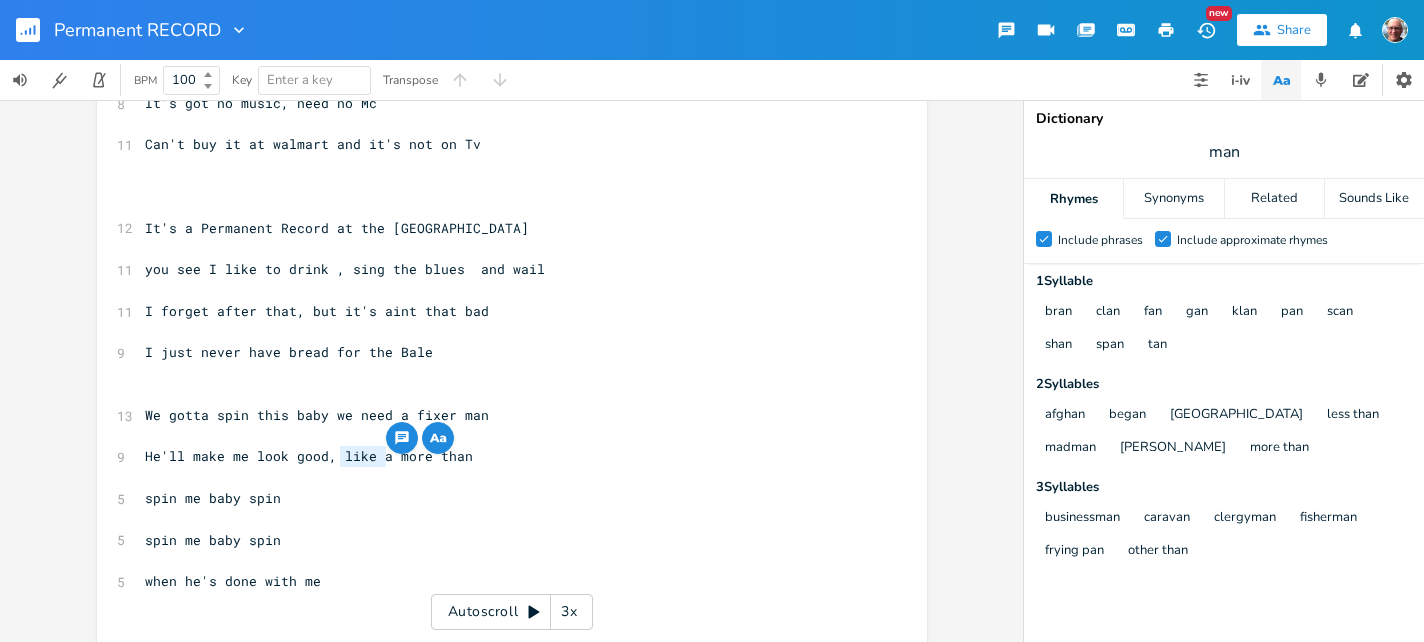 drag, startPoint x: 381, startPoint y: 456, endPoint x: 333, endPoint y: 458, distance: 48.04165 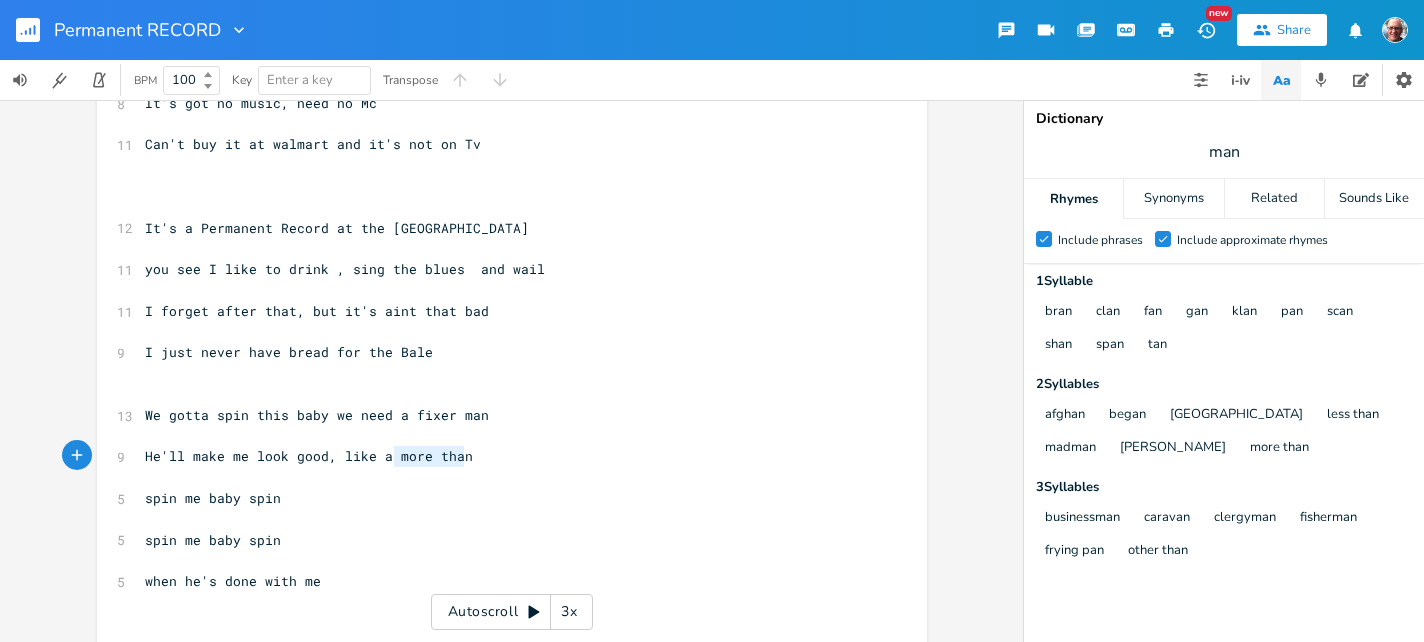 drag, startPoint x: 388, startPoint y: 459, endPoint x: 481, endPoint y: 453, distance: 93.193344 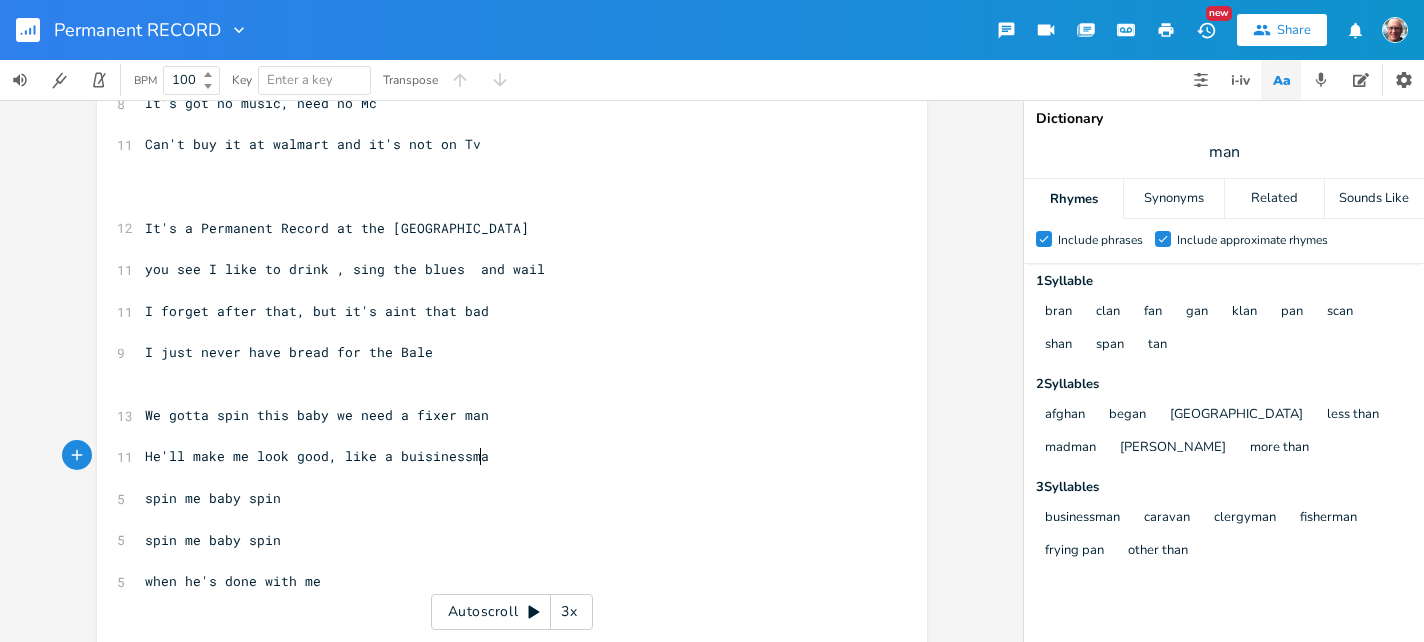 type on "buisinessman" 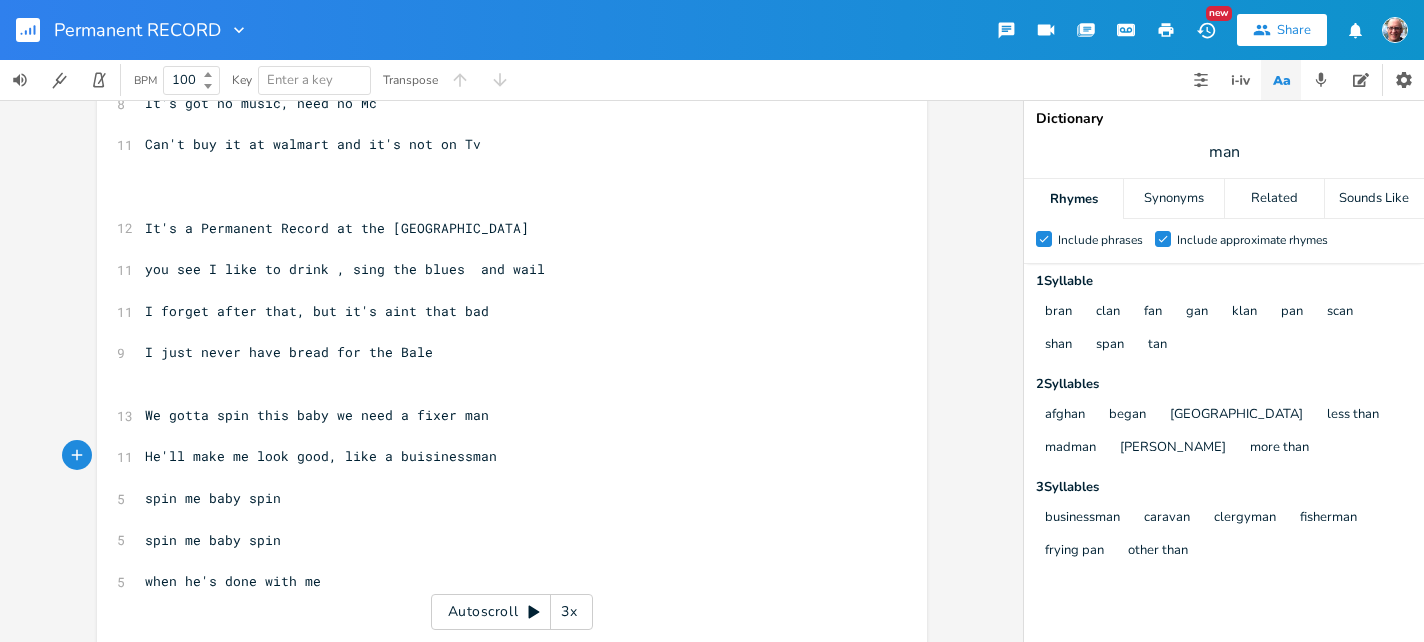 scroll, scrollTop: 232, scrollLeft: 0, axis: vertical 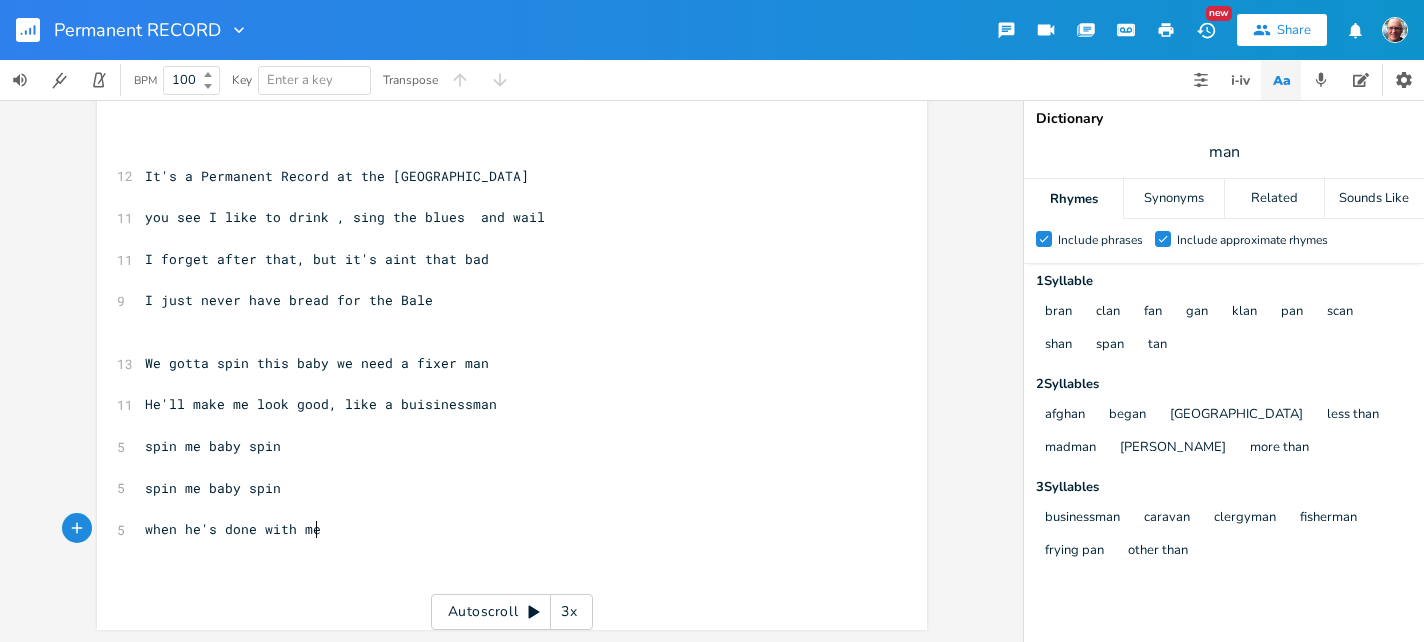click on "when he's done with me" at bounding box center [502, 529] 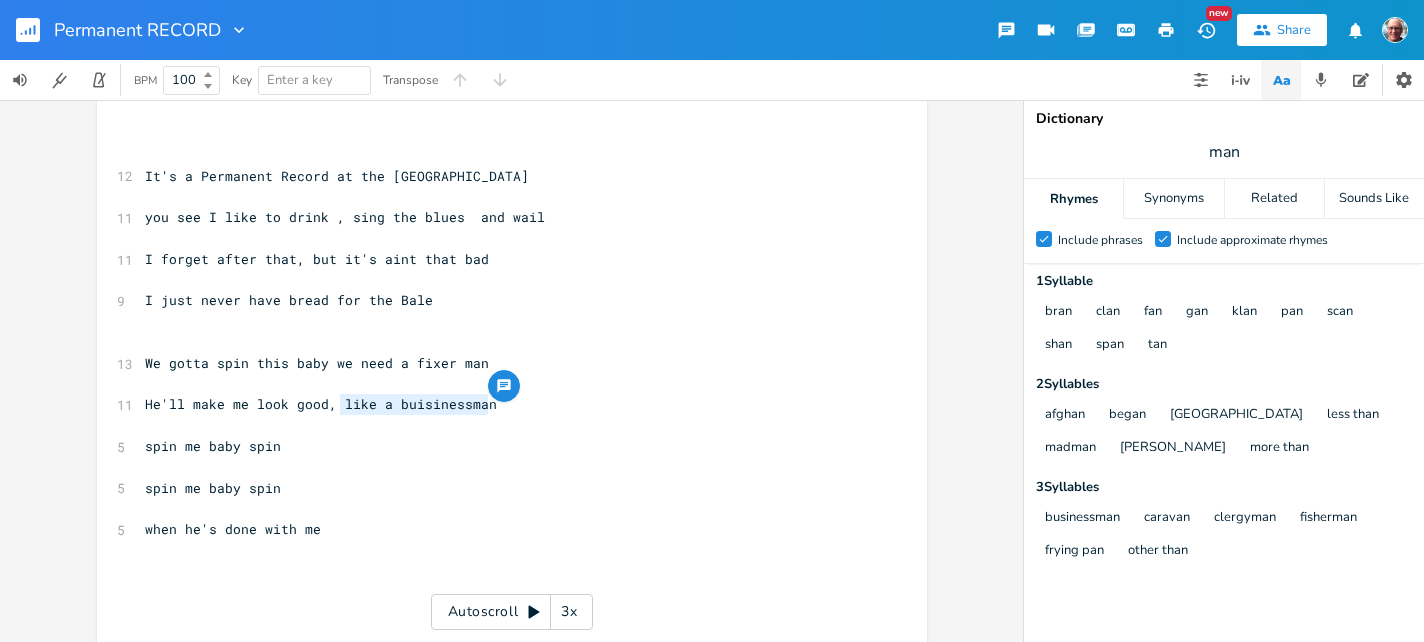 drag, startPoint x: 333, startPoint y: 403, endPoint x: 527, endPoint y: 420, distance: 194.74342 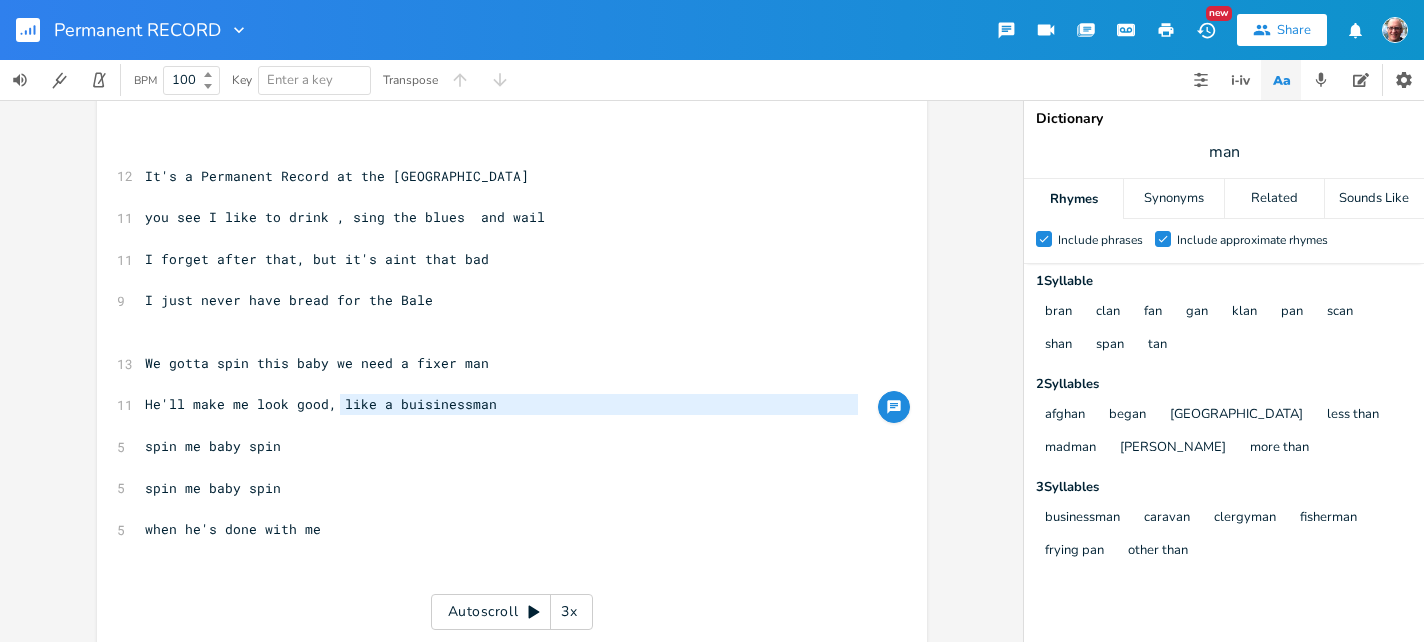 type on "like a buisinessman" 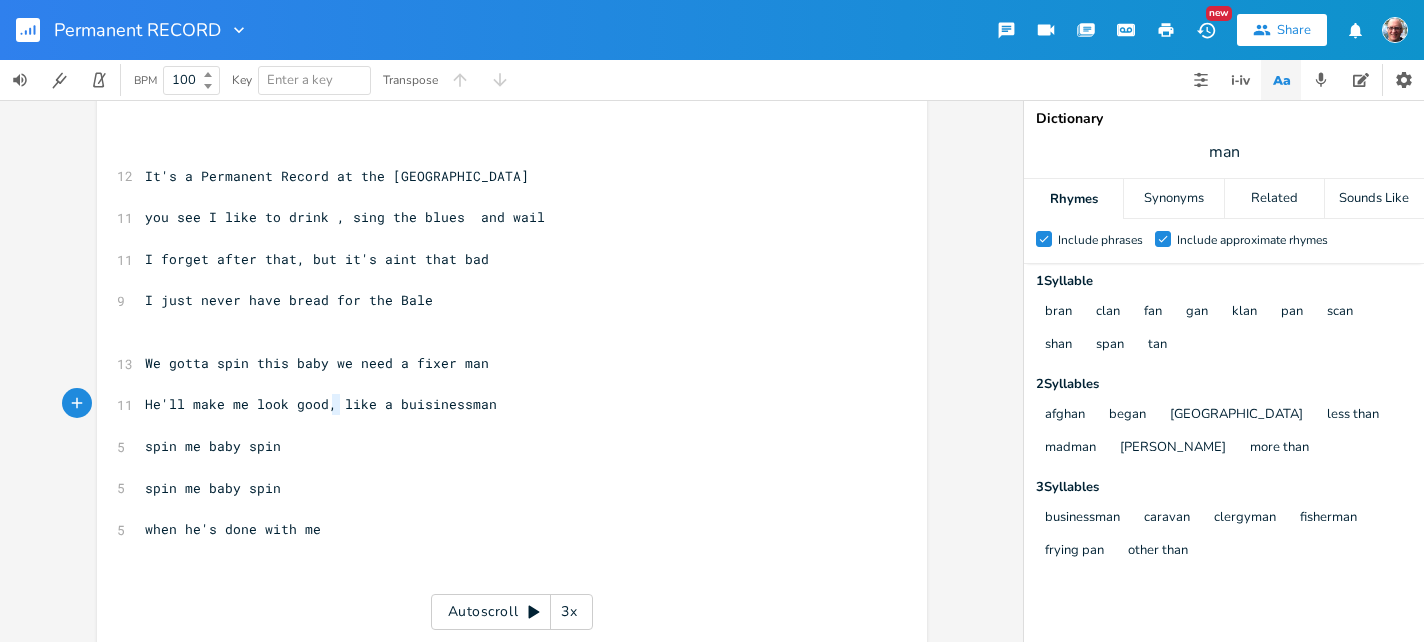 type on "like a buisinessman" 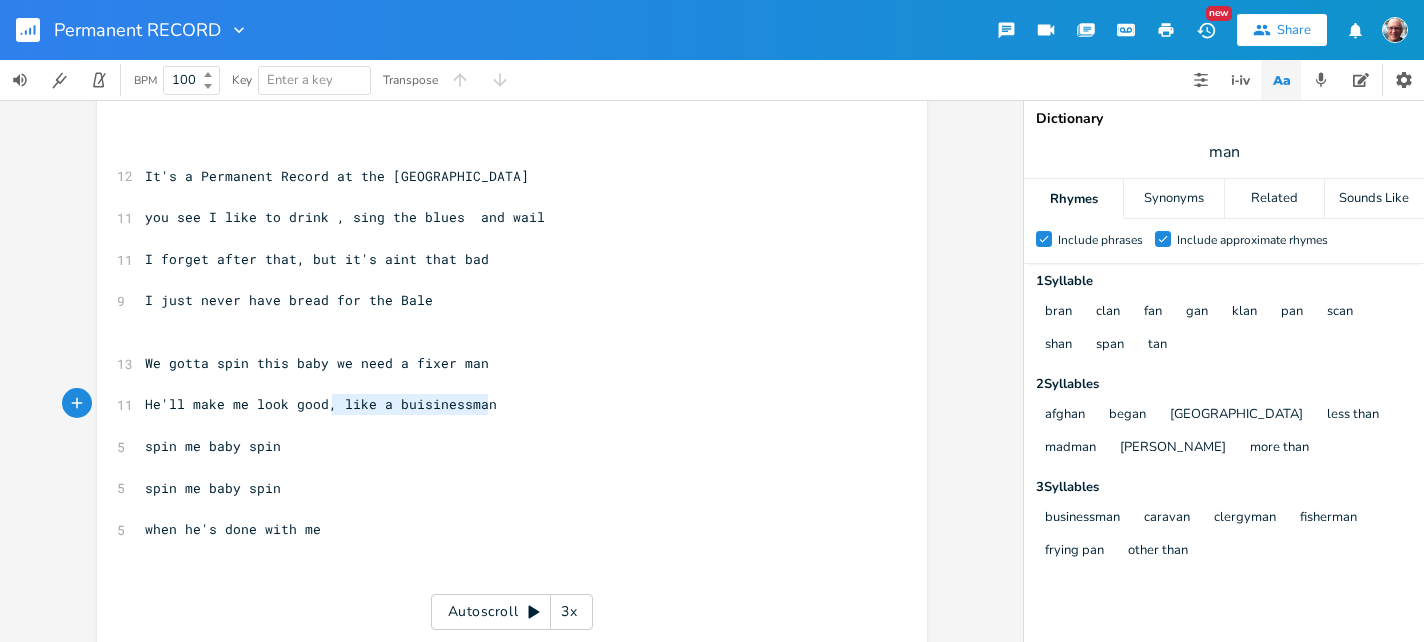 drag, startPoint x: 328, startPoint y: 402, endPoint x: 591, endPoint y: 412, distance: 263.19003 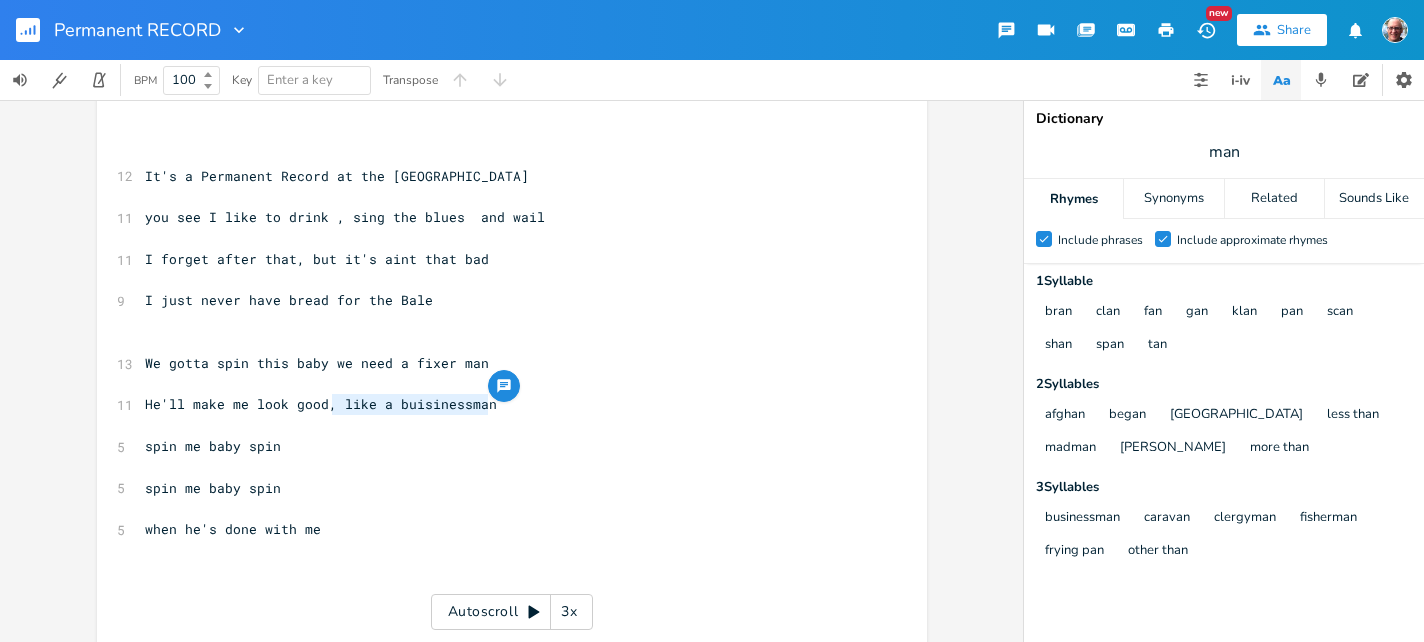 click on "He'll make me look good, like a buisinessman" at bounding box center (321, 404) 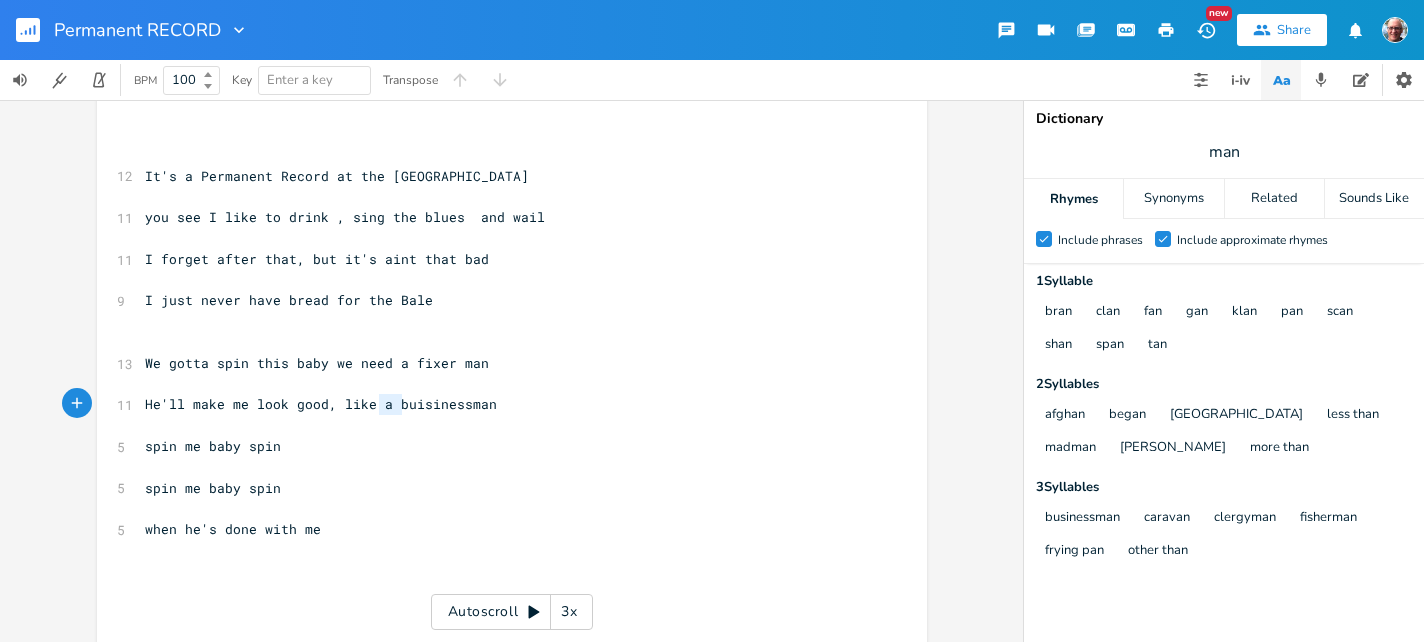 type on "a buisinessman" 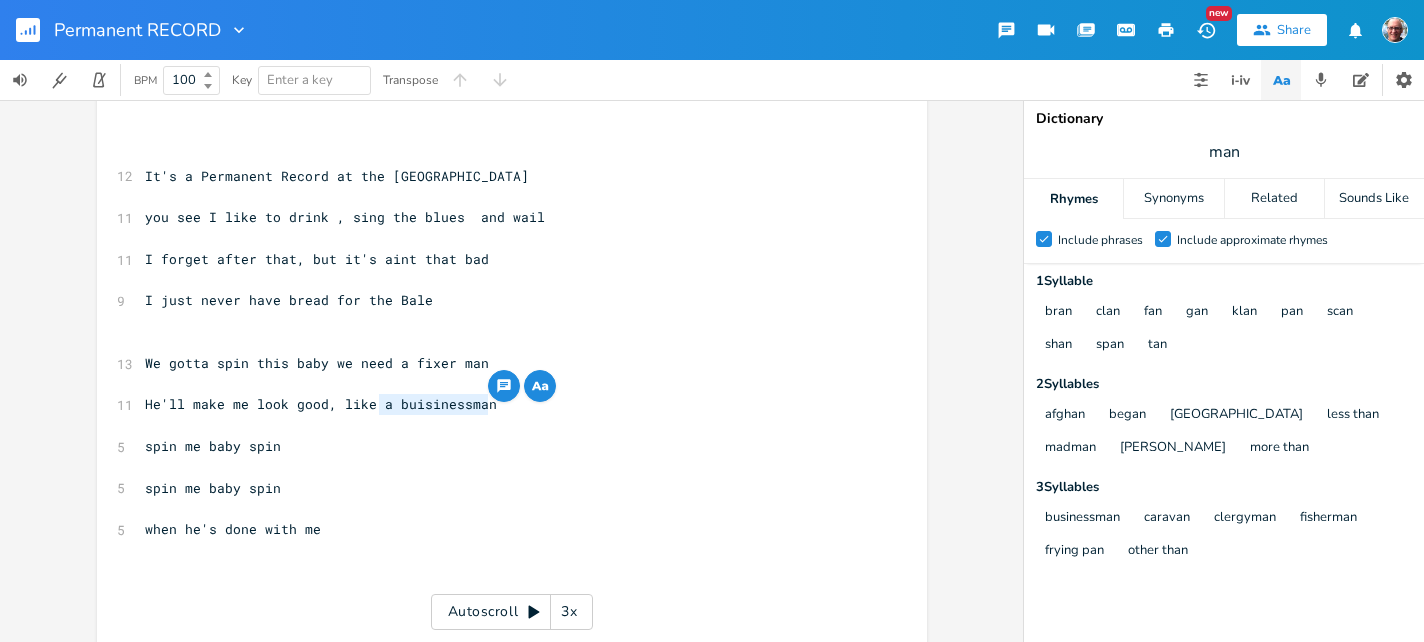 drag, startPoint x: 370, startPoint y: 401, endPoint x: 520, endPoint y: 410, distance: 150.26976 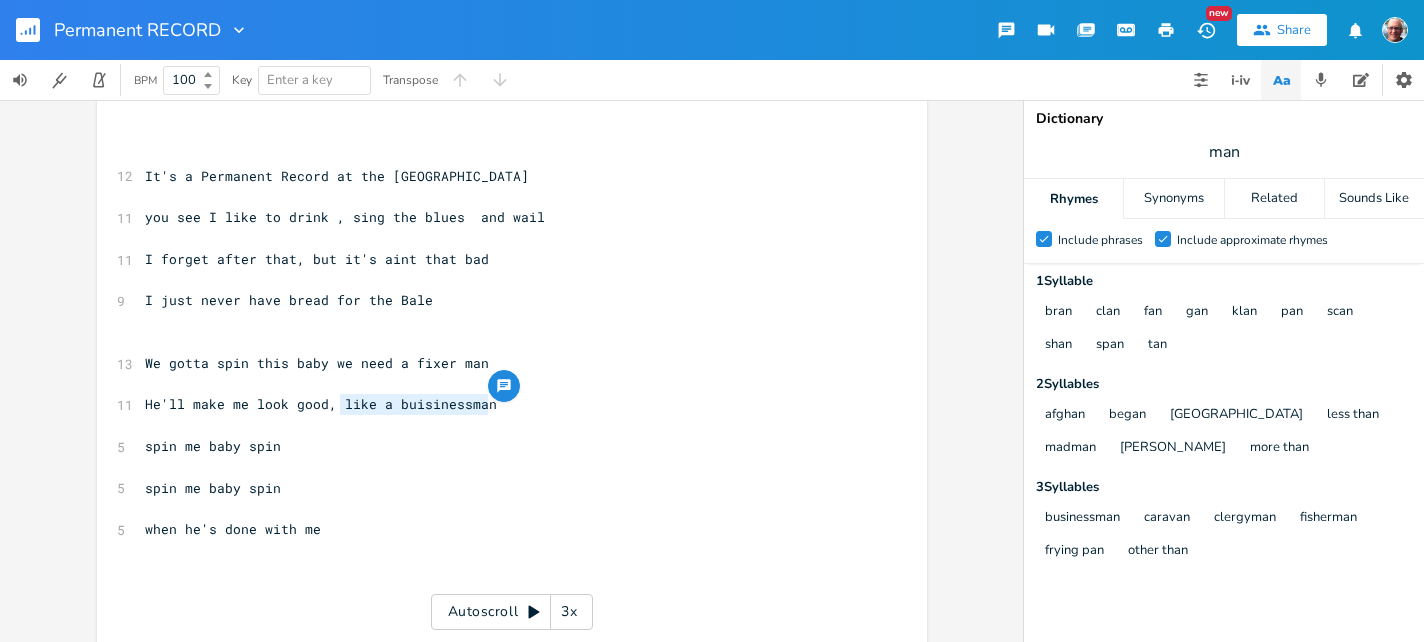 type on "He'll make me look good," 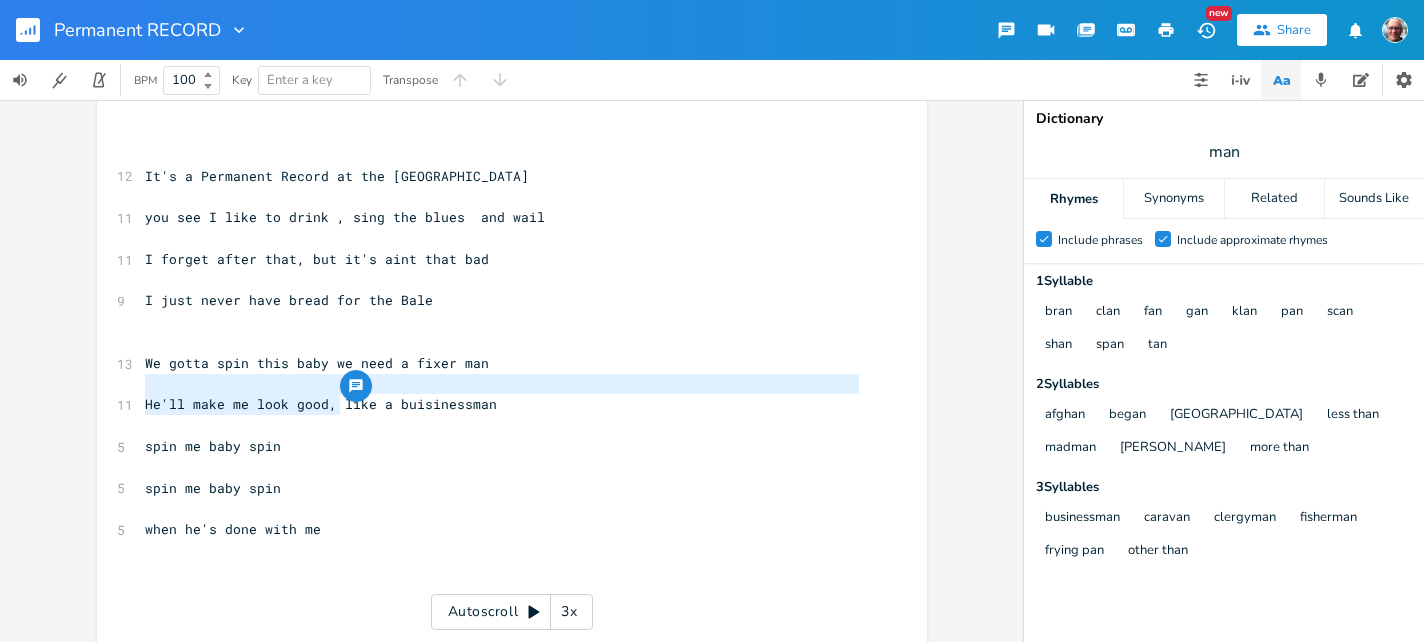 click on "​" at bounding box center [502, 425] 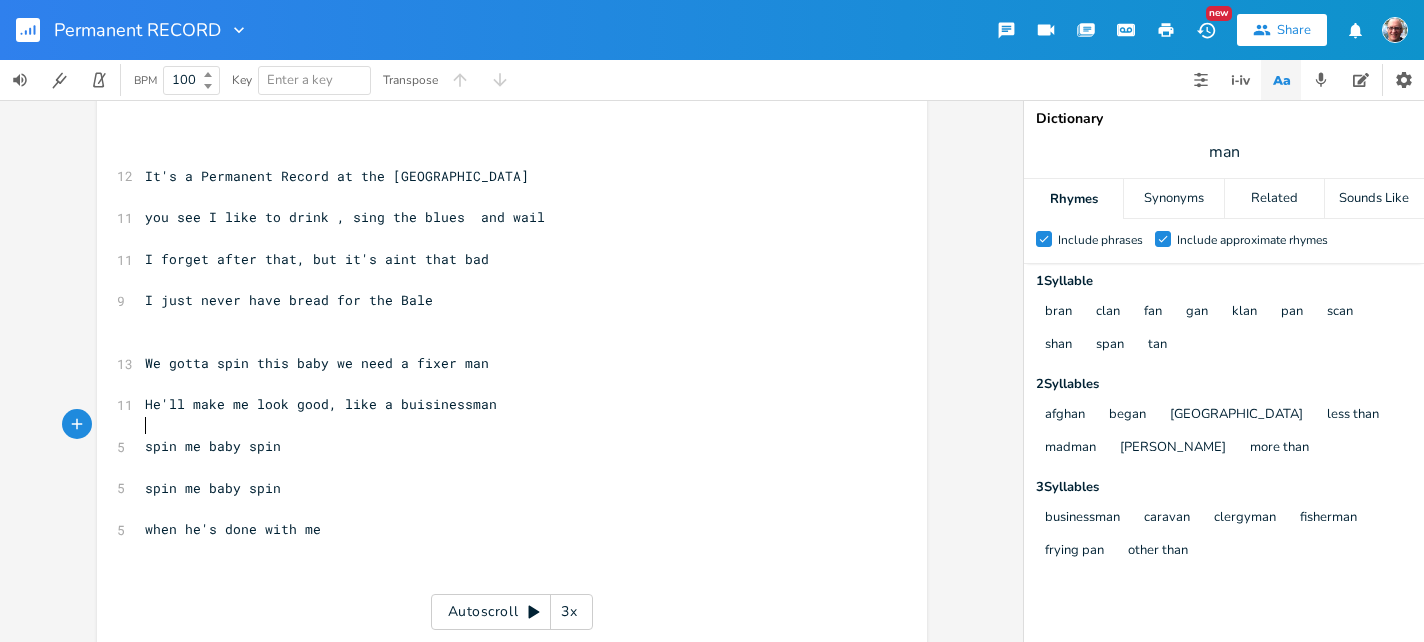 click on "He'll make me look good, like a buisinessman" at bounding box center (321, 404) 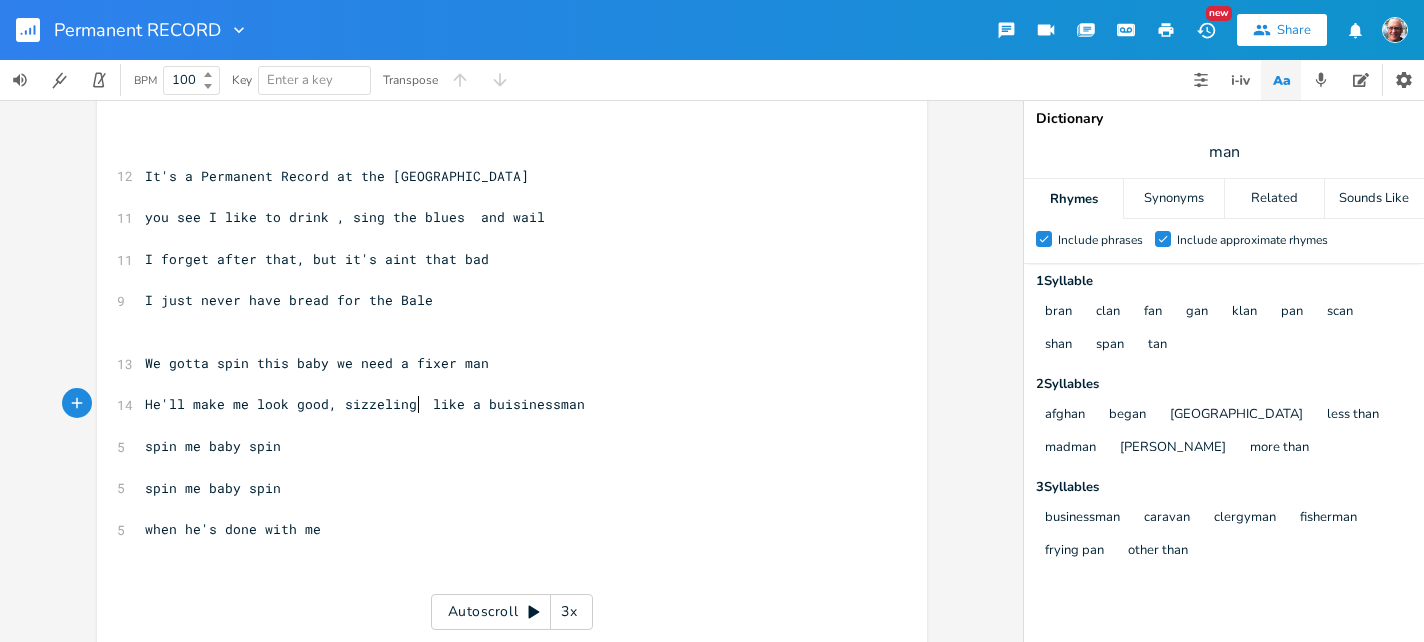 scroll, scrollTop: 0, scrollLeft: 74, axis: horizontal 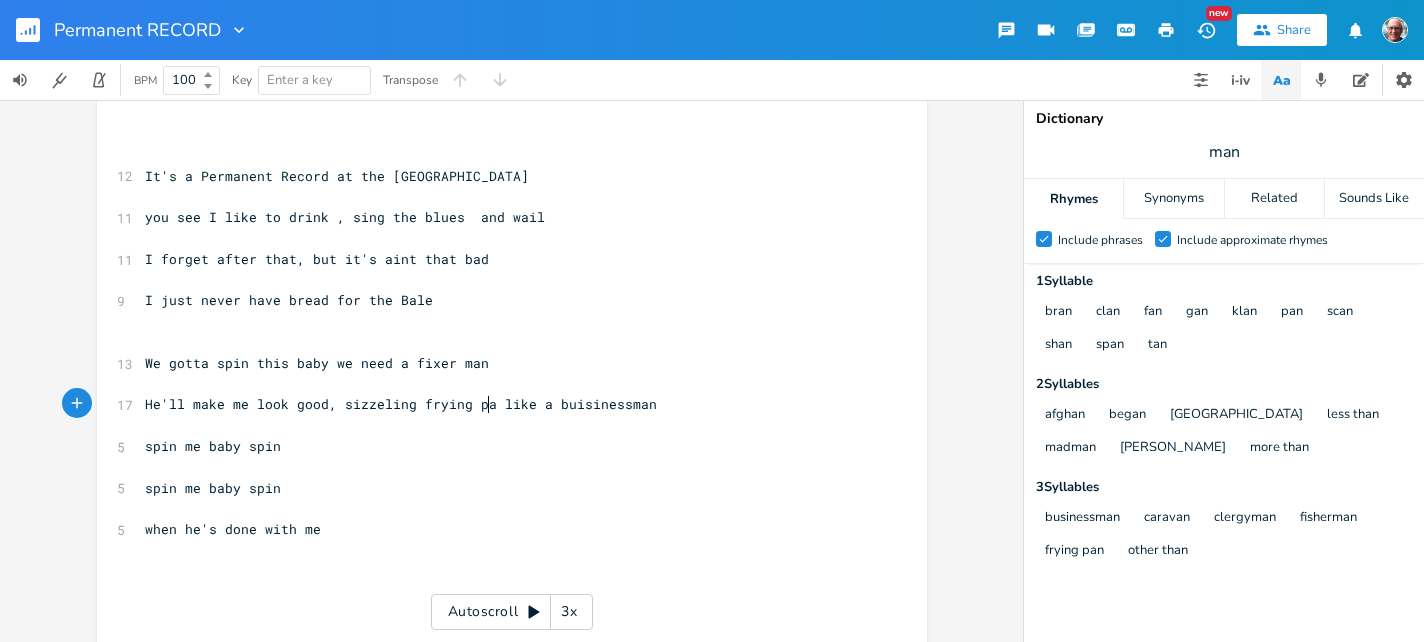 type on "sizzeling frying pan" 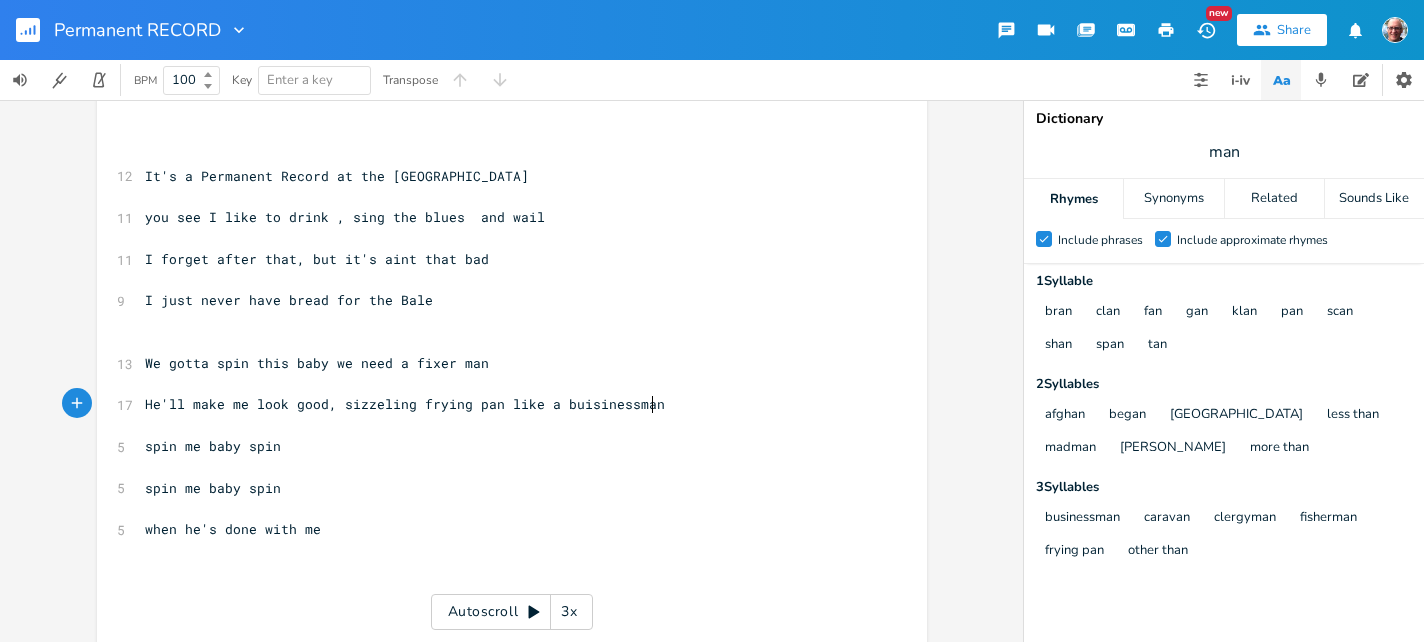 click on "He'll make me look good, sizzeling frying pan like a buisinessman" at bounding box center [502, 404] 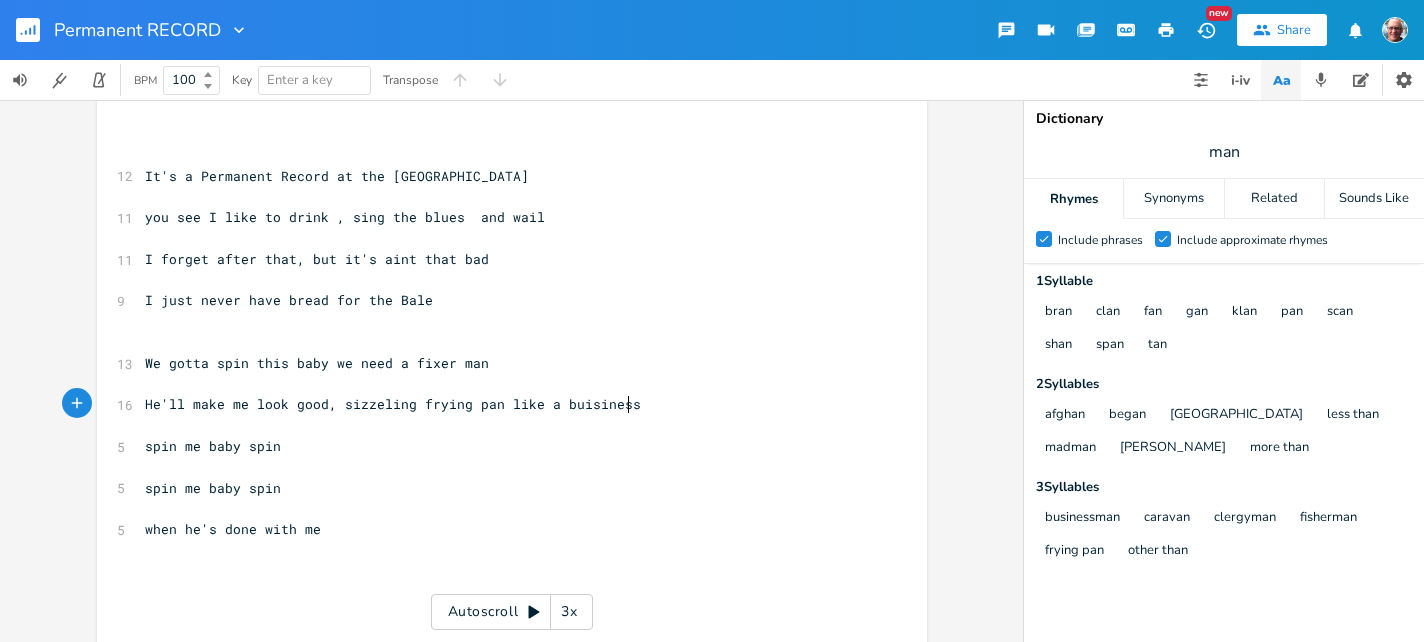 type on "\" 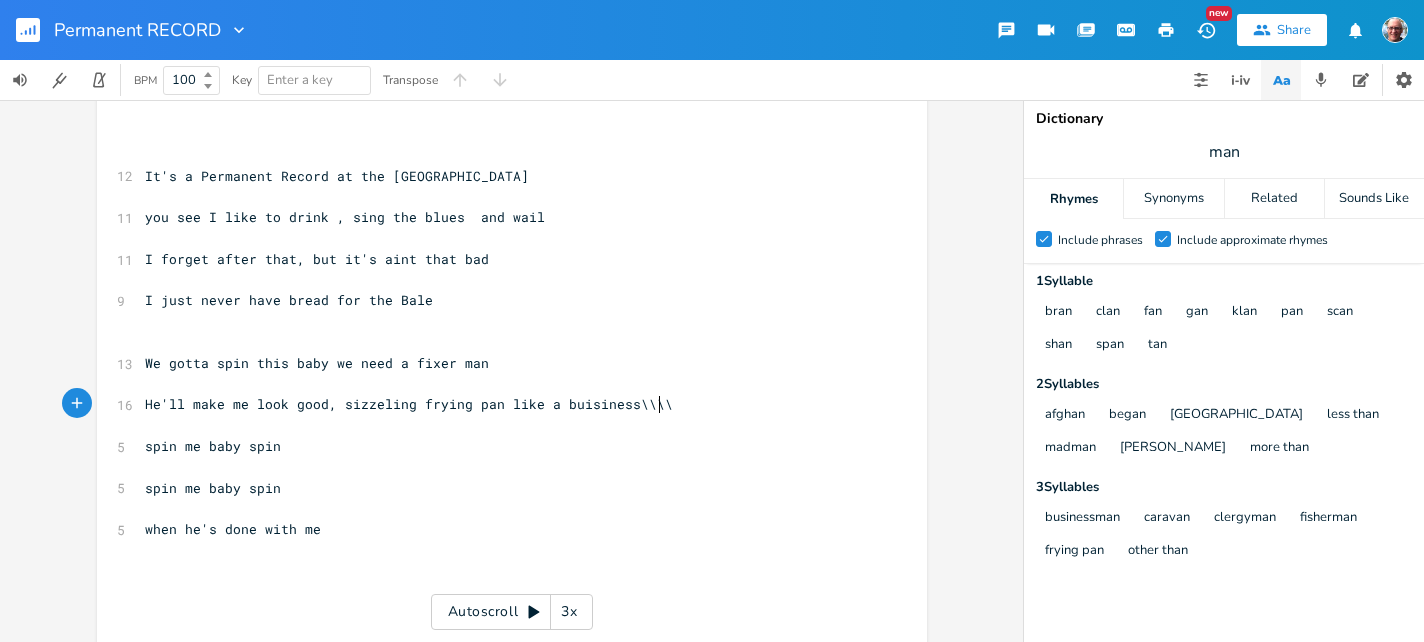 type on "\\\\\" 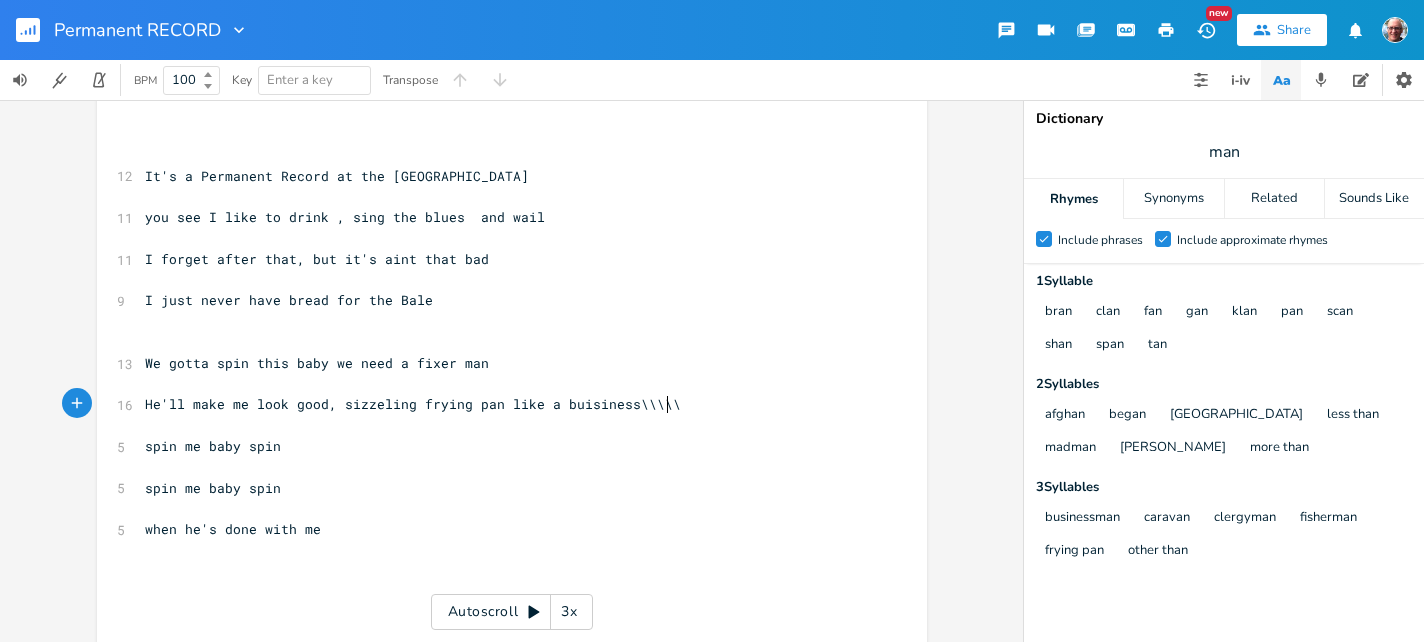 scroll, scrollTop: 0, scrollLeft: 5, axis: horizontal 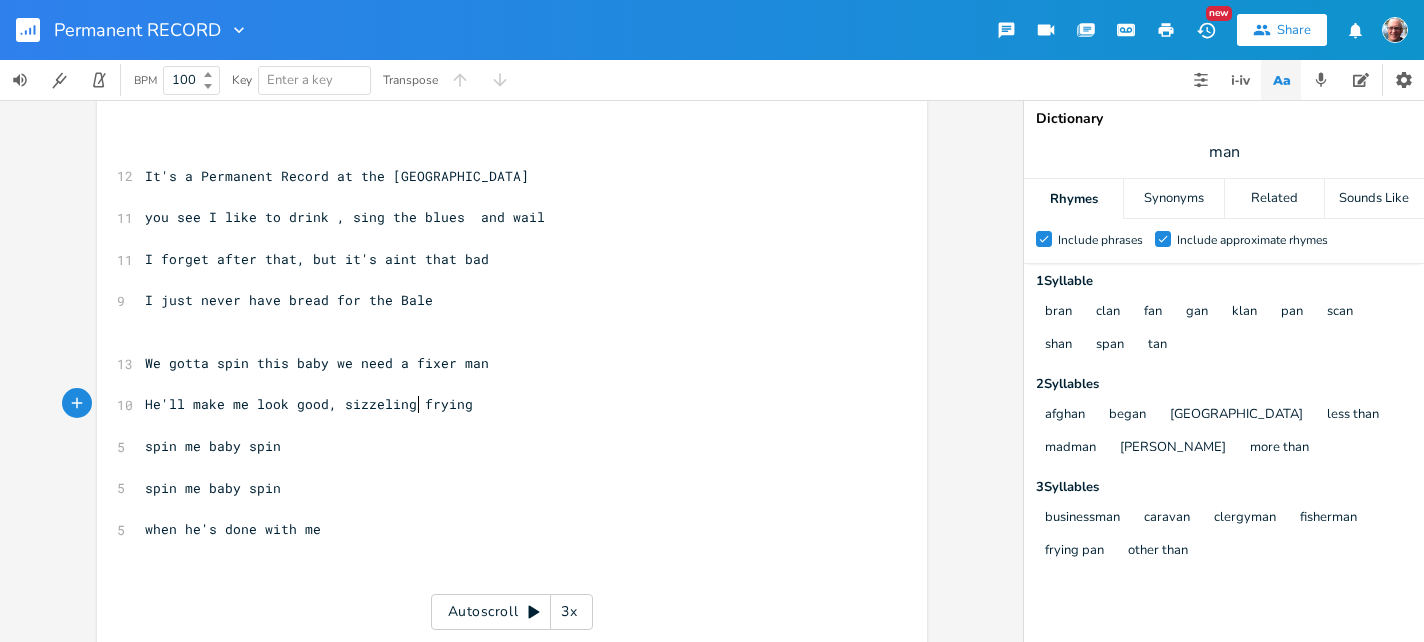 click on "He'll make me look good, sizzeling frying" at bounding box center [309, 404] 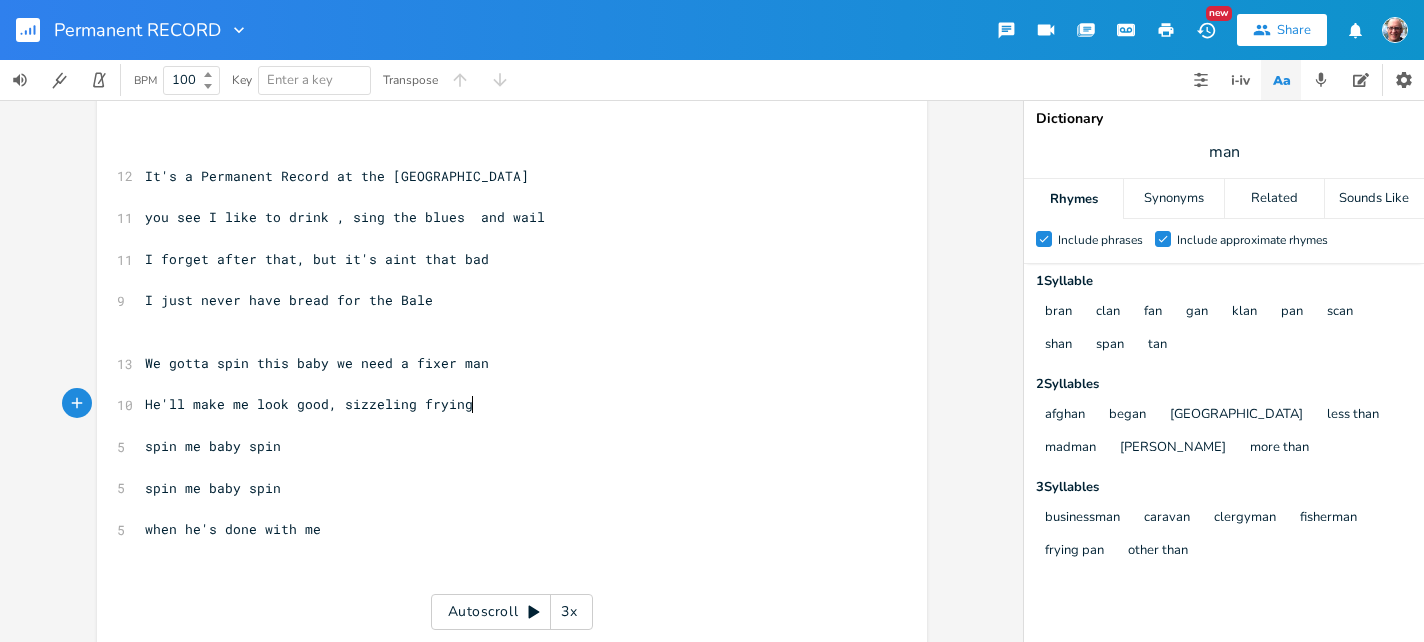 click on "He'll make me look good, sizzeling frying" at bounding box center [502, 404] 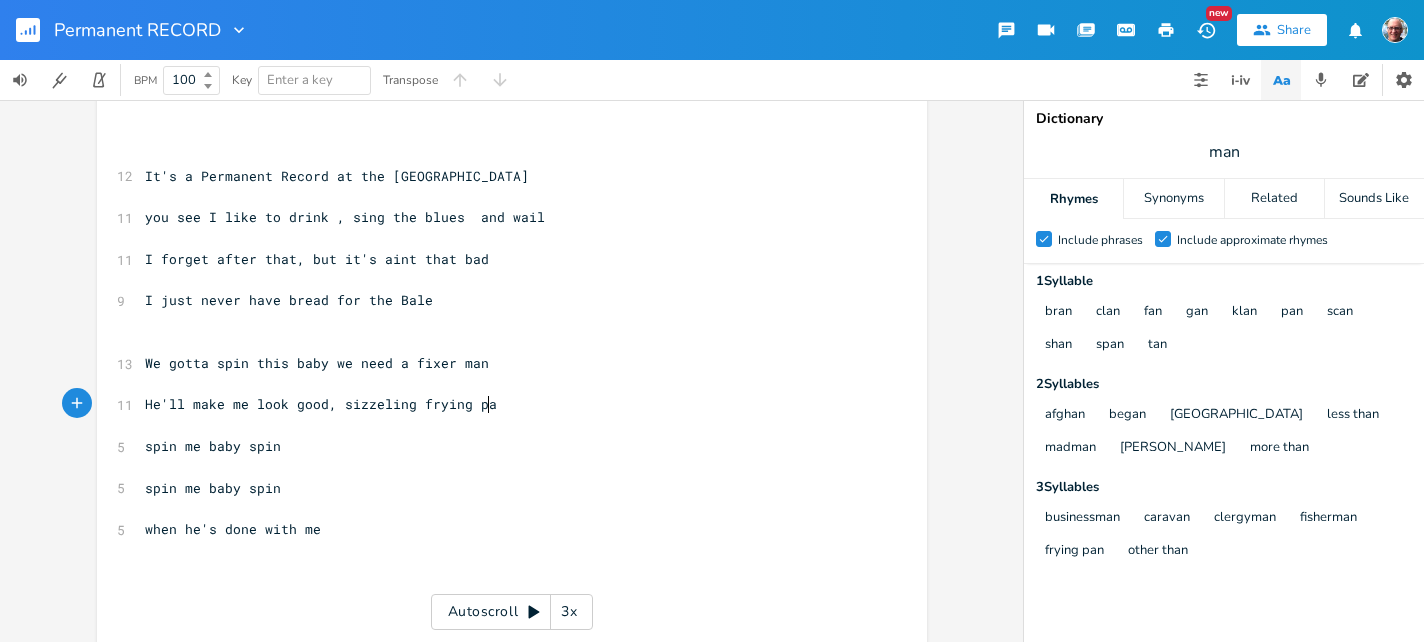 type on "pan" 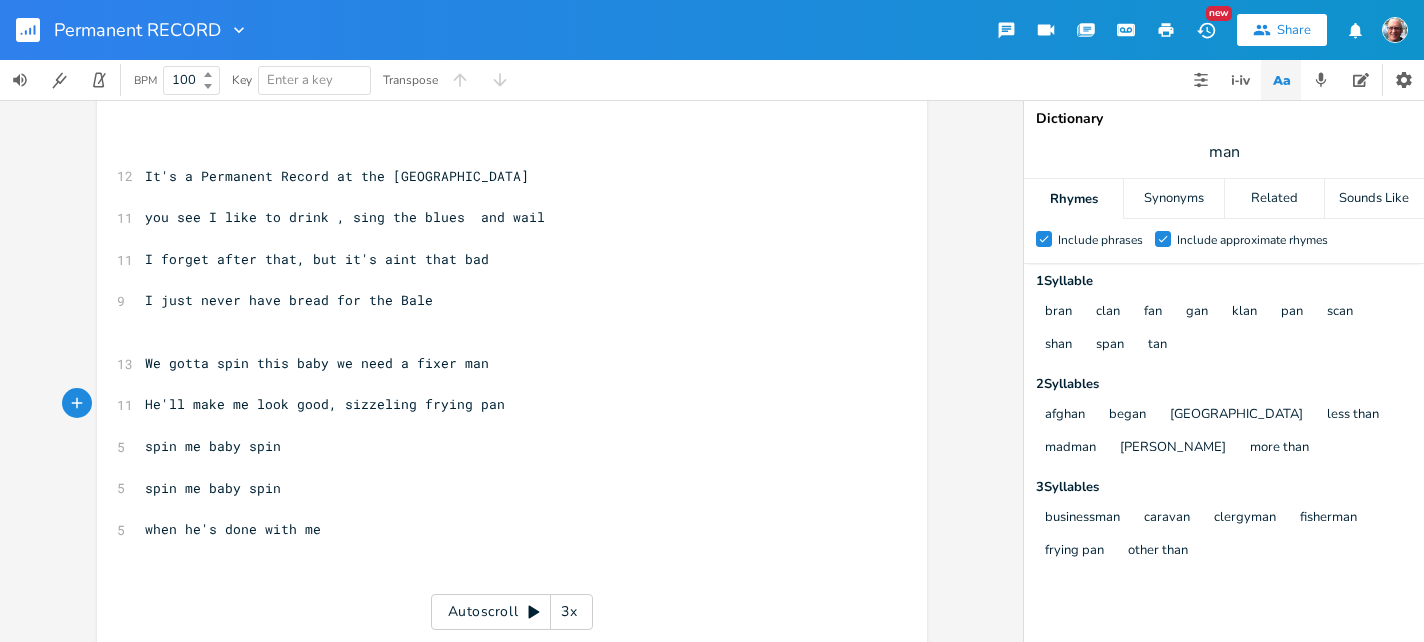 click on "when he's done with me" at bounding box center [502, 529] 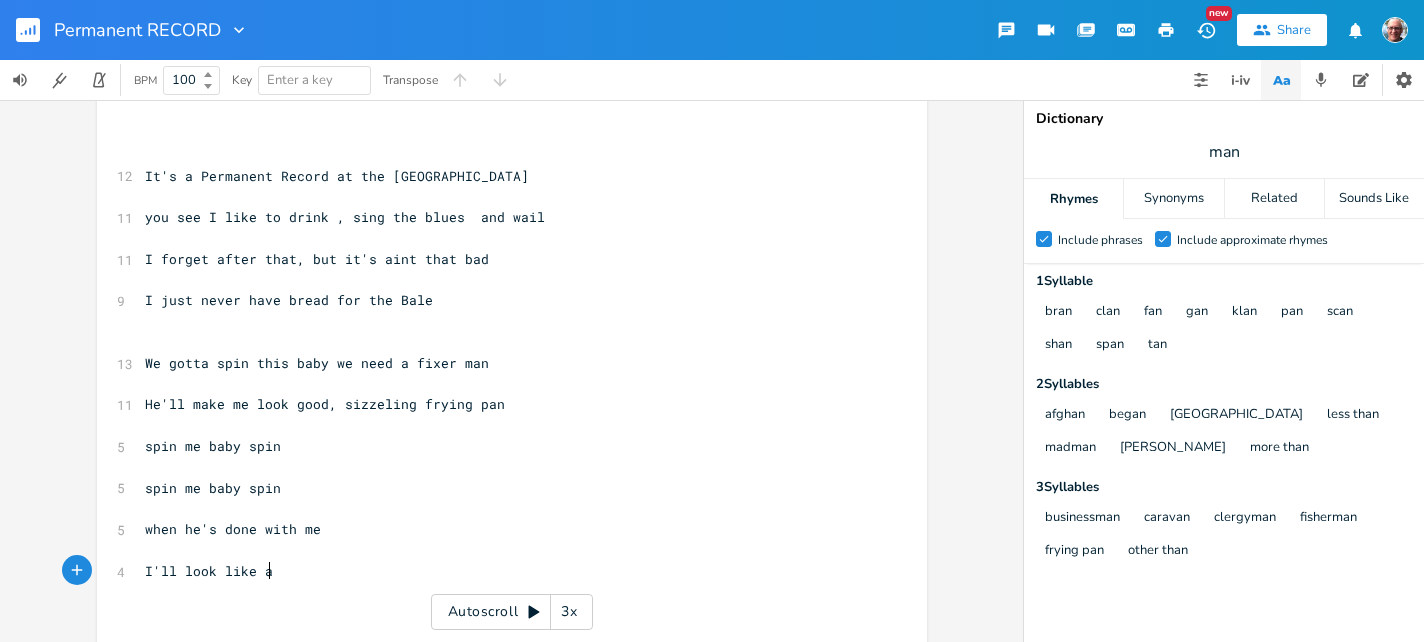 scroll, scrollTop: 0, scrollLeft: 104, axis: horizontal 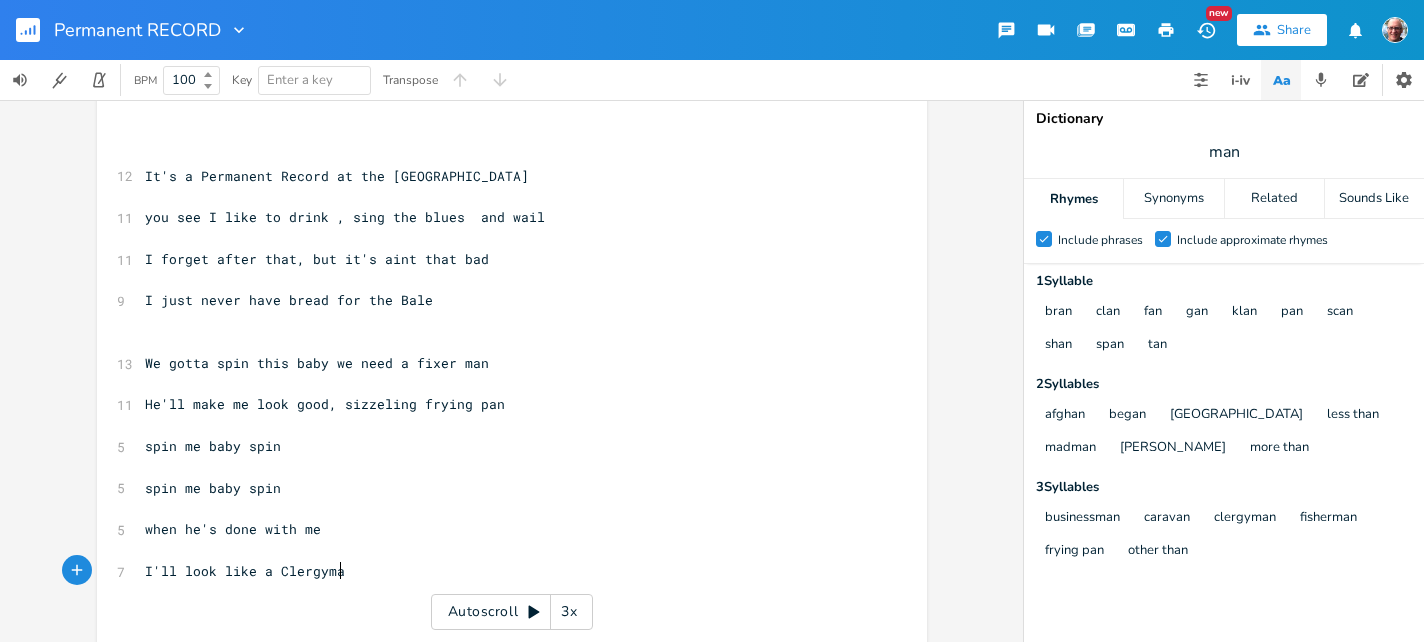 type on "I'll look like a Clergyman" 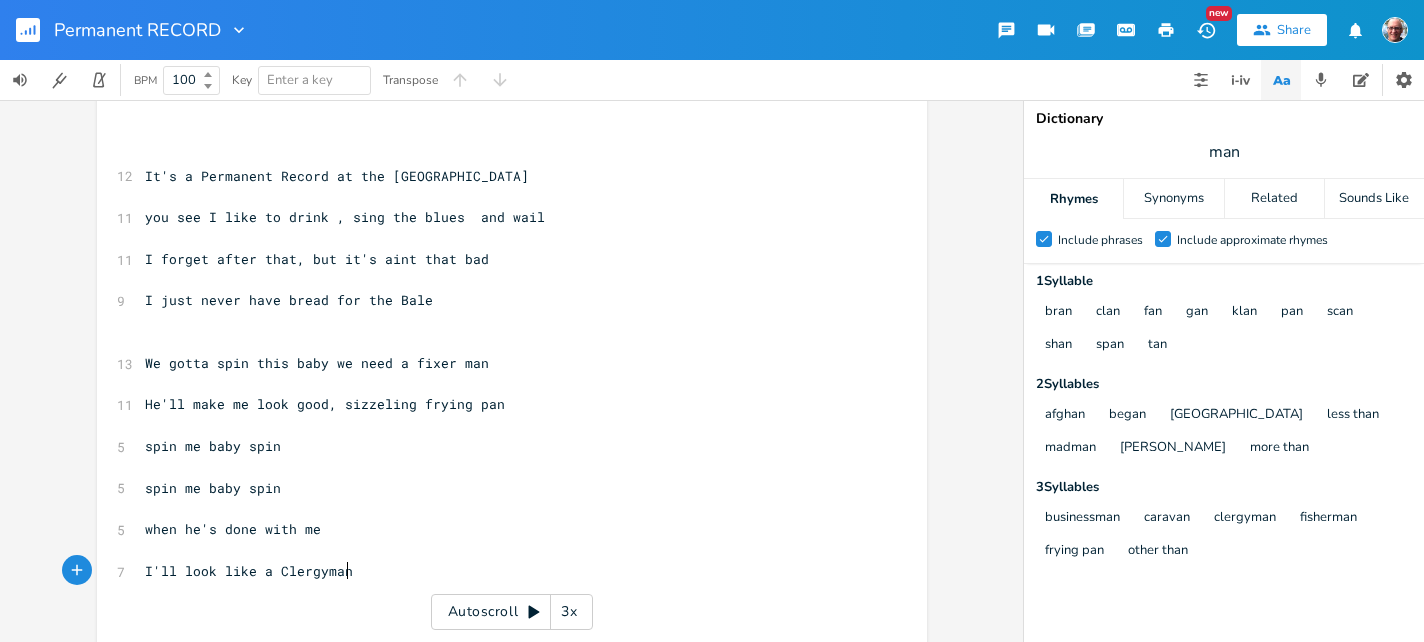 scroll, scrollTop: 0, scrollLeft: 1, axis: horizontal 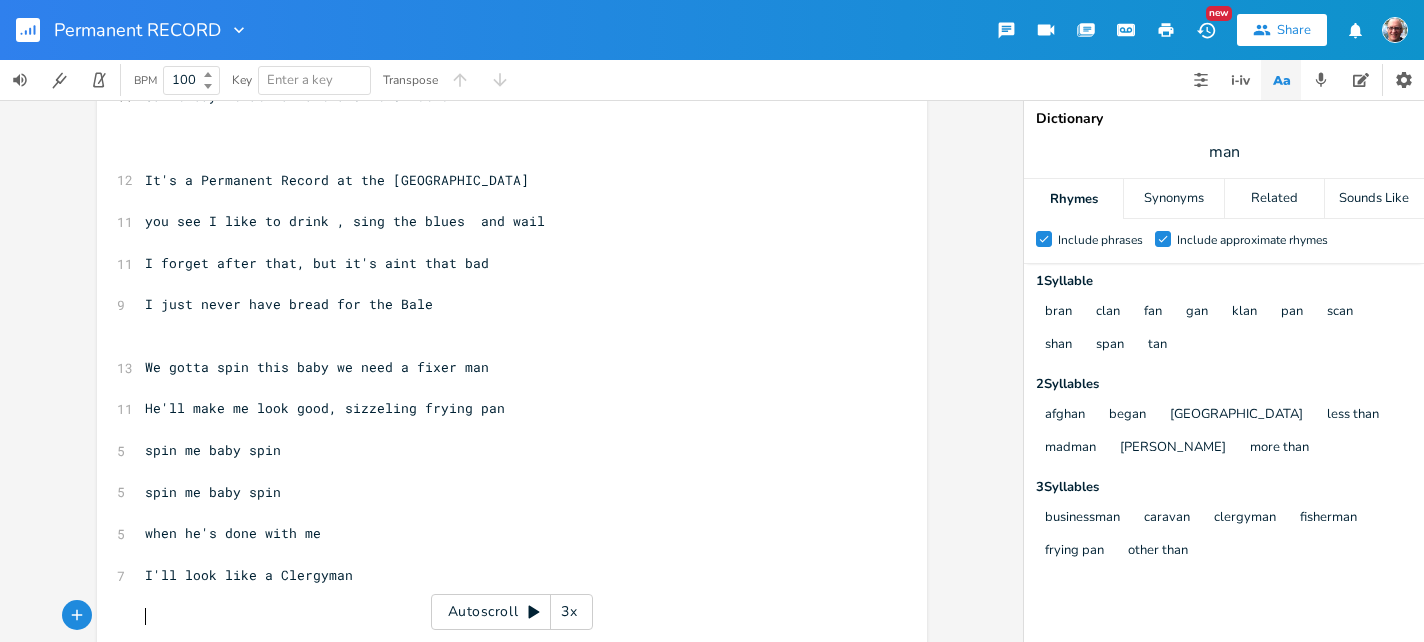 click on "I just never have bread for the Bale" at bounding box center [502, 304] 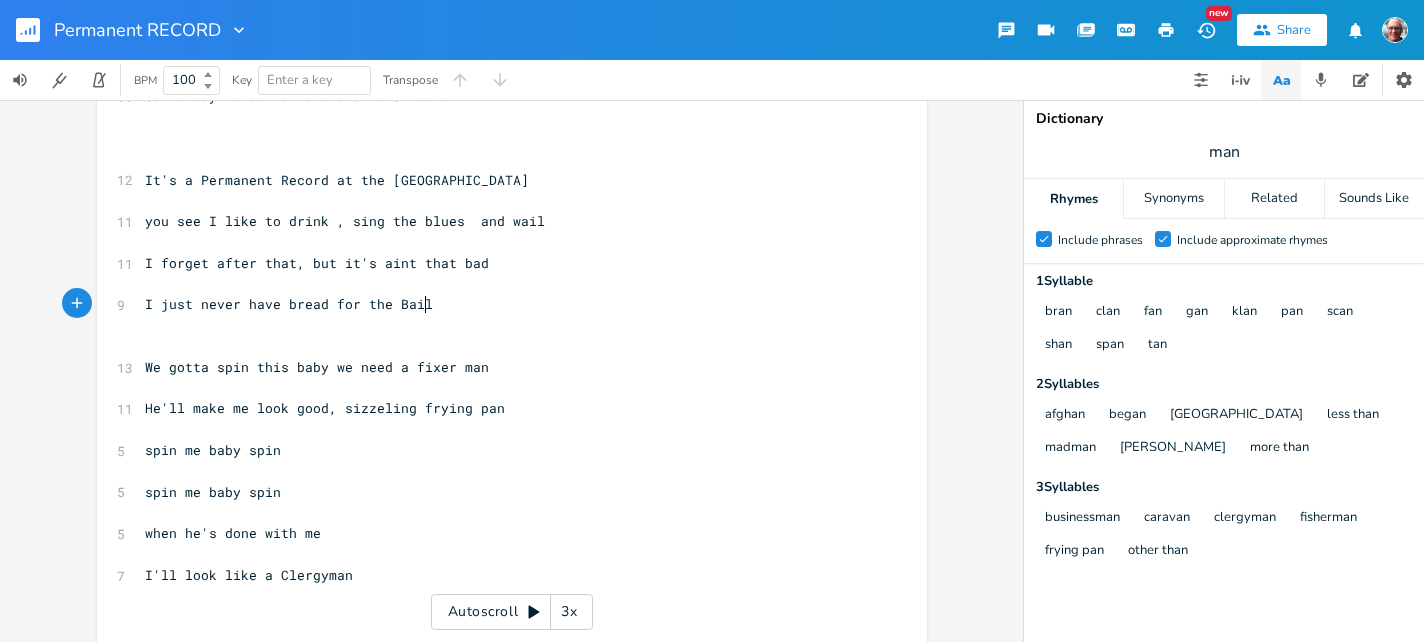 scroll, scrollTop: 0, scrollLeft: 7, axis: horizontal 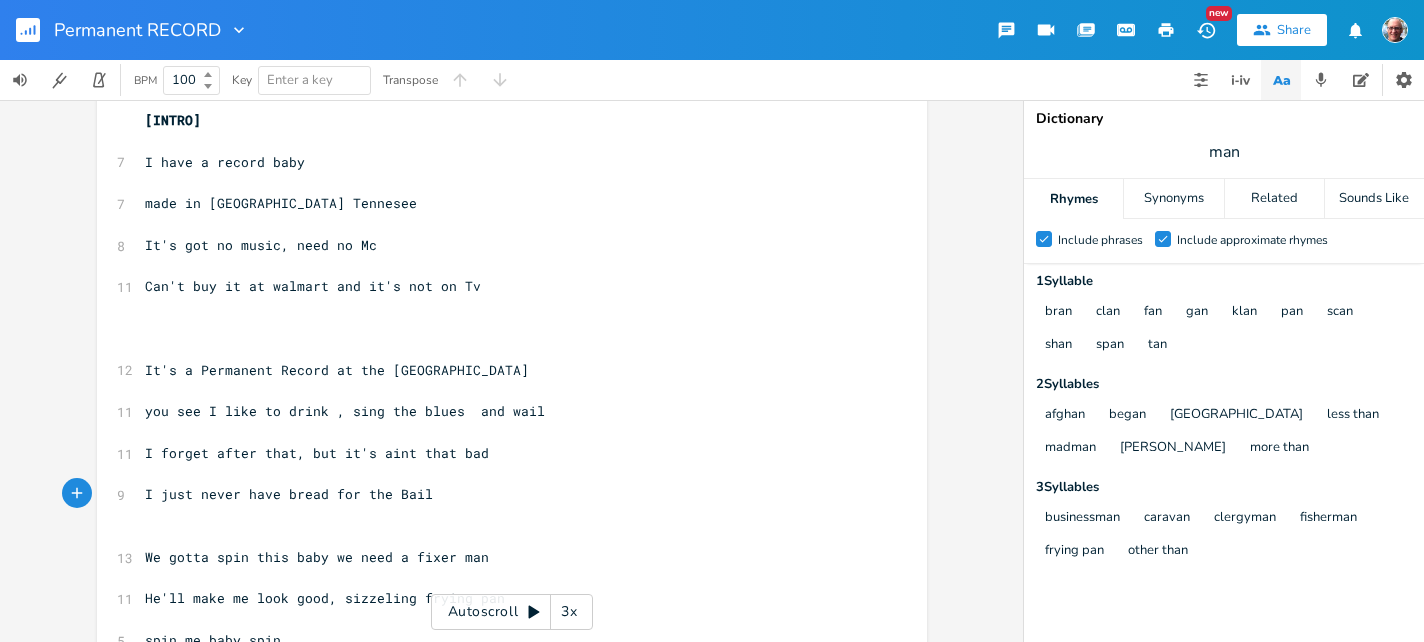 type on "il" 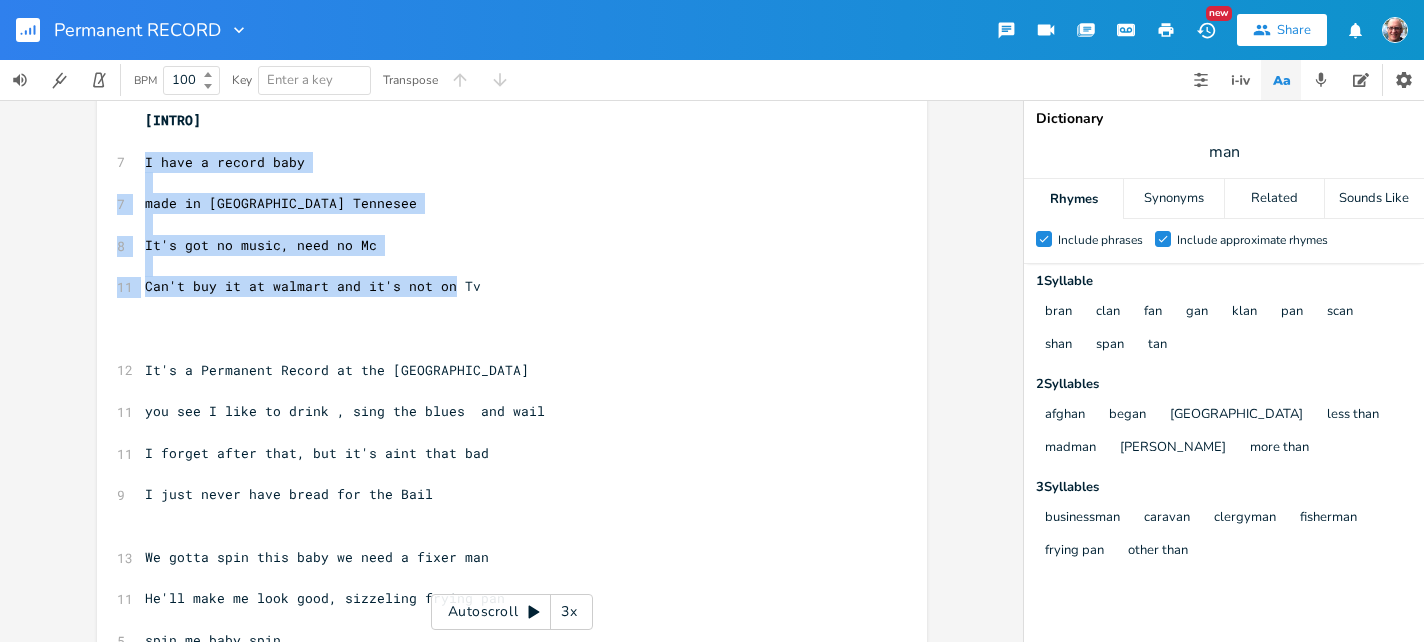 drag, startPoint x: 132, startPoint y: 161, endPoint x: 438, endPoint y: 288, distance: 331.308 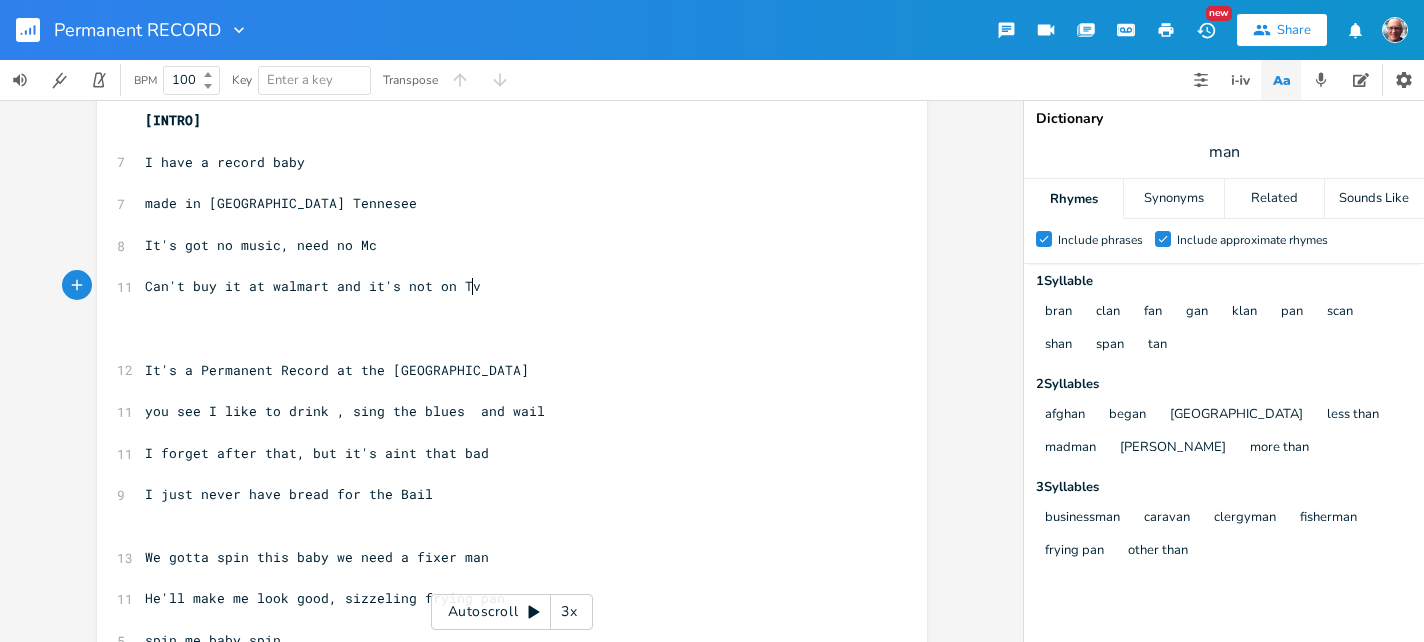 scroll, scrollTop: 0, scrollLeft: 8, axis: horizontal 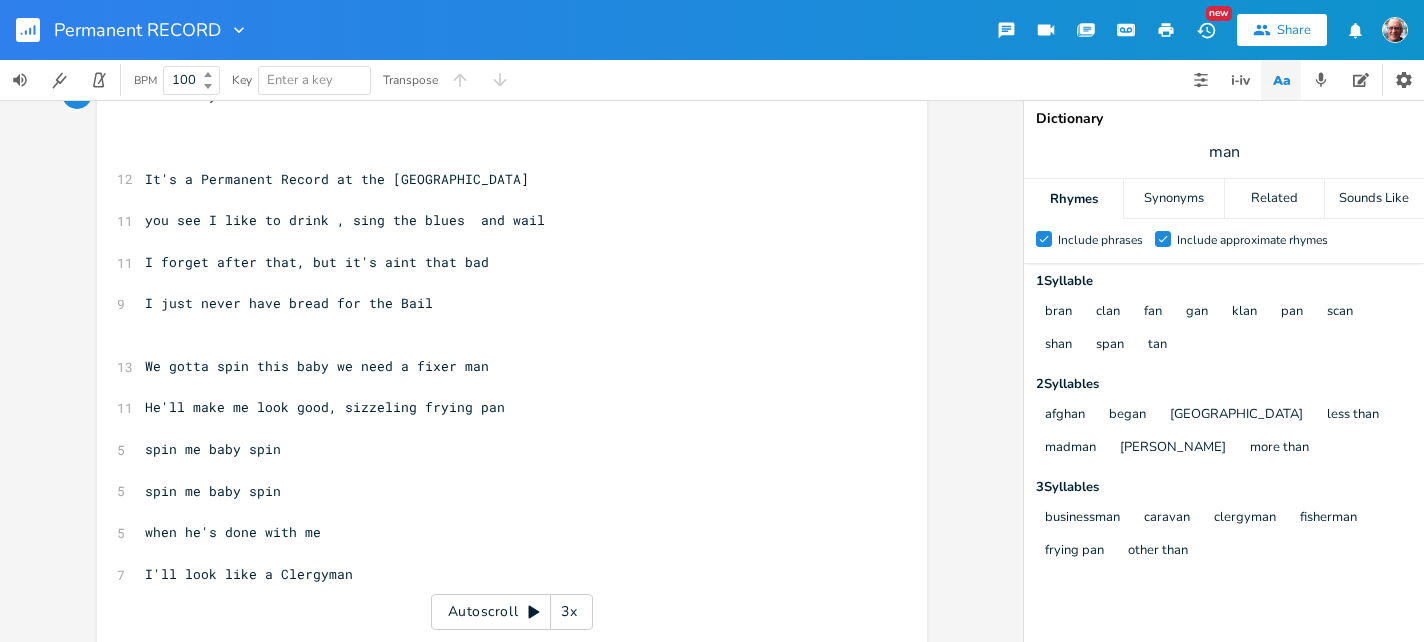 click on "spin me baby spin" at bounding box center [502, 449] 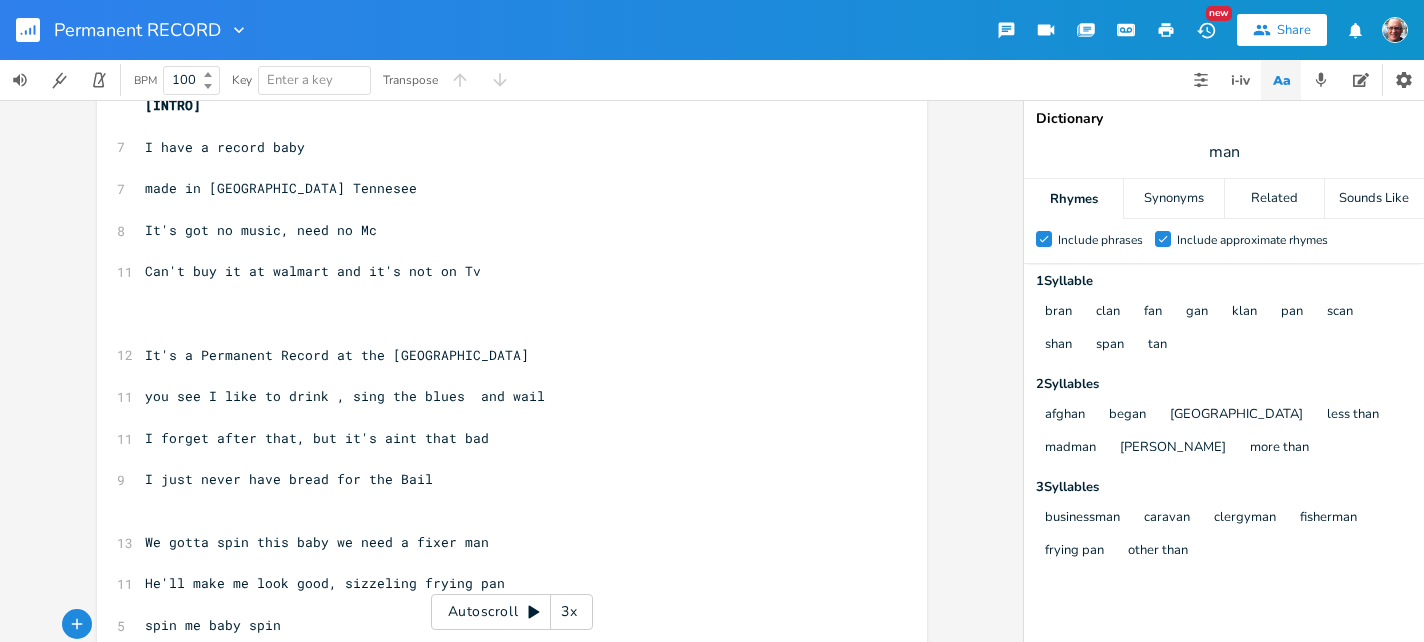 scroll, scrollTop: 33, scrollLeft: 0, axis: vertical 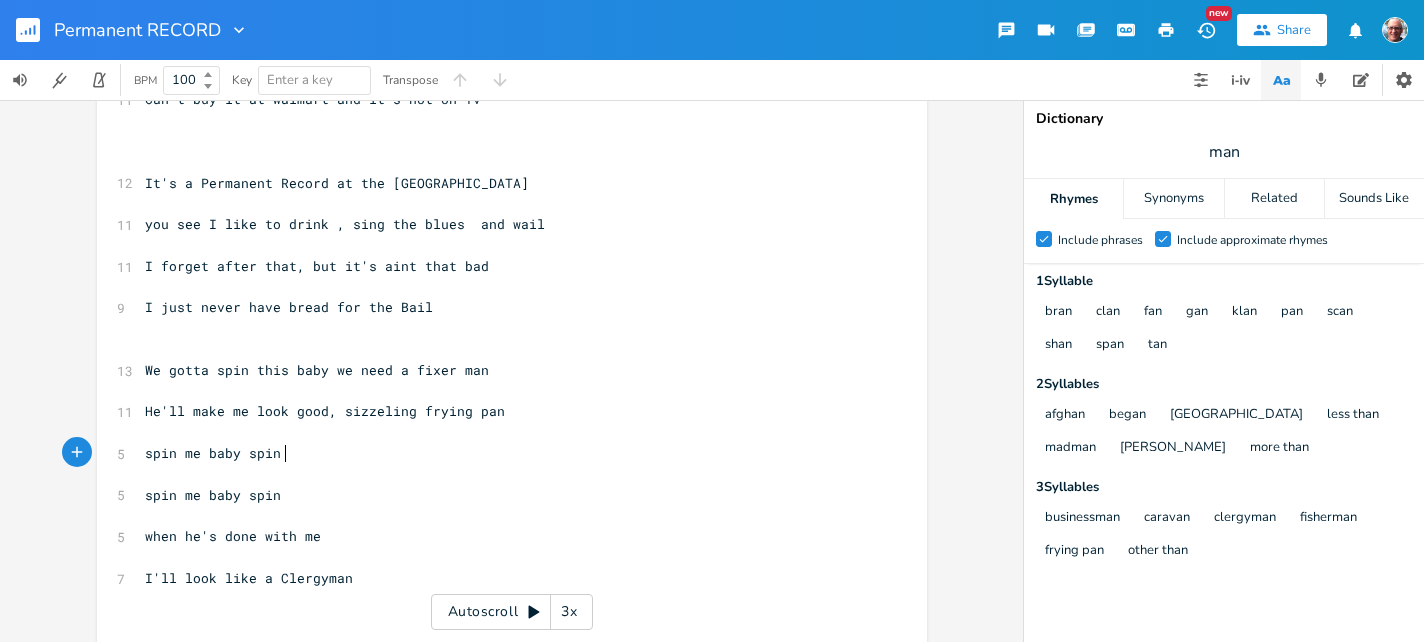 click on "​" at bounding box center (502, 432) 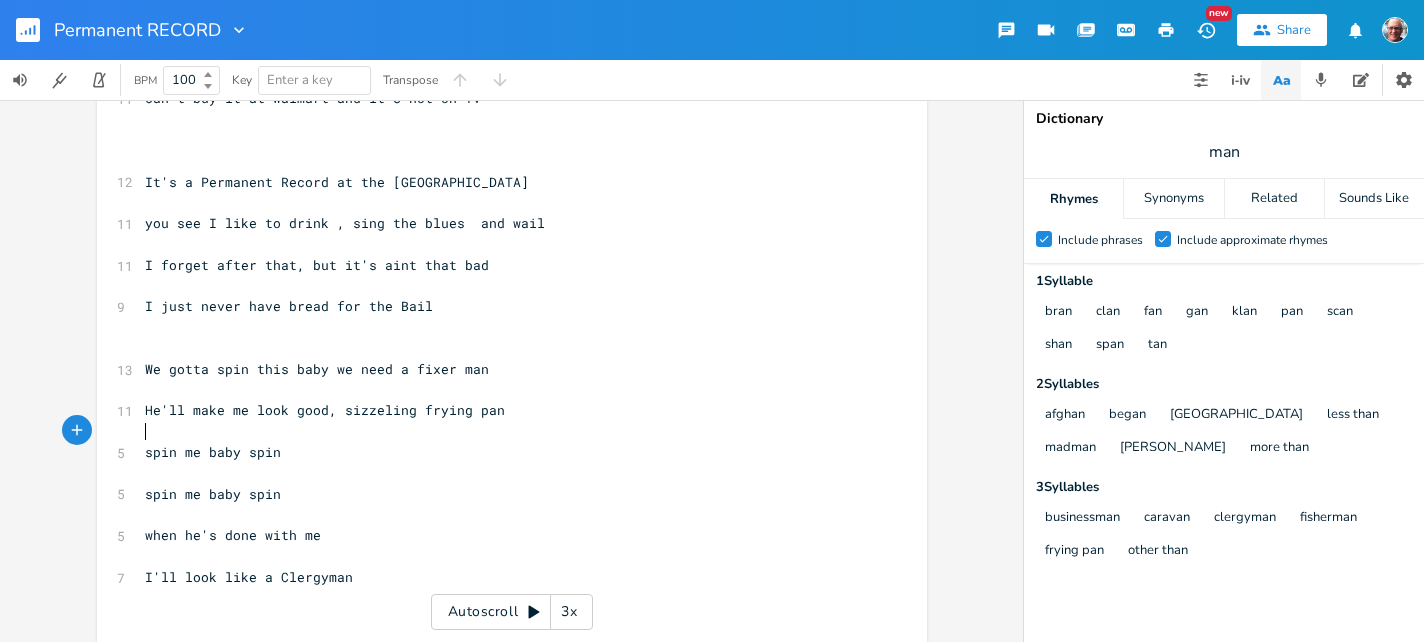 click on "spin me baby spin" at bounding box center (502, 452) 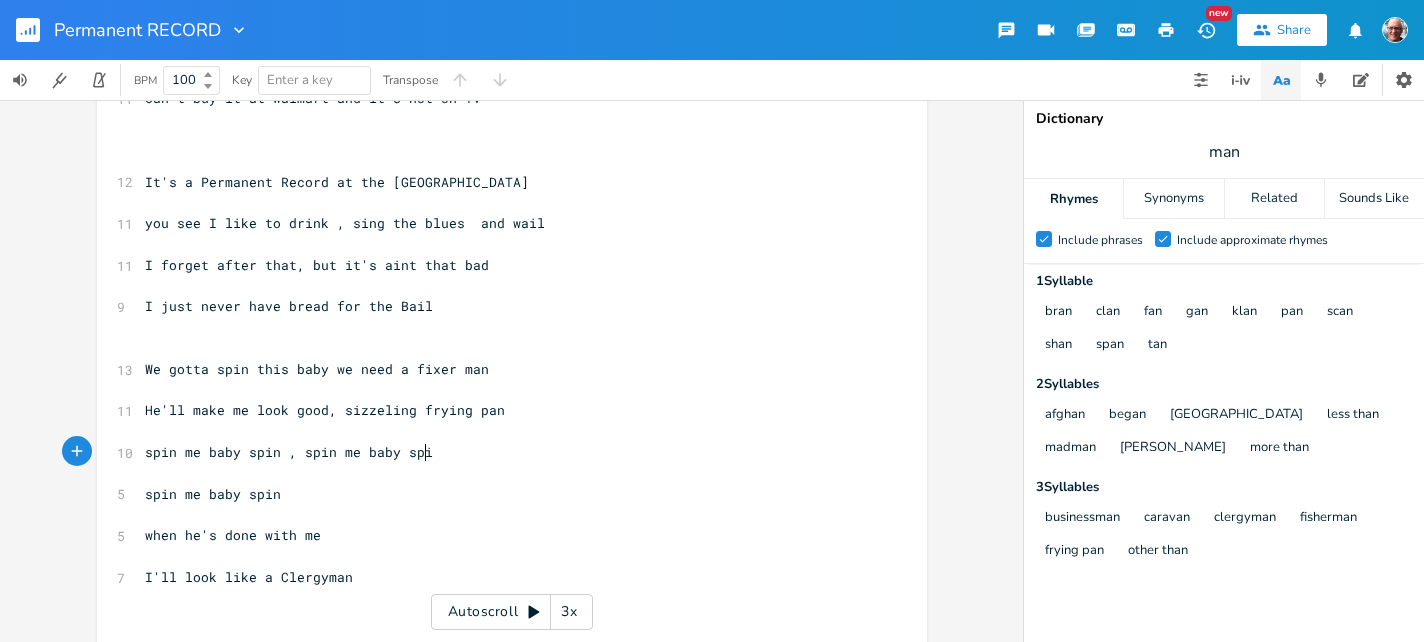 type on ", spin me baby spin" 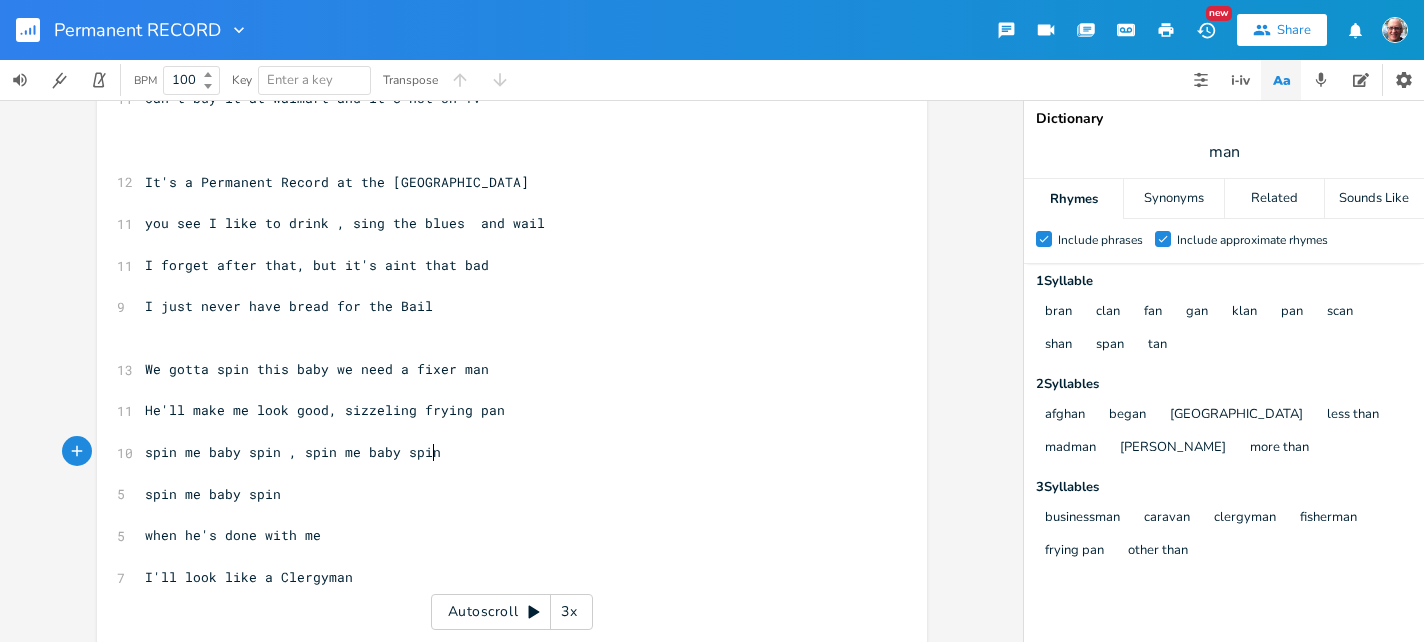 scroll, scrollTop: 0, scrollLeft: 147, axis: horizontal 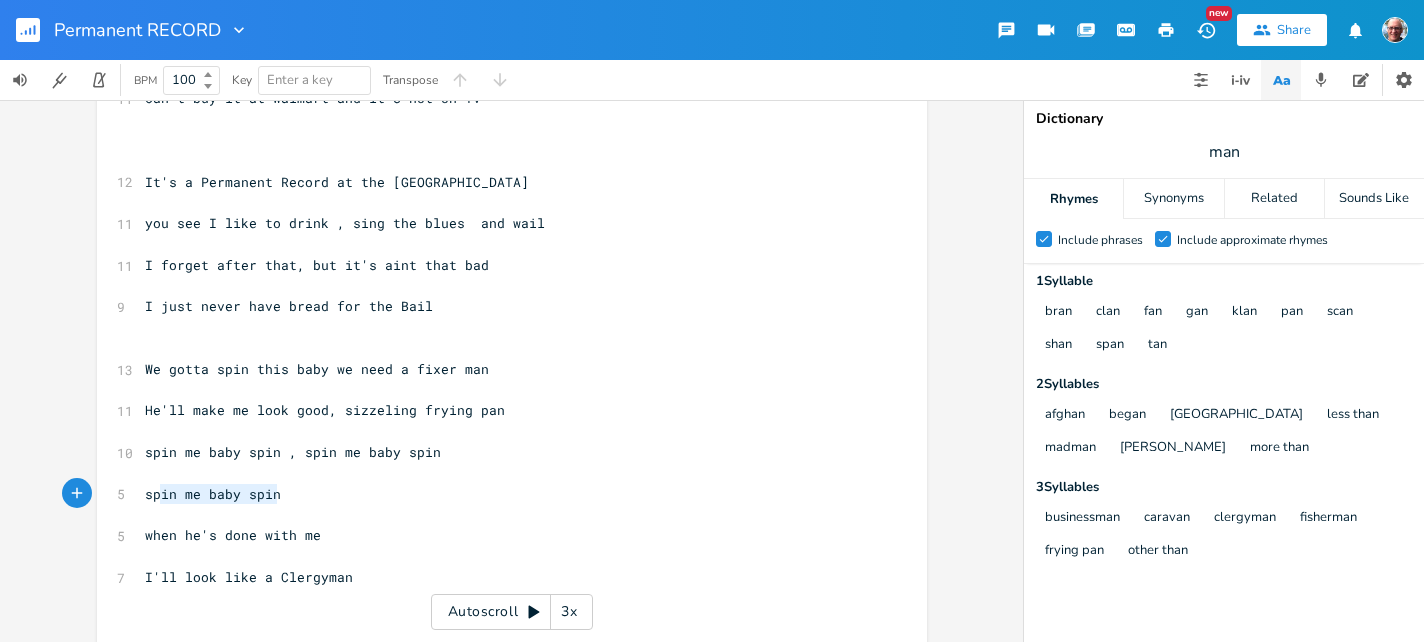 type on "spin me baby spin" 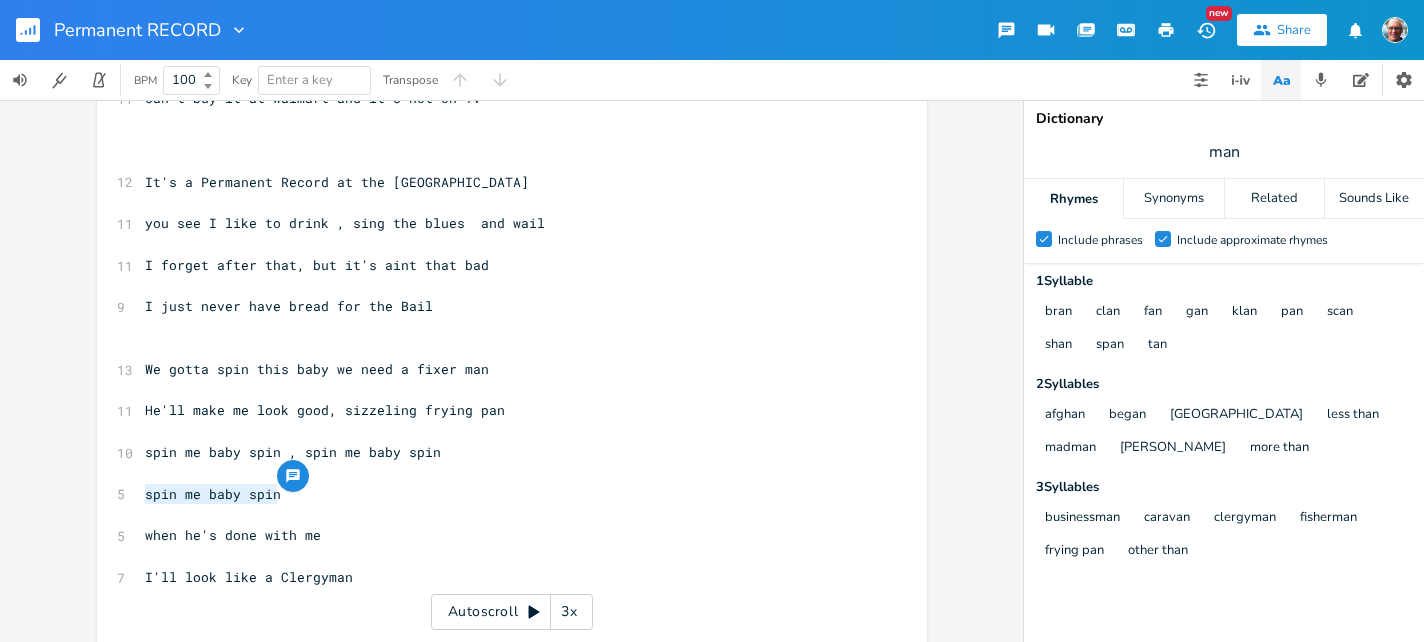 drag, startPoint x: 280, startPoint y: 491, endPoint x: 126, endPoint y: 488, distance: 154.02922 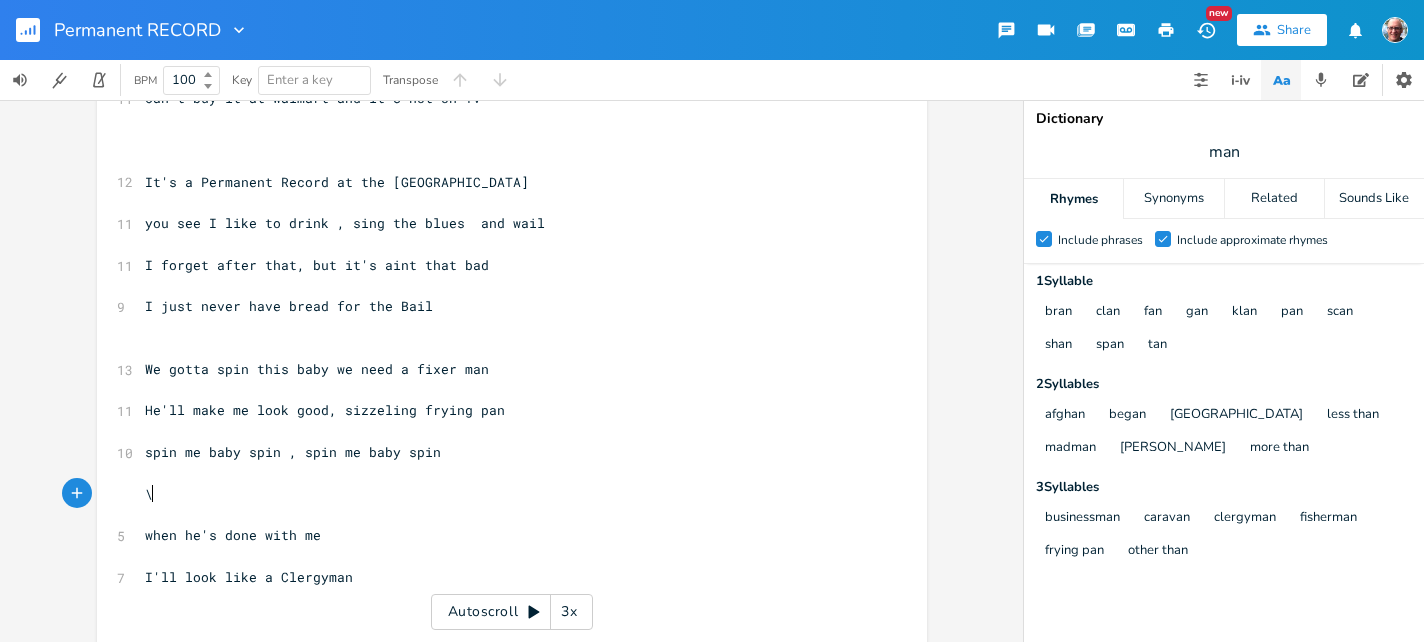 scroll, scrollTop: 0, scrollLeft: 5, axis: horizontal 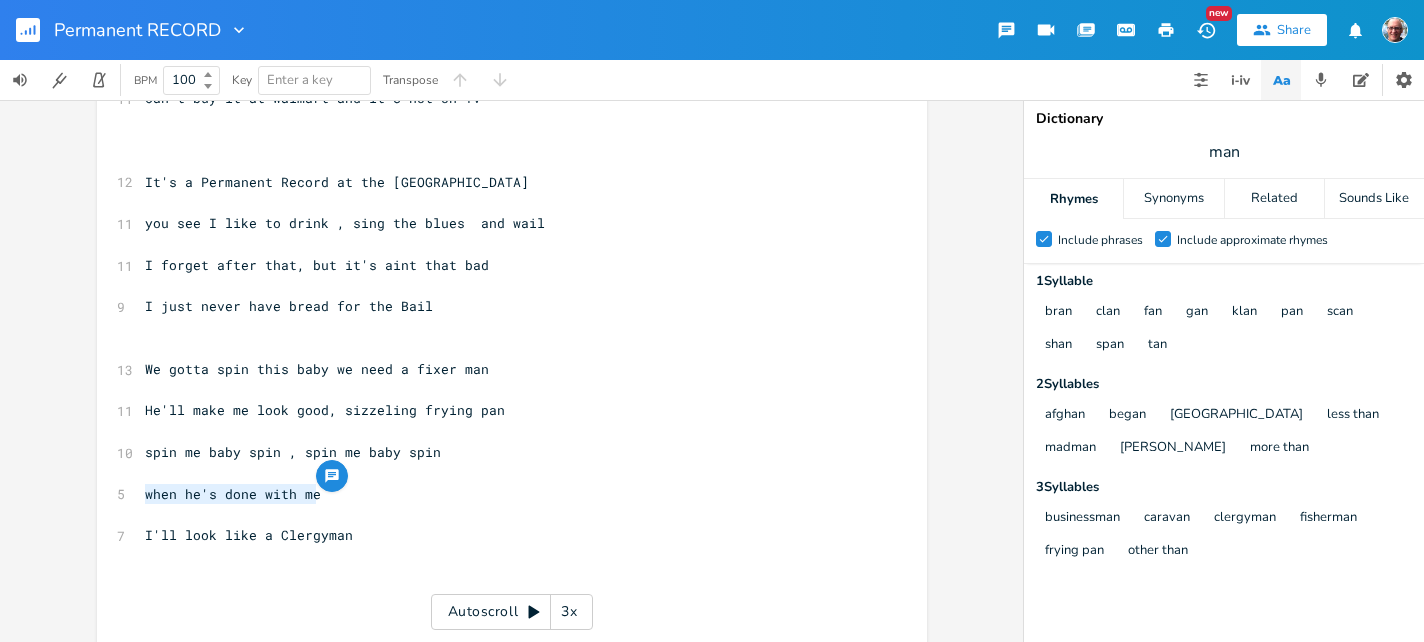 drag, startPoint x: 323, startPoint y: 501, endPoint x: 137, endPoint y: 491, distance: 186.26862 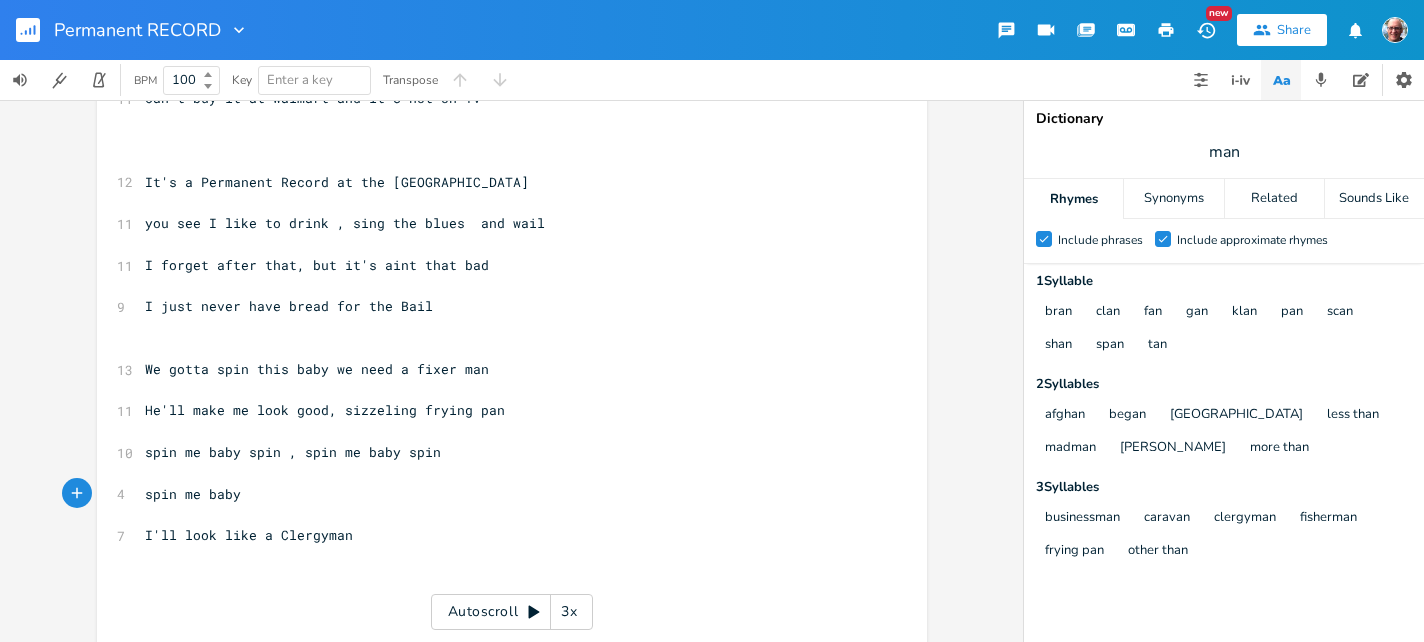 type on "spin me baby" 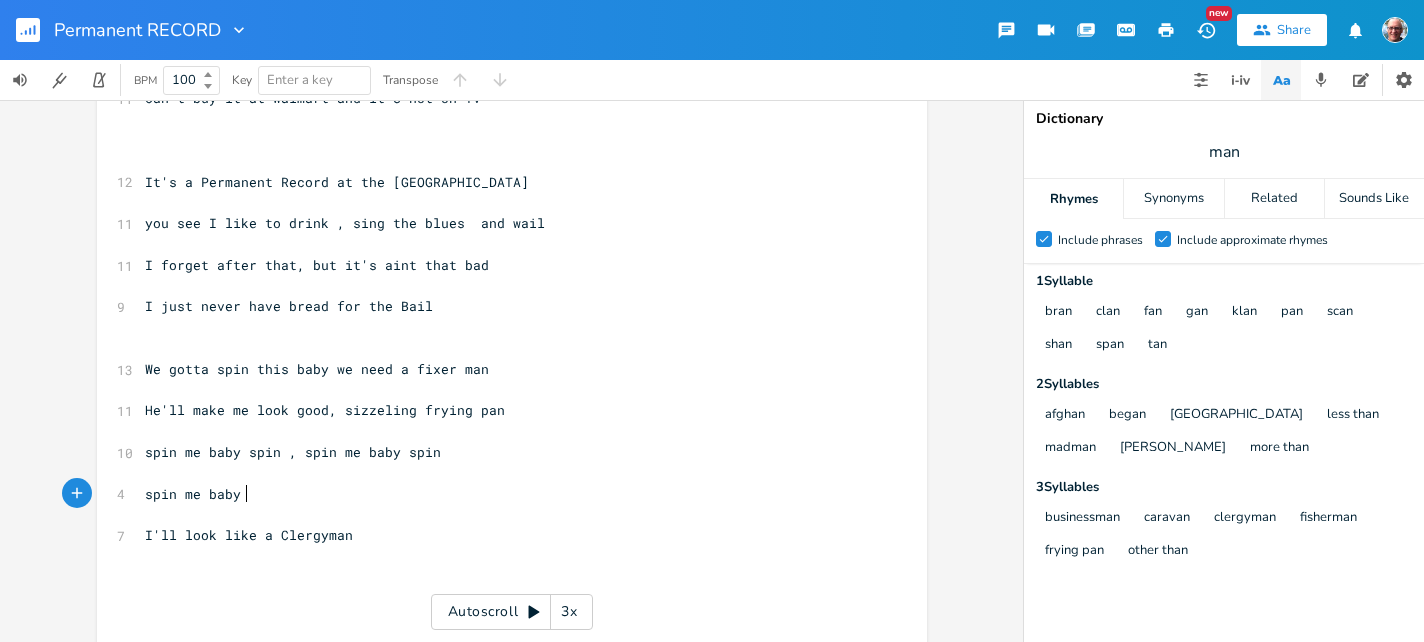 scroll, scrollTop: 0, scrollLeft: 106, axis: horizontal 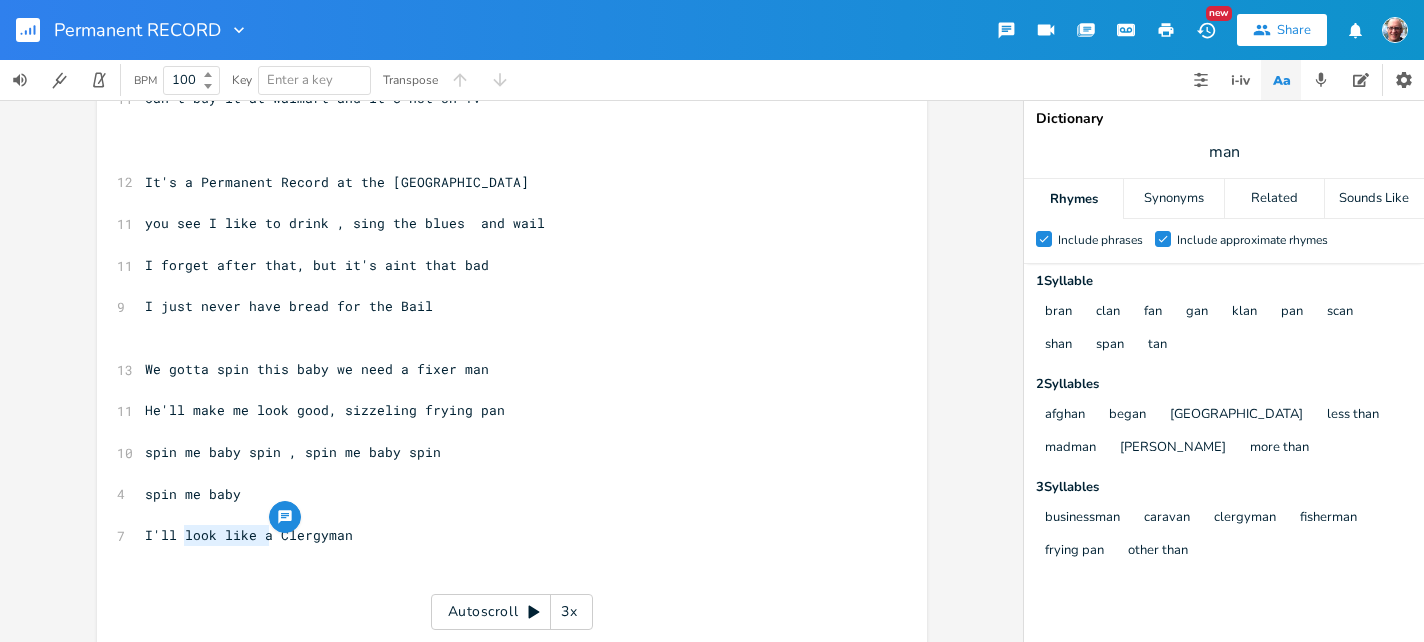 drag, startPoint x: 176, startPoint y: 533, endPoint x: 264, endPoint y: 537, distance: 88.09086 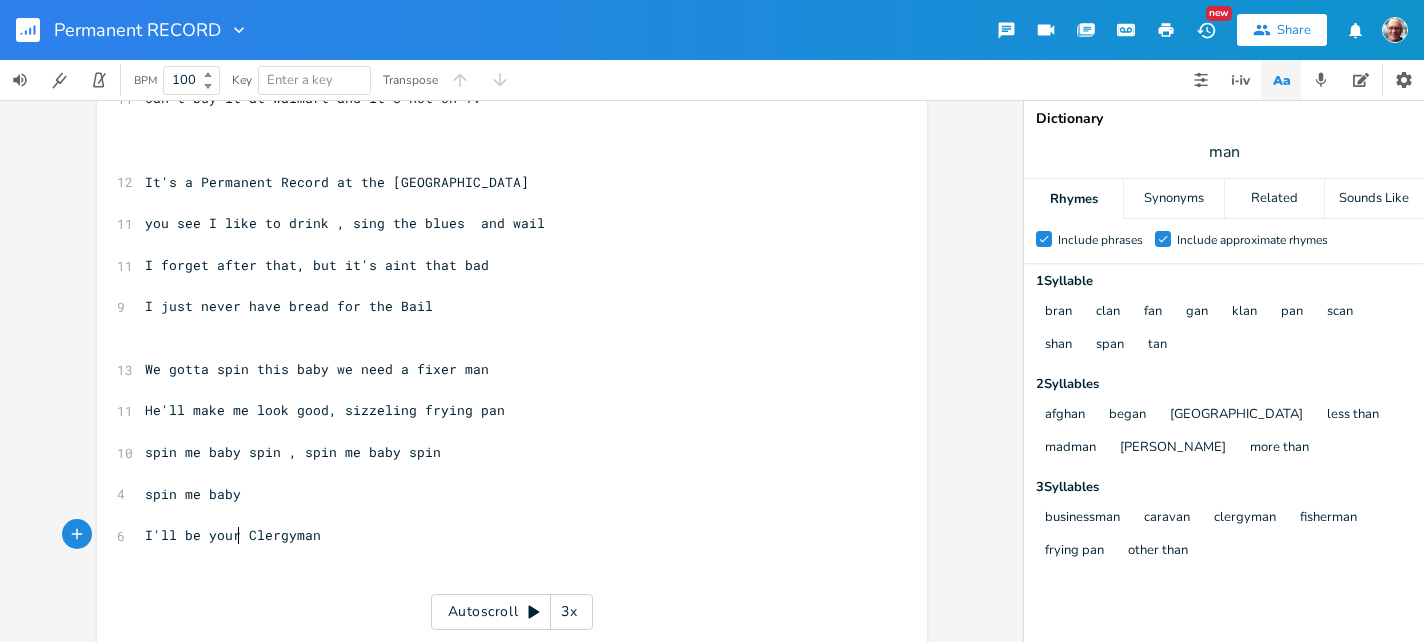 scroll, scrollTop: 0, scrollLeft: 57, axis: horizontal 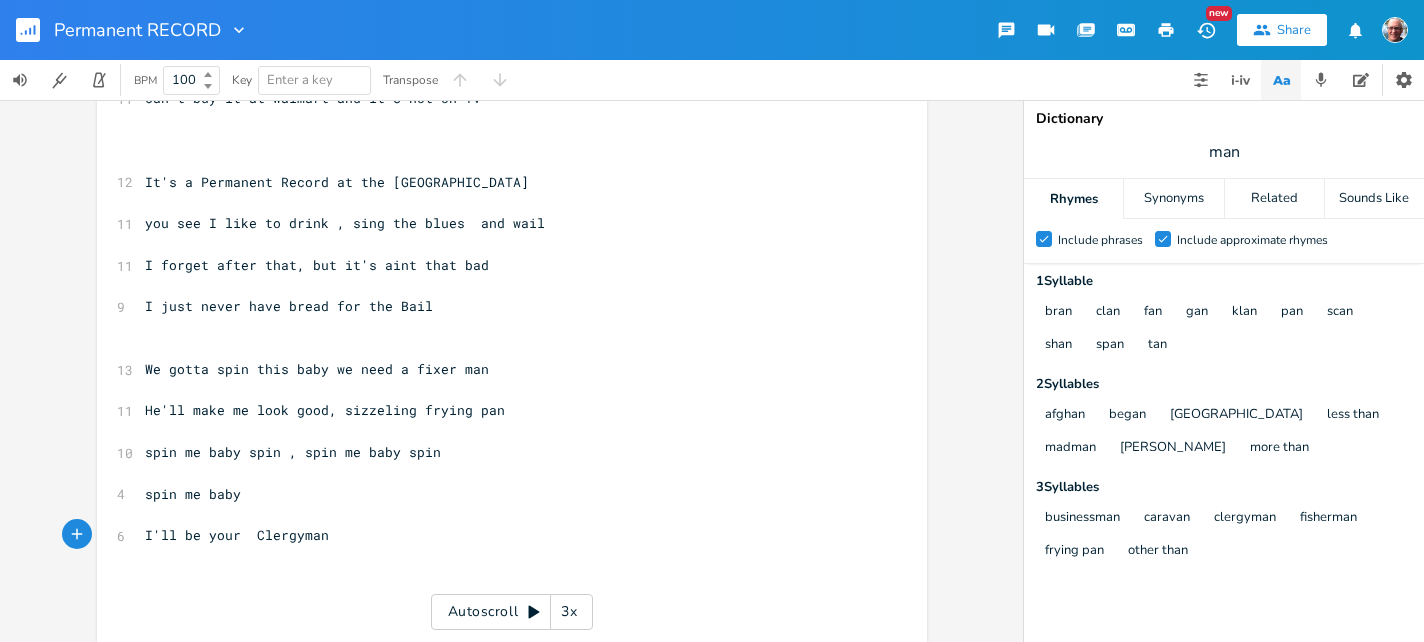 click on "I'll be your  Clergyman" at bounding box center (502, 535) 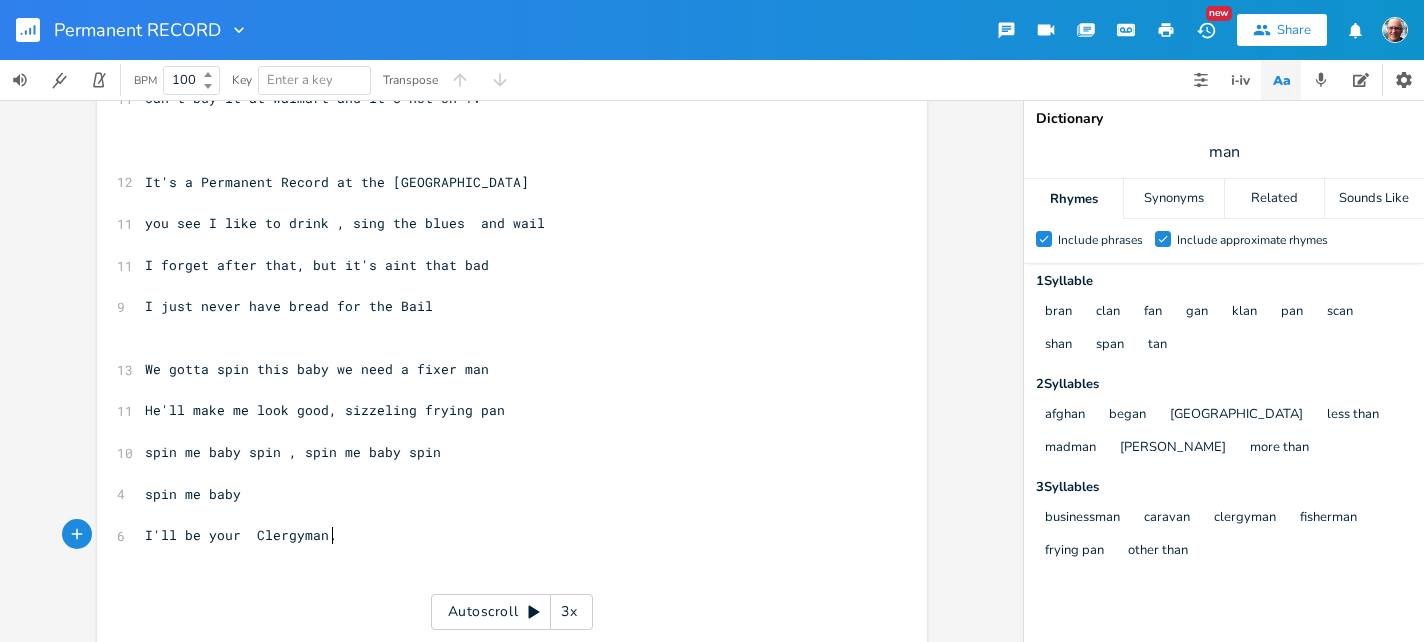 scroll, scrollTop: 0, scrollLeft: 4, axis: horizontal 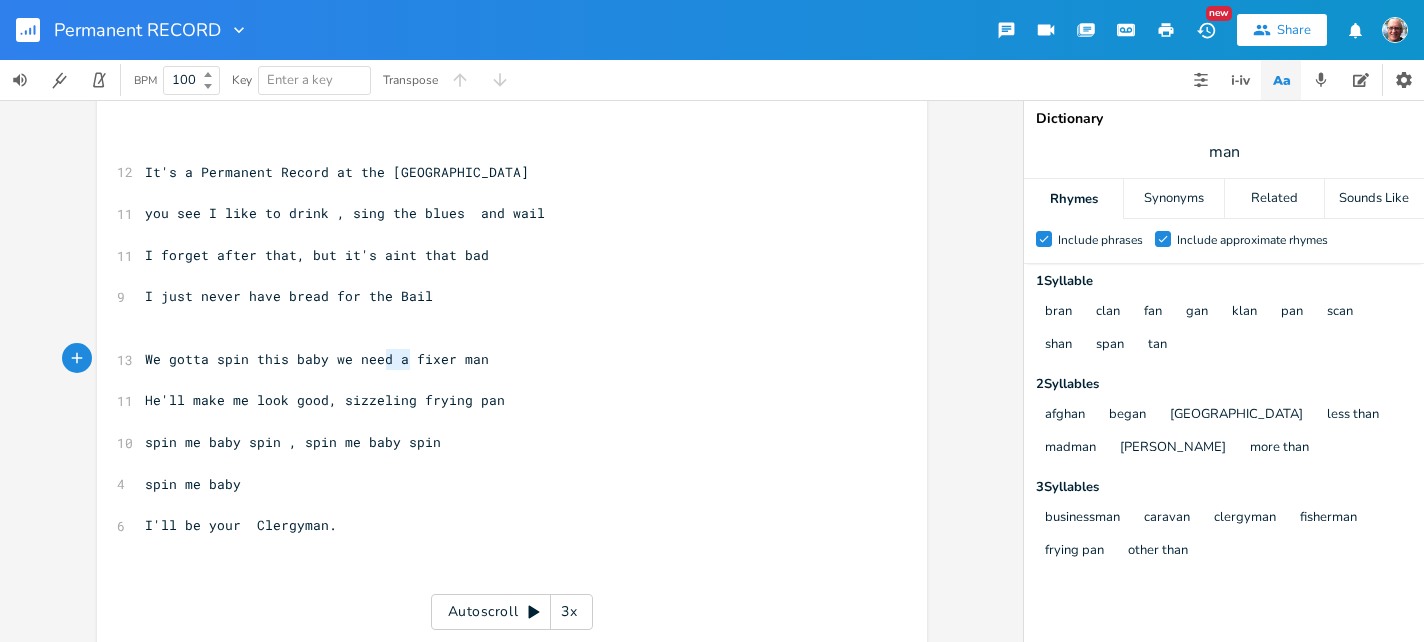 type on "a fixer man" 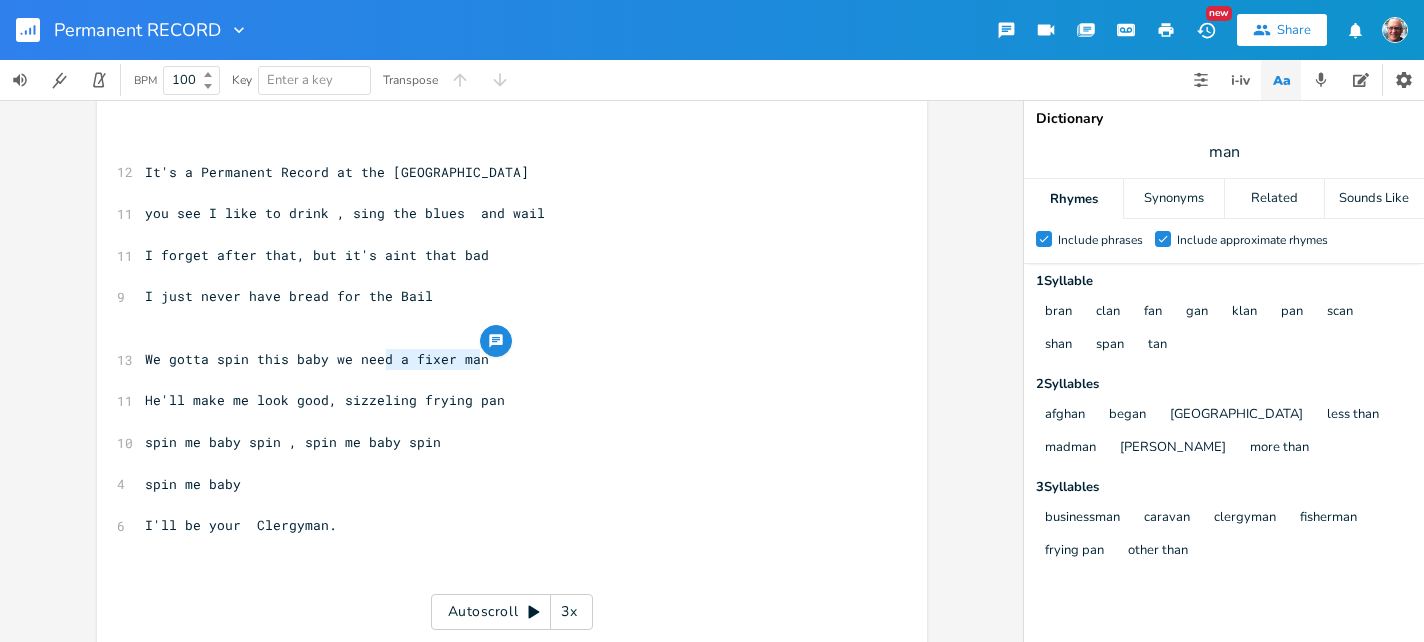 drag, startPoint x: 383, startPoint y: 357, endPoint x: 534, endPoint y: 355, distance: 151.01324 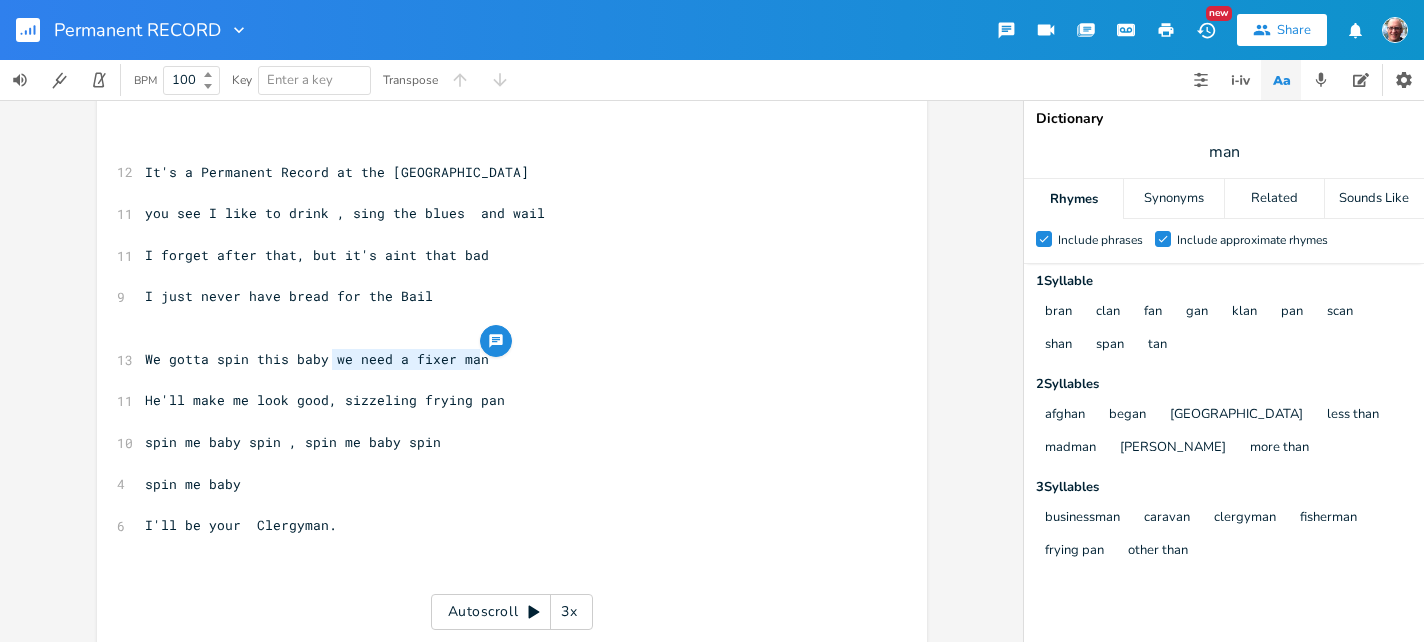 drag, startPoint x: 326, startPoint y: 361, endPoint x: 543, endPoint y: 356, distance: 217.0576 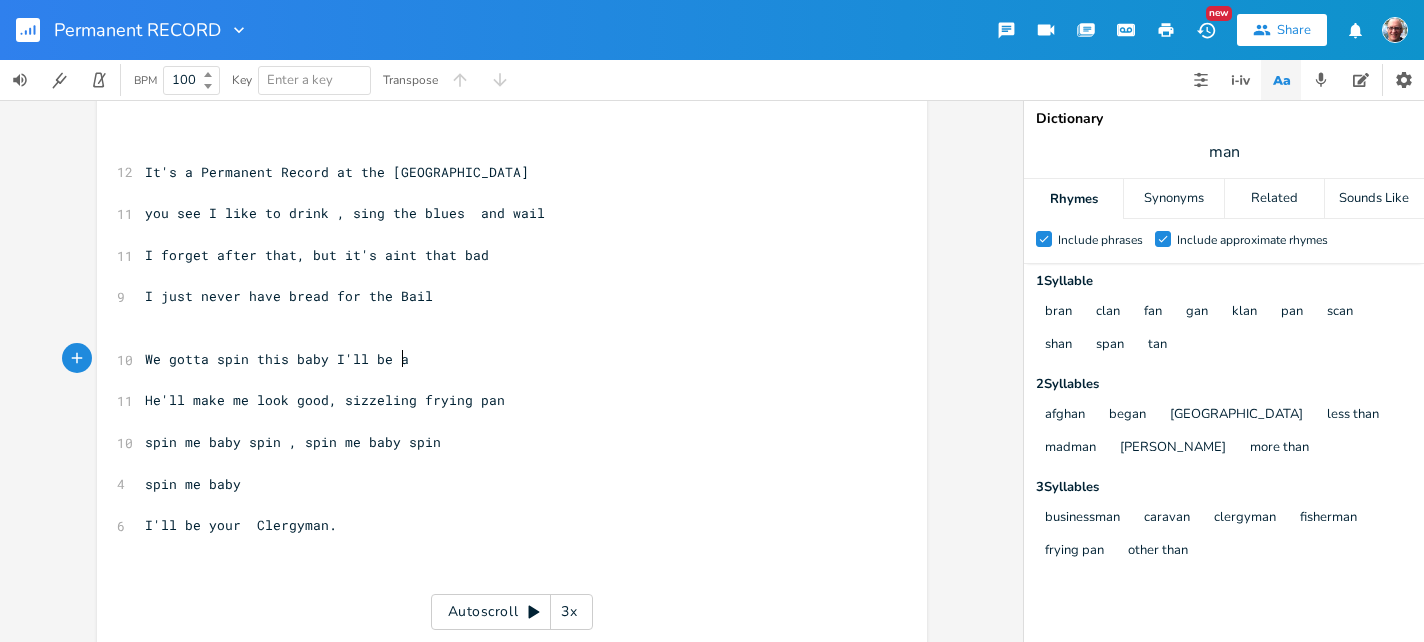 scroll, scrollTop: 0, scrollLeft: 59, axis: horizontal 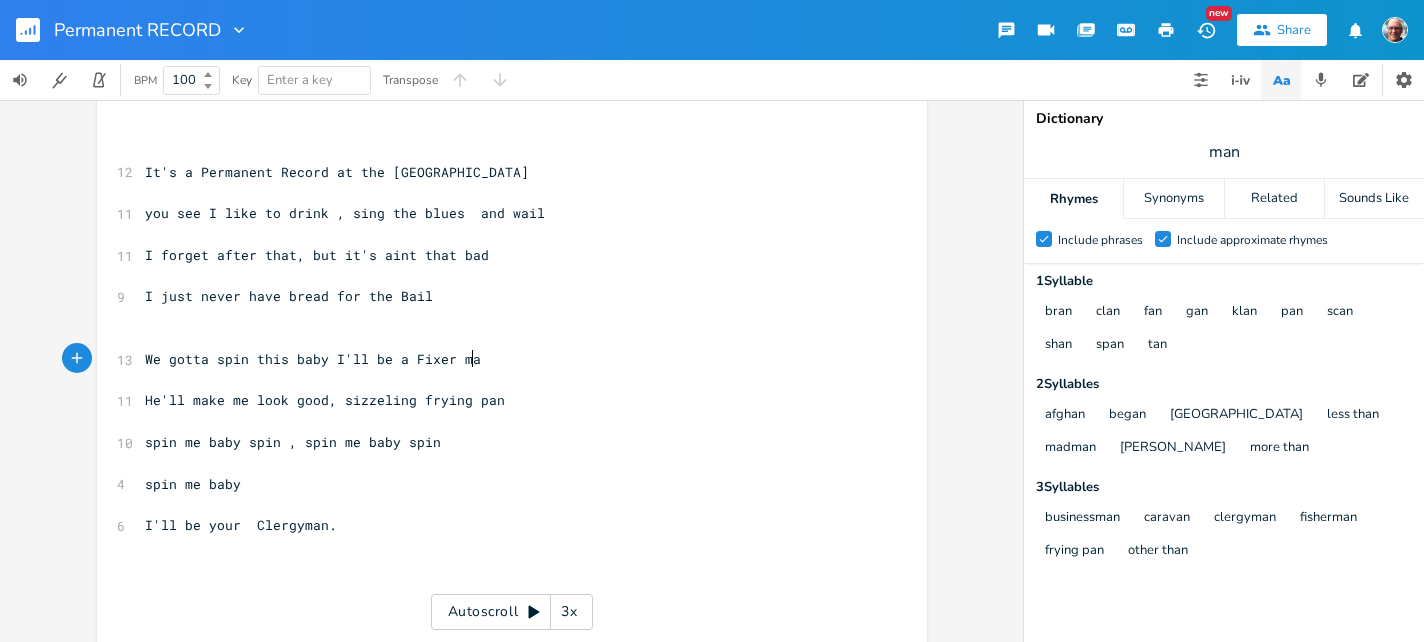 type on "I'll be a Fixer man" 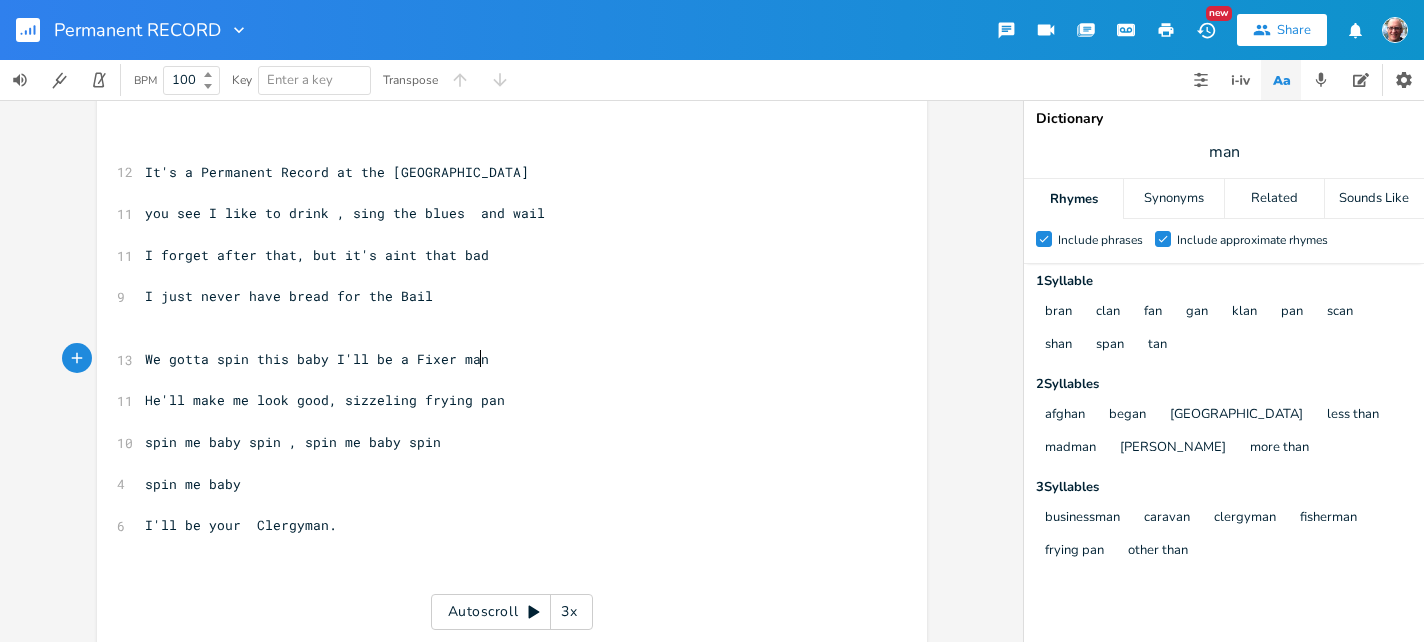 scroll, scrollTop: 0, scrollLeft: 135, axis: horizontal 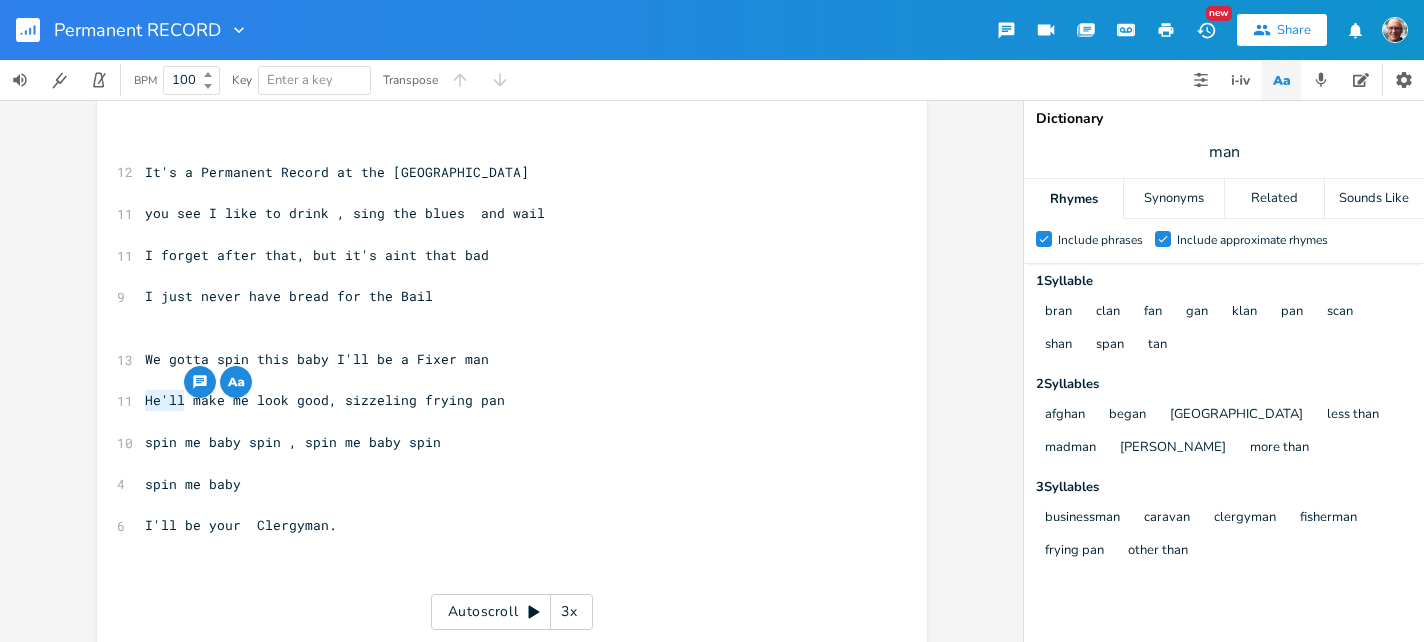 drag, startPoint x: 178, startPoint y: 401, endPoint x: 136, endPoint y: 393, distance: 42.755116 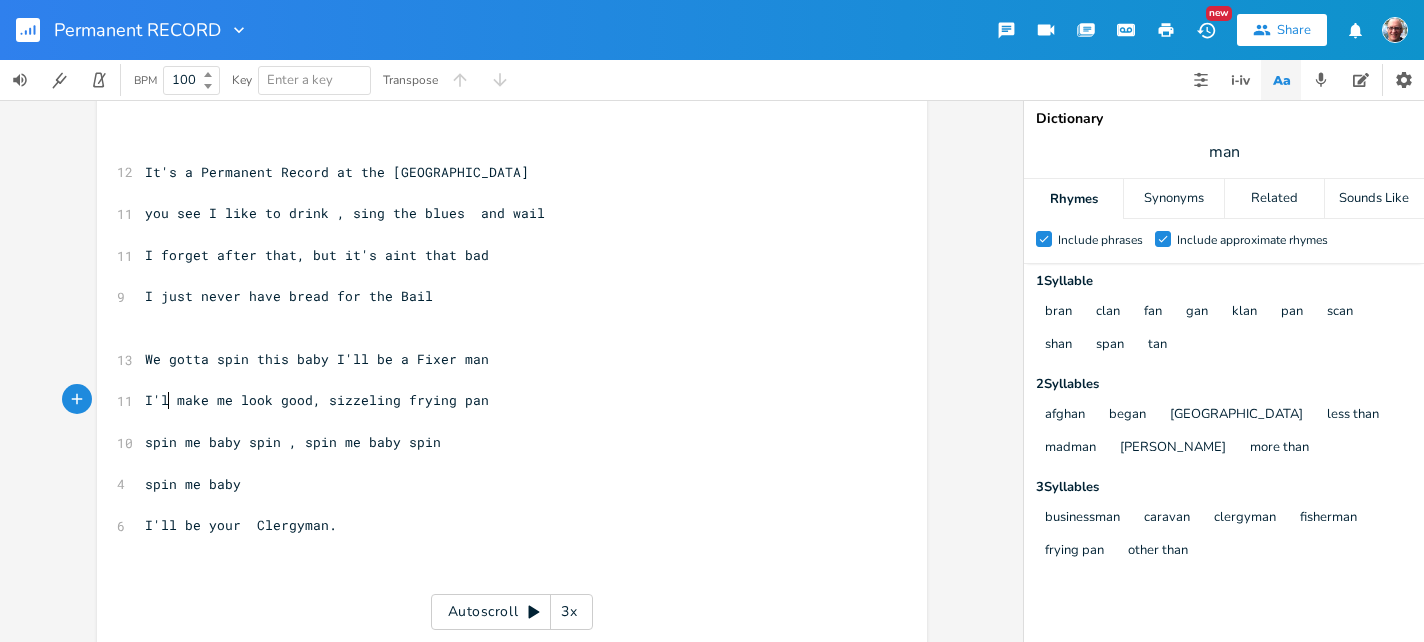type on "I'll" 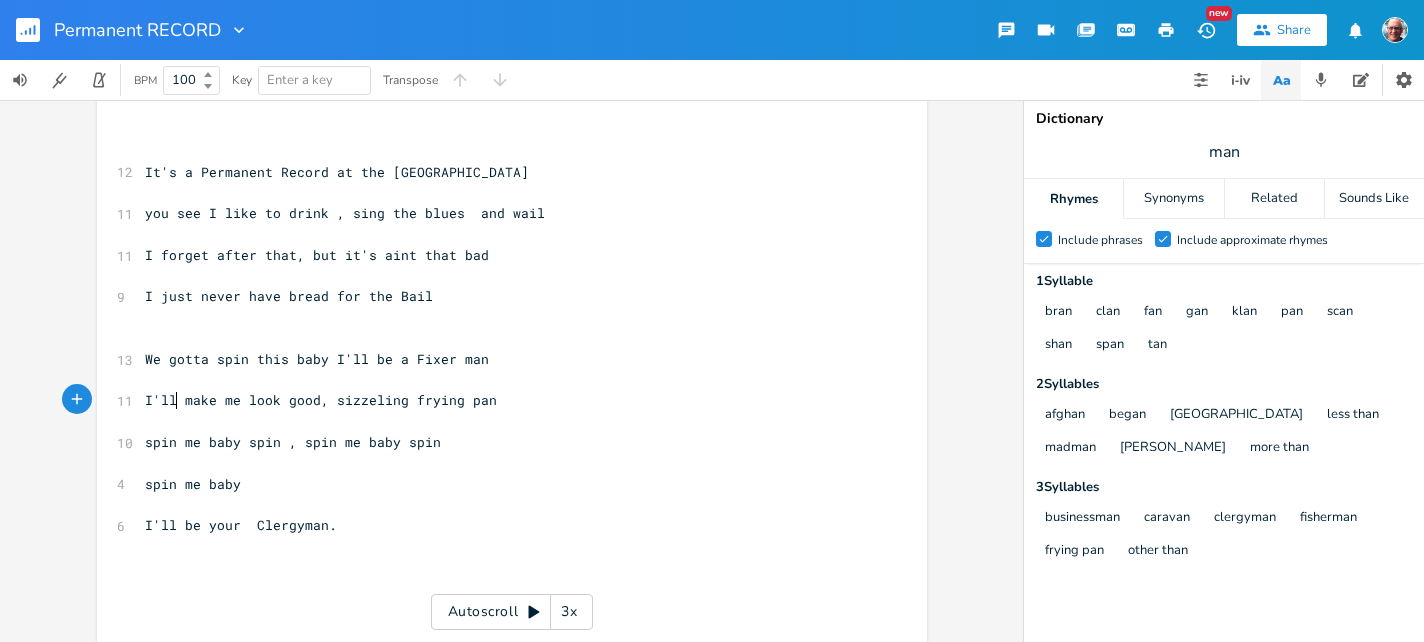 scroll, scrollTop: 0, scrollLeft: 17, axis: horizontal 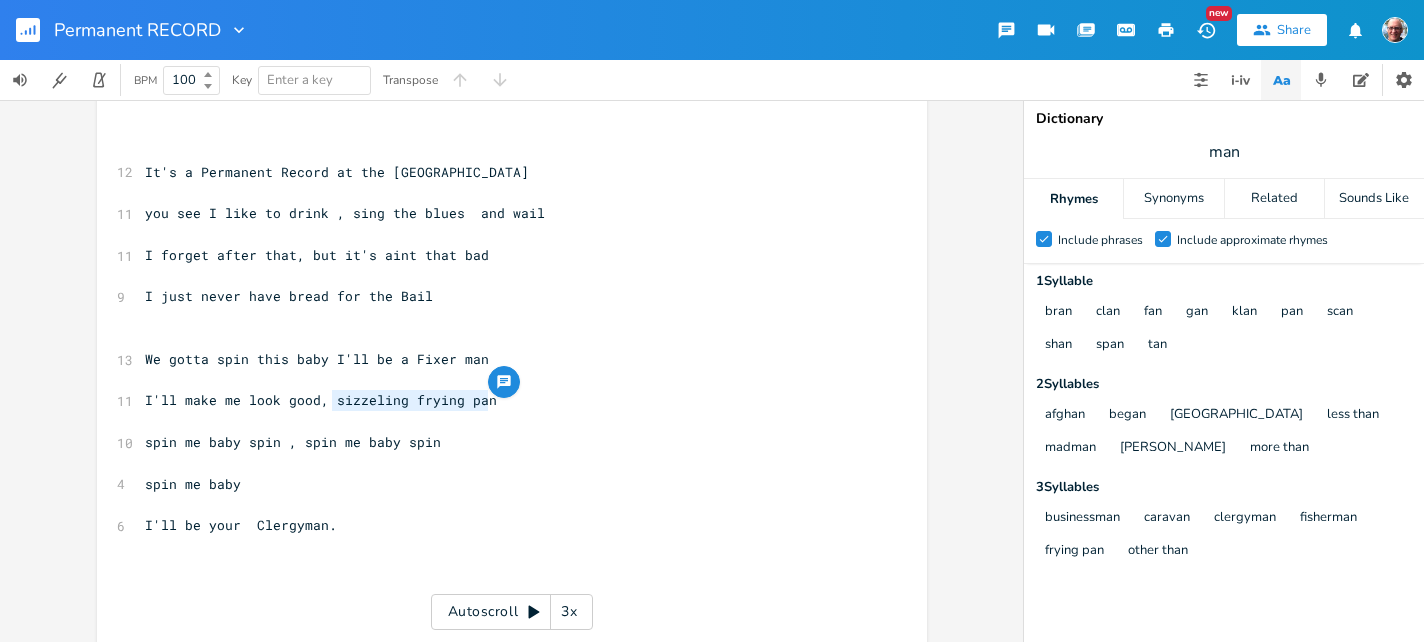 drag, startPoint x: 327, startPoint y: 394, endPoint x: 512, endPoint y: 397, distance: 185.02432 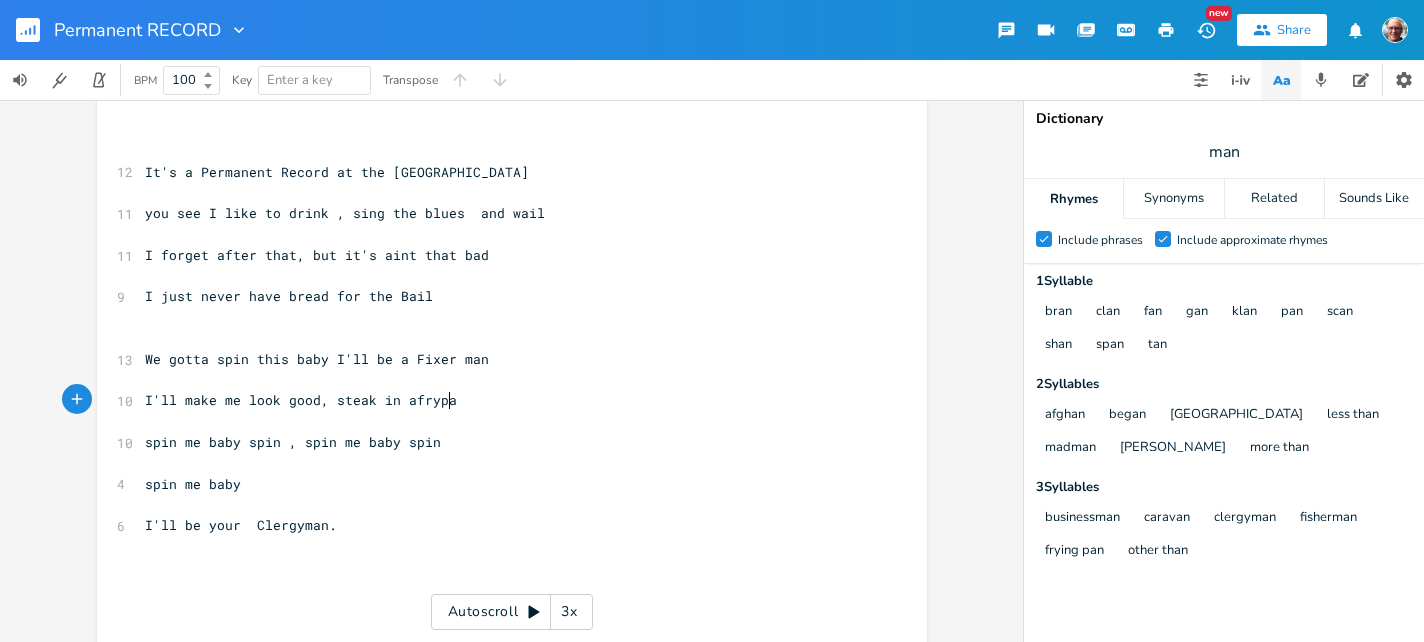 type on "steak in [GEOGRAPHIC_DATA]" 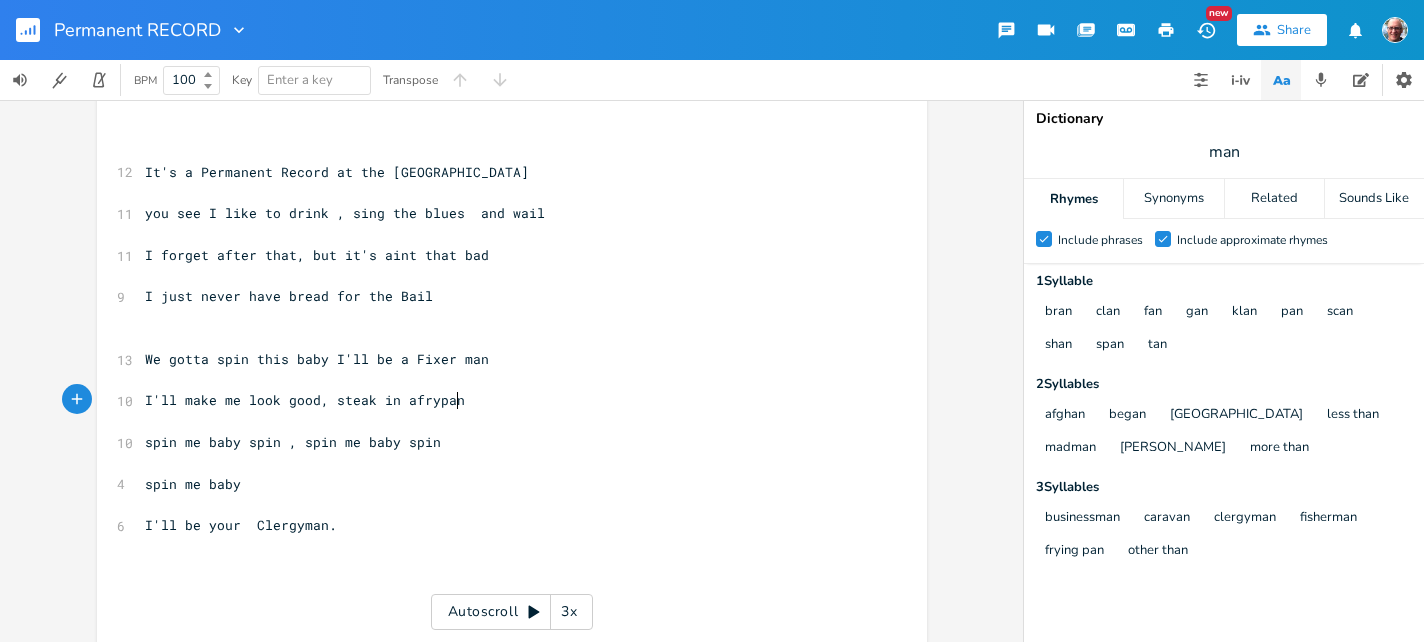 scroll, scrollTop: 0, scrollLeft: 123, axis: horizontal 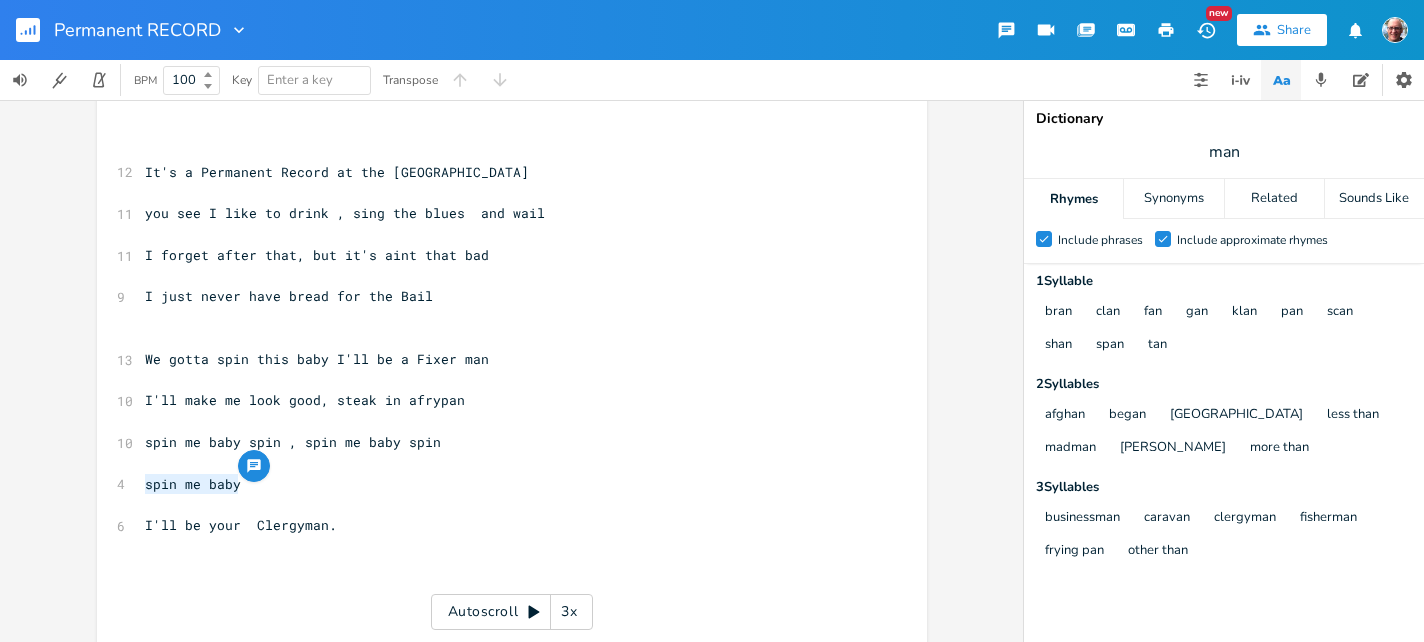 drag, startPoint x: 230, startPoint y: 485, endPoint x: 136, endPoint y: 478, distance: 94.26028 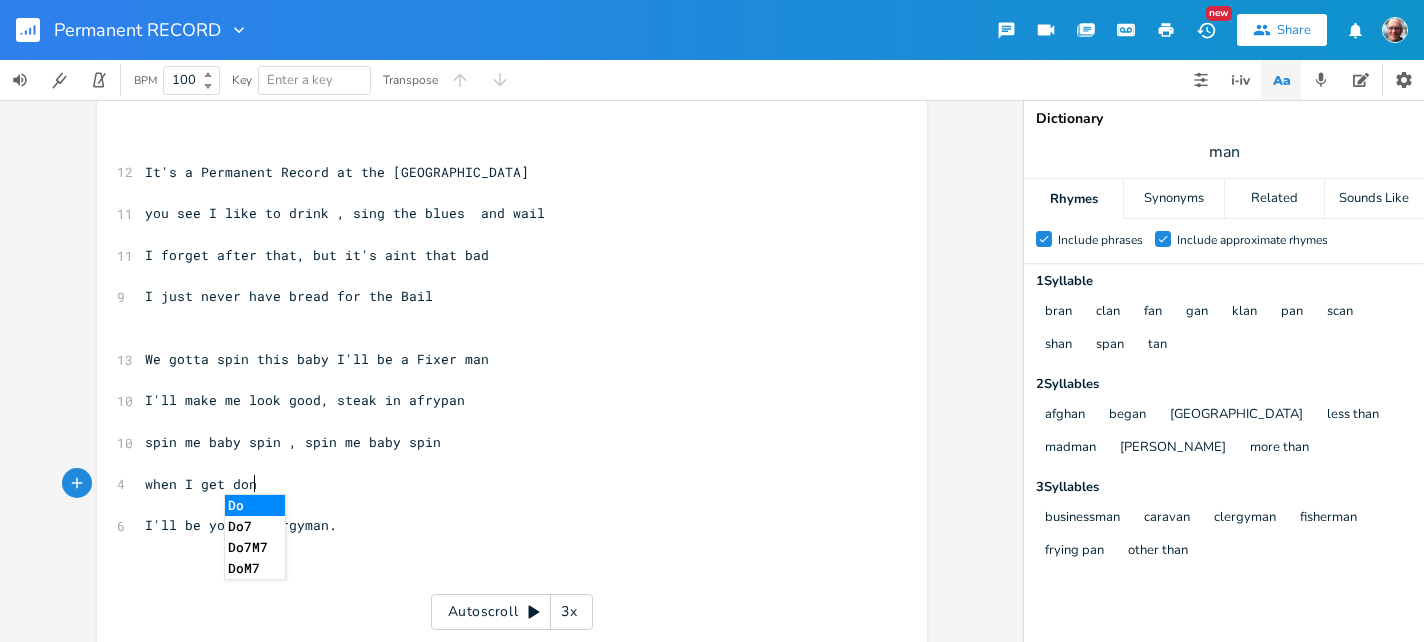 type on "when I get done" 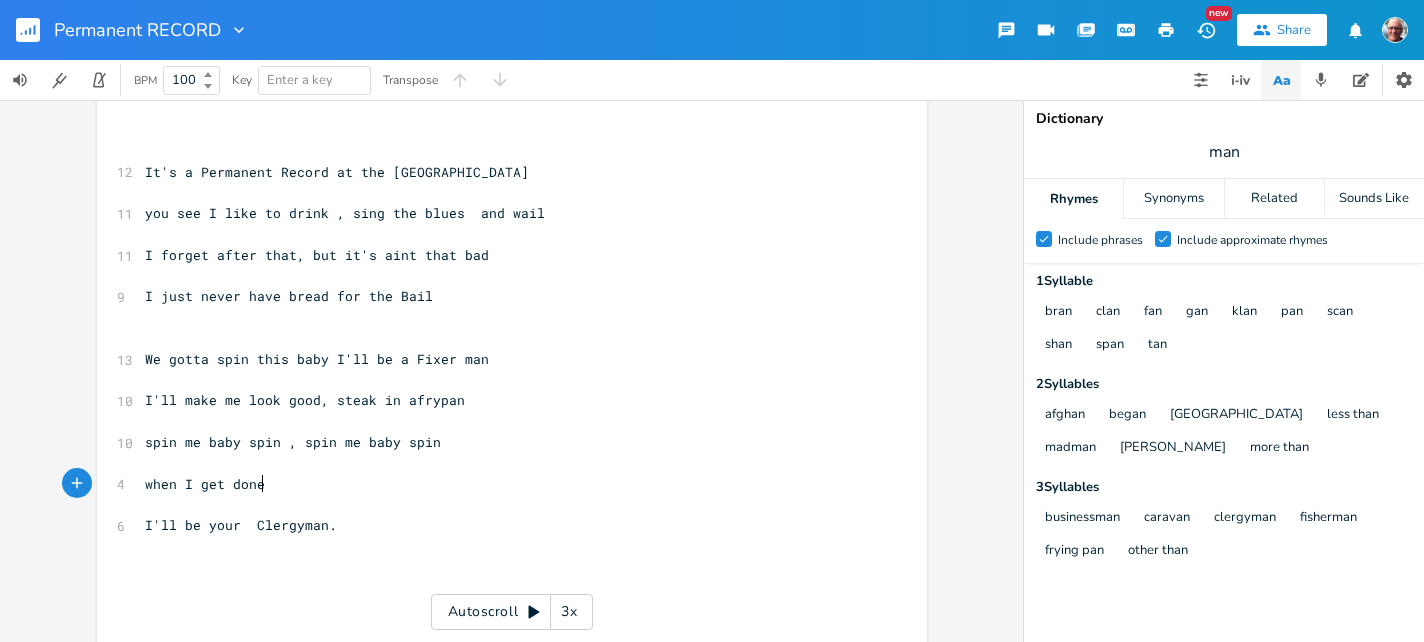 scroll, scrollTop: 0, scrollLeft: 124, axis: horizontal 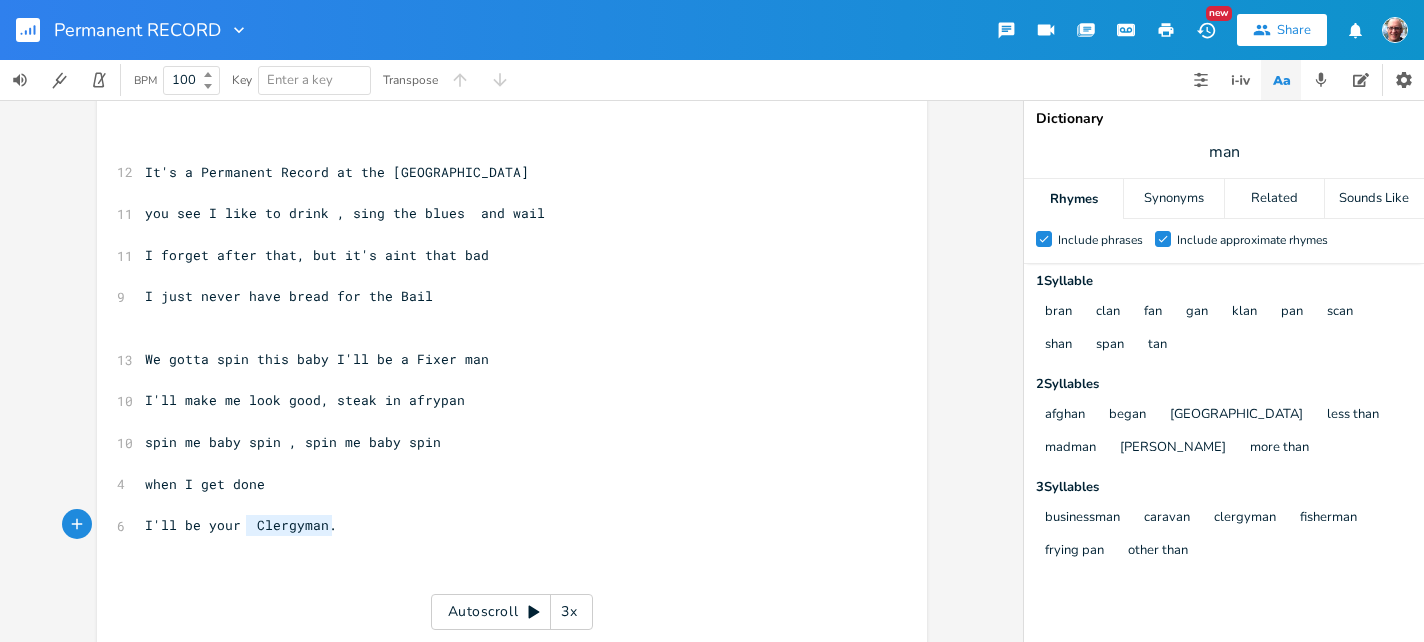 drag, startPoint x: 243, startPoint y: 525, endPoint x: 403, endPoint y: 522, distance: 160.02812 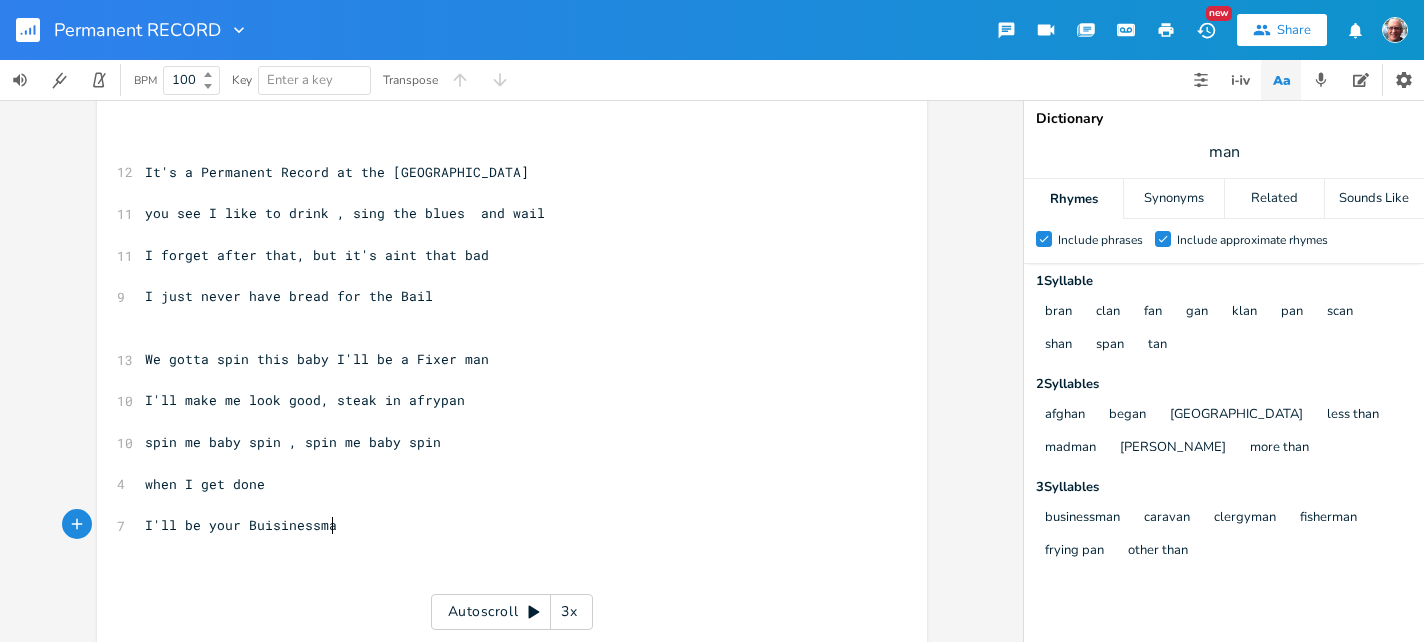 type on "Buisinessman" 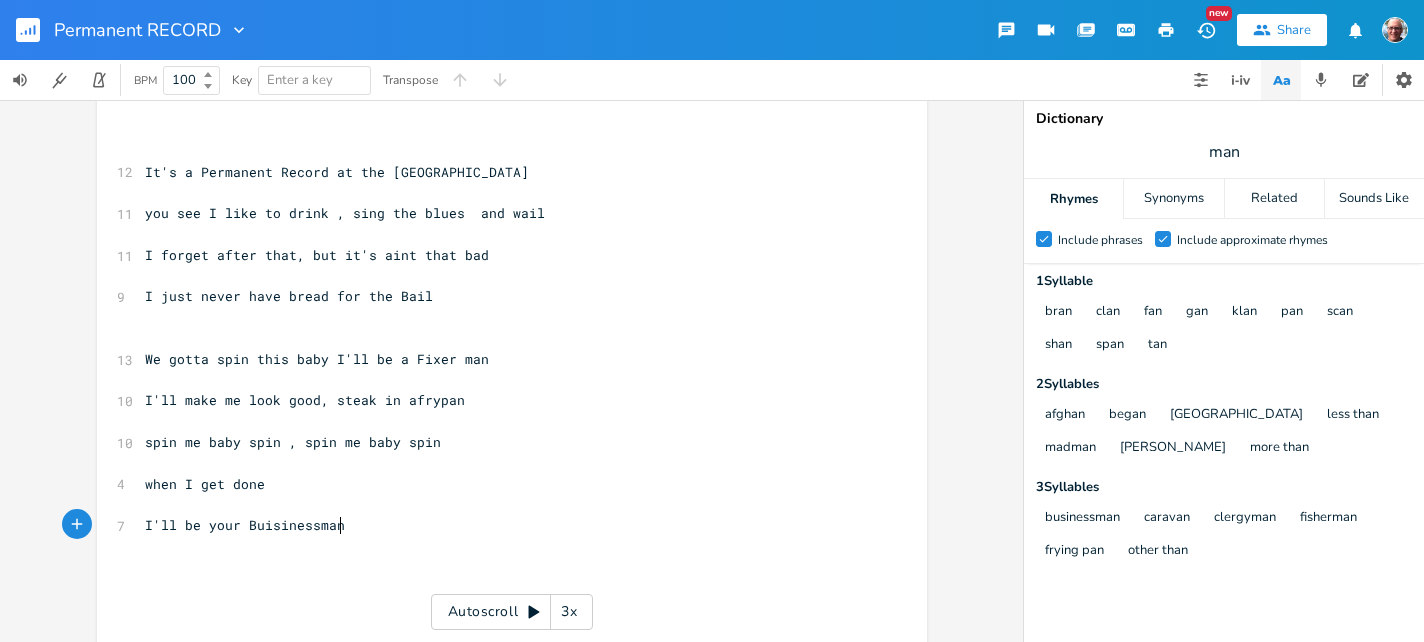 scroll, scrollTop: 0, scrollLeft: 106, axis: horizontal 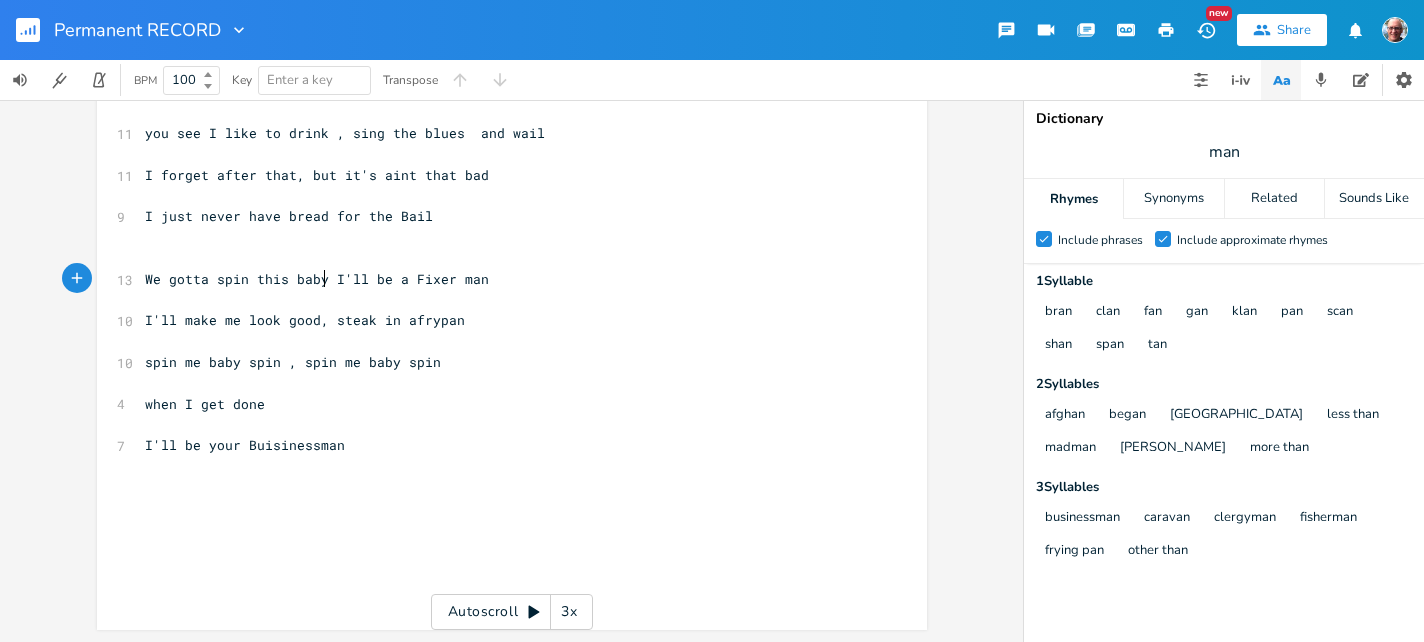 click on "We gotta spin this baby I'll be a Fixer man" at bounding box center (317, 279) 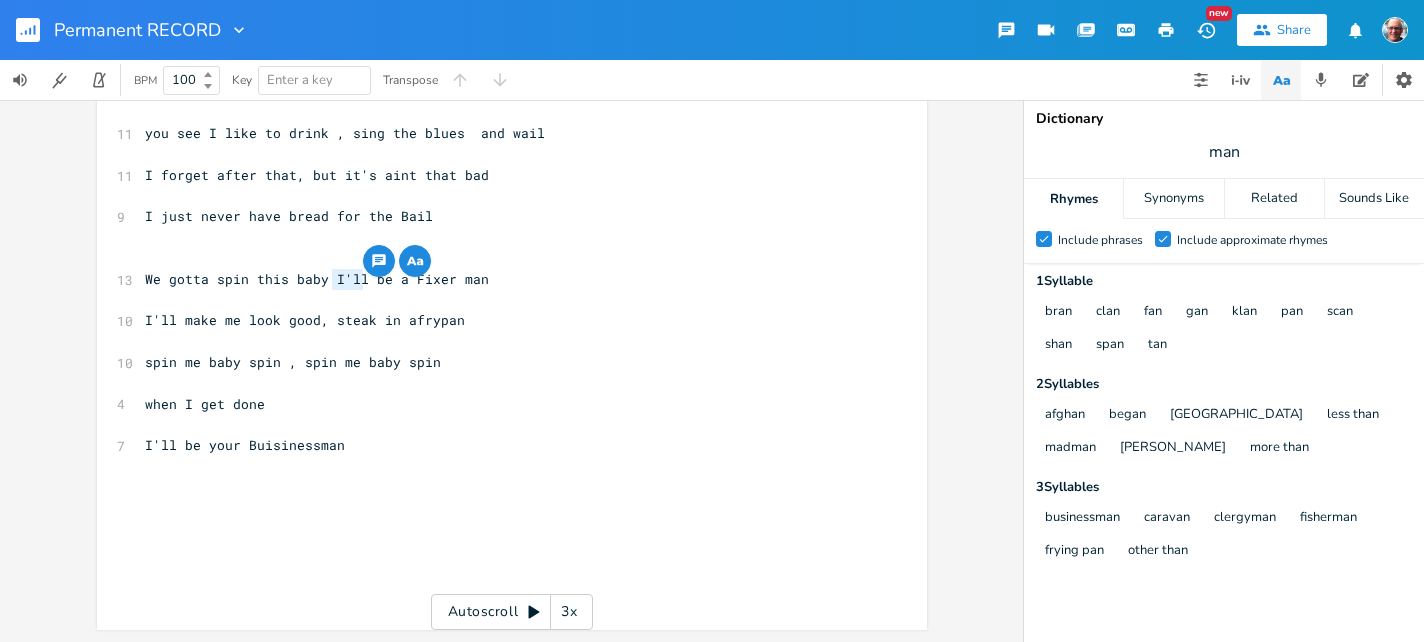 drag, startPoint x: 358, startPoint y: 275, endPoint x: 324, endPoint y: 272, distance: 34.132095 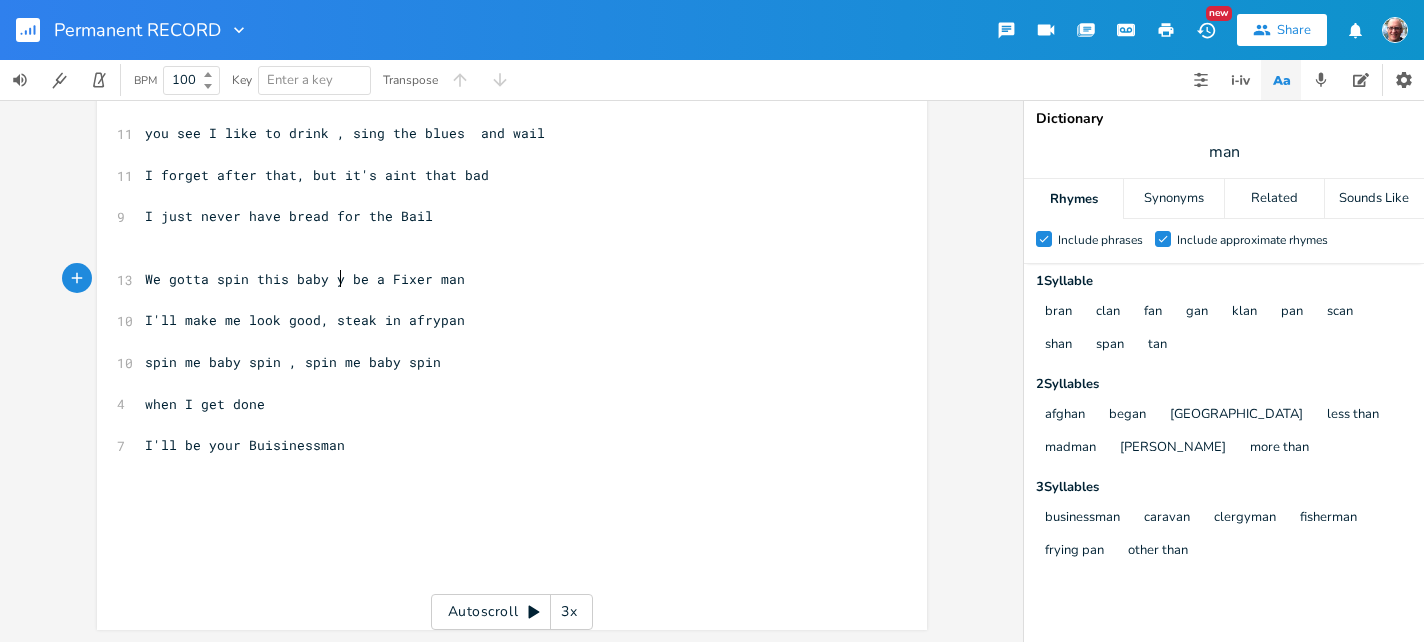 scroll, scrollTop: 0, scrollLeft: 9, axis: horizontal 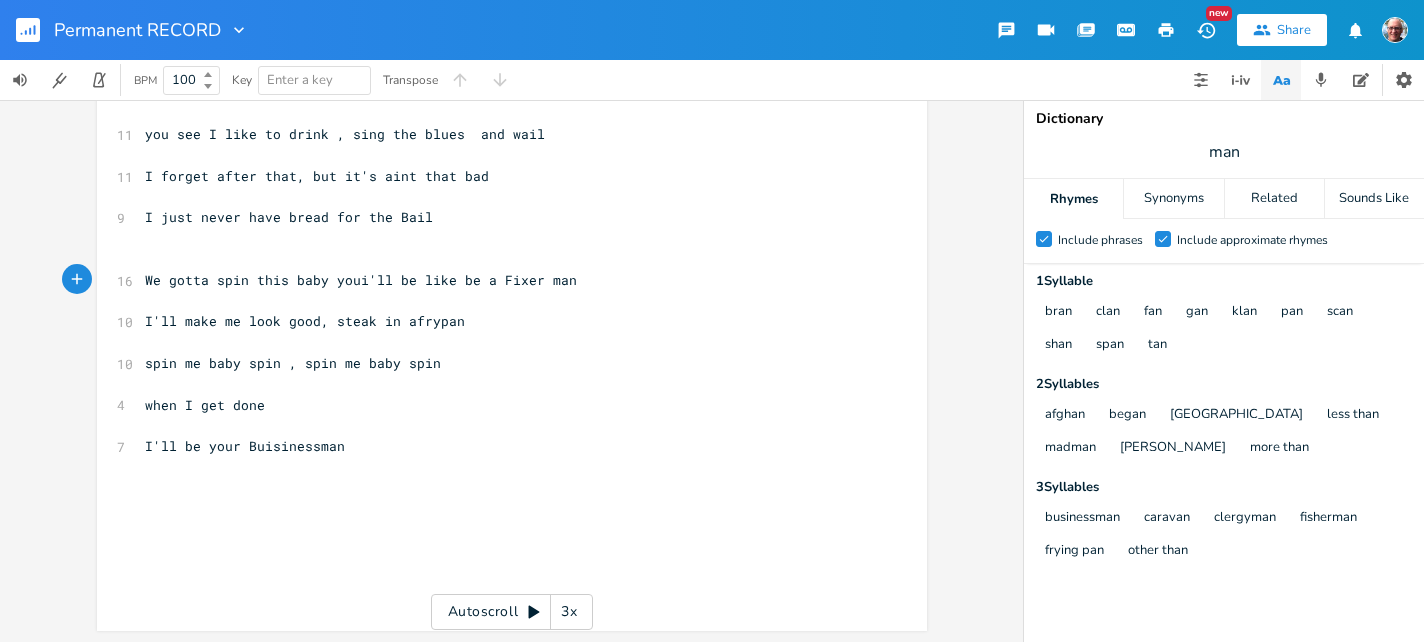 type on "youi'll be like" 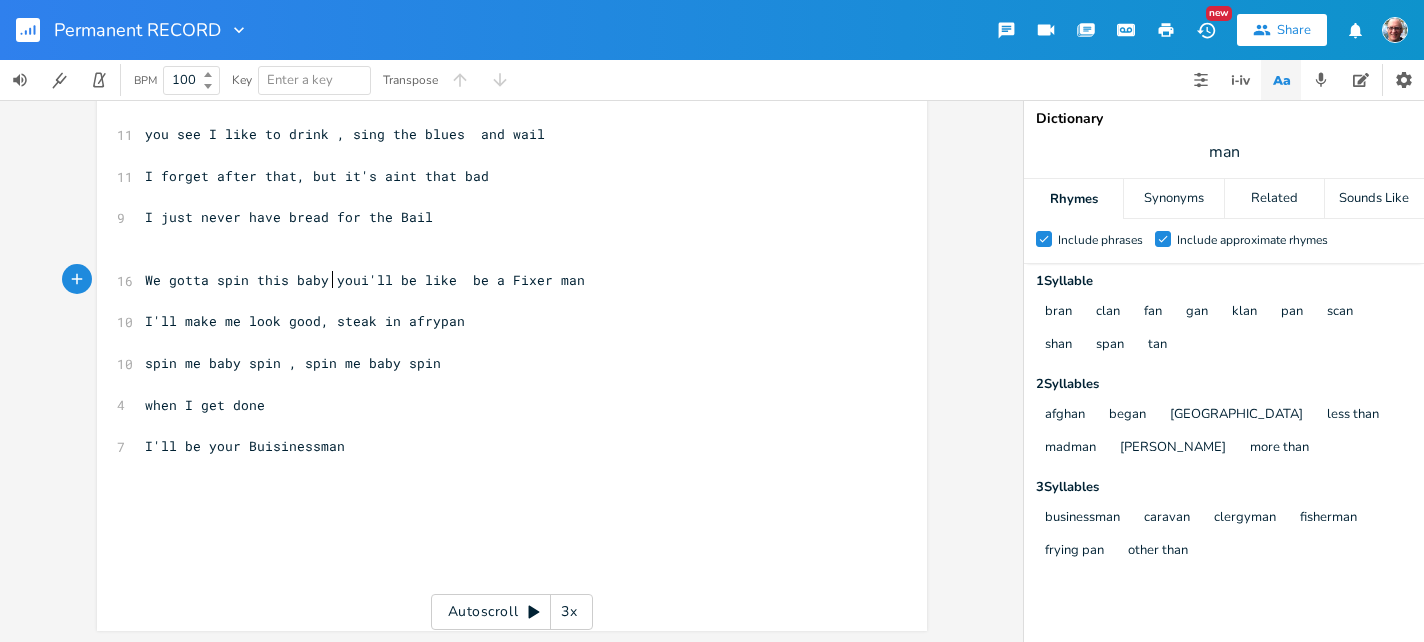 click on "We gotta spin this baby youi'll be like  be a Fixer man" at bounding box center [365, 280] 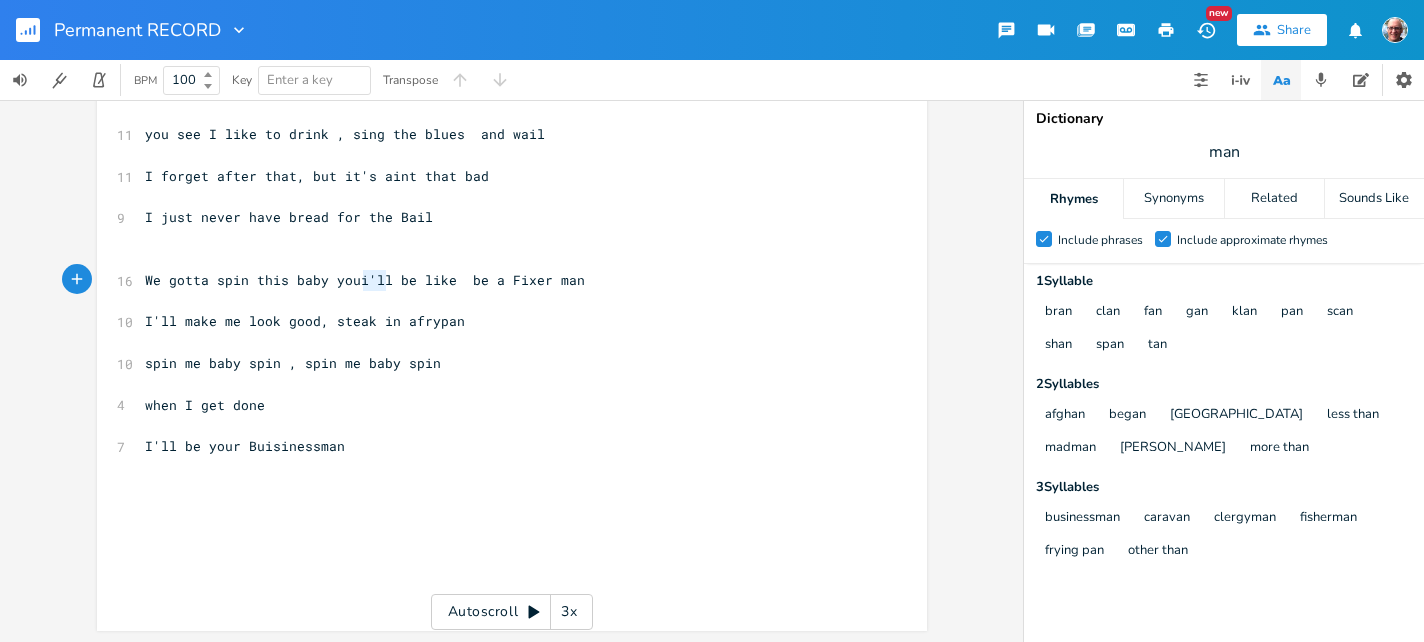 type on "'ll" 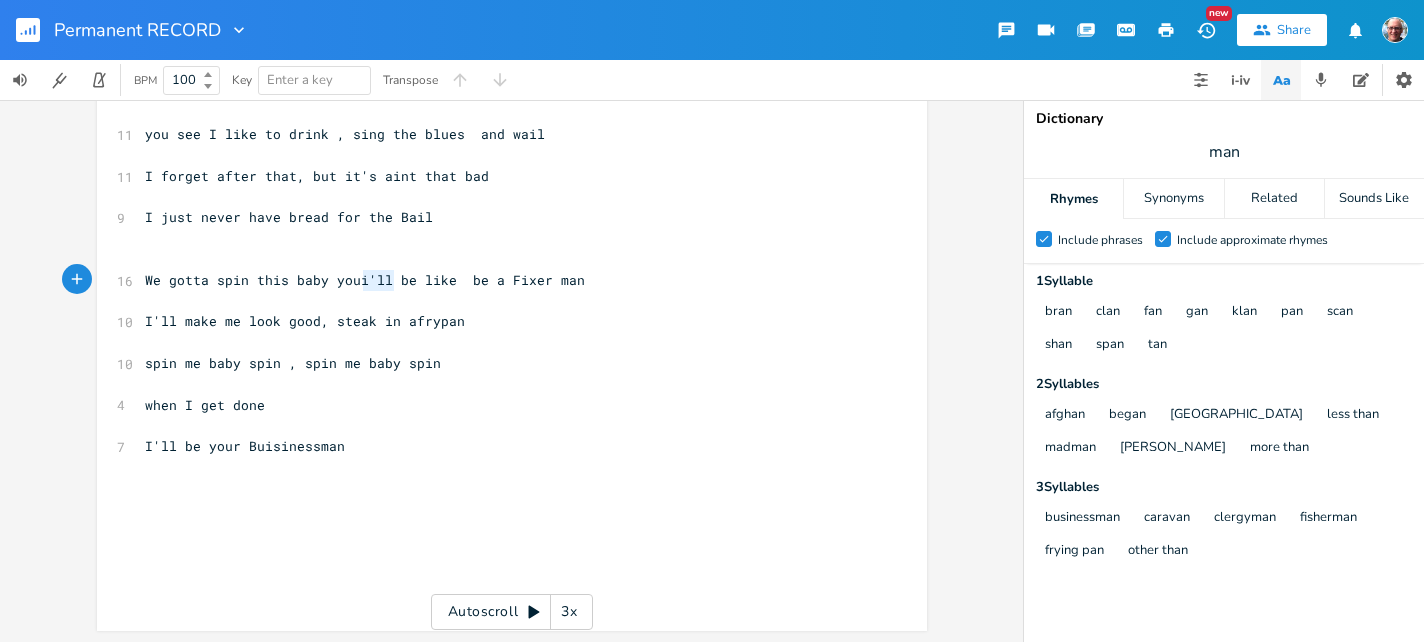drag, startPoint x: 355, startPoint y: 276, endPoint x: 385, endPoint y: 277, distance: 30.016663 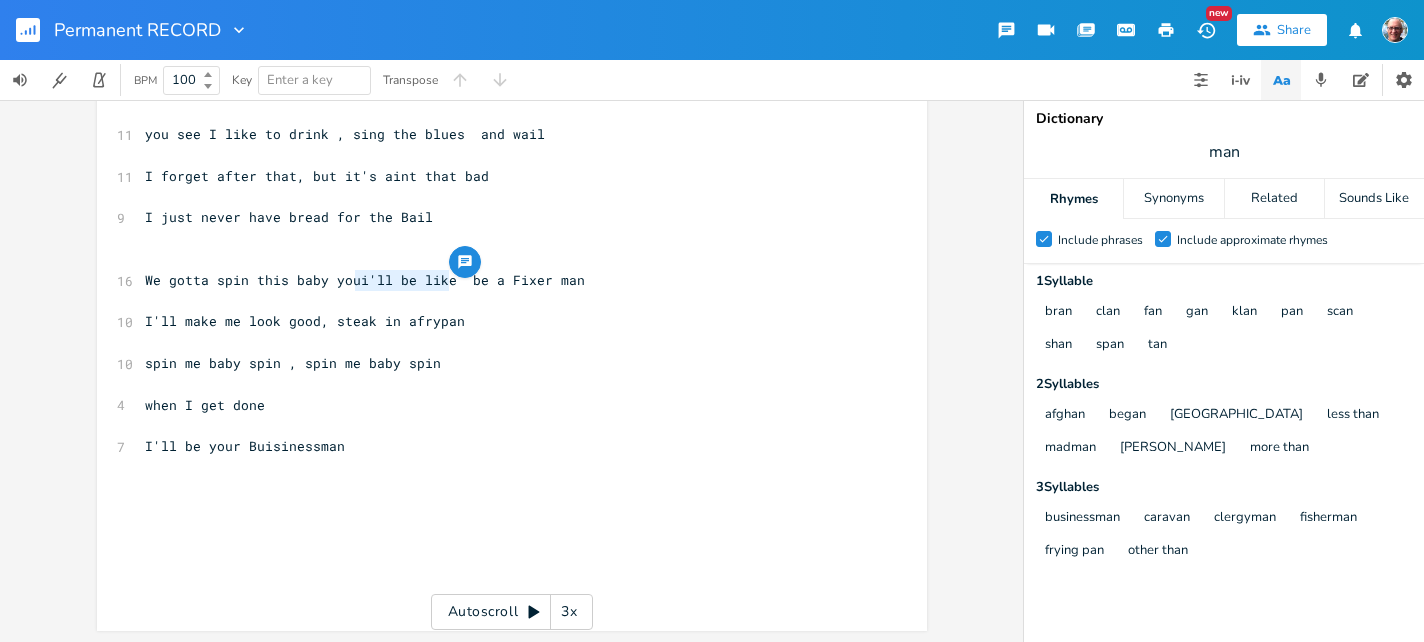 drag, startPoint x: 350, startPoint y: 274, endPoint x: 442, endPoint y: 278, distance: 92.086914 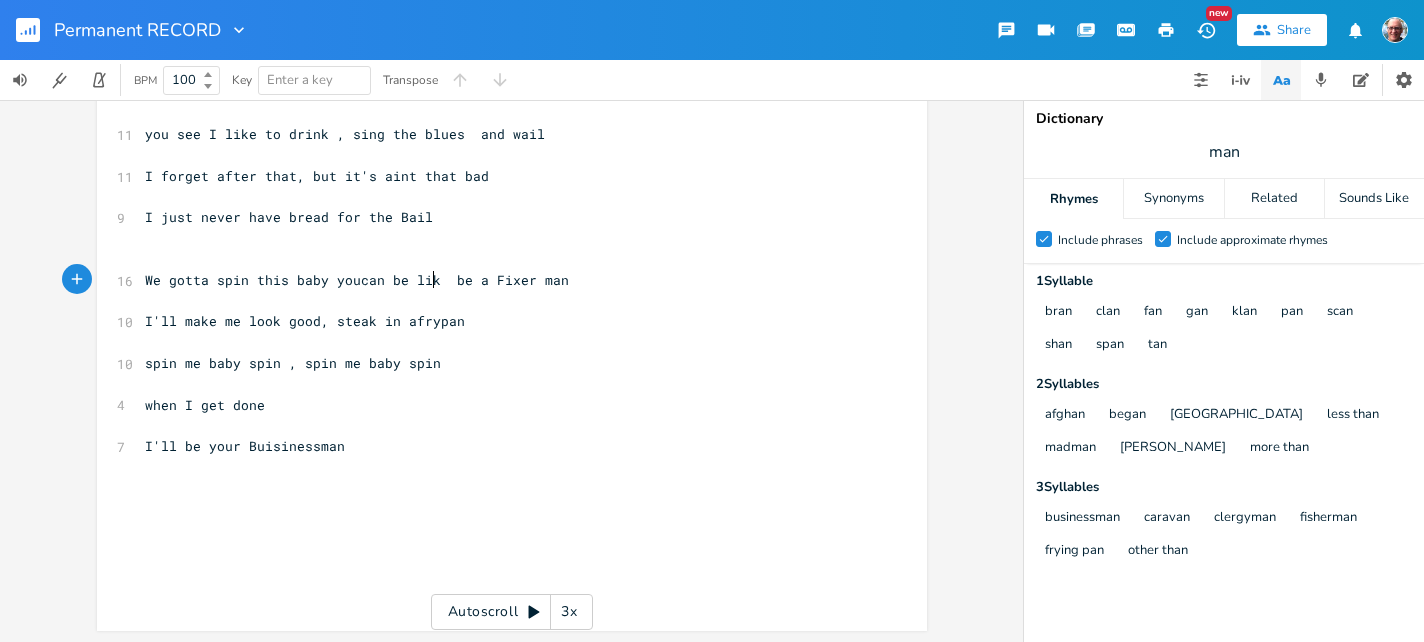 type on "can be like" 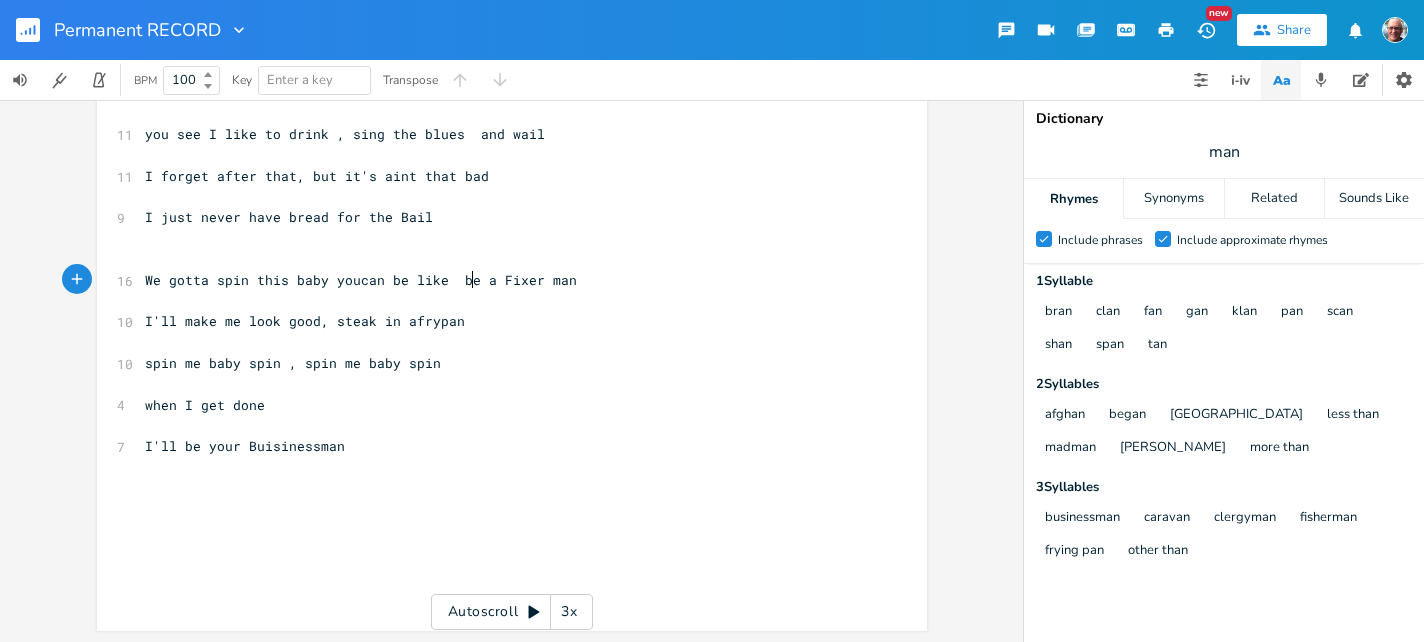 click on "We gotta spin this baby youcan be like  be a Fixer man" at bounding box center [361, 280] 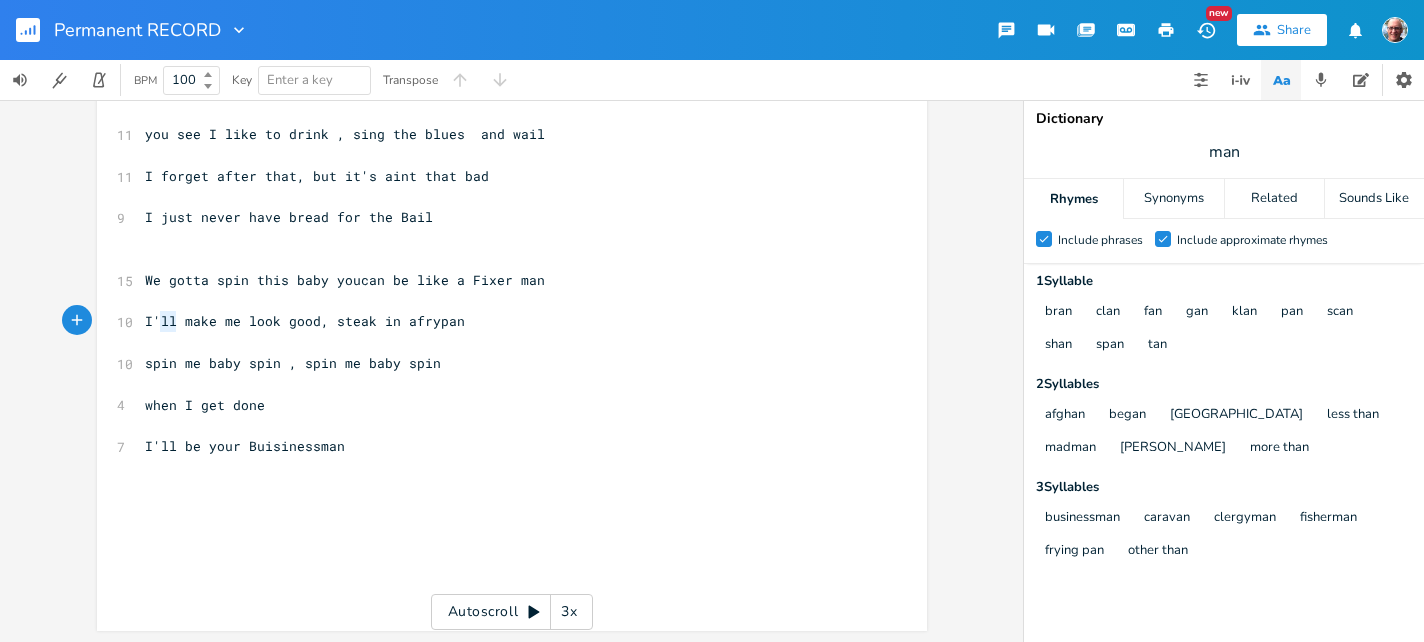 type on "I'll" 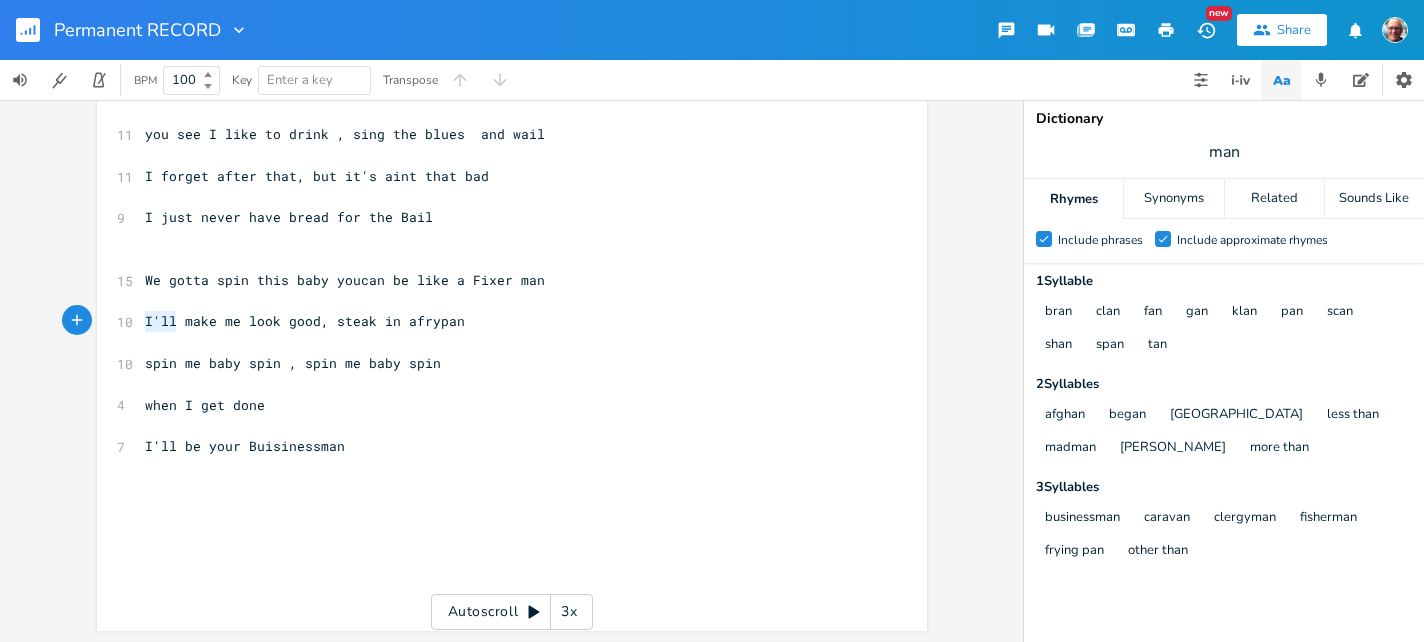 drag, startPoint x: 171, startPoint y: 322, endPoint x: 138, endPoint y: 325, distance: 33.13608 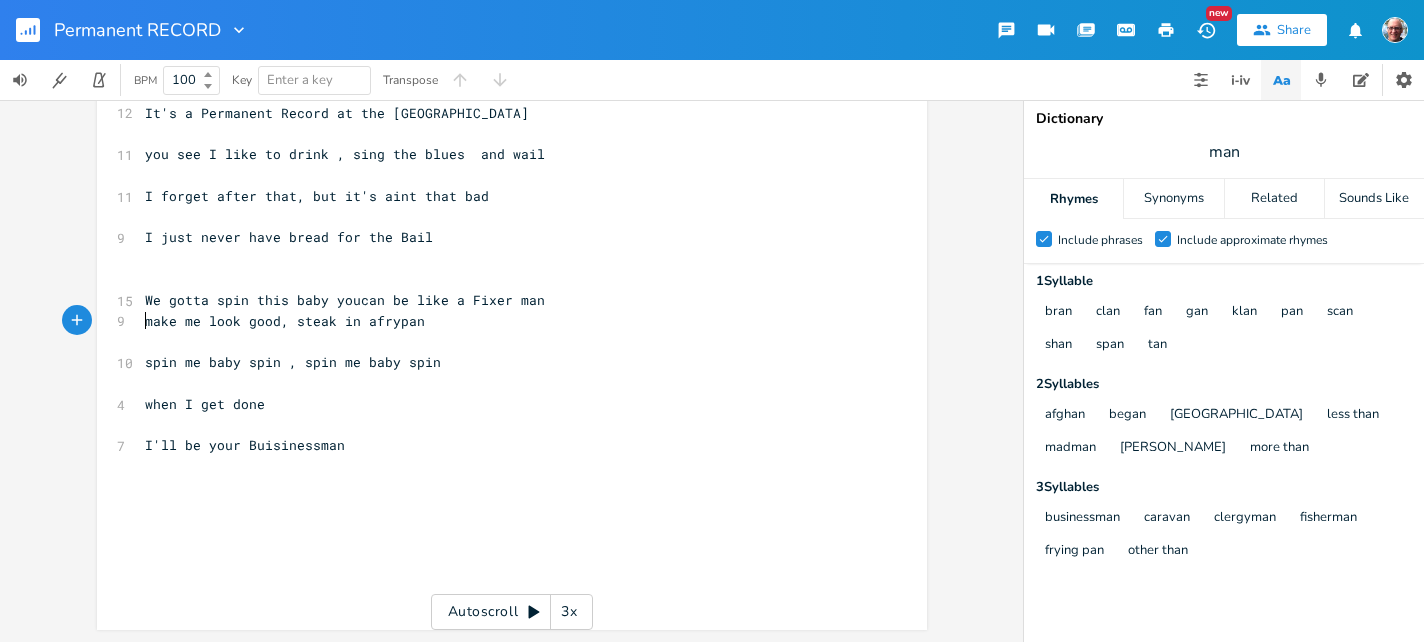 scroll, scrollTop: 294, scrollLeft: 0, axis: vertical 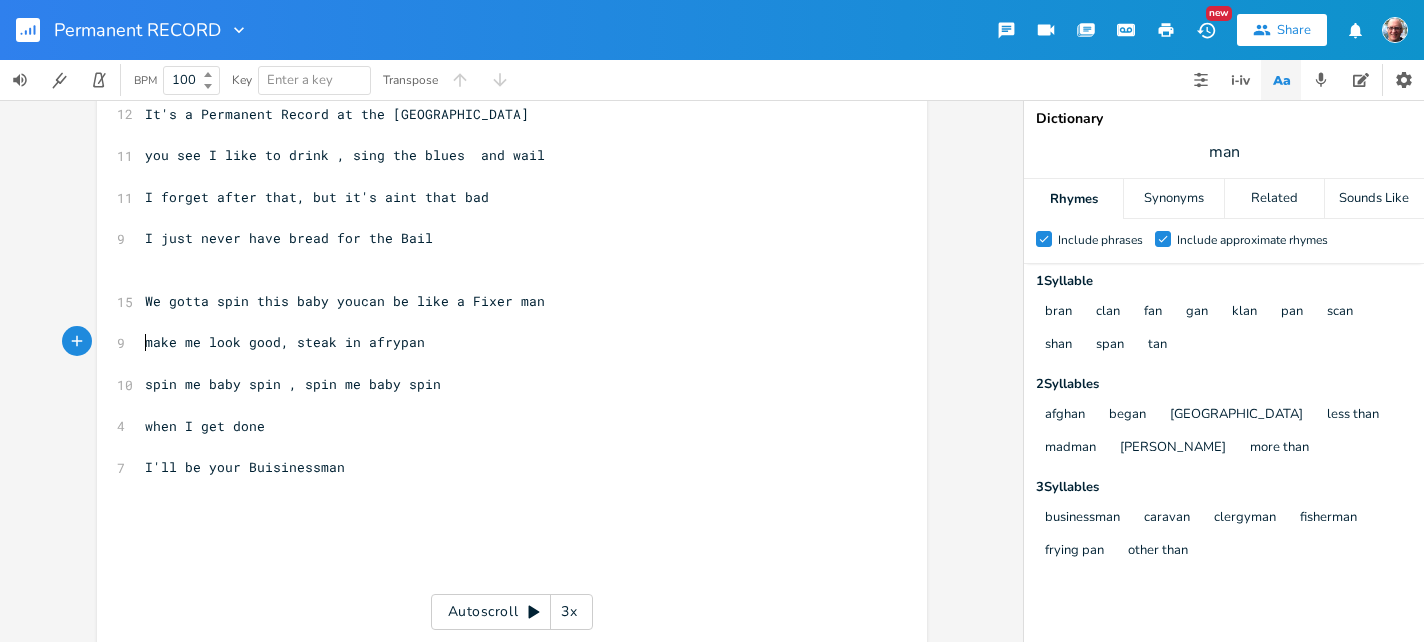 click on "make me look good, steak in afrypan" at bounding box center (285, 342) 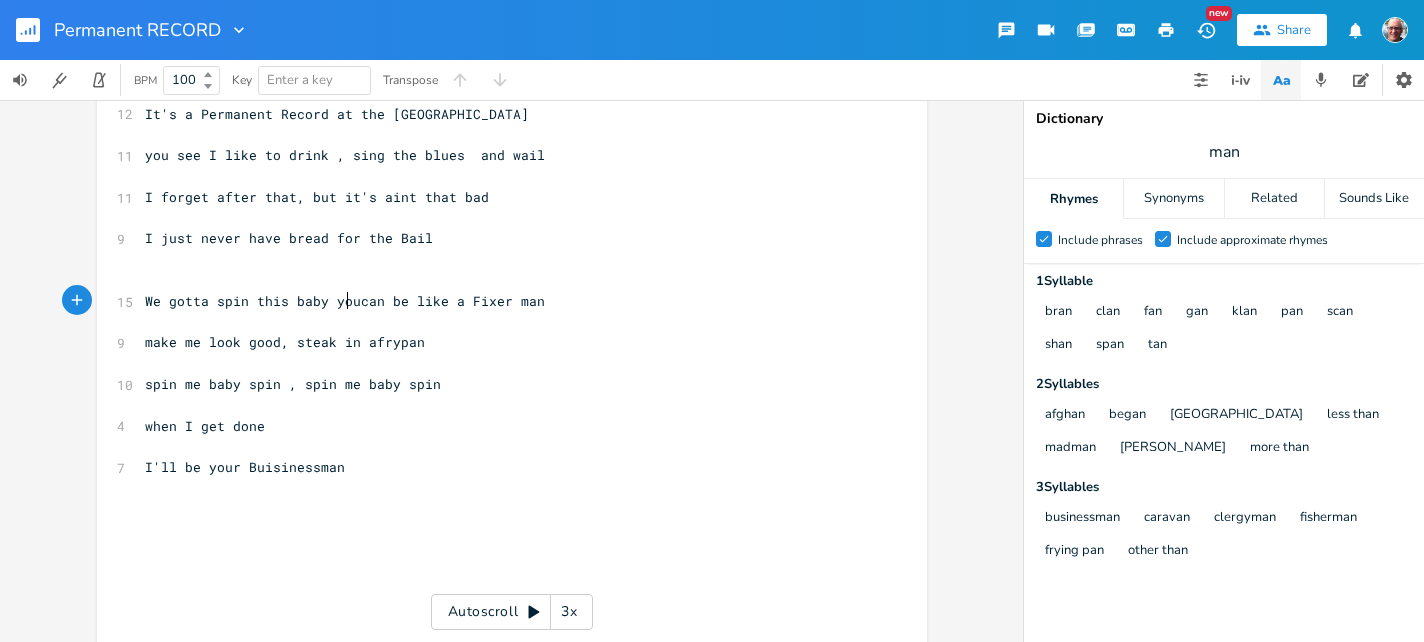 click on "We gotta spin this baby youcan be like a Fixer man" at bounding box center [345, 301] 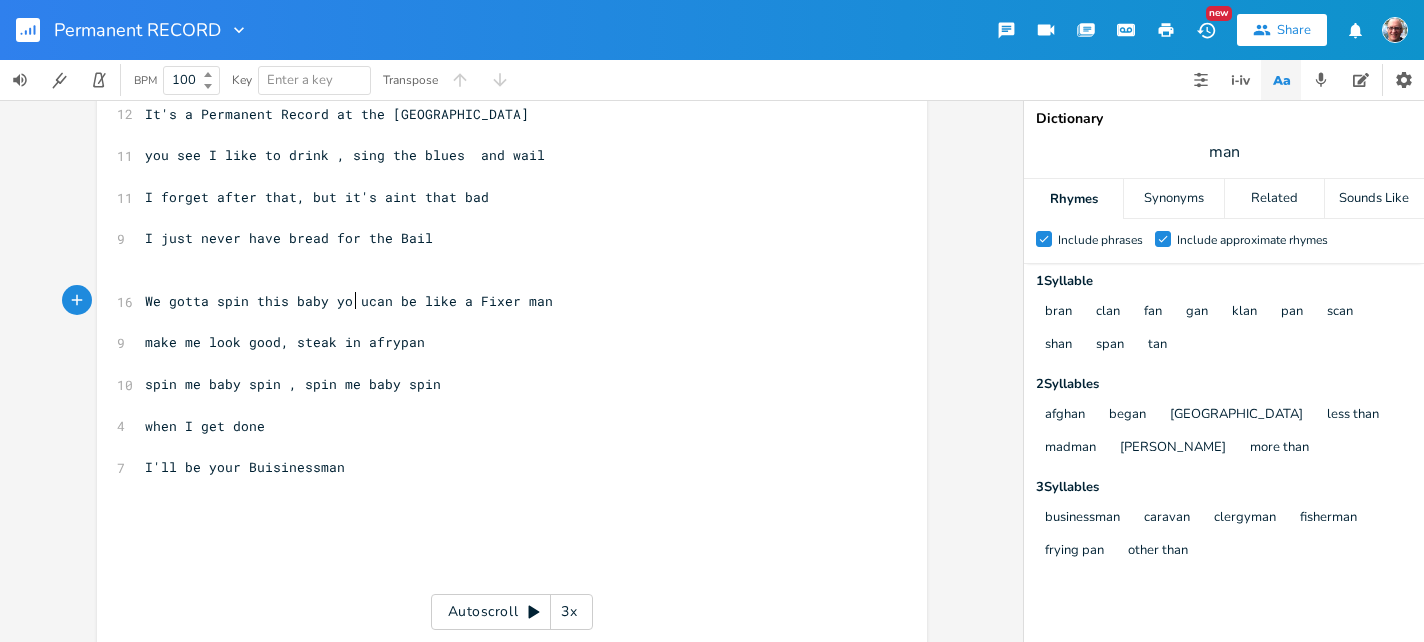 scroll, scrollTop: 0, scrollLeft: 5, axis: horizontal 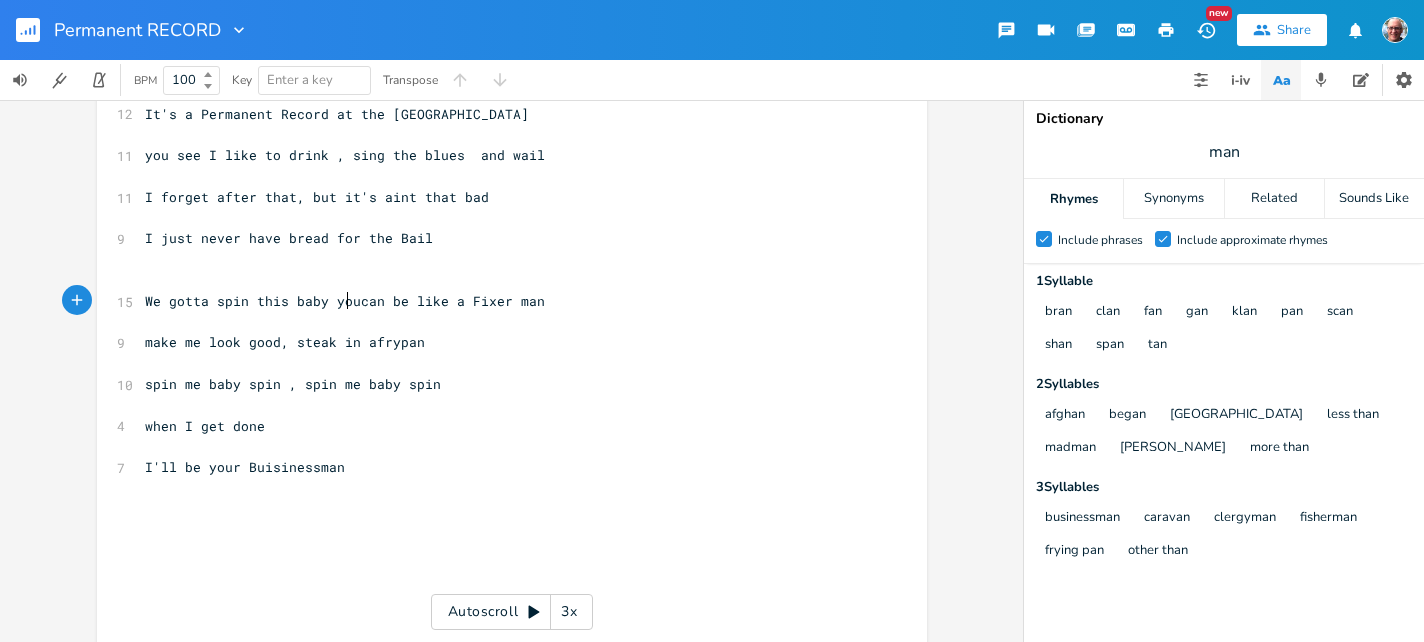 click on "We gotta spin this baby youcan be like a Fixer man" at bounding box center (345, 301) 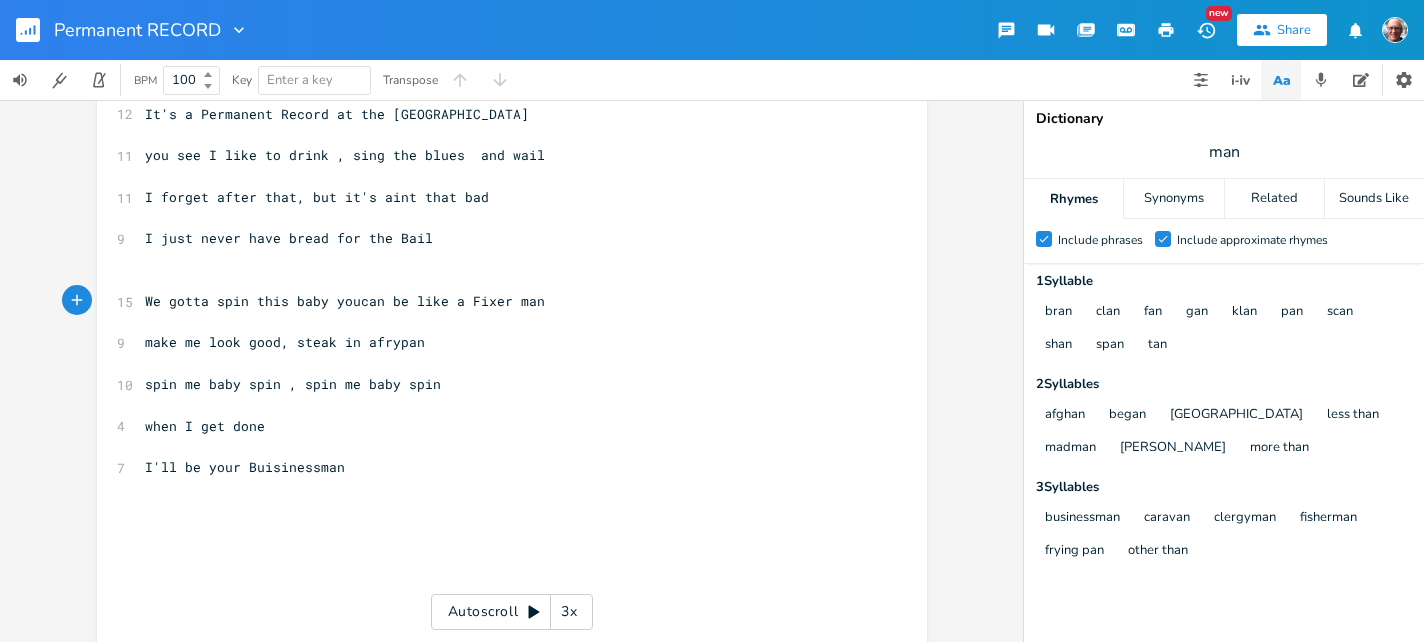 scroll, scrollTop: 0, scrollLeft: 4, axis: horizontal 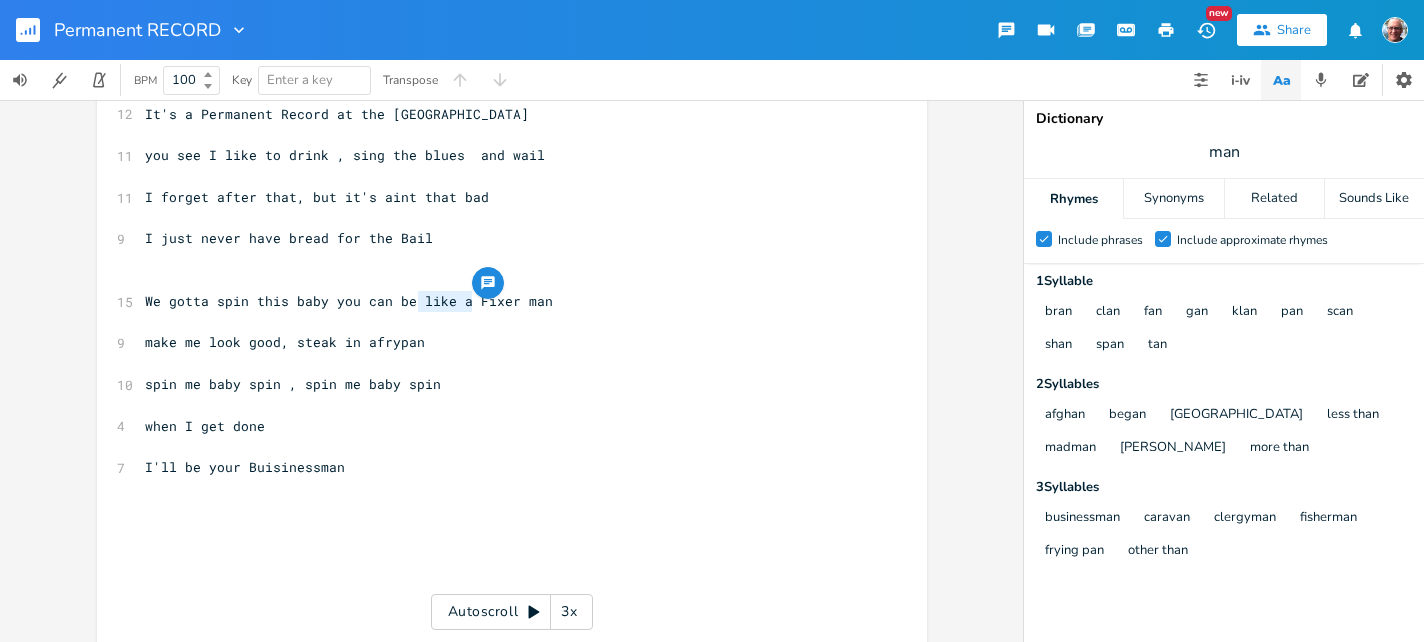 drag, startPoint x: 466, startPoint y: 300, endPoint x: 410, endPoint y: 296, distance: 56.142673 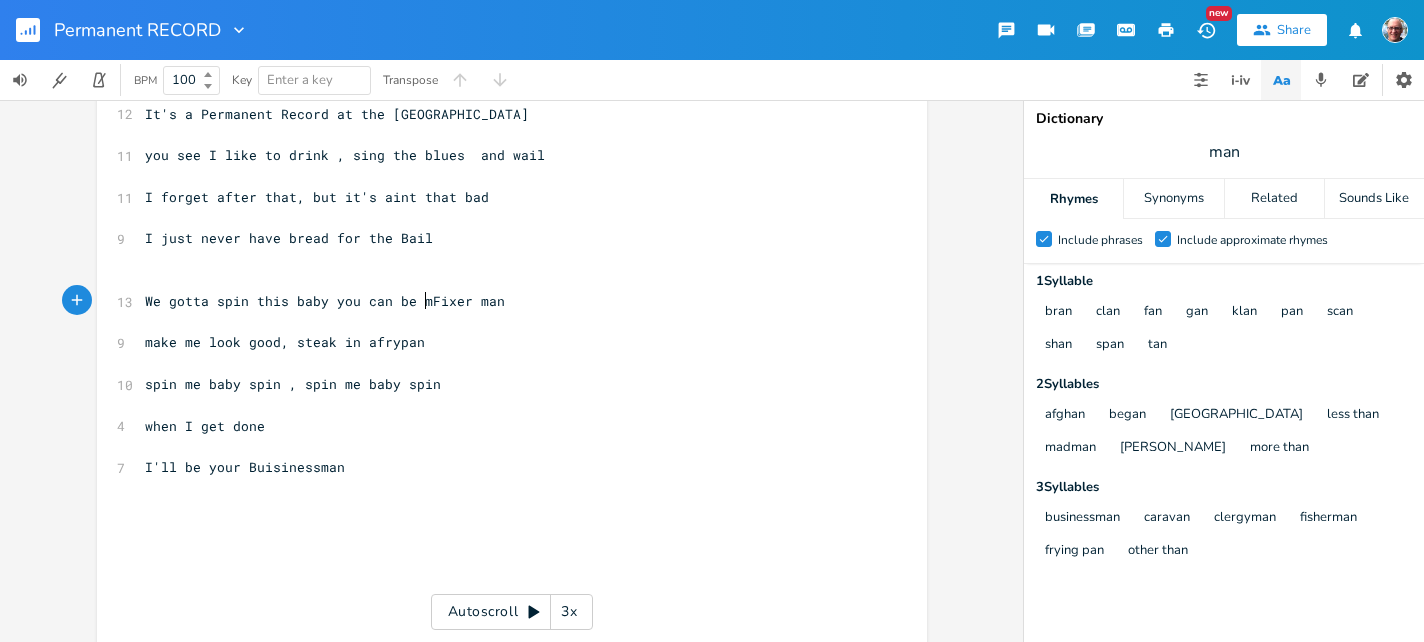 scroll, scrollTop: 0, scrollLeft: 22, axis: horizontal 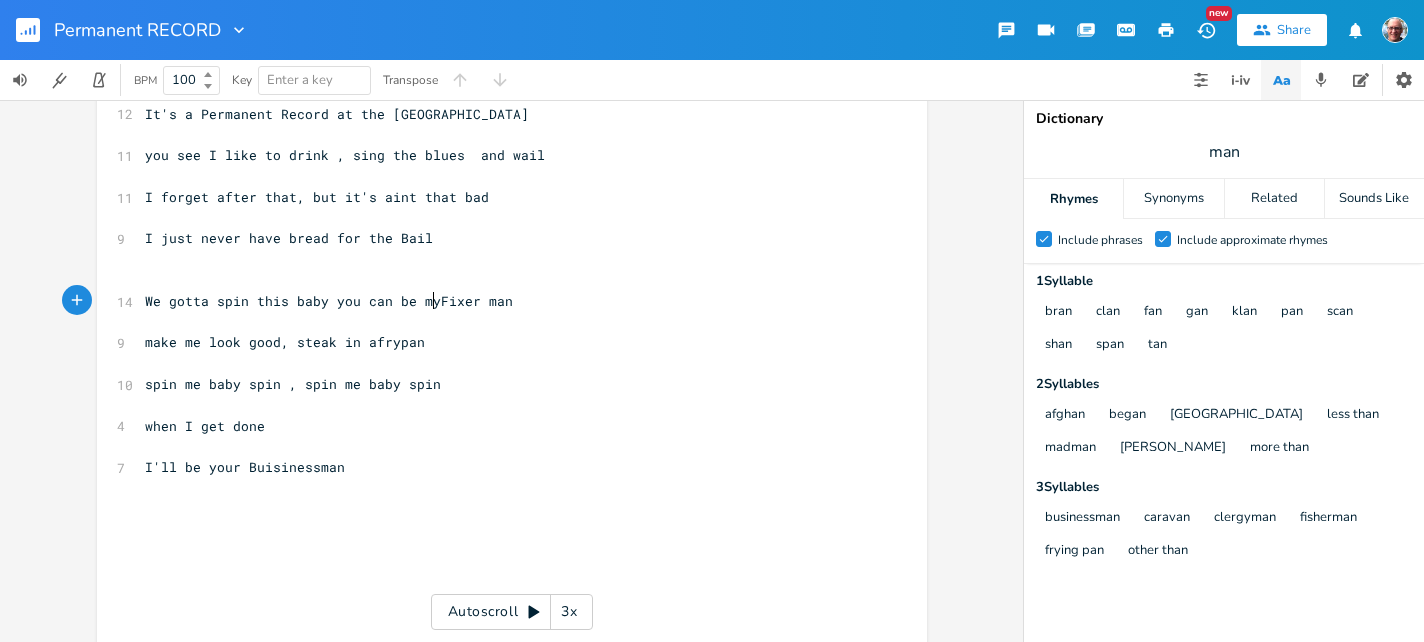 type on "my" 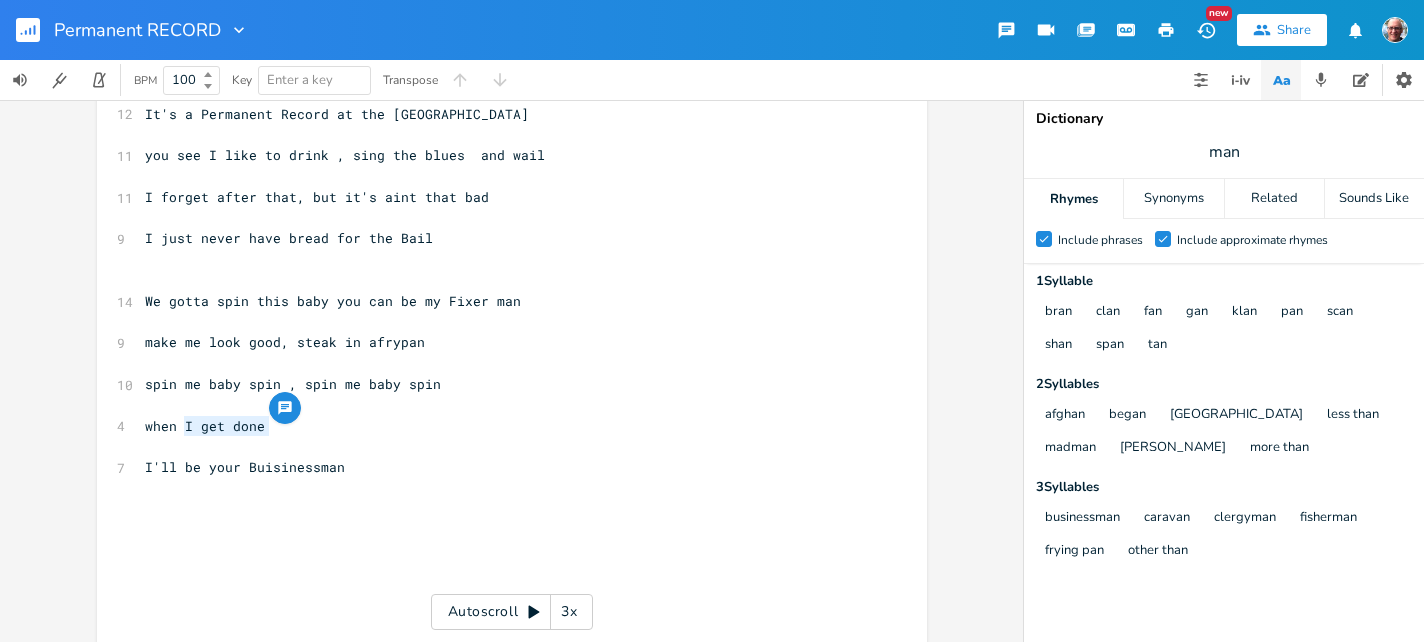 drag, startPoint x: 177, startPoint y: 423, endPoint x: 334, endPoint y: 422, distance: 157.00319 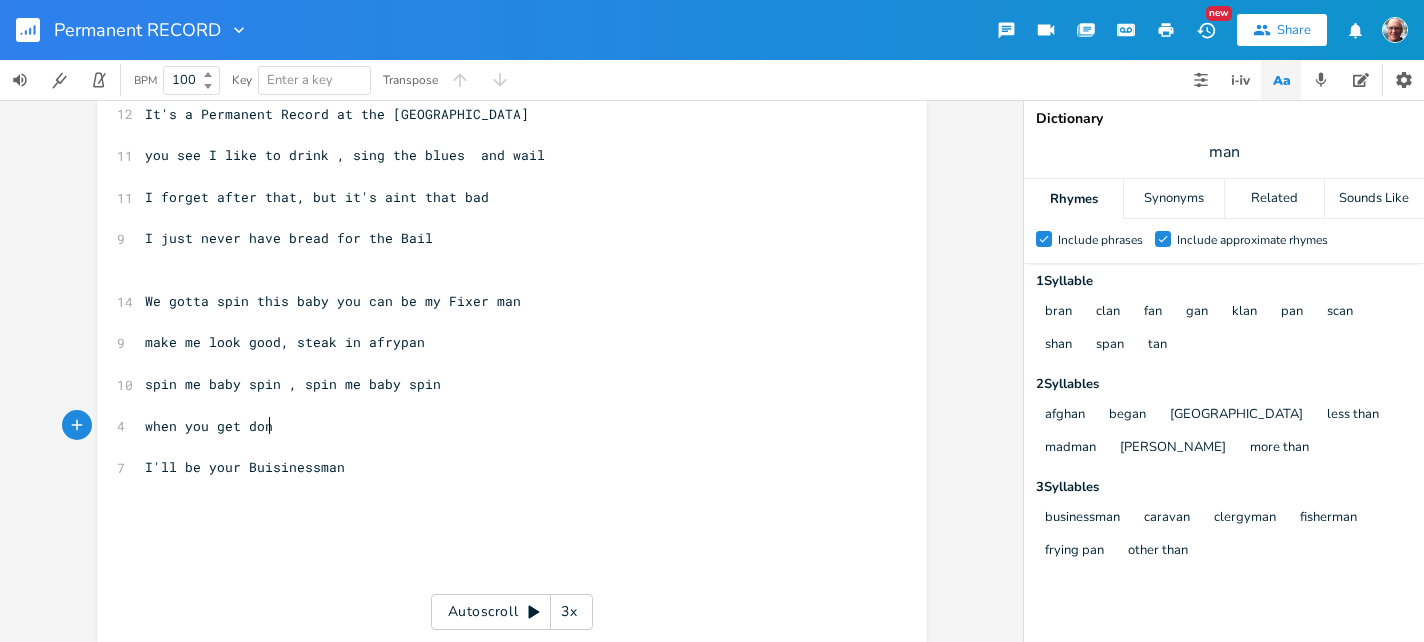 type on "you get done" 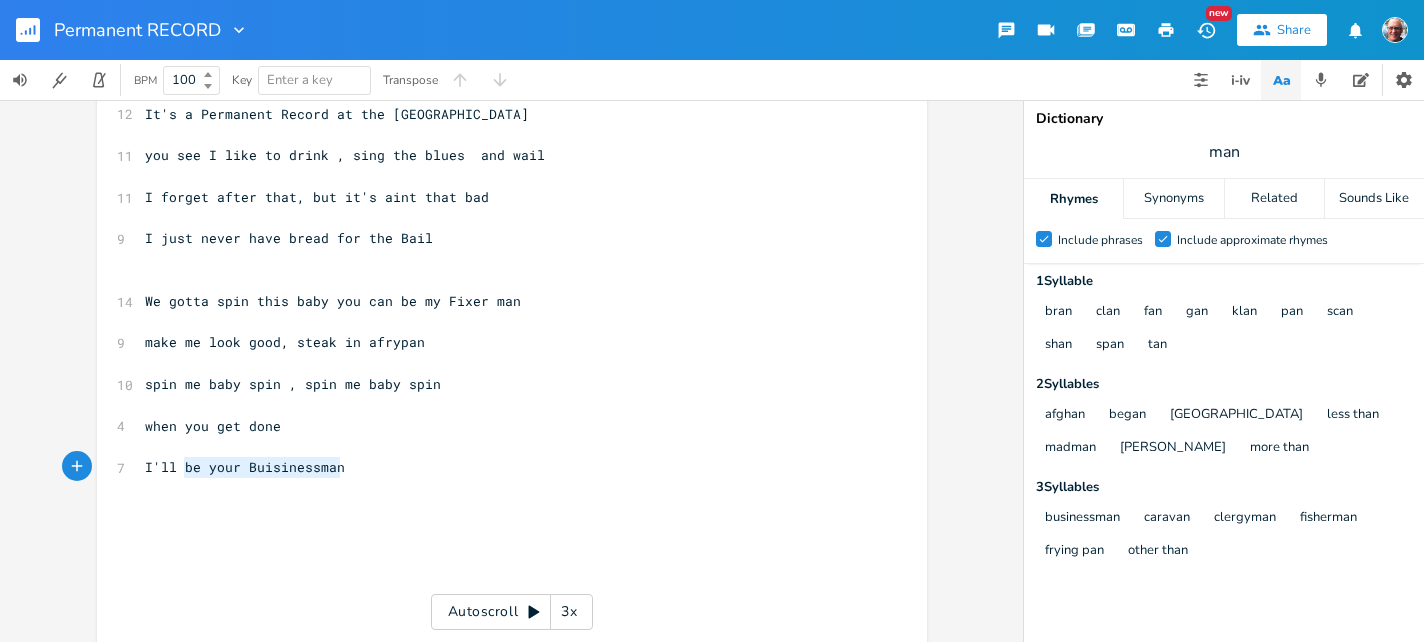 drag, startPoint x: 177, startPoint y: 465, endPoint x: 501, endPoint y: 466, distance: 324.00156 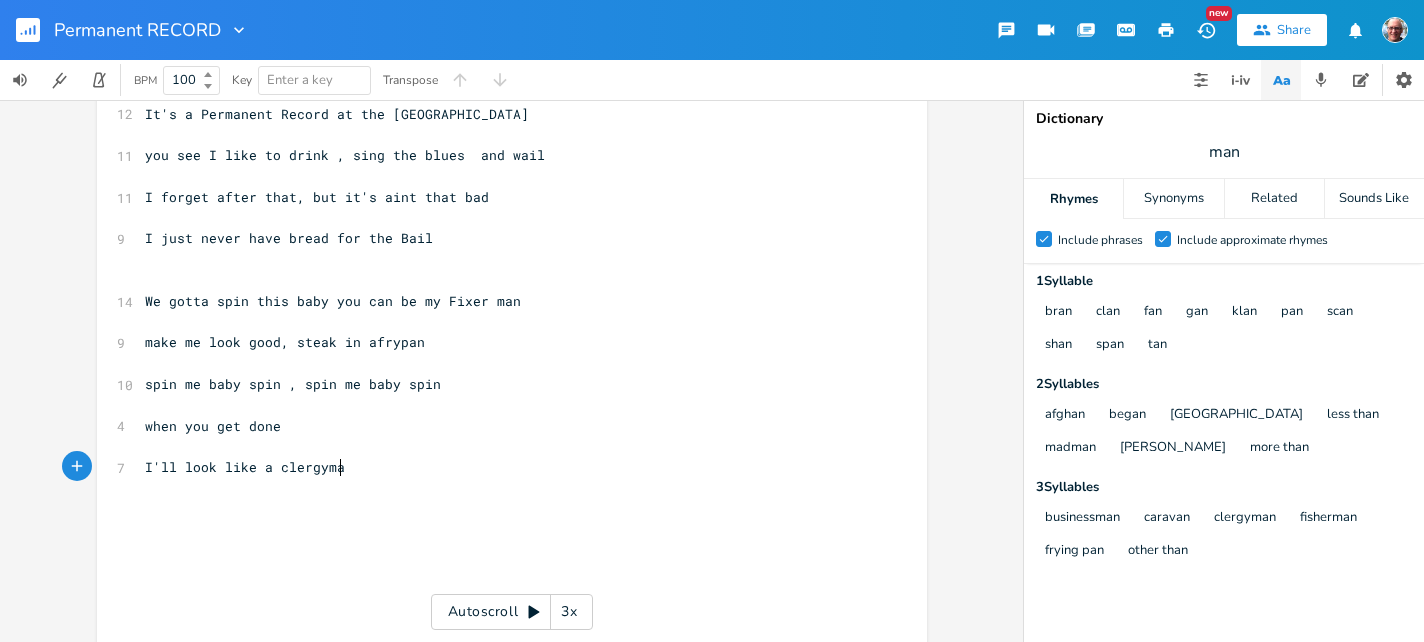 type on "look like a clergyman" 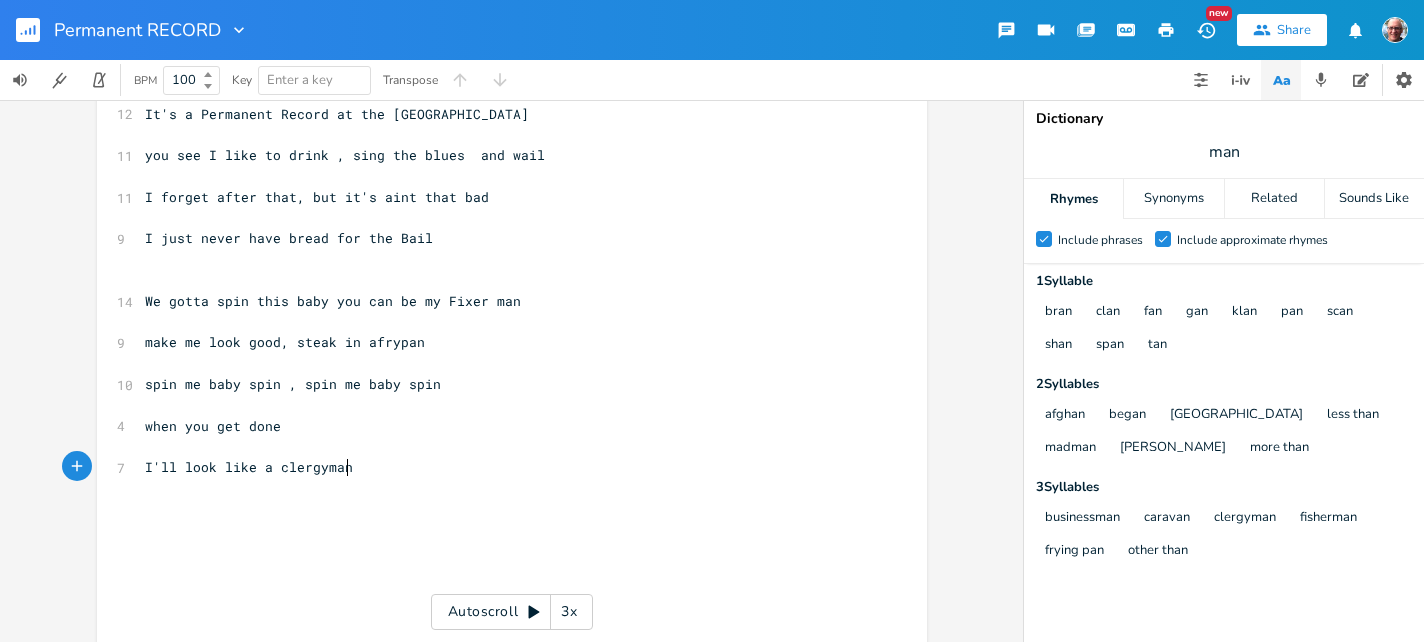 scroll, scrollTop: 0, scrollLeft: 162, axis: horizontal 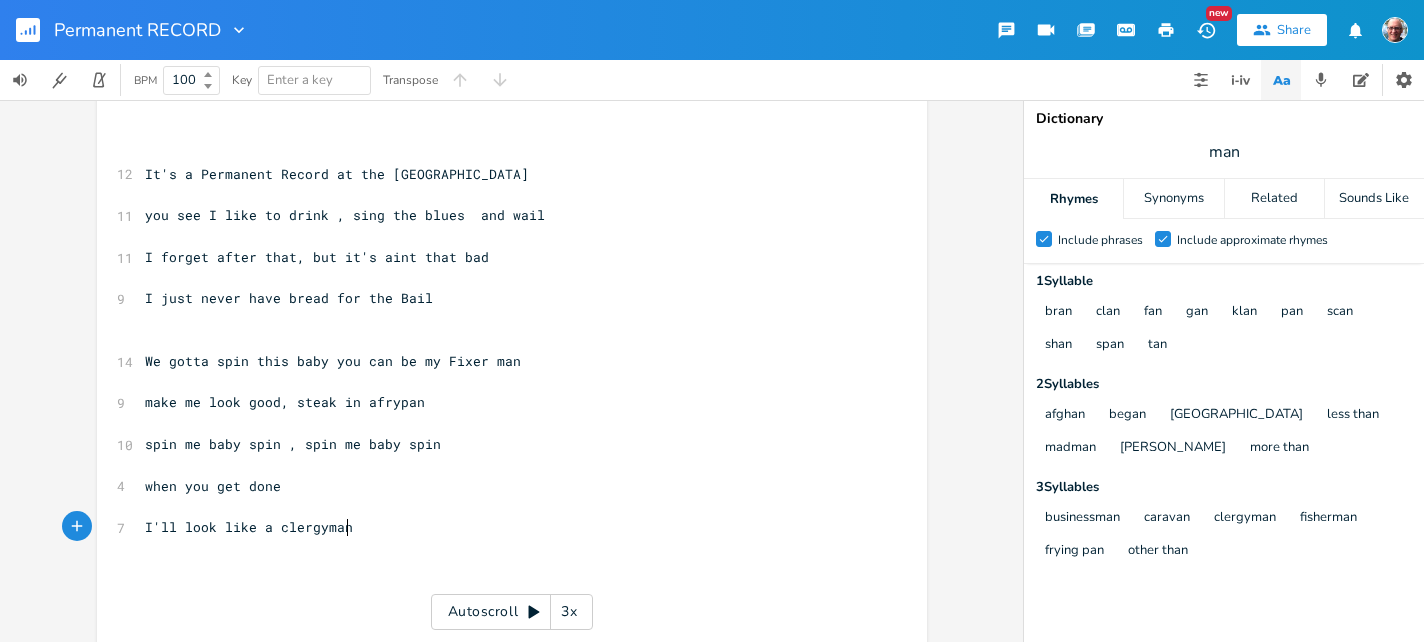 click on "I'll look like a clergyman" at bounding box center (502, 527) 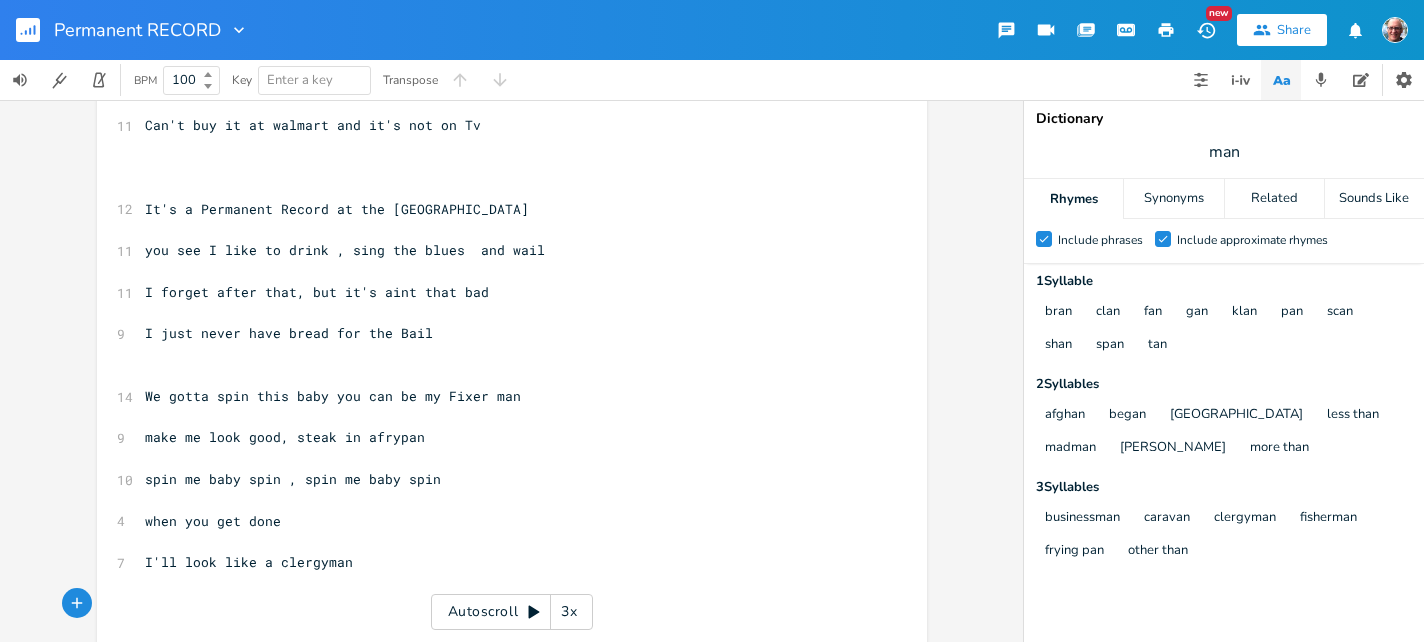 scroll, scrollTop: 357, scrollLeft: 0, axis: vertical 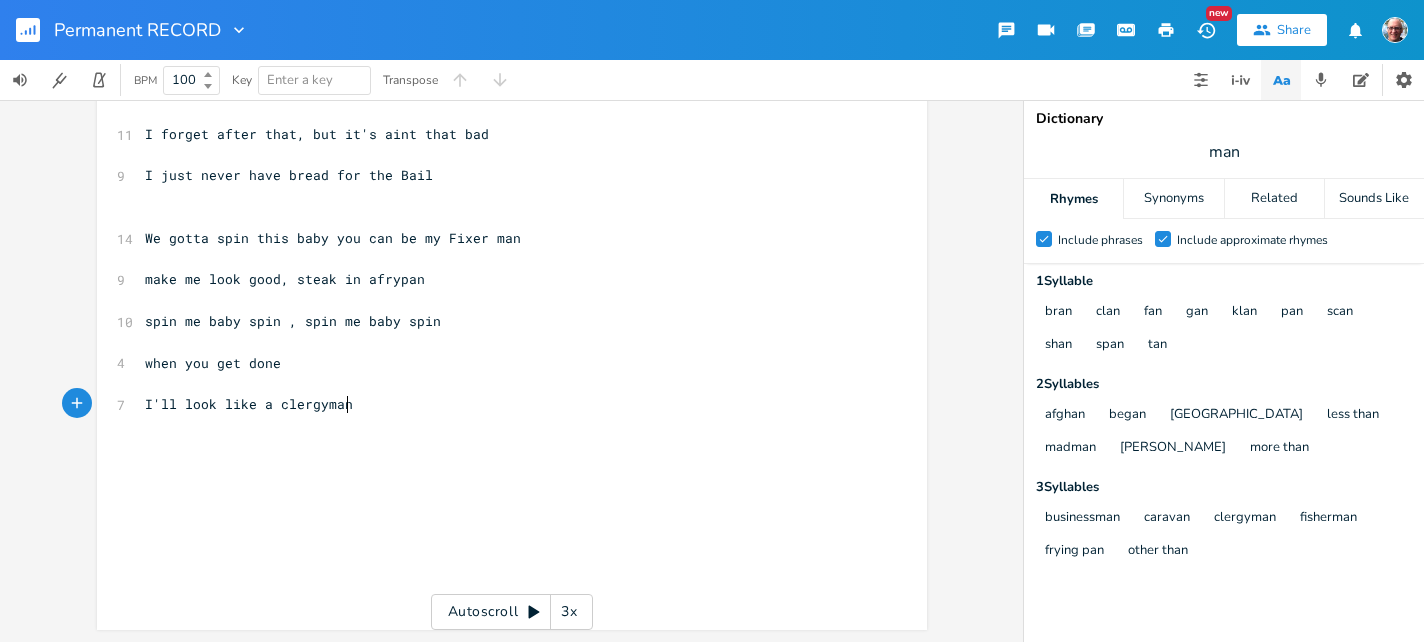 click on "I'll look like a clergyman" at bounding box center (502, 404) 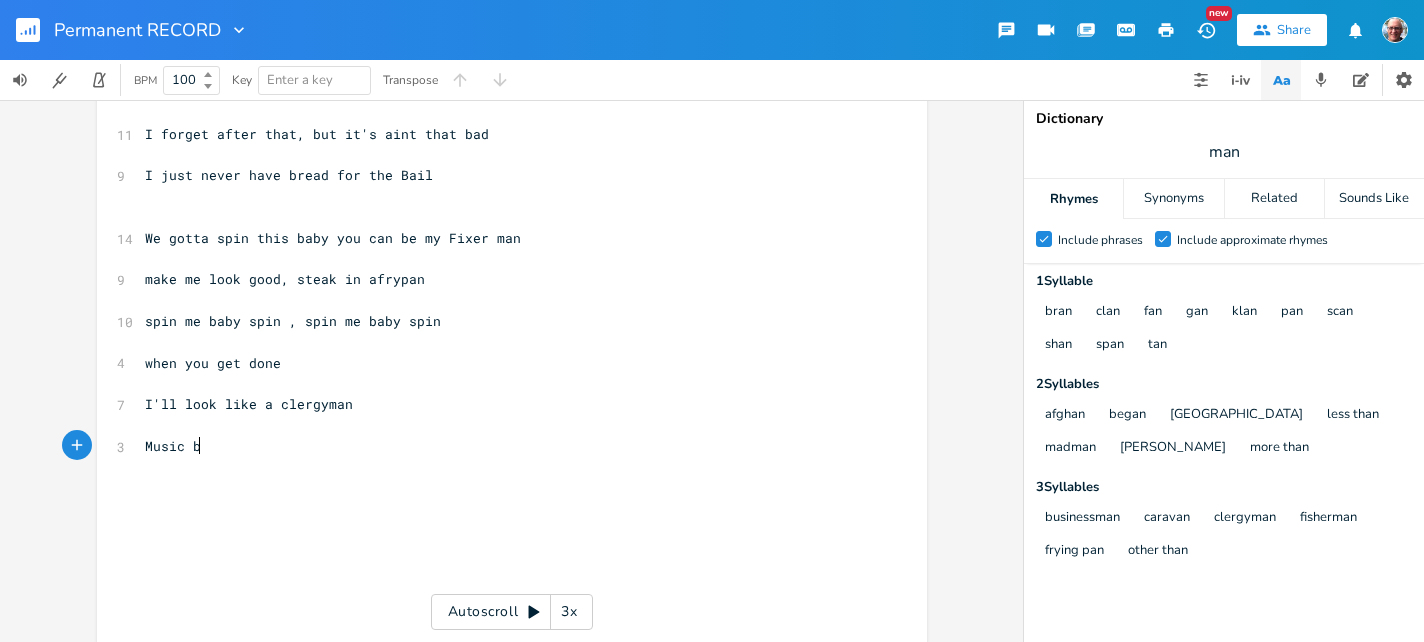 scroll, scrollTop: 0, scrollLeft: 58, axis: horizontal 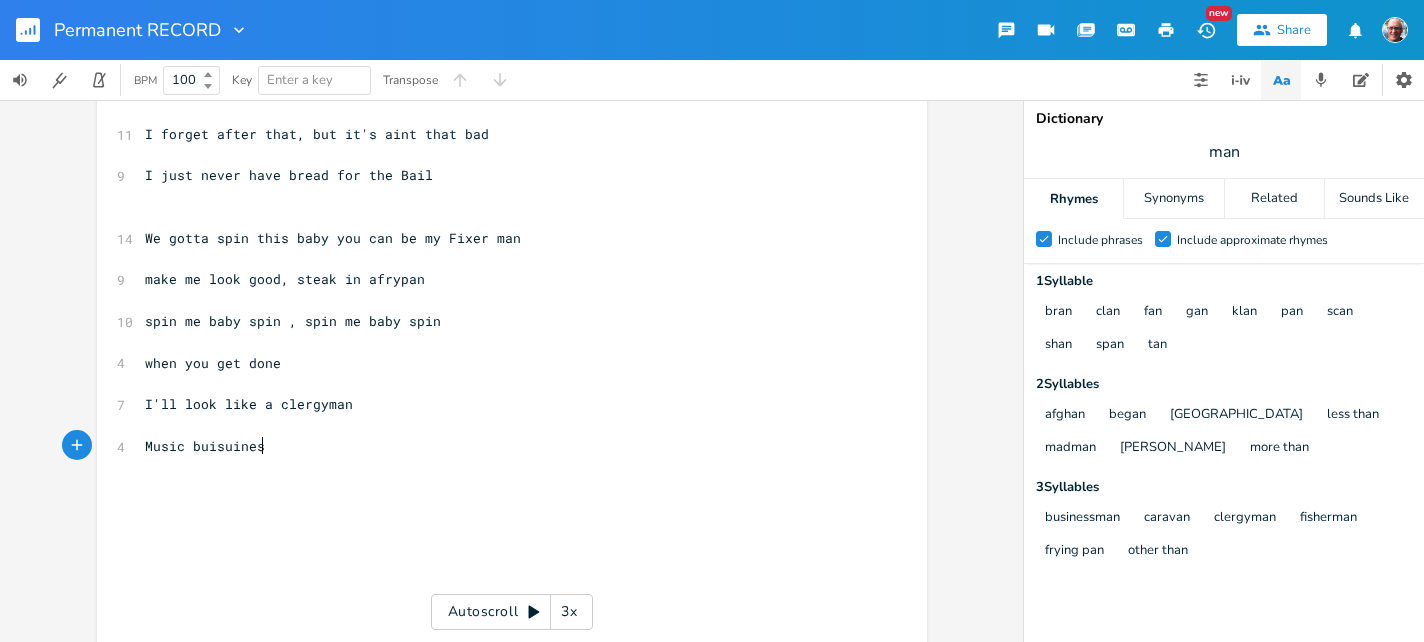 type on "Music buisuiness" 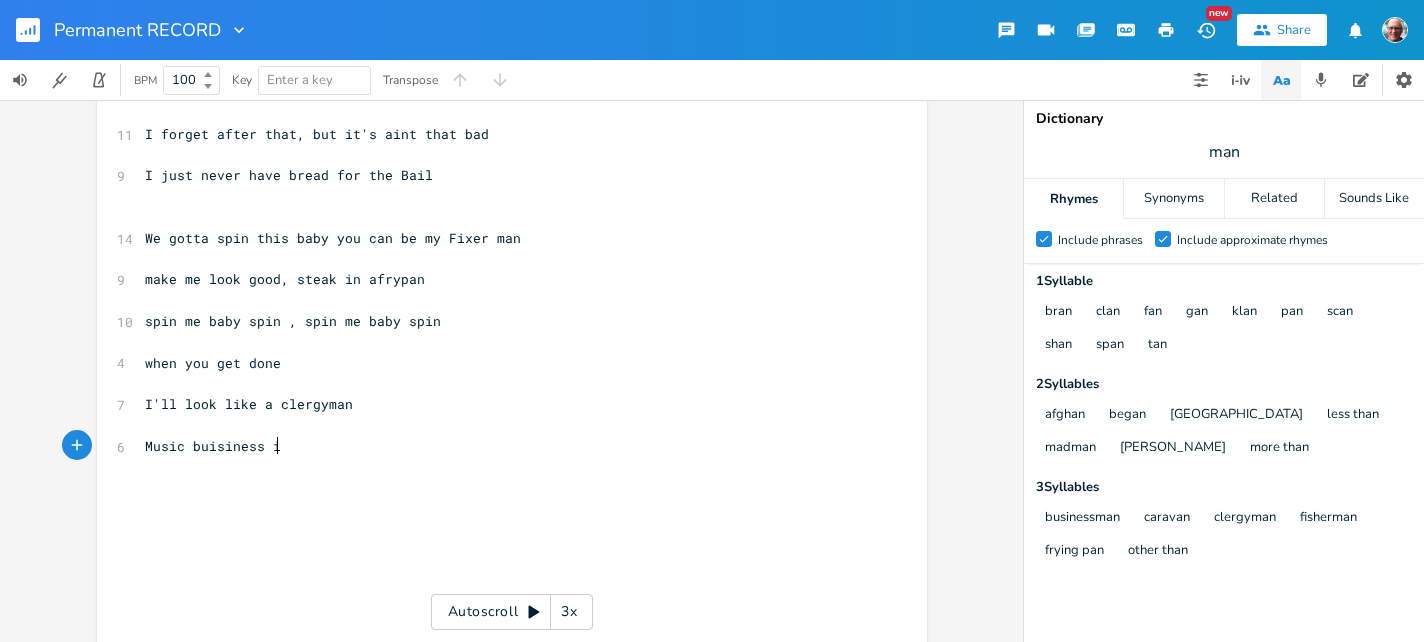scroll, scrollTop: 0, scrollLeft: 63, axis: horizontal 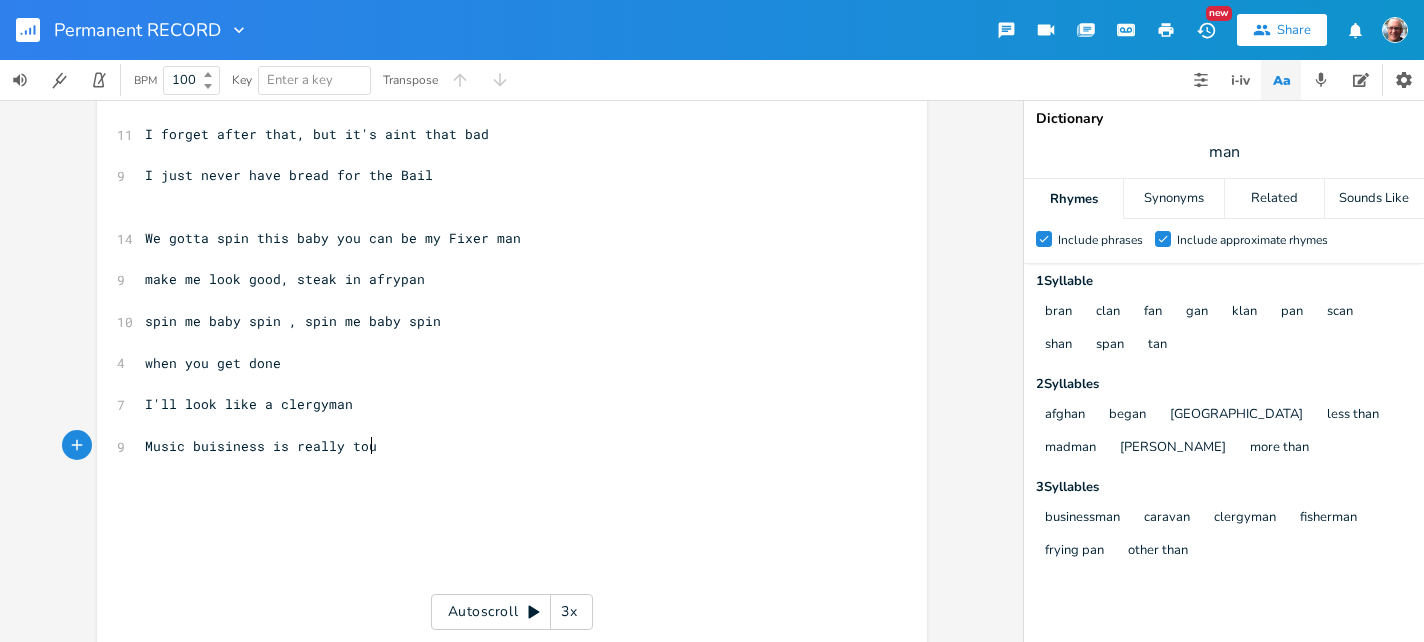 type on "siness is really tough" 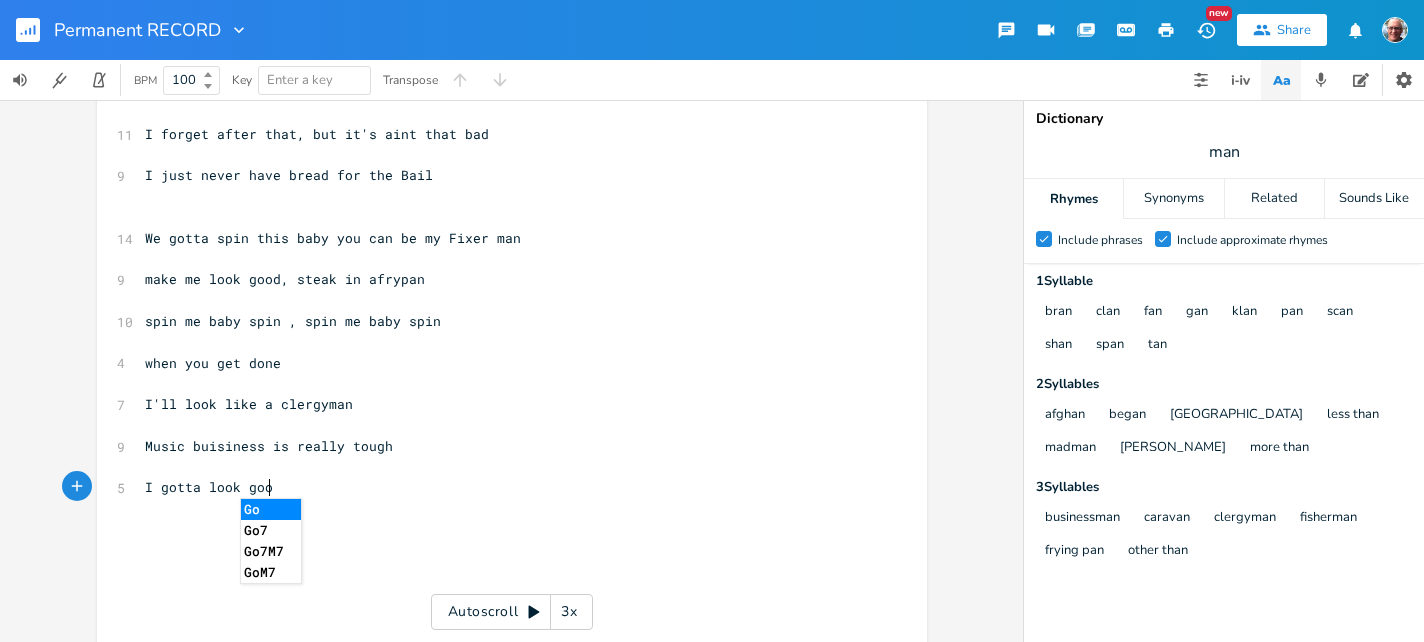 scroll, scrollTop: 0, scrollLeft: 130, axis: horizontal 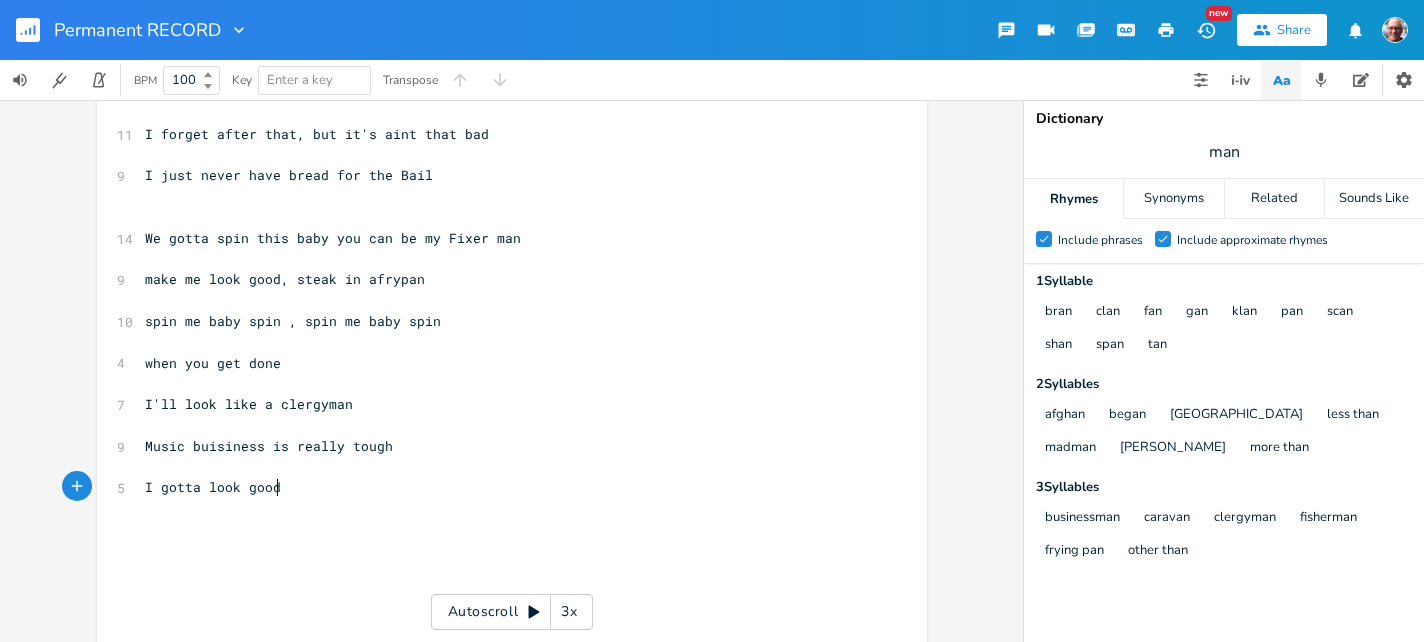 type on "I gotta look good" 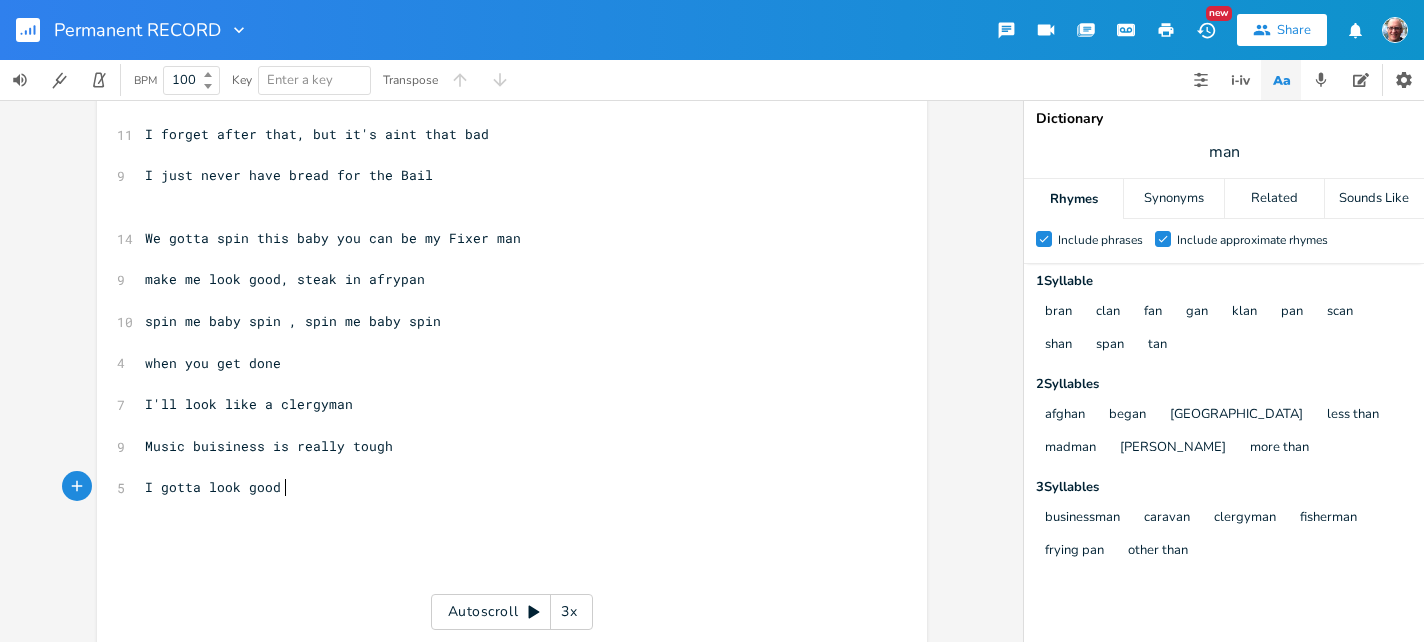 scroll, scrollTop: 0, scrollLeft: 134, axis: horizontal 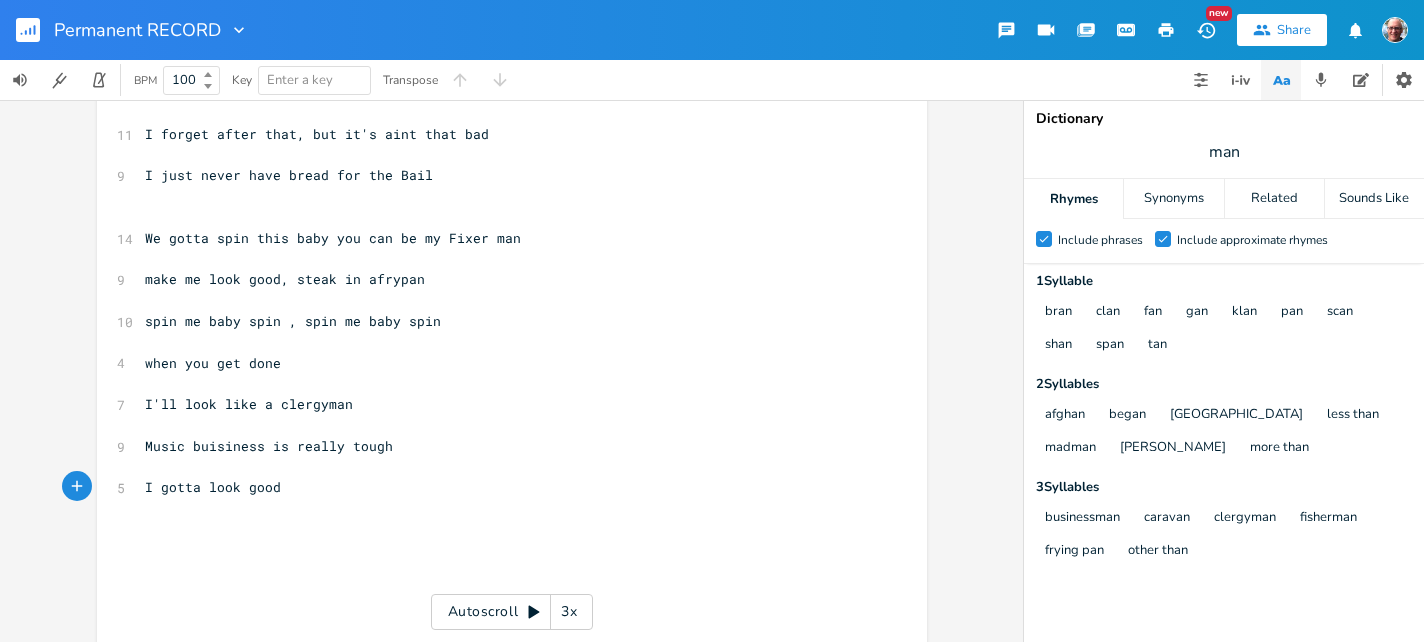 click on "I'll look like a clergyman" at bounding box center [502, 404] 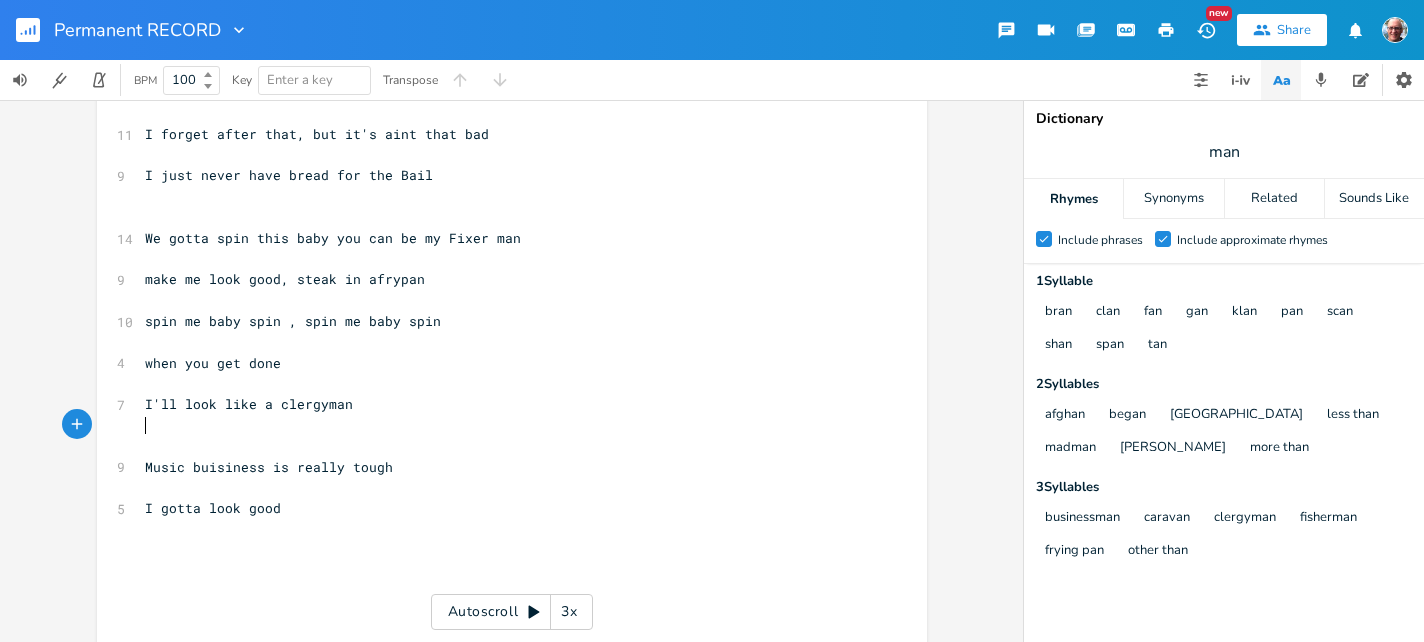 click on "Music buisiness is really tough" at bounding box center (269, 467) 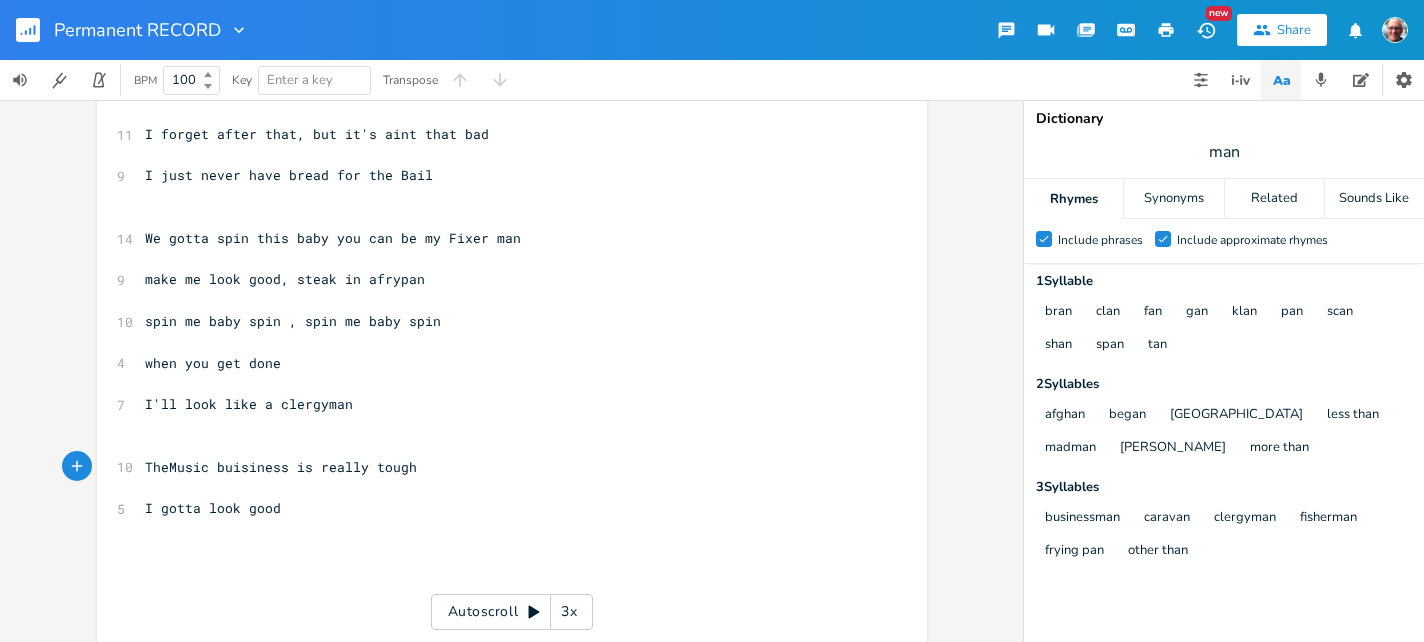 type on "The" 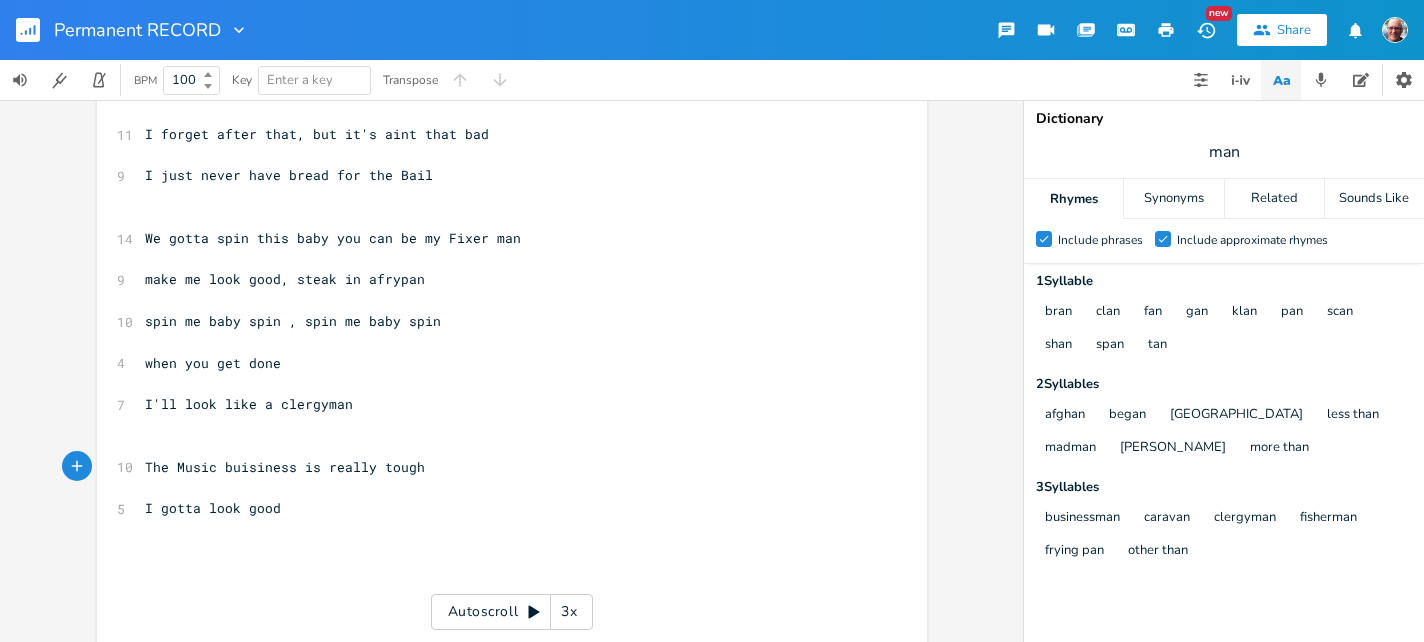 click on "I gotta look good" at bounding box center [213, 508] 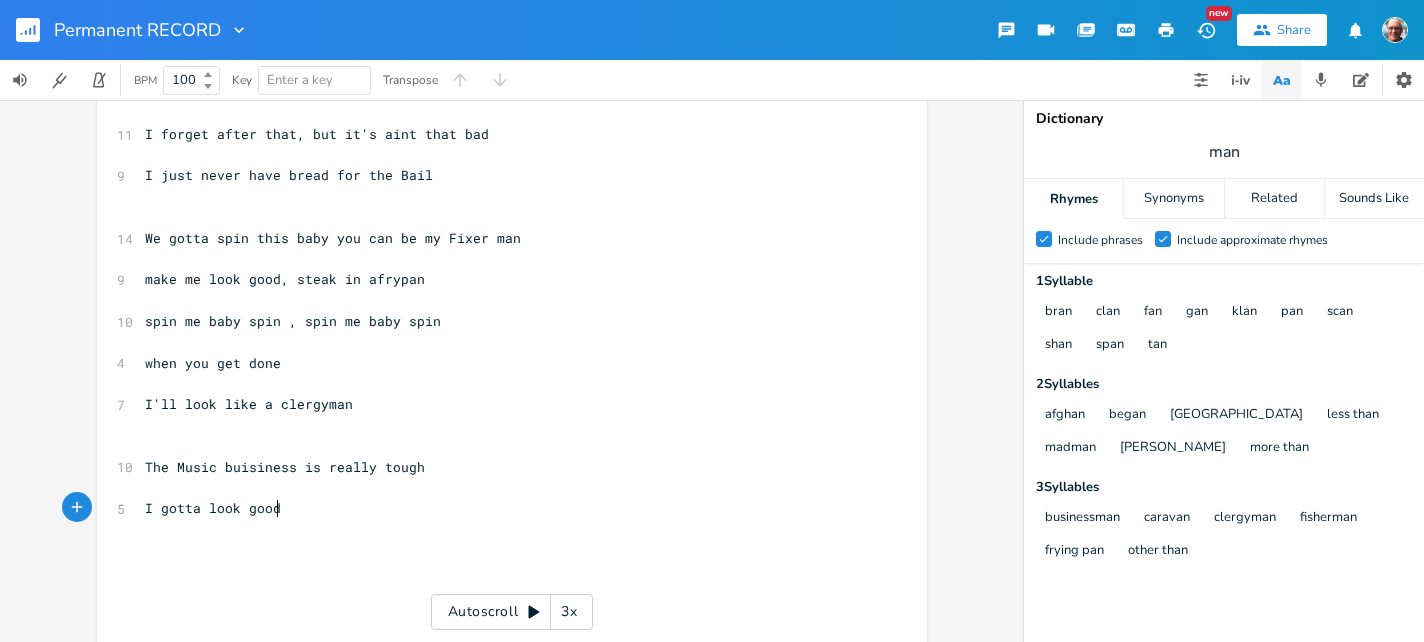 click on "I gotta look good" at bounding box center (213, 508) 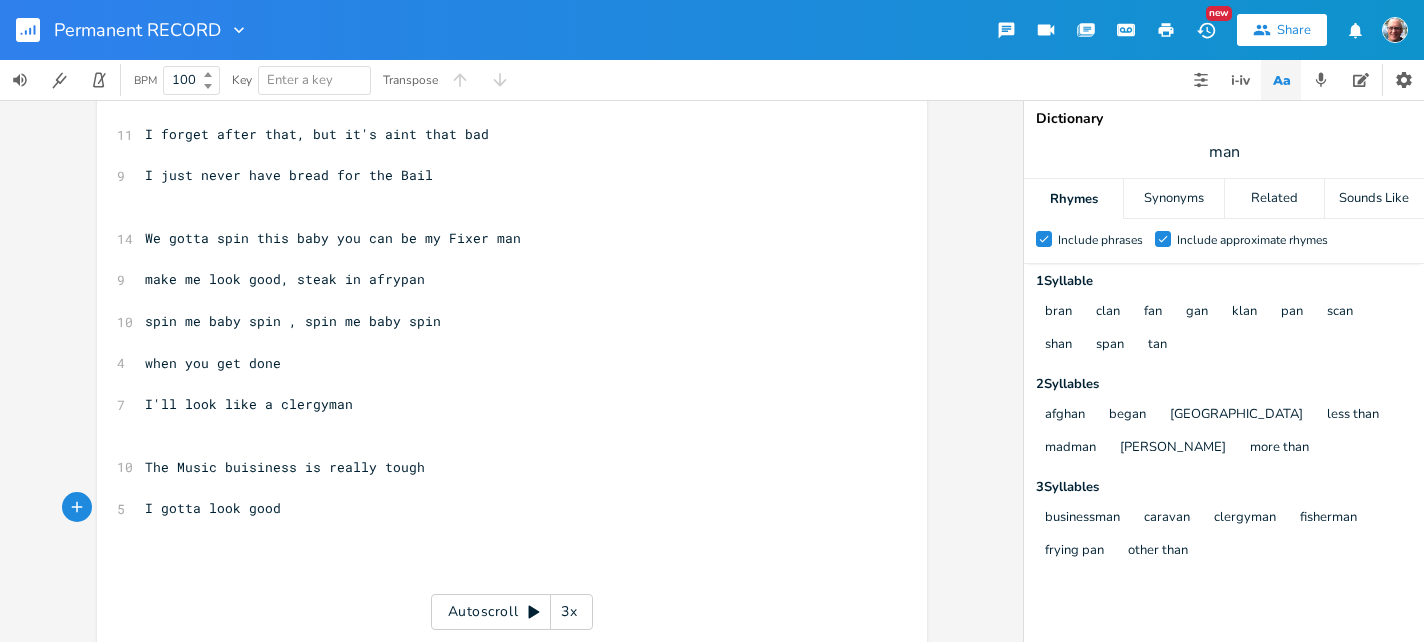 scroll, scrollTop: 0, scrollLeft: 4, axis: horizontal 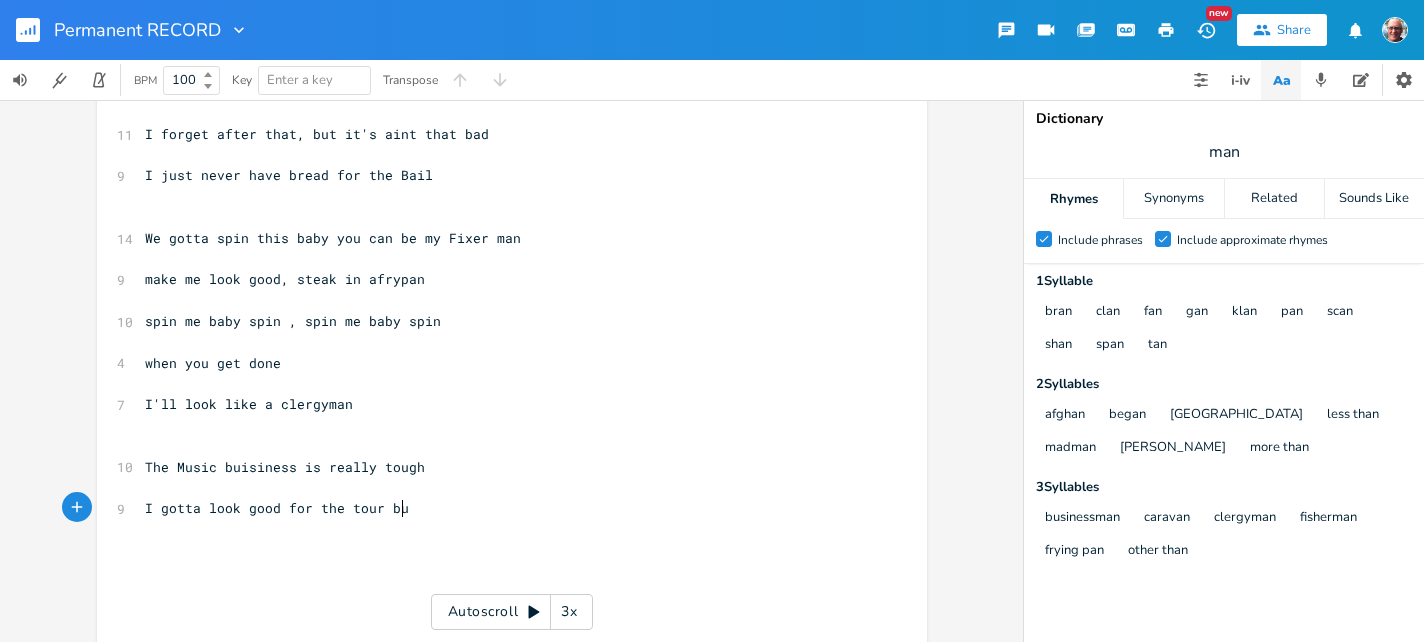 type on "for the tour bus" 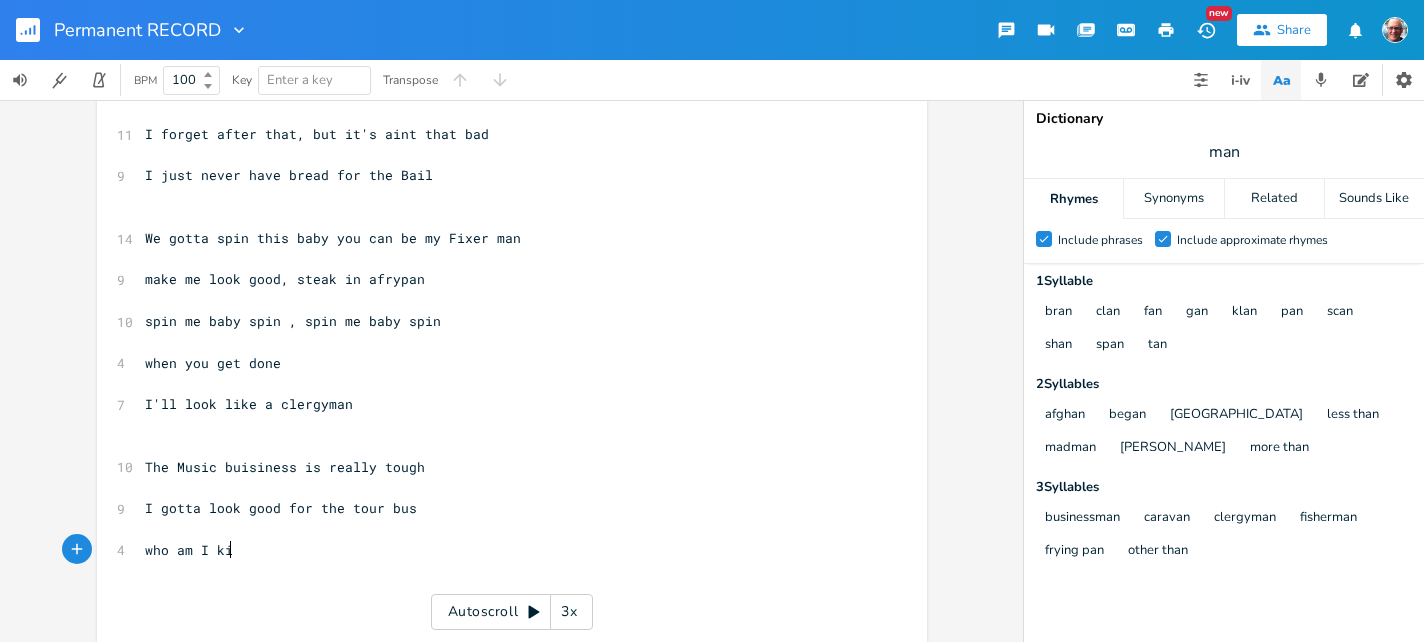 type on "who am I kin" 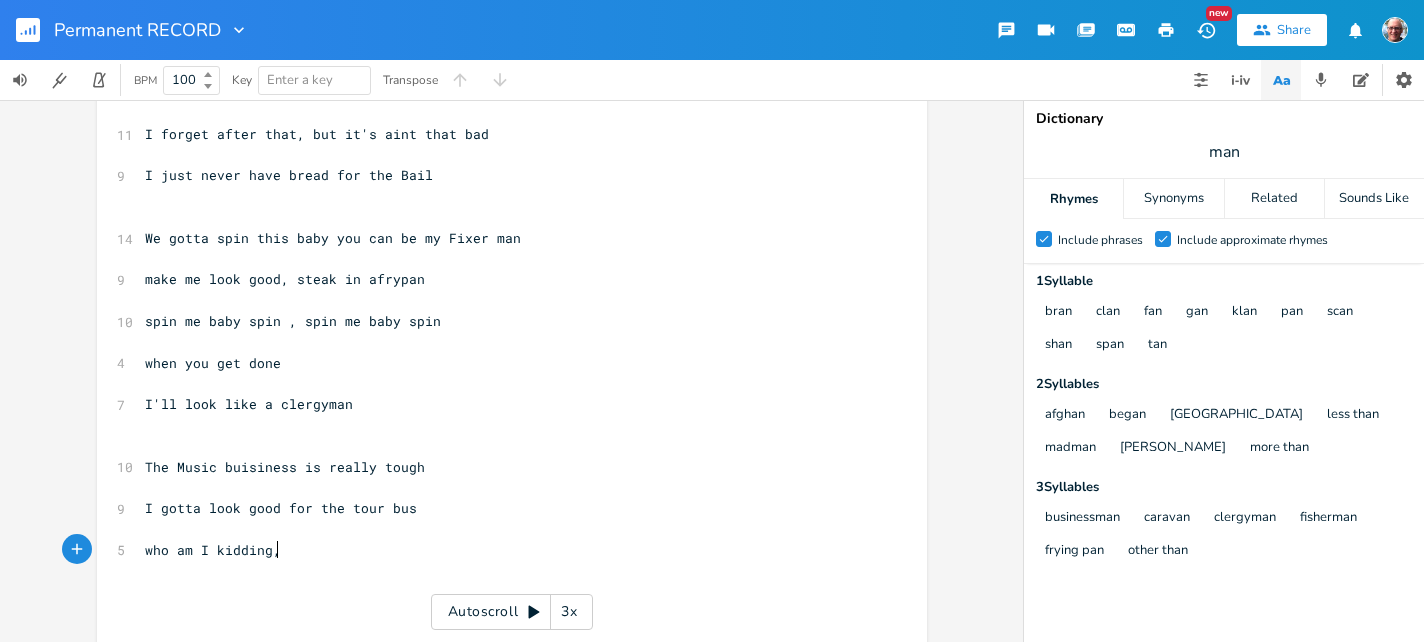 scroll, scrollTop: 0, scrollLeft: 51, axis: horizontal 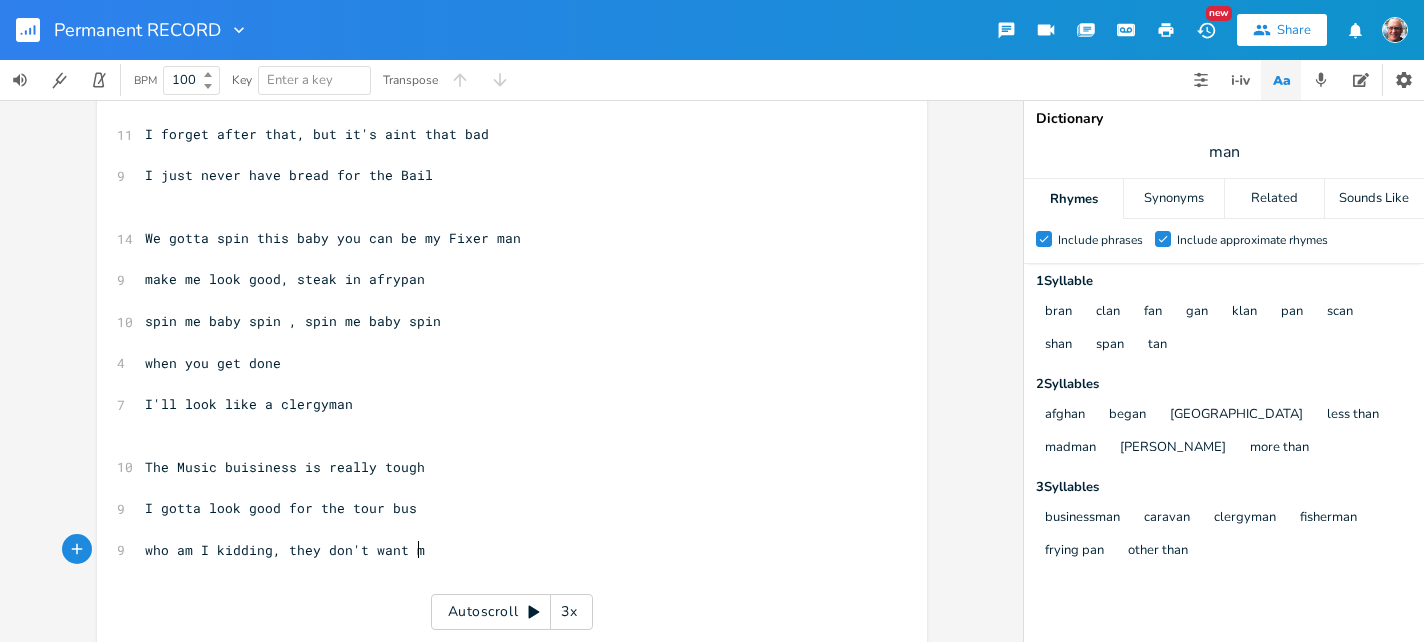 type on "dding, they don't want me" 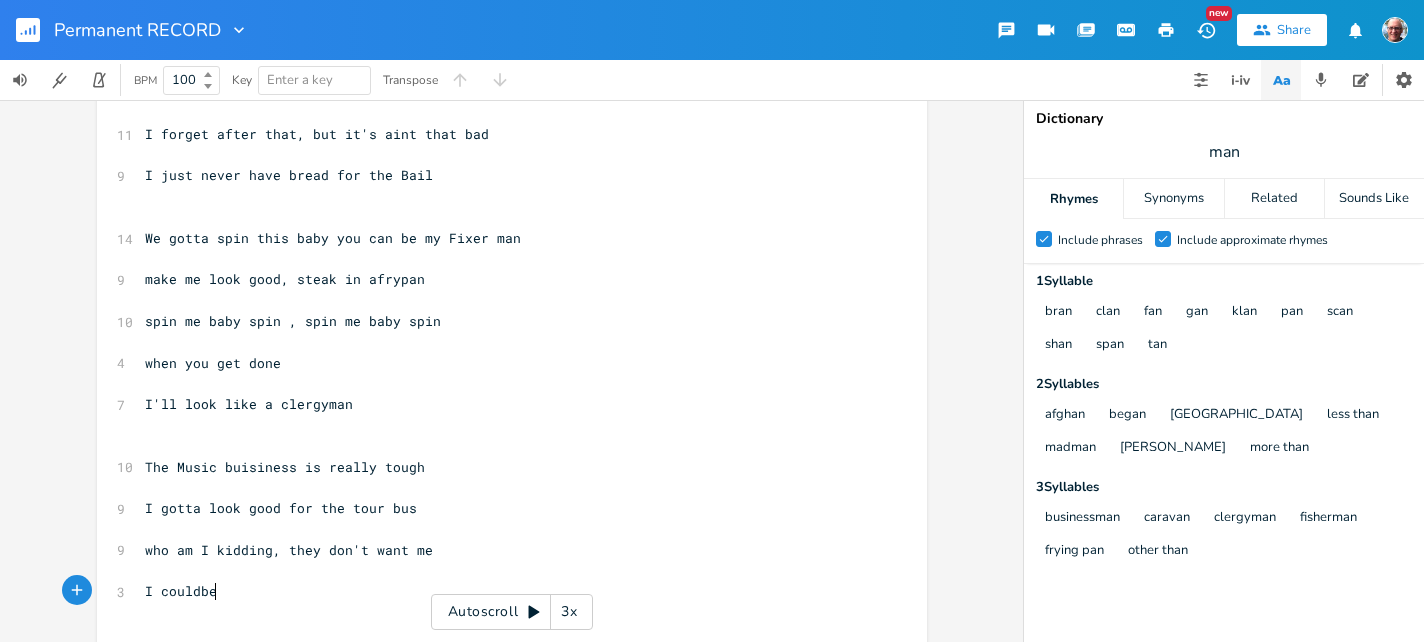 scroll, scrollTop: 0, scrollLeft: 74, axis: horizontal 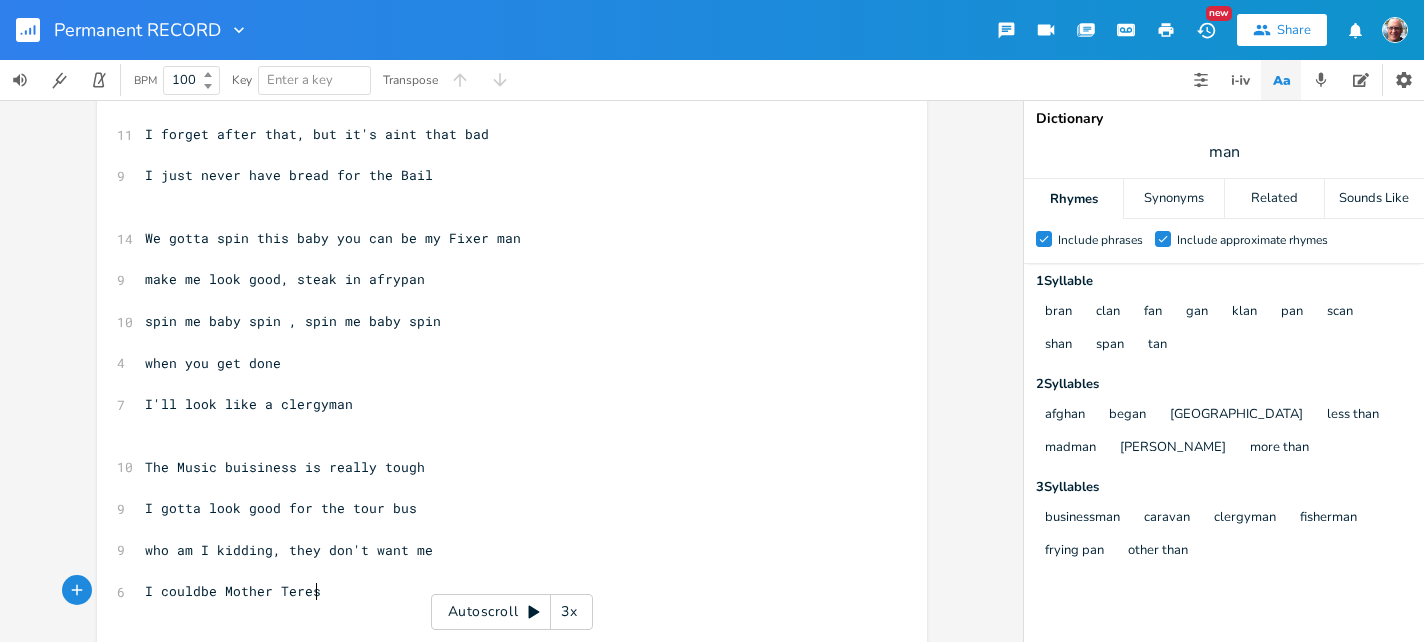 type on "I couldbe [PERSON_NAME]" 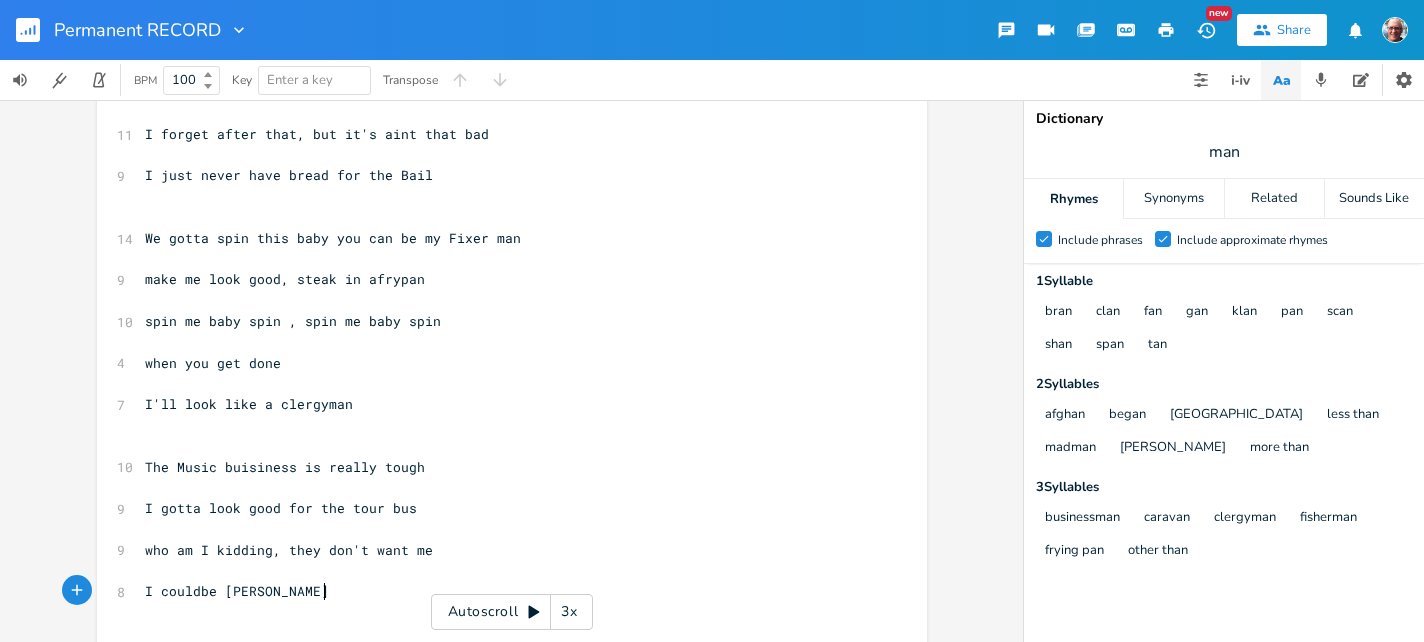 scroll, scrollTop: 0, scrollLeft: 185, axis: horizontal 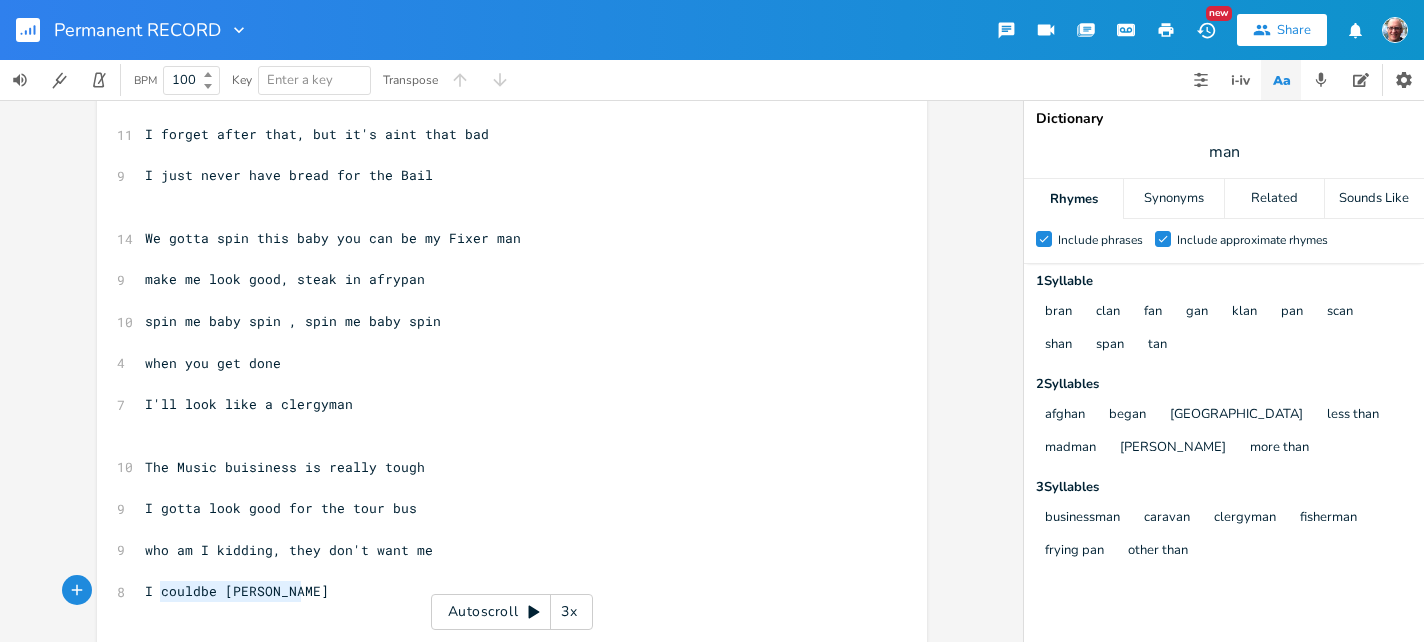 type on "couldbe [PERSON_NAME]" 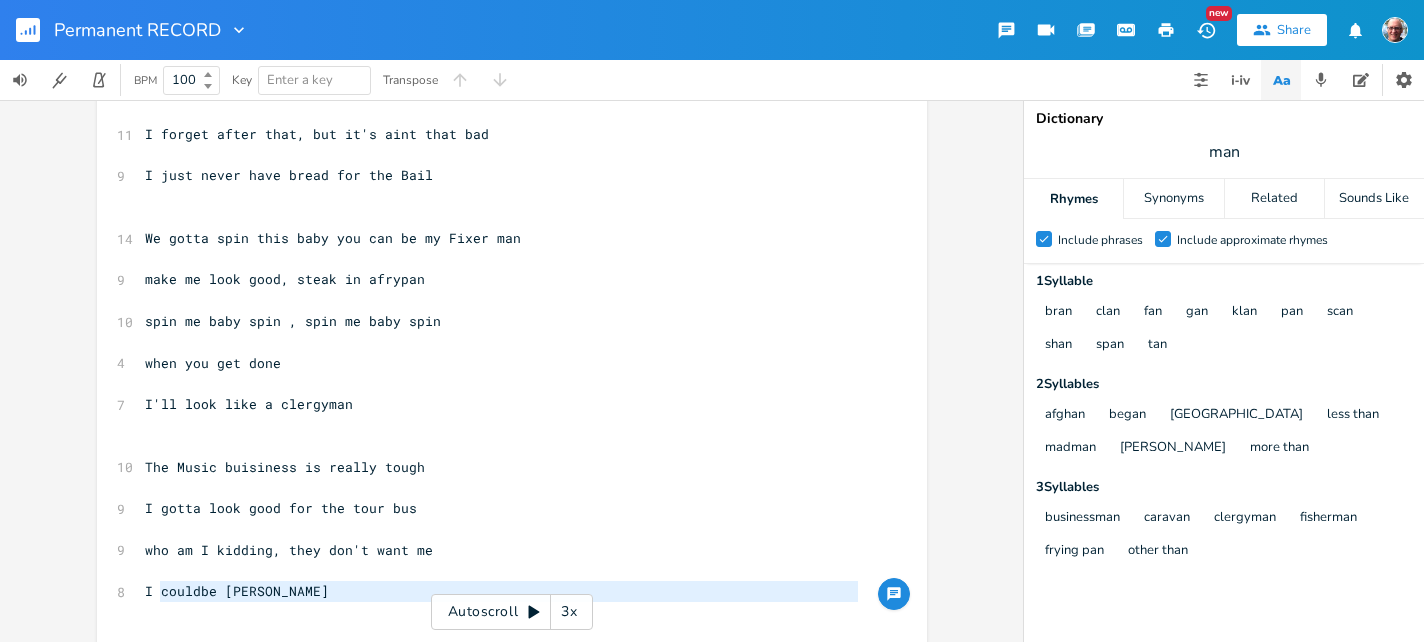 drag, startPoint x: 153, startPoint y: 592, endPoint x: 345, endPoint y: 607, distance: 192.58505 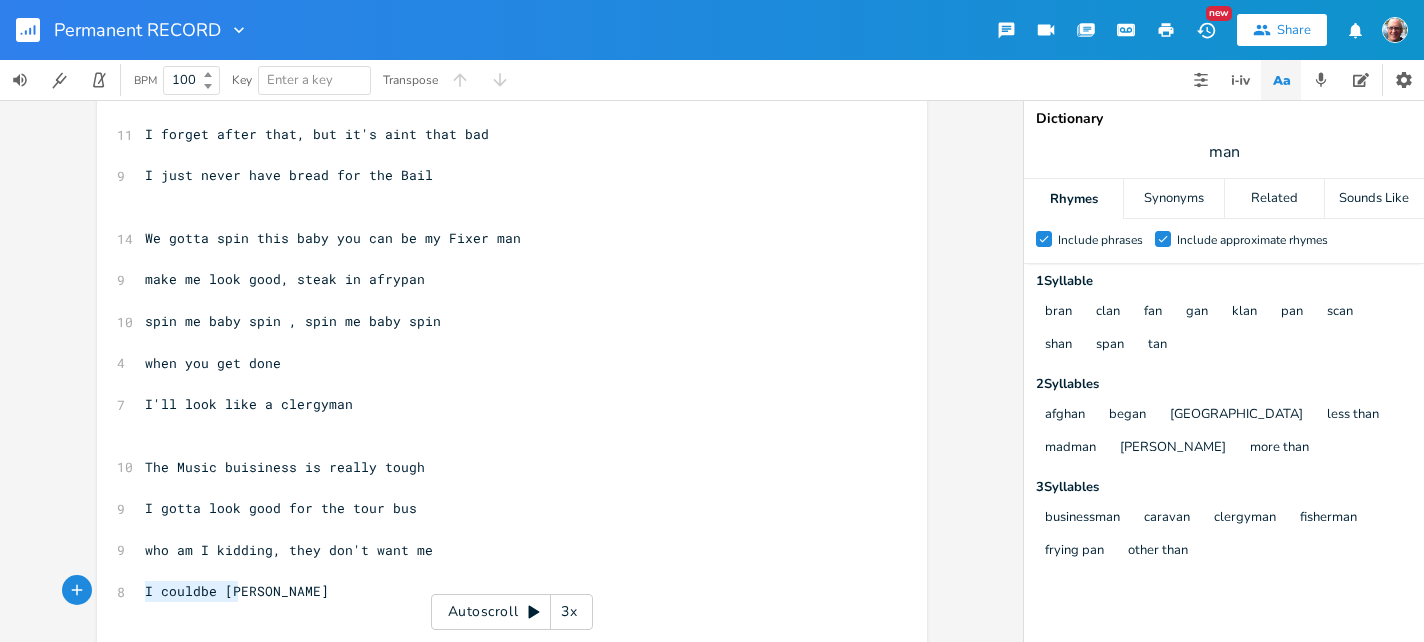 type on "I couldbe Mother Te" 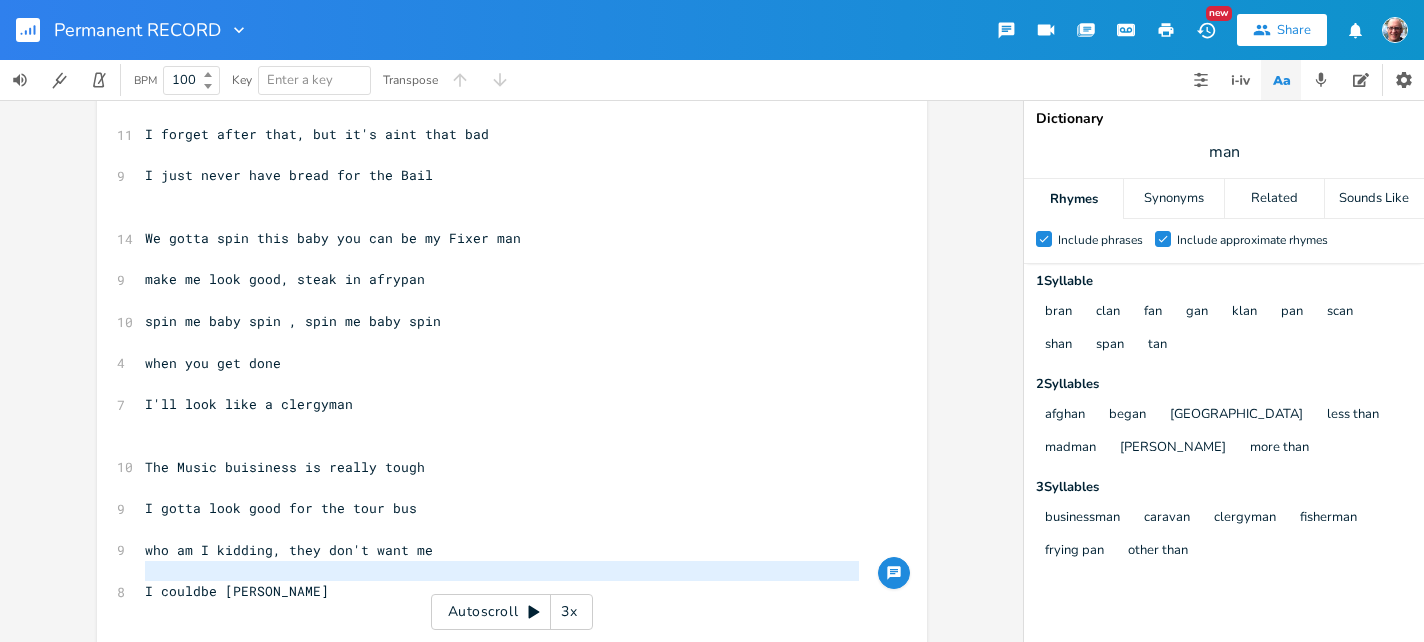 type on "I couldbe [PERSON_NAME]" 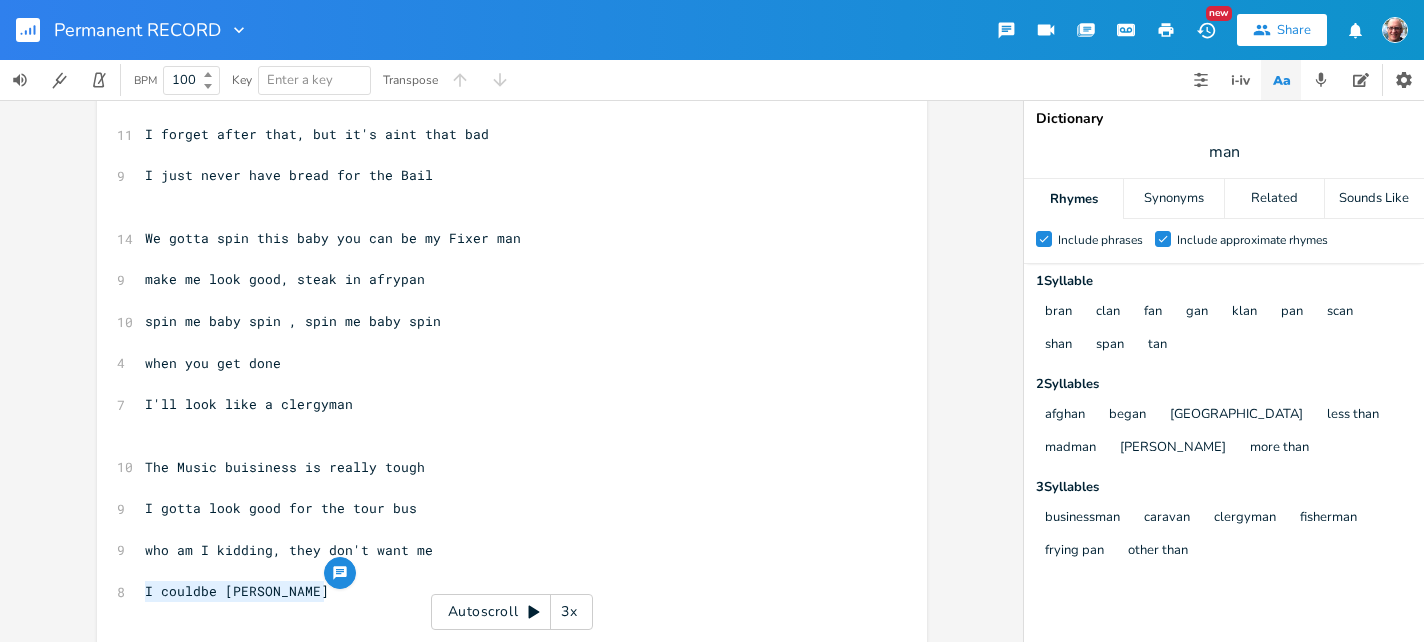 drag, startPoint x: 136, startPoint y: 589, endPoint x: 318, endPoint y: 585, distance: 182.04395 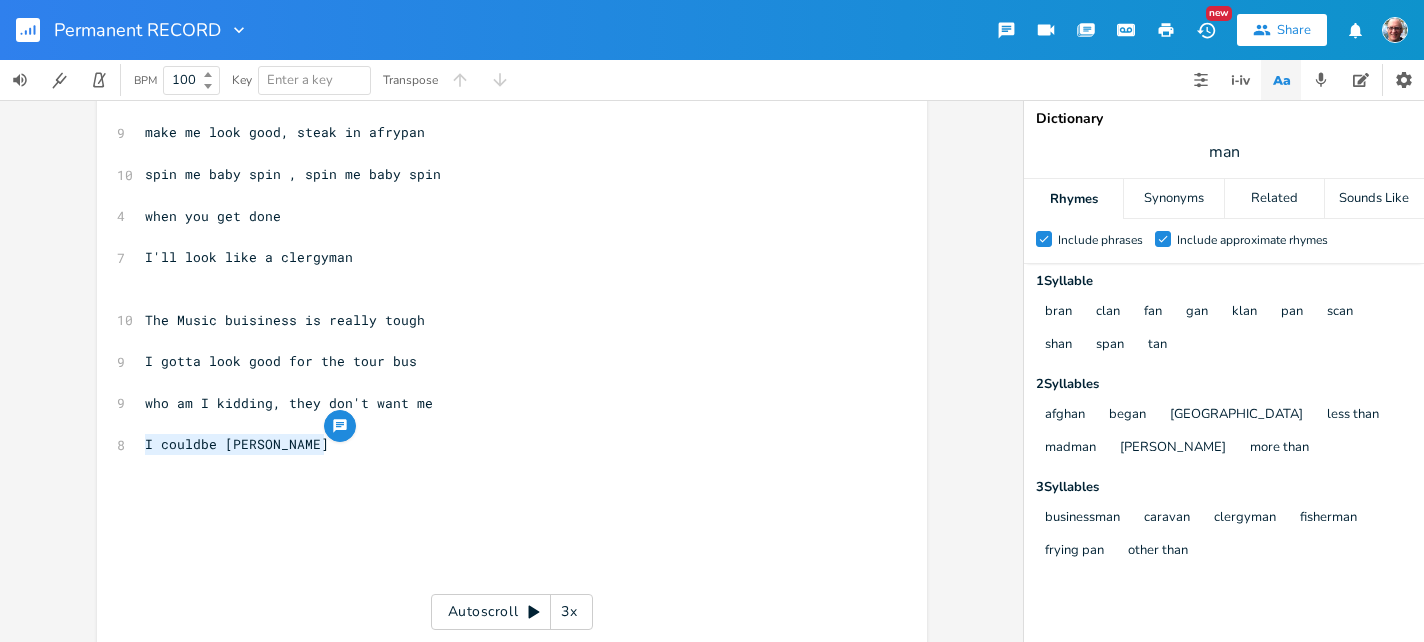scroll, scrollTop: 516, scrollLeft: 0, axis: vertical 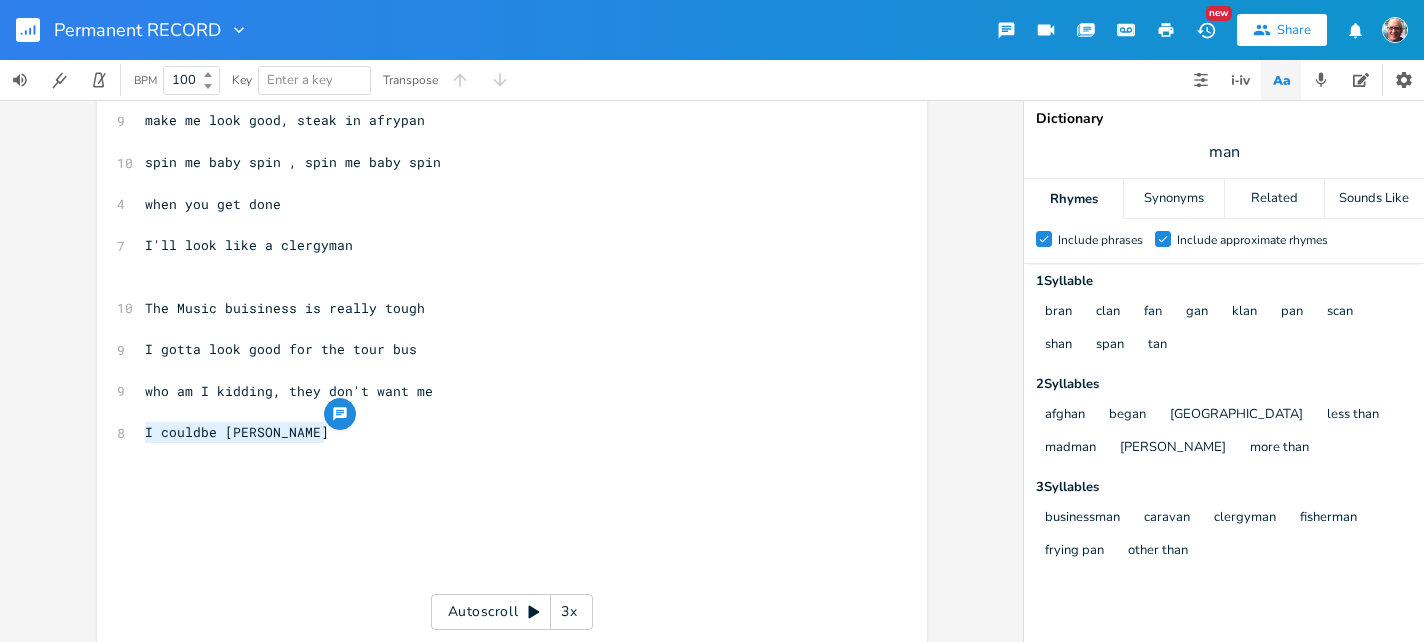 click on "​" at bounding box center [502, 453] 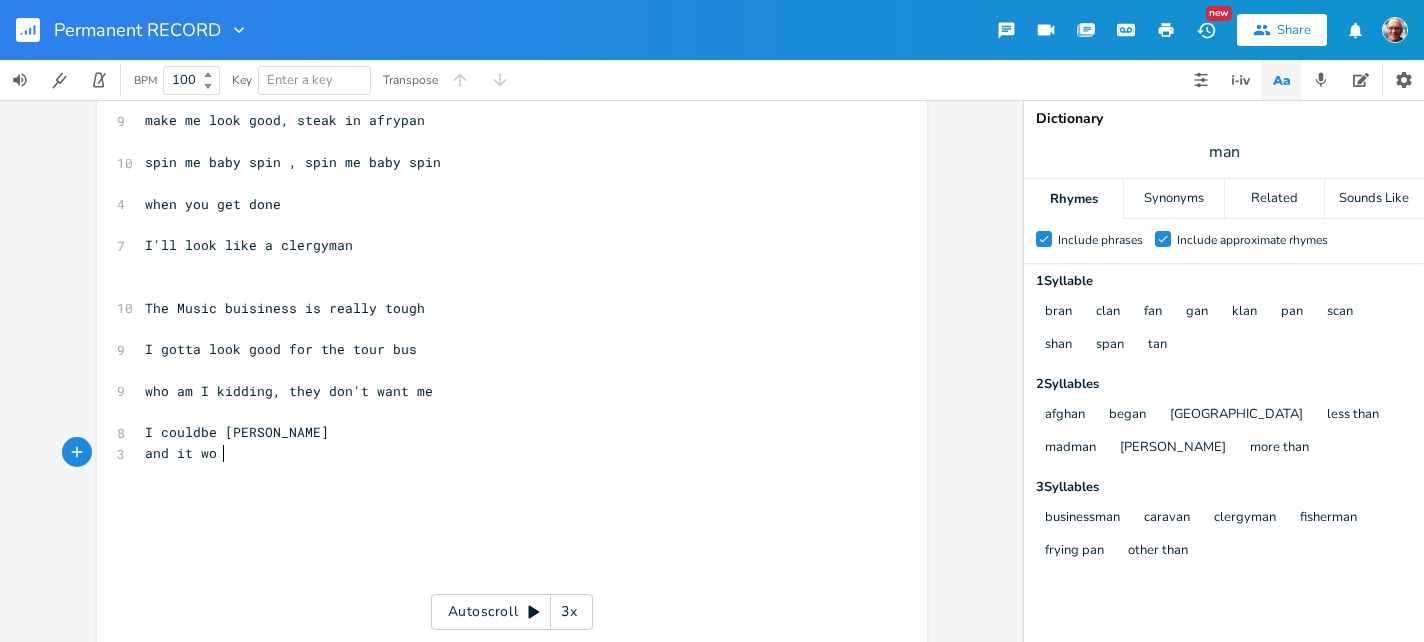 scroll, scrollTop: 0, scrollLeft: 75, axis: horizontal 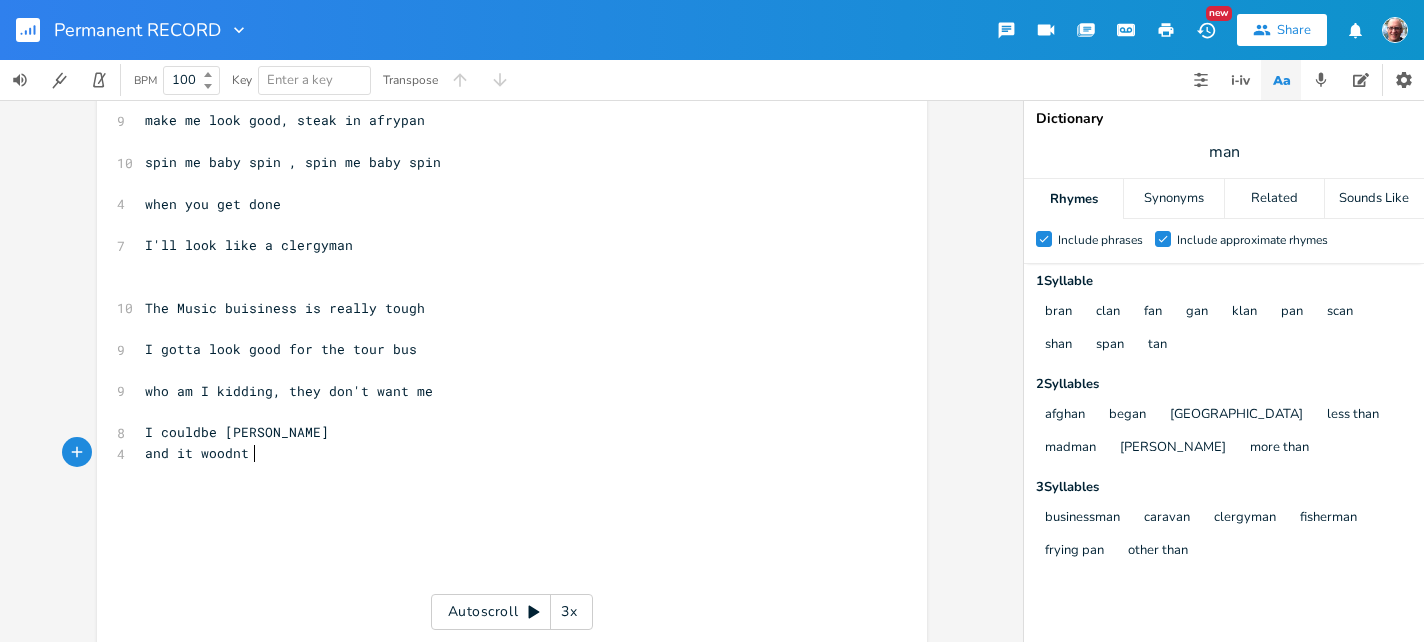 type on "and it woodnt" 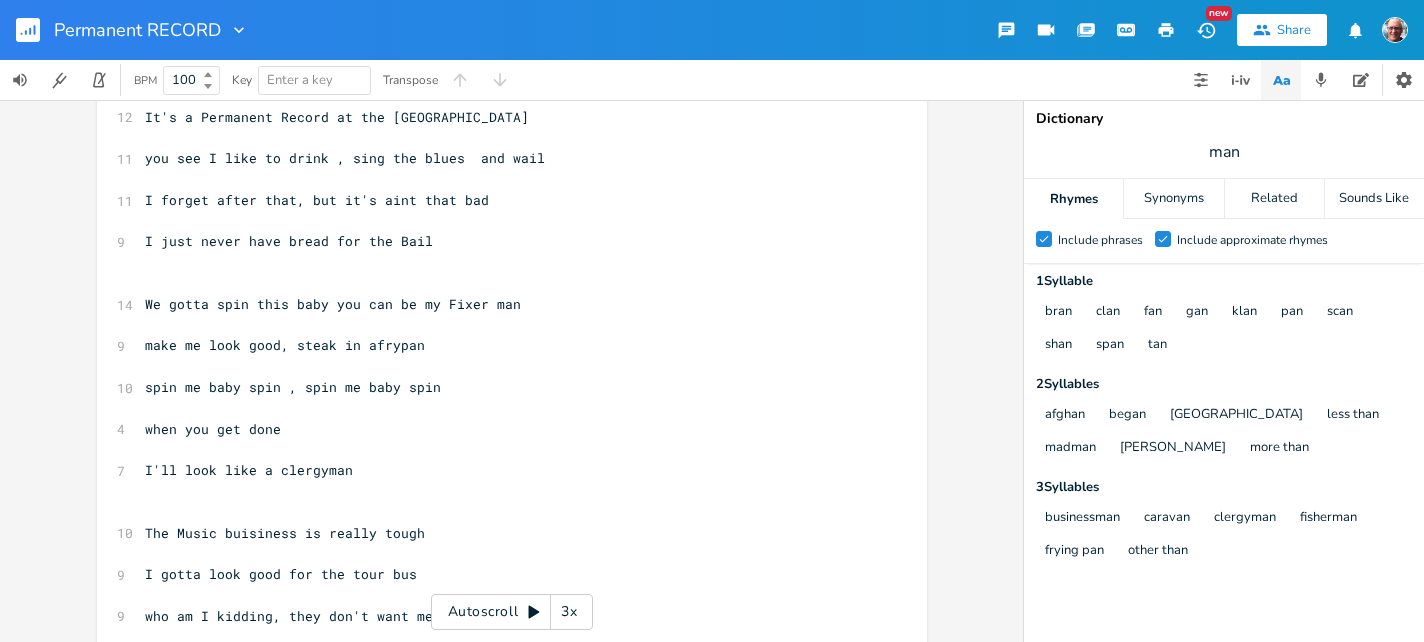 scroll, scrollTop: 297, scrollLeft: 0, axis: vertical 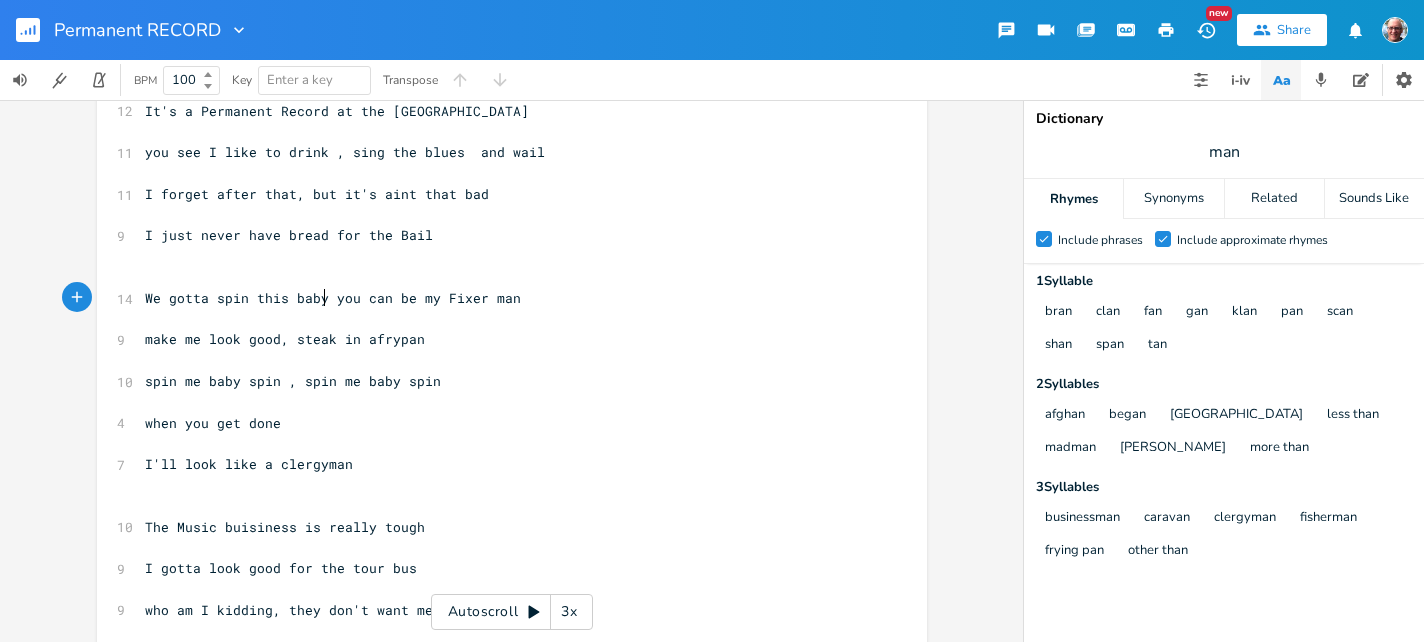 click on "We gotta spin this baby you can be my Fixer man" at bounding box center (333, 298) 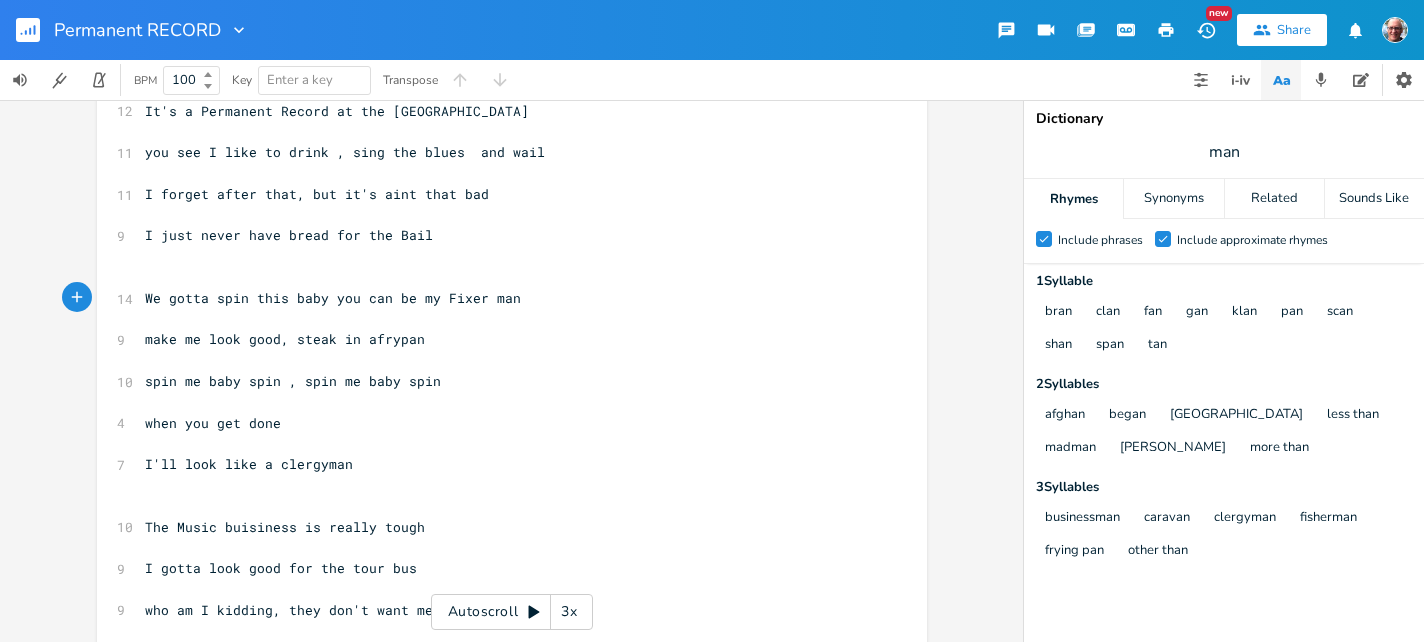 type on "," 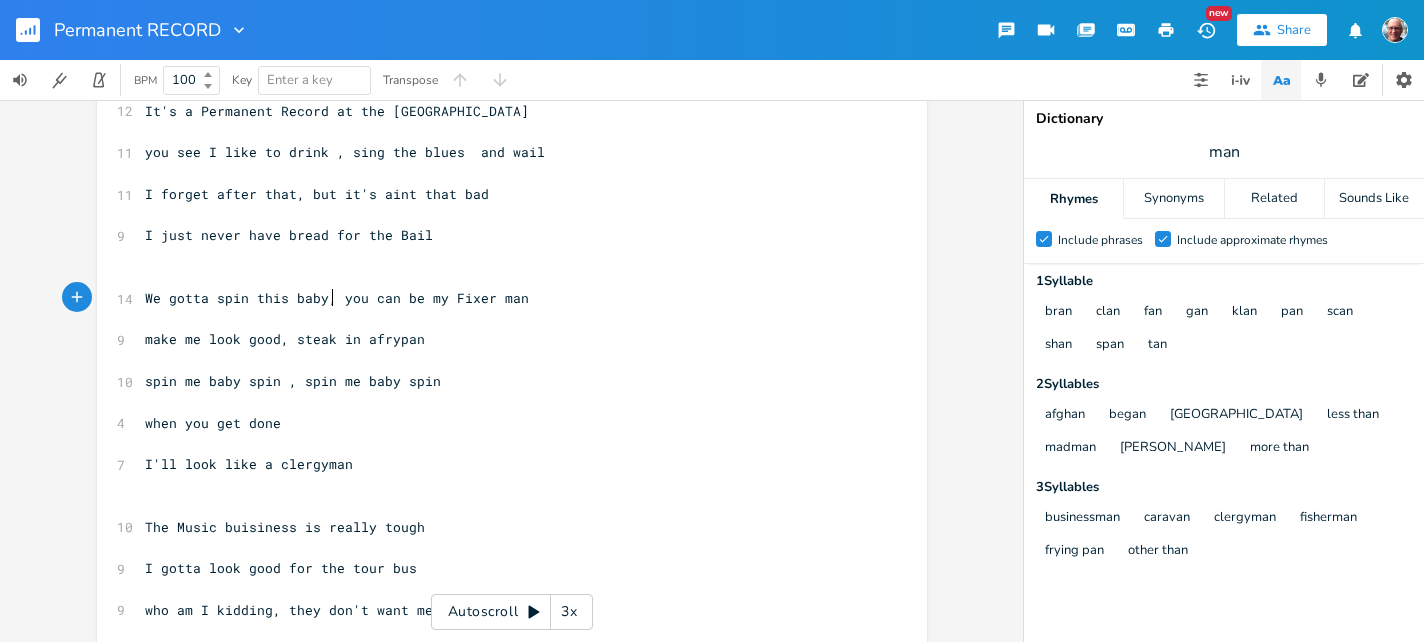 scroll, scrollTop: 0, scrollLeft: 4, axis: horizontal 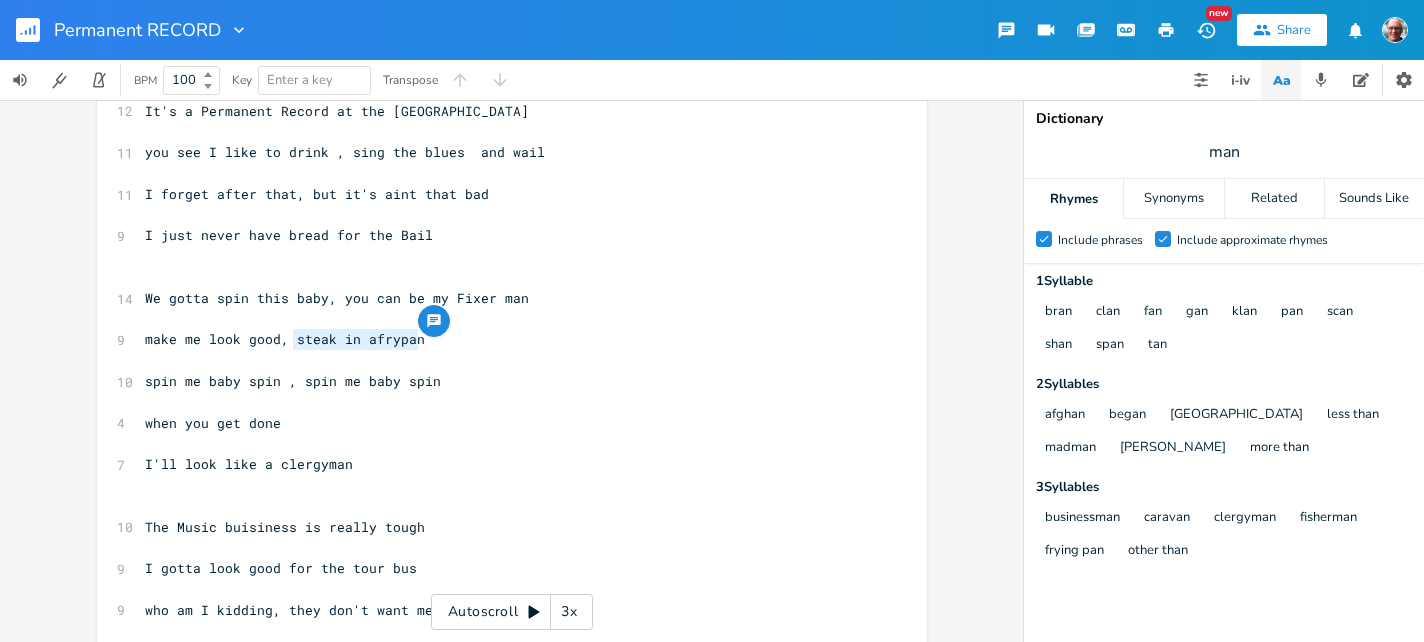 drag, startPoint x: 287, startPoint y: 338, endPoint x: 435, endPoint y: 338, distance: 148 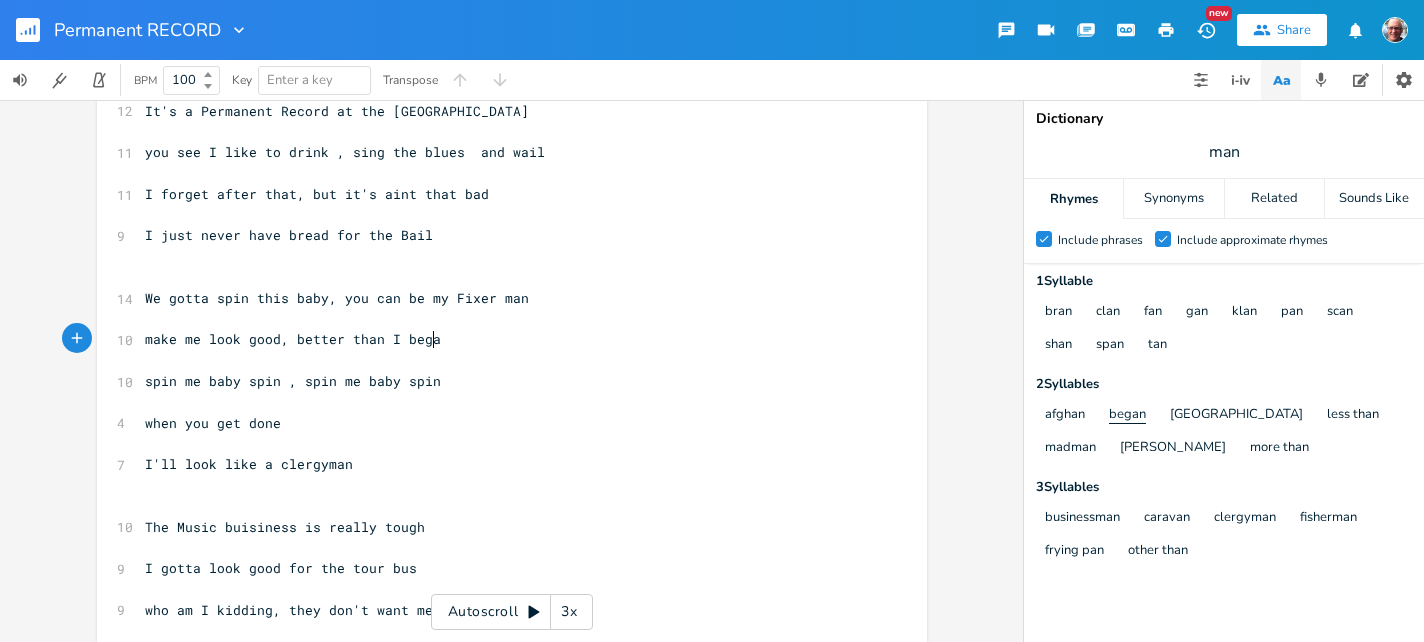 type on "better than I began" 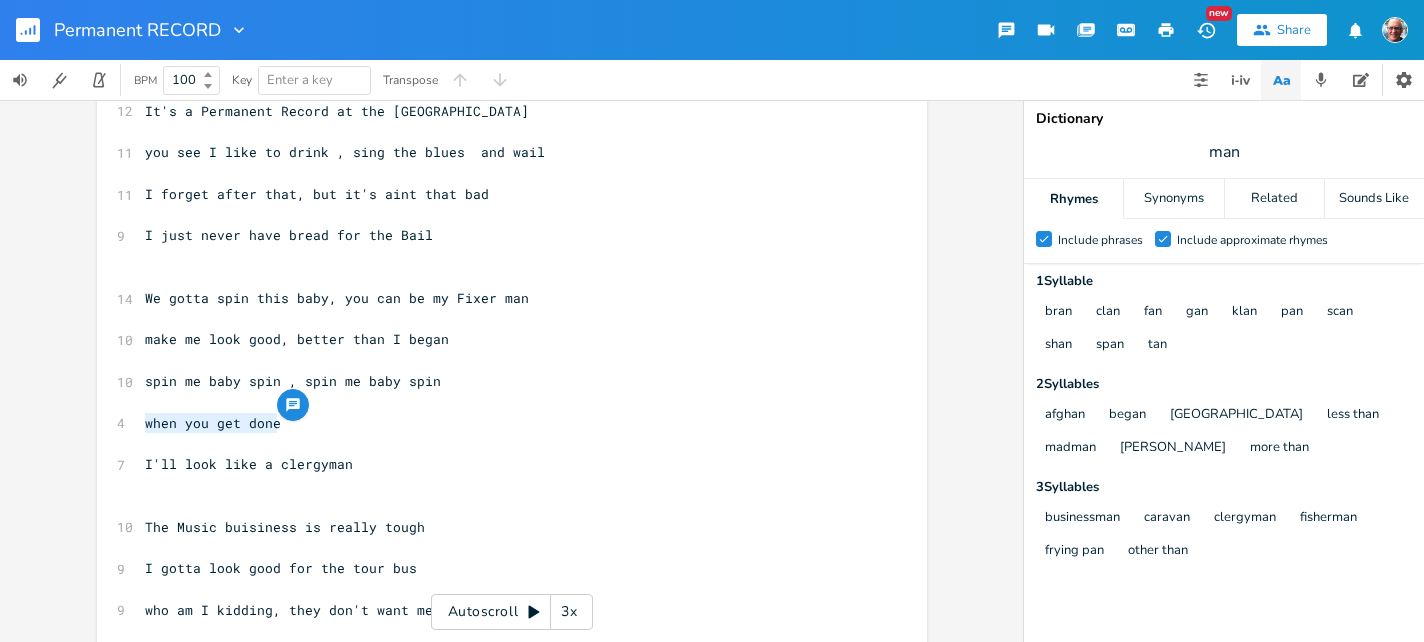 drag, startPoint x: 136, startPoint y: 426, endPoint x: 269, endPoint y: 425, distance: 133.00375 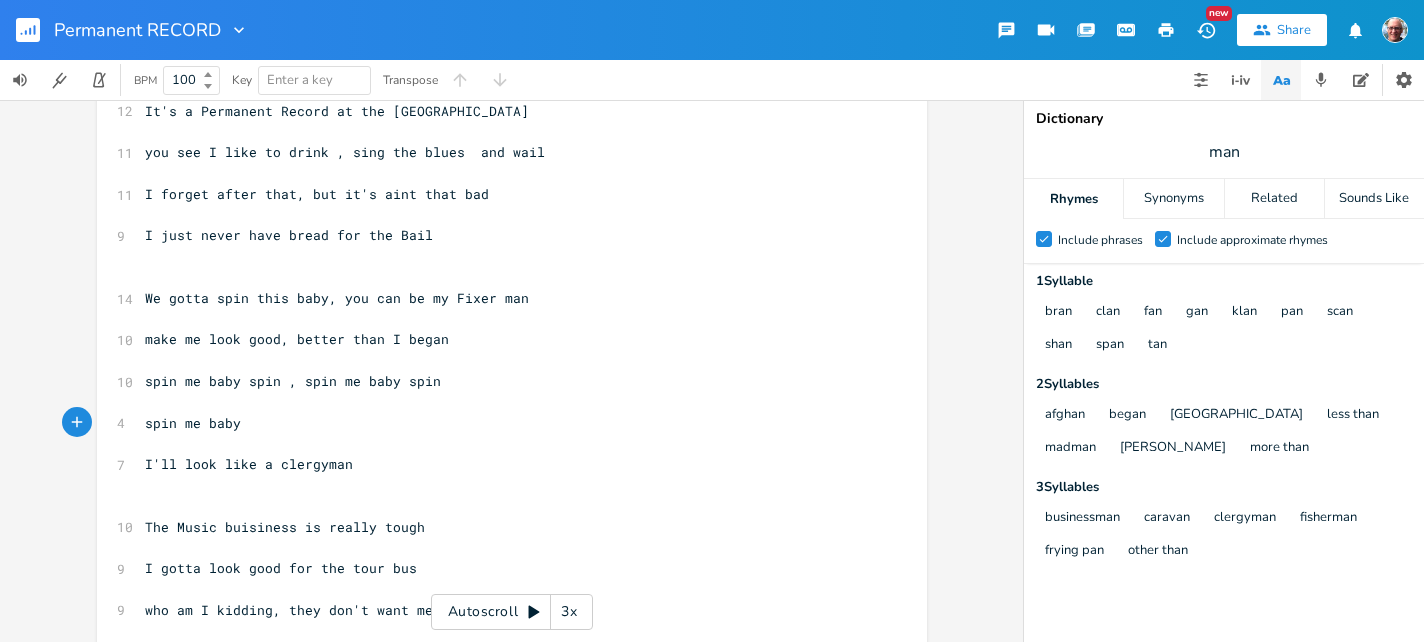 type on "spin me baby" 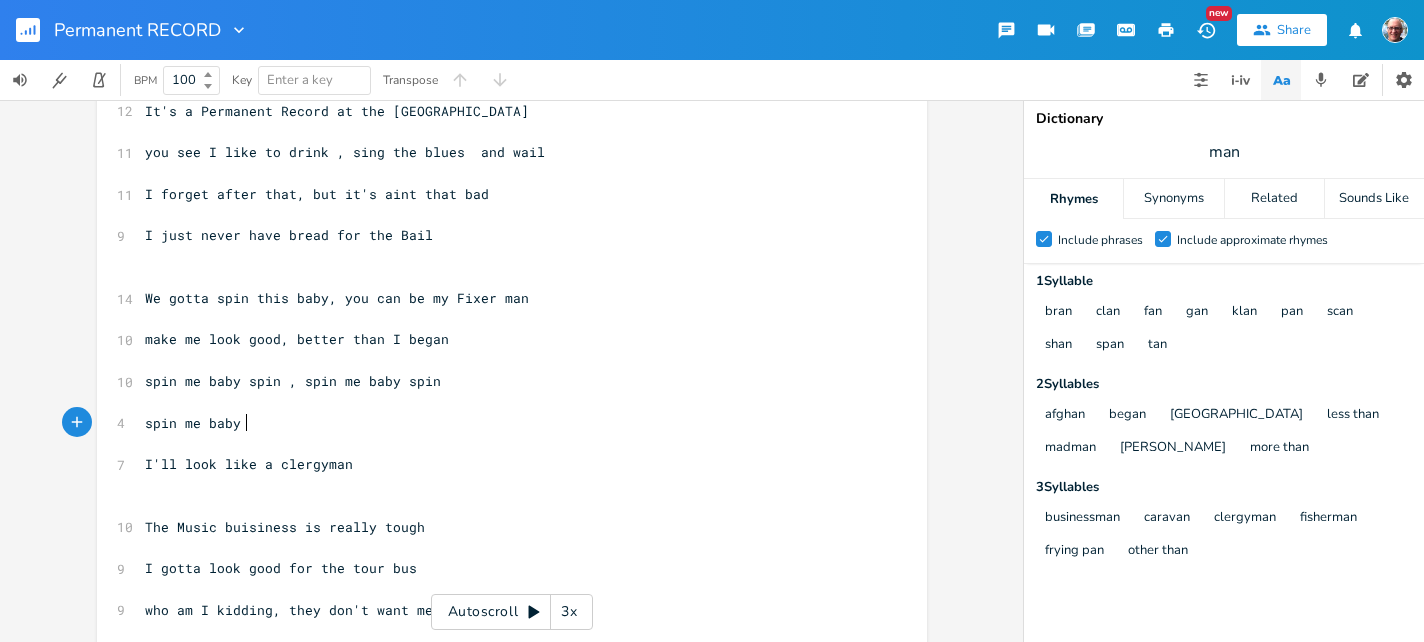 scroll, scrollTop: 0, scrollLeft: 106, axis: horizontal 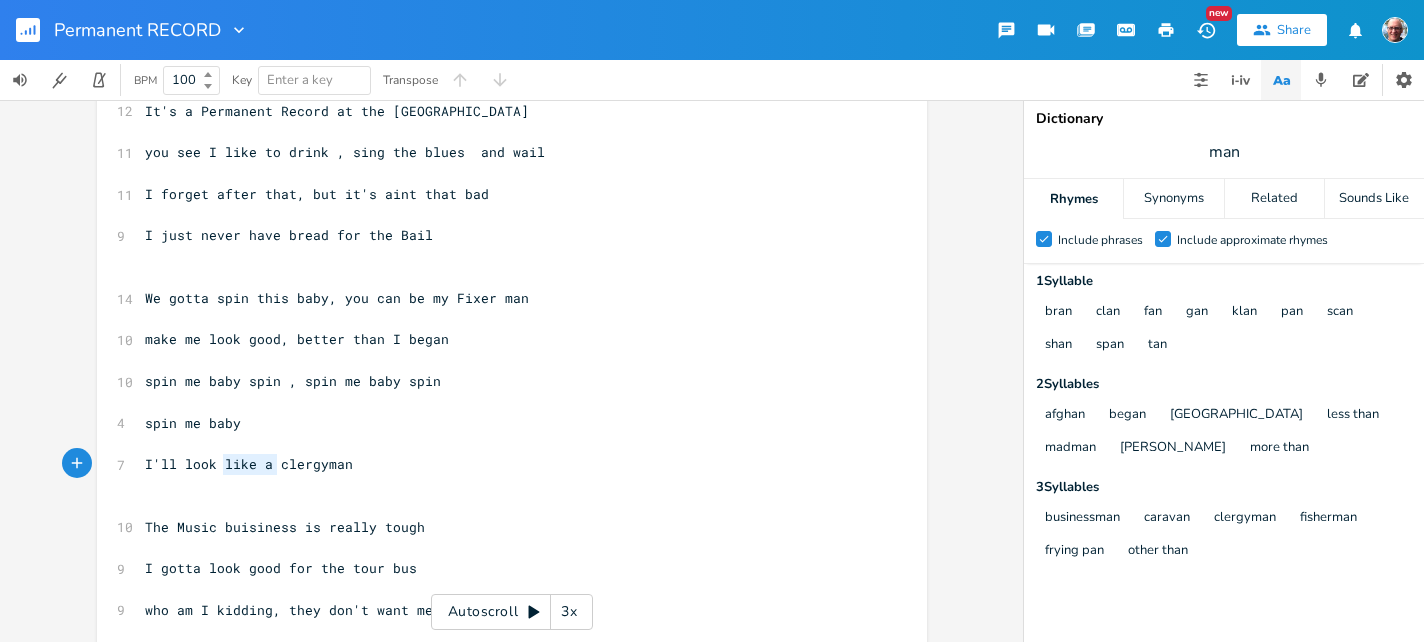 type on "I'll look like a" 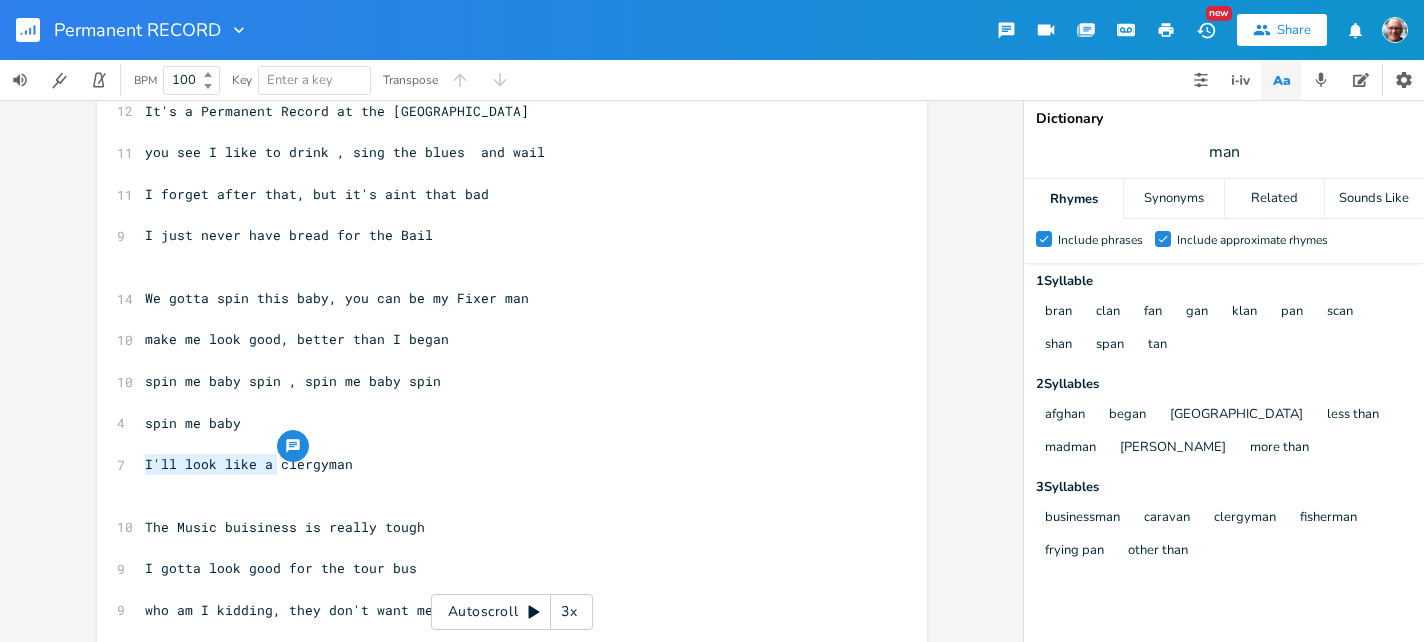 drag, startPoint x: 270, startPoint y: 465, endPoint x: 120, endPoint y: 456, distance: 150.26976 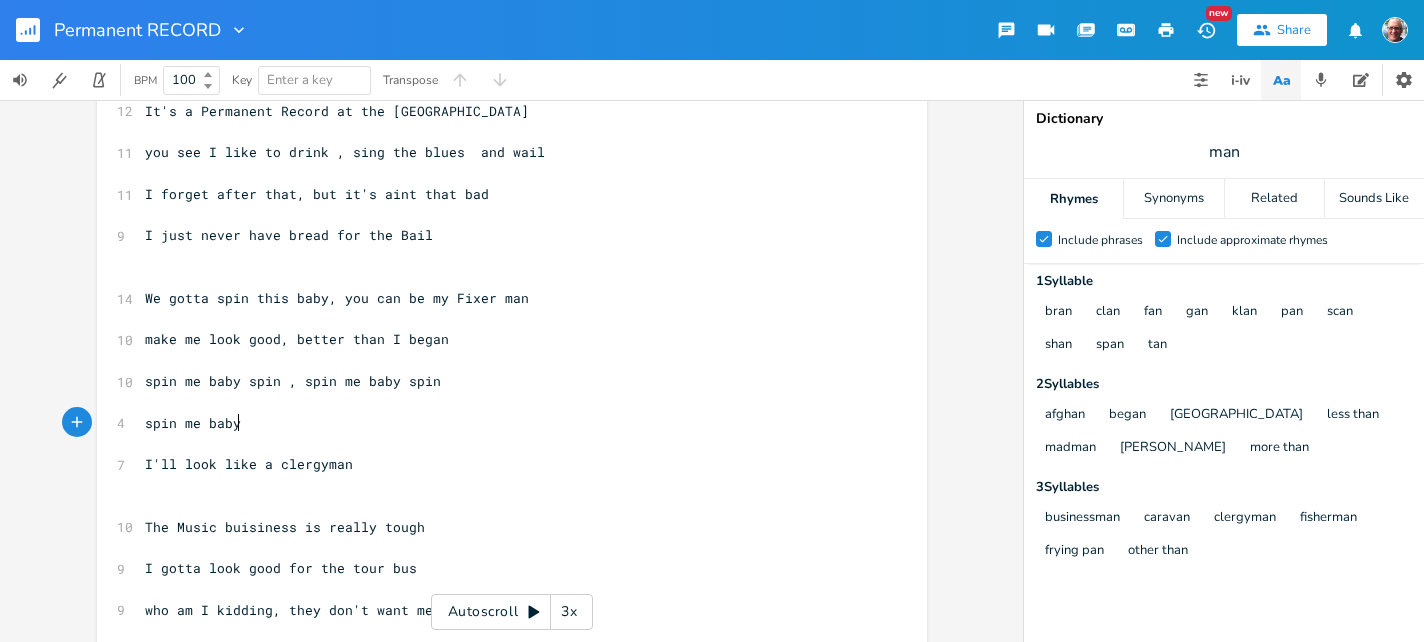 click on "spin me baby" at bounding box center [193, 423] 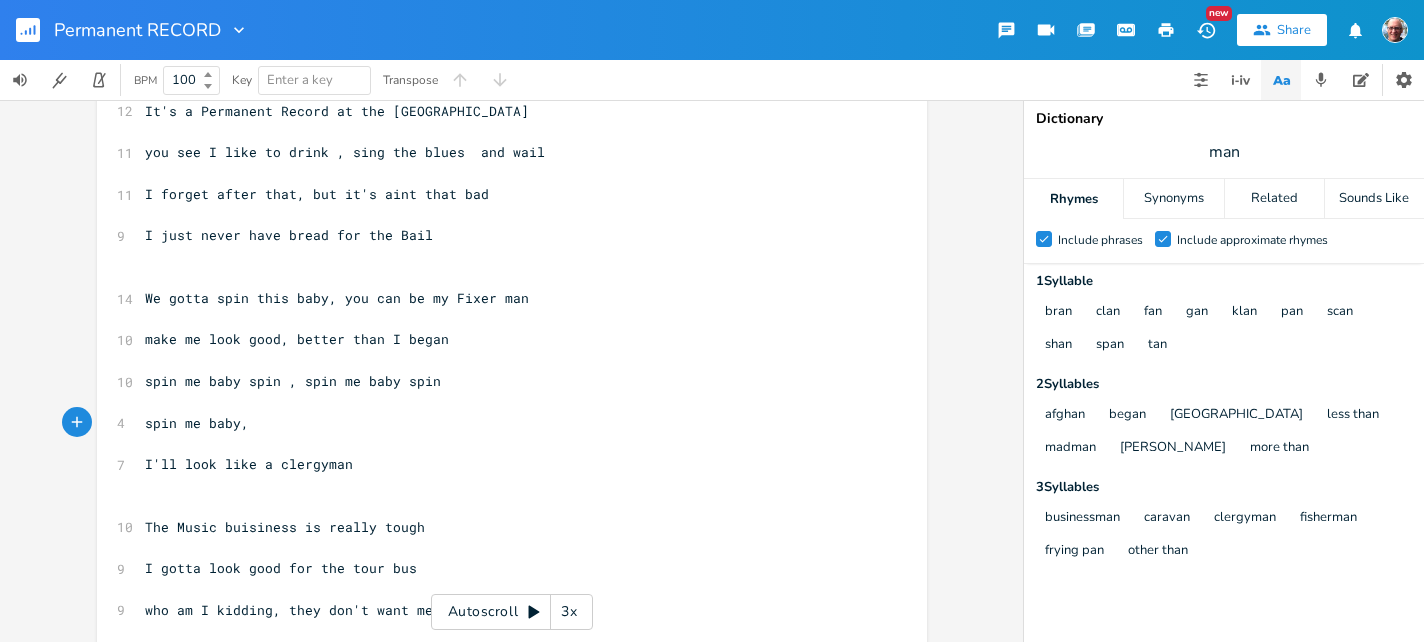 scroll, scrollTop: 0, scrollLeft: 12, axis: horizontal 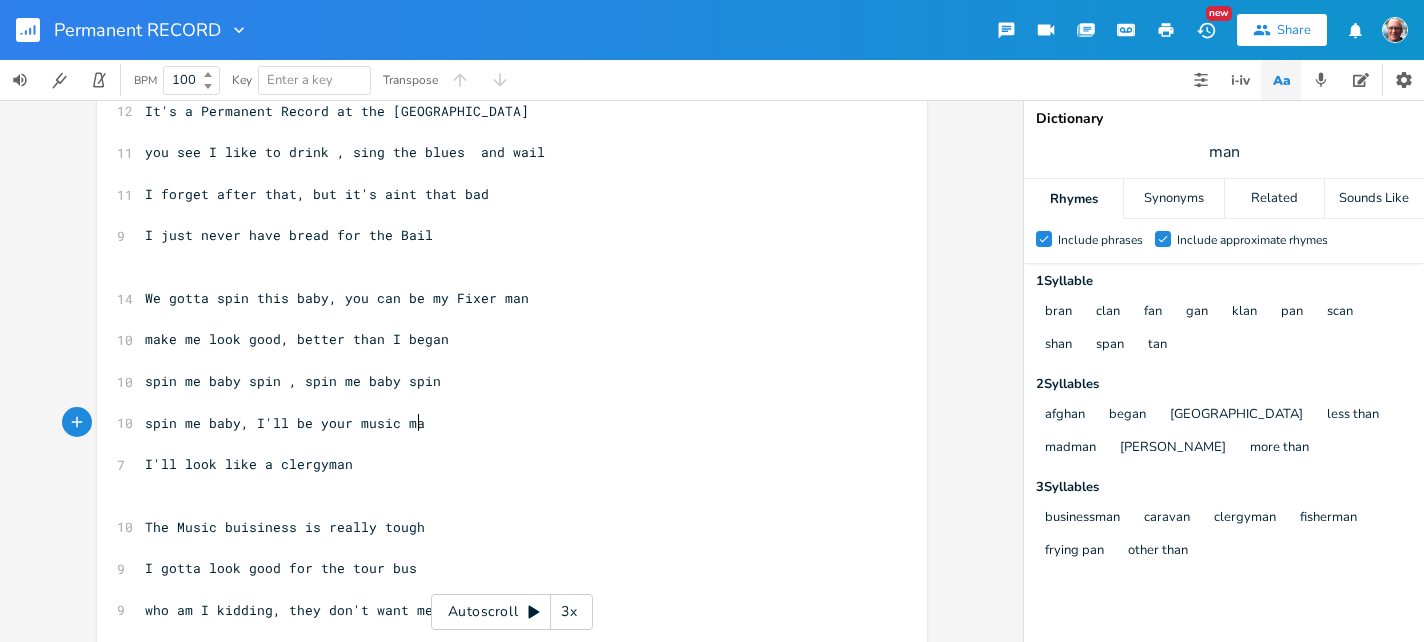 type on ", I'll be your music man" 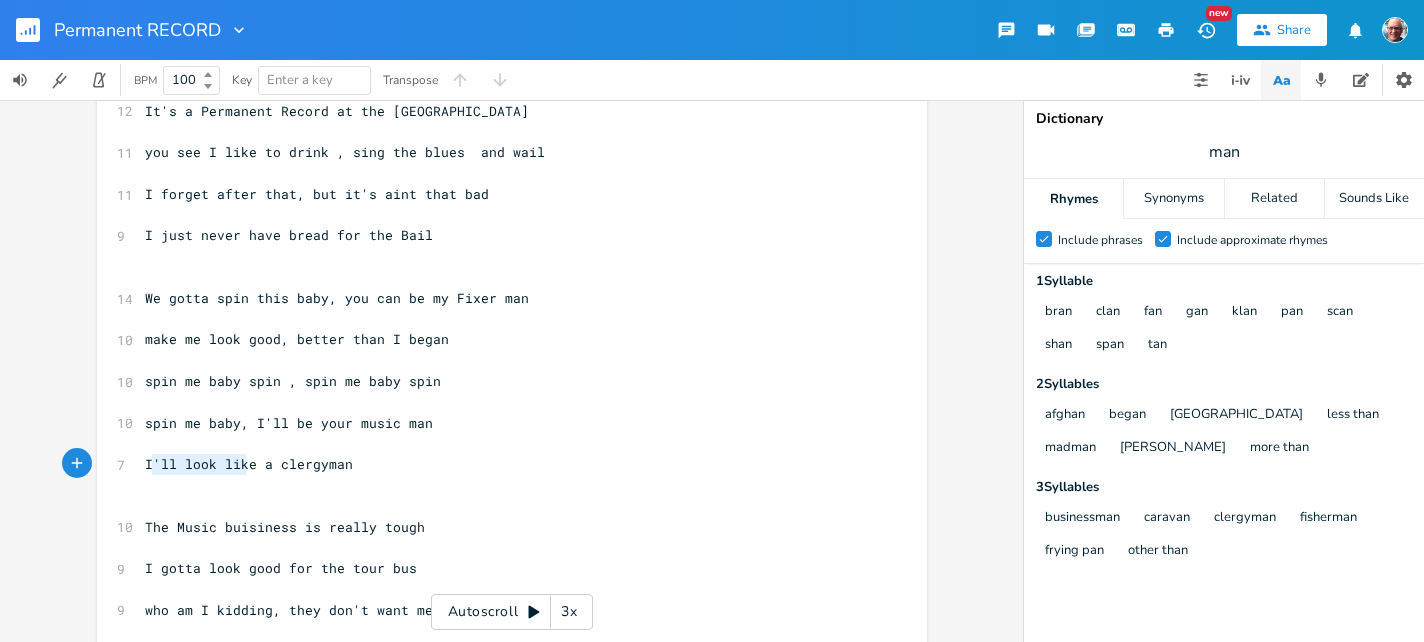 type on "'ll look like a clergyman" 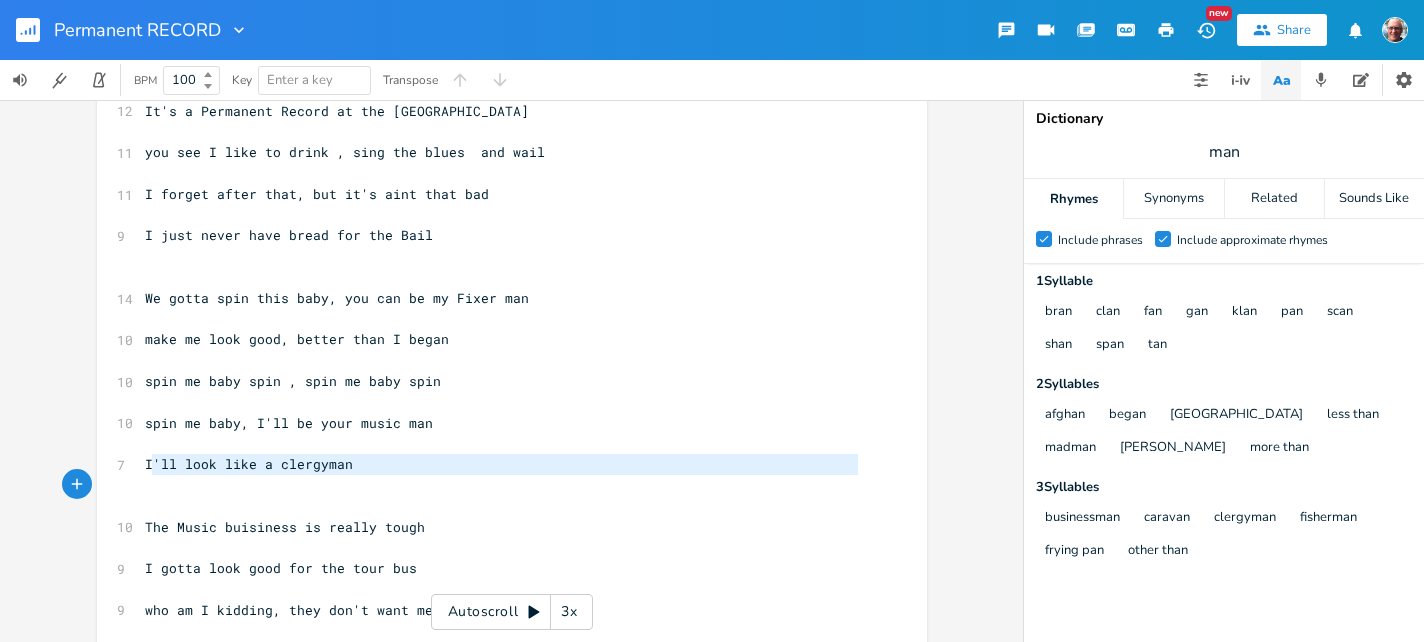 drag, startPoint x: 143, startPoint y: 465, endPoint x: 370, endPoint y: 479, distance: 227.4313 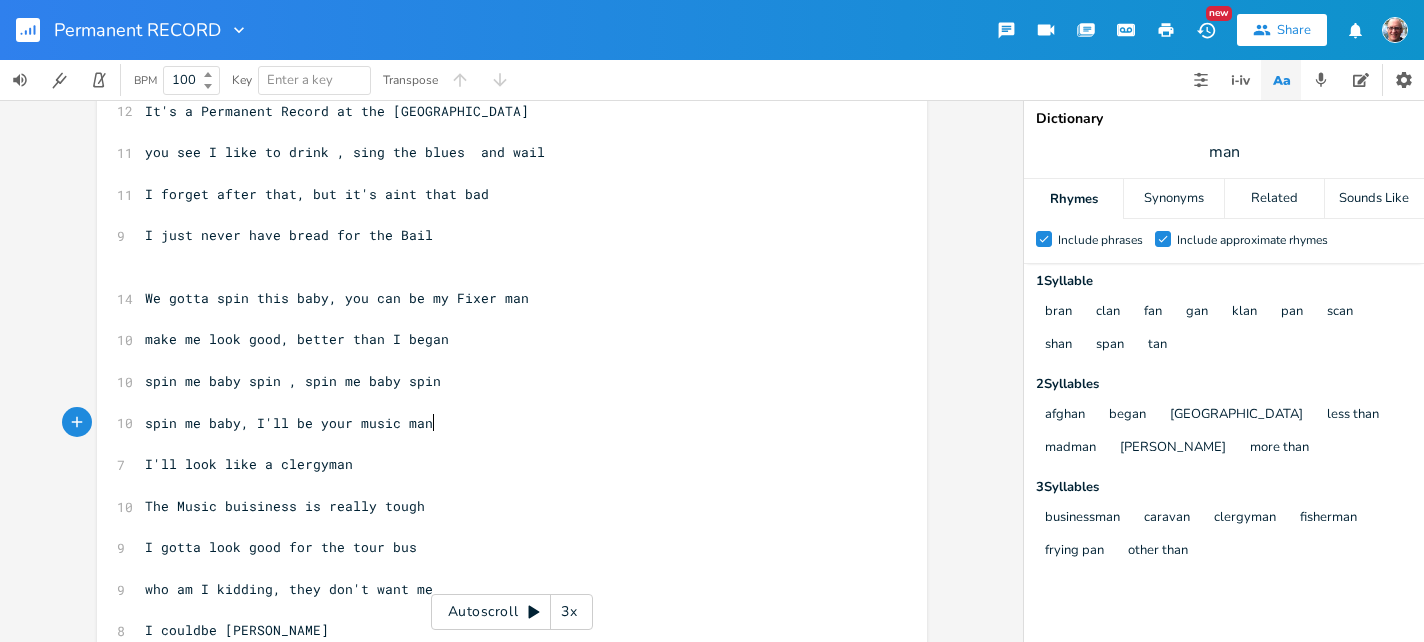 click on "spin me baby, I'll be your music man" at bounding box center [502, 423] 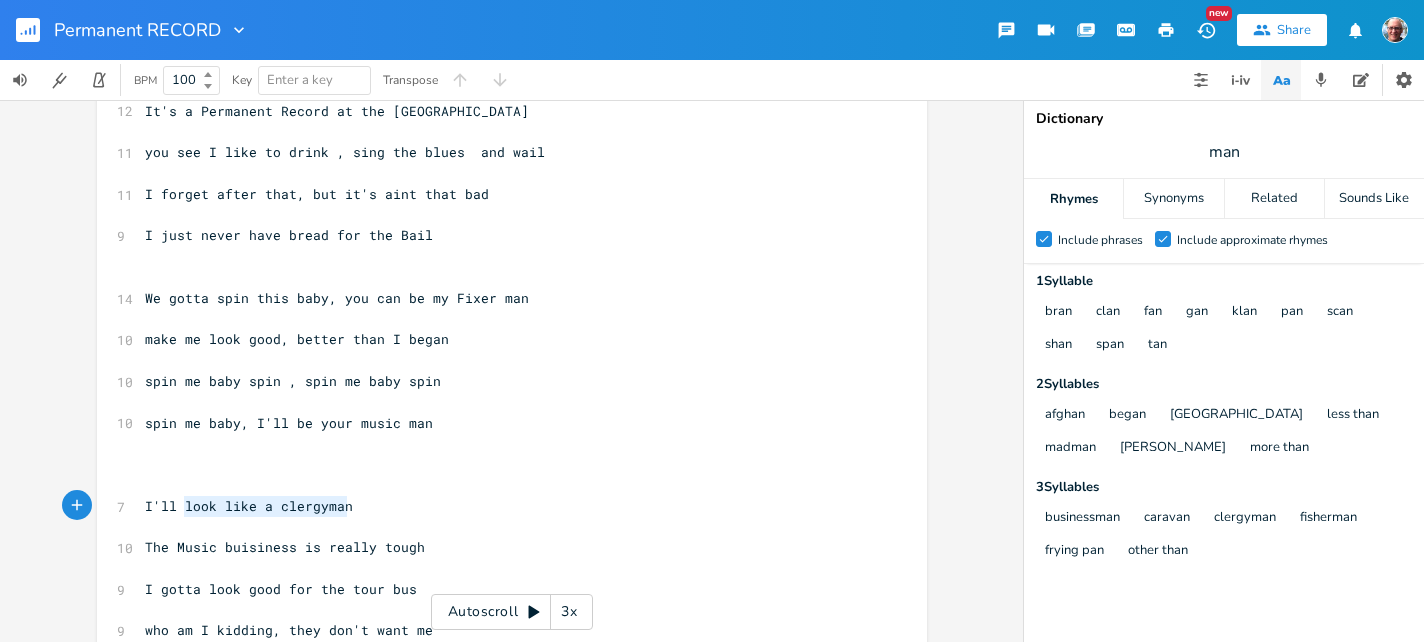 type on "I'll look like a clergyman" 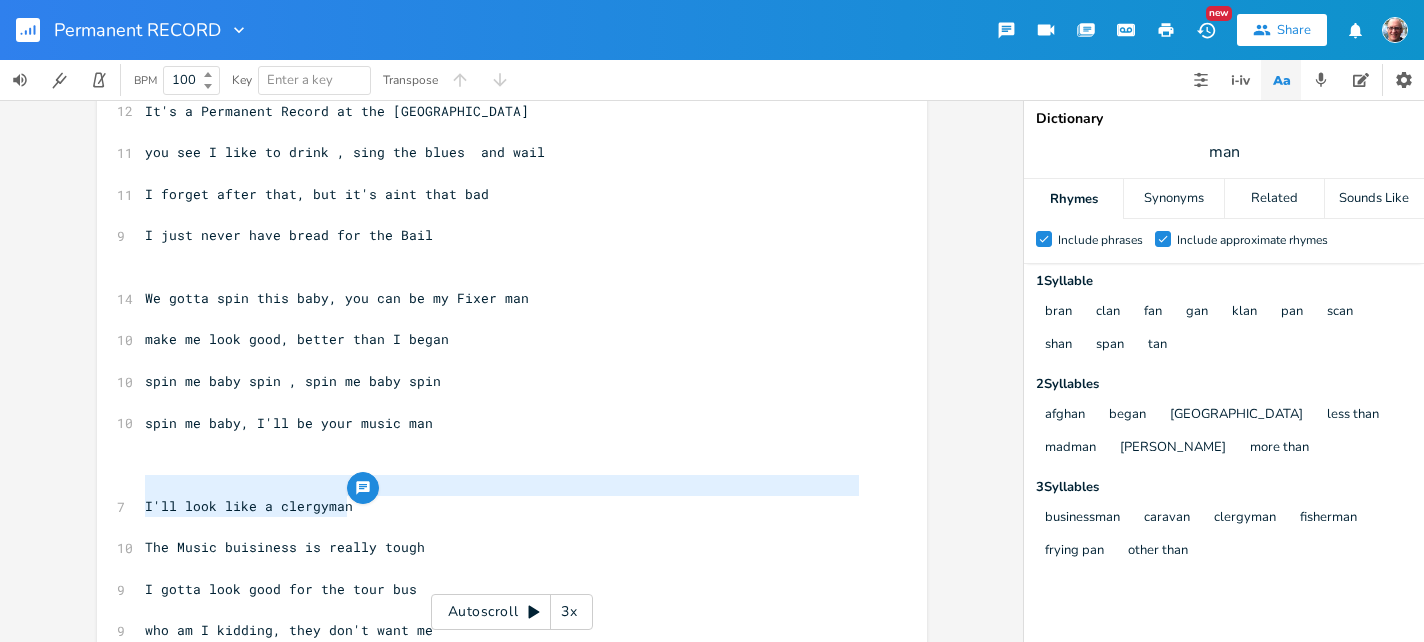 drag, startPoint x: 347, startPoint y: 509, endPoint x: 119, endPoint y: 488, distance: 228.96506 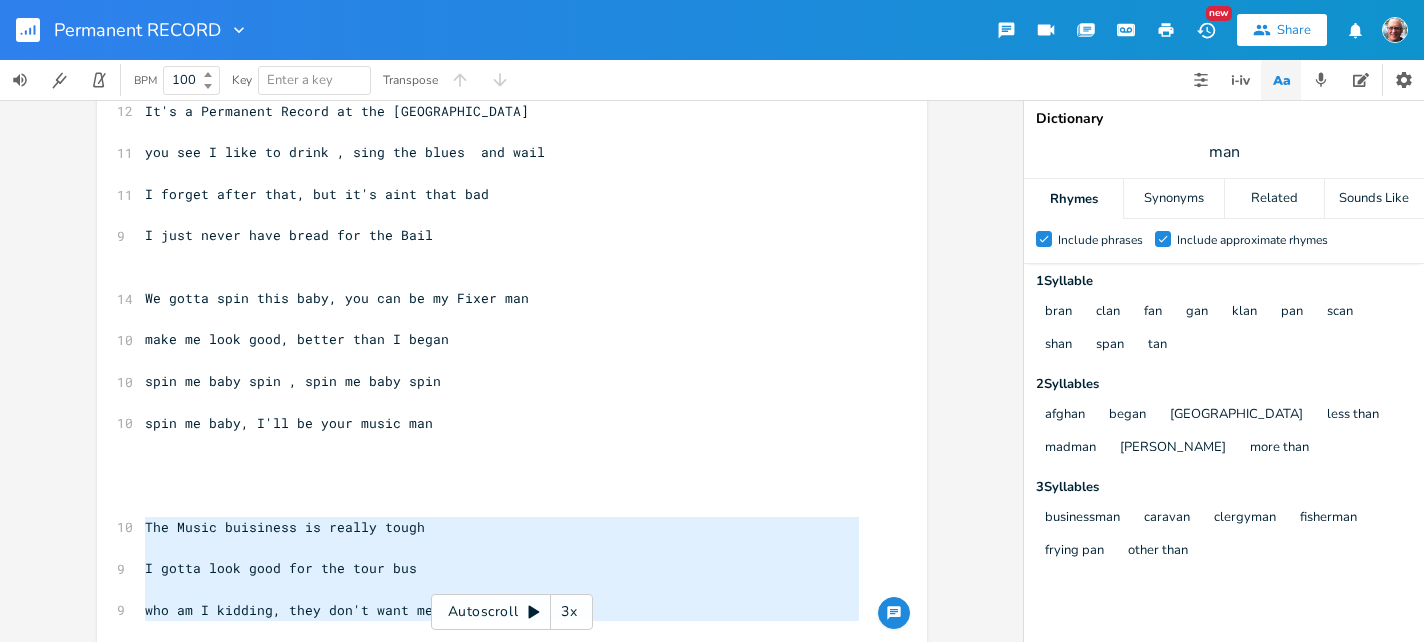 drag, startPoint x: 138, startPoint y: 525, endPoint x: 434, endPoint y: 633, distance: 315.08728 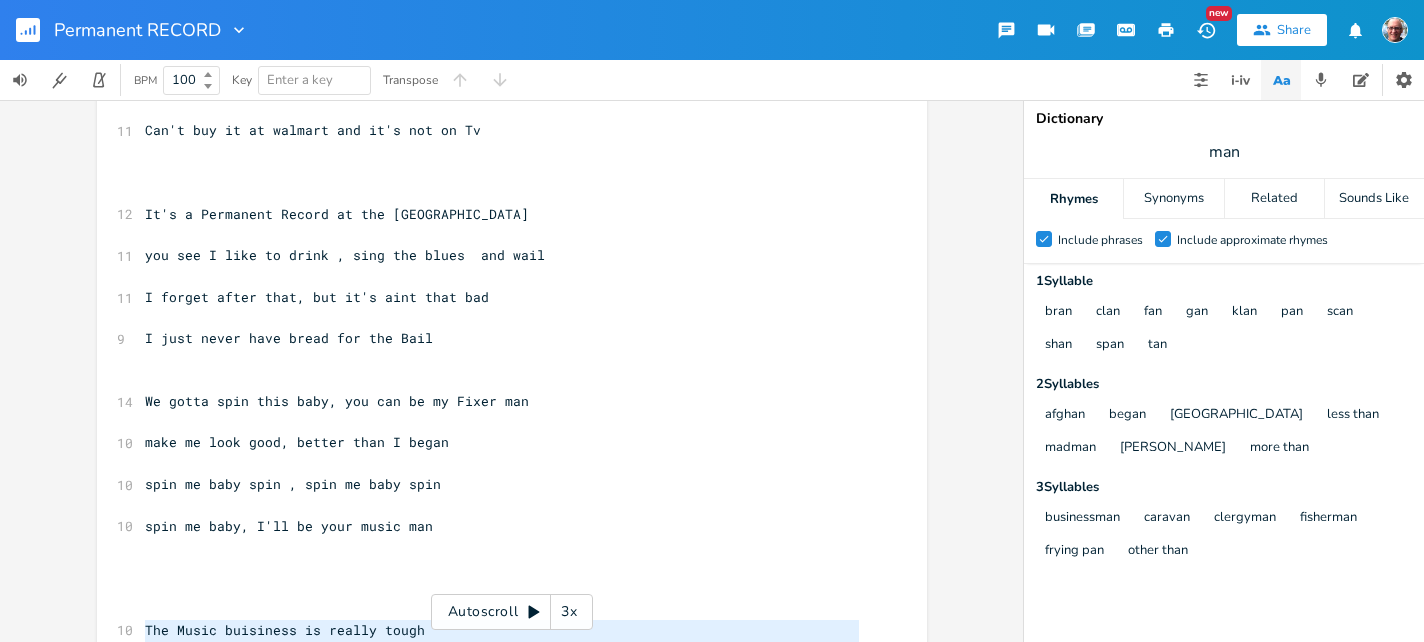 scroll, scrollTop: 195, scrollLeft: 0, axis: vertical 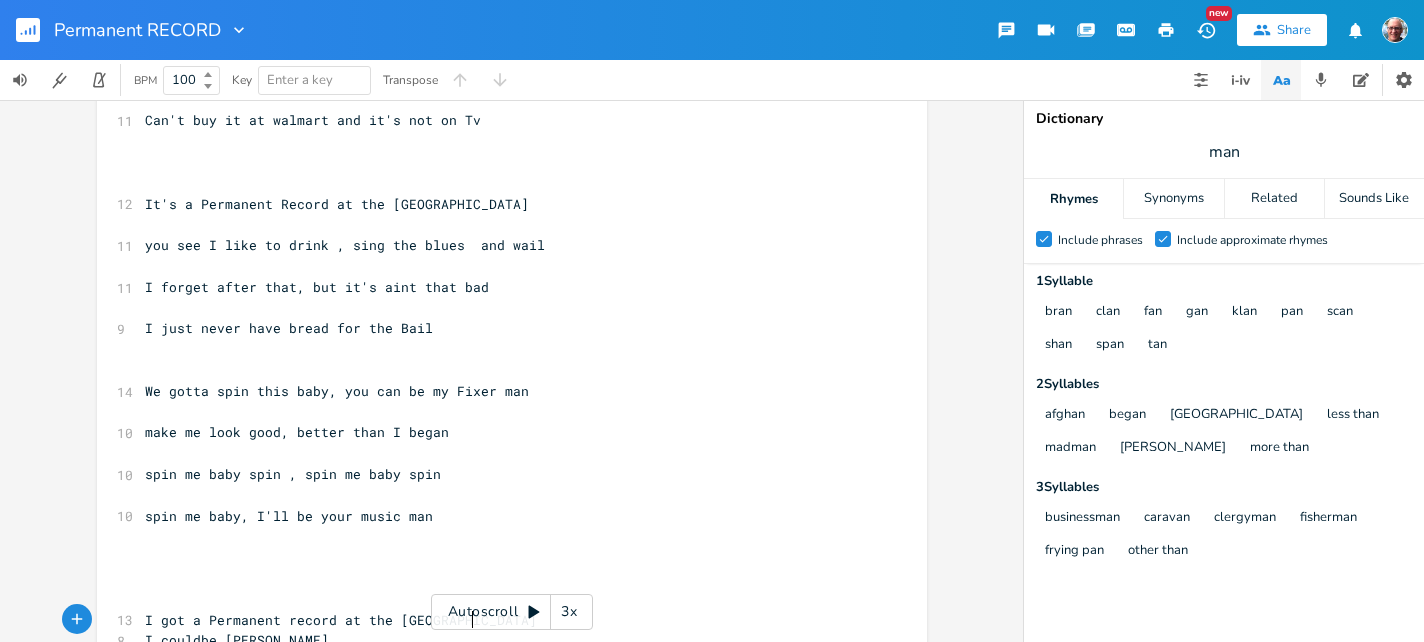 type on "I got a Permanent record at the [GEOGRAPHIC_DATA]" 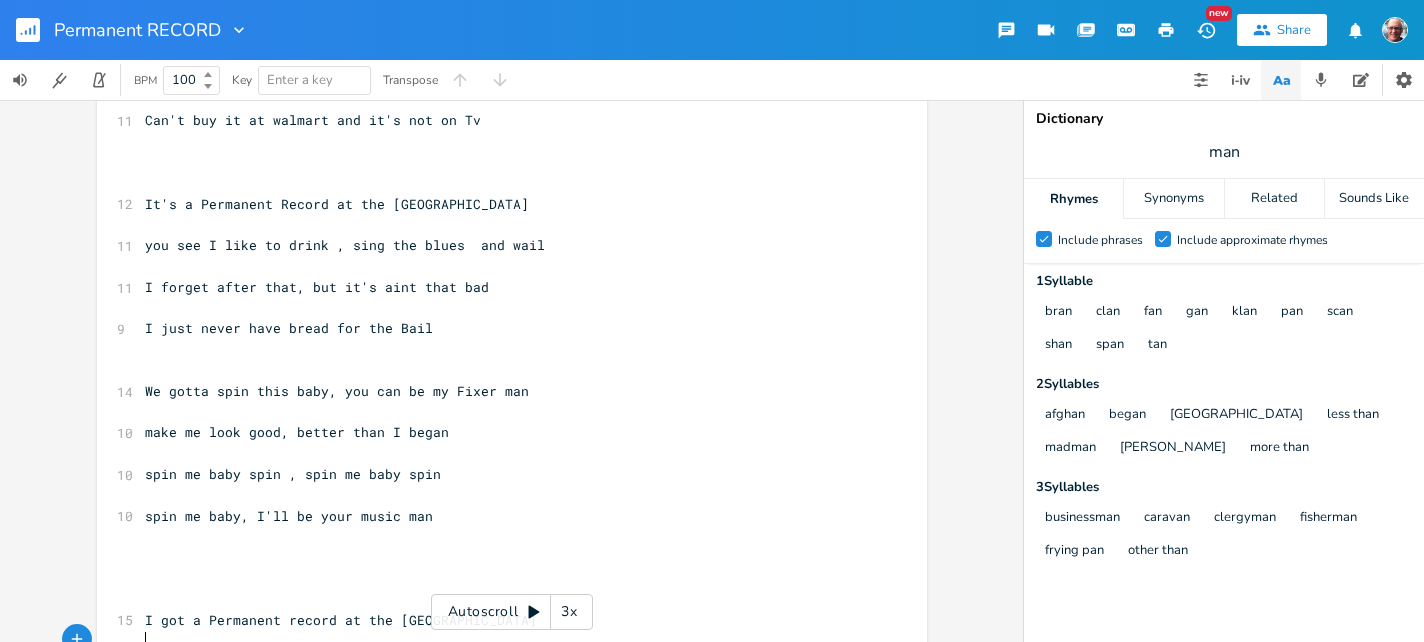 scroll, scrollTop: 263, scrollLeft: 0, axis: vertical 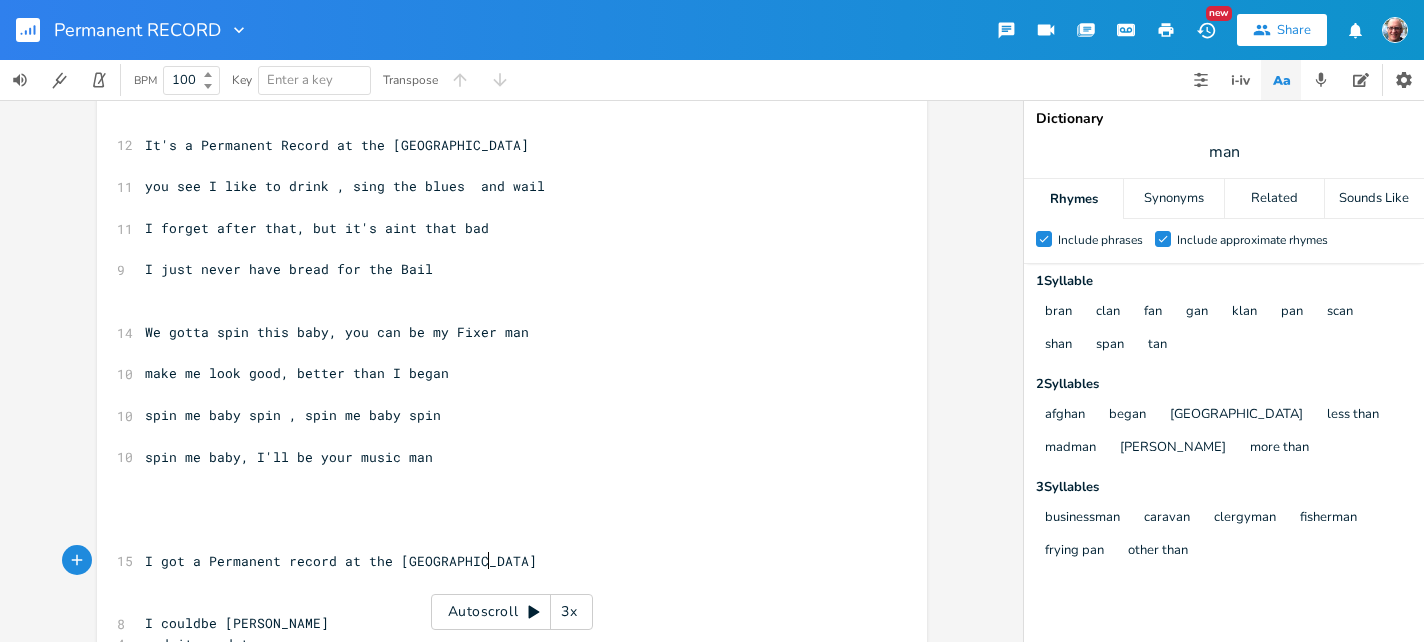 click on "I got a Permanent record at the [GEOGRAPHIC_DATA]" at bounding box center [341, 561] 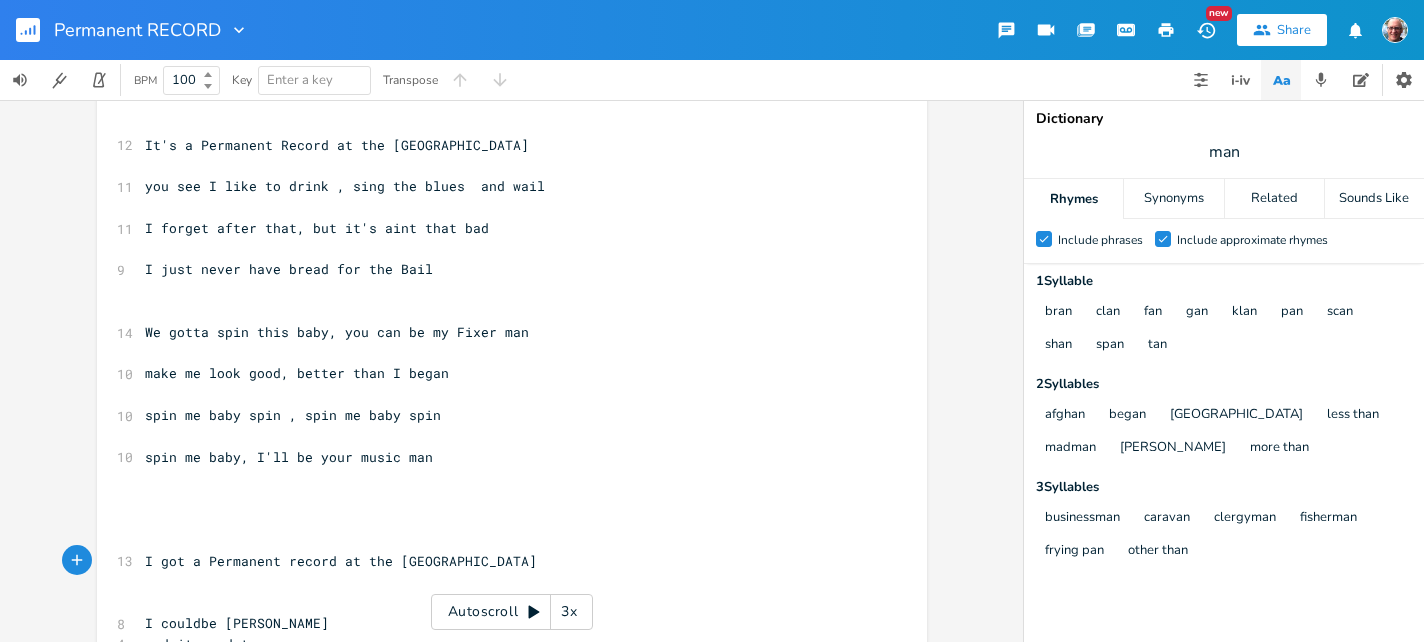type on "l" 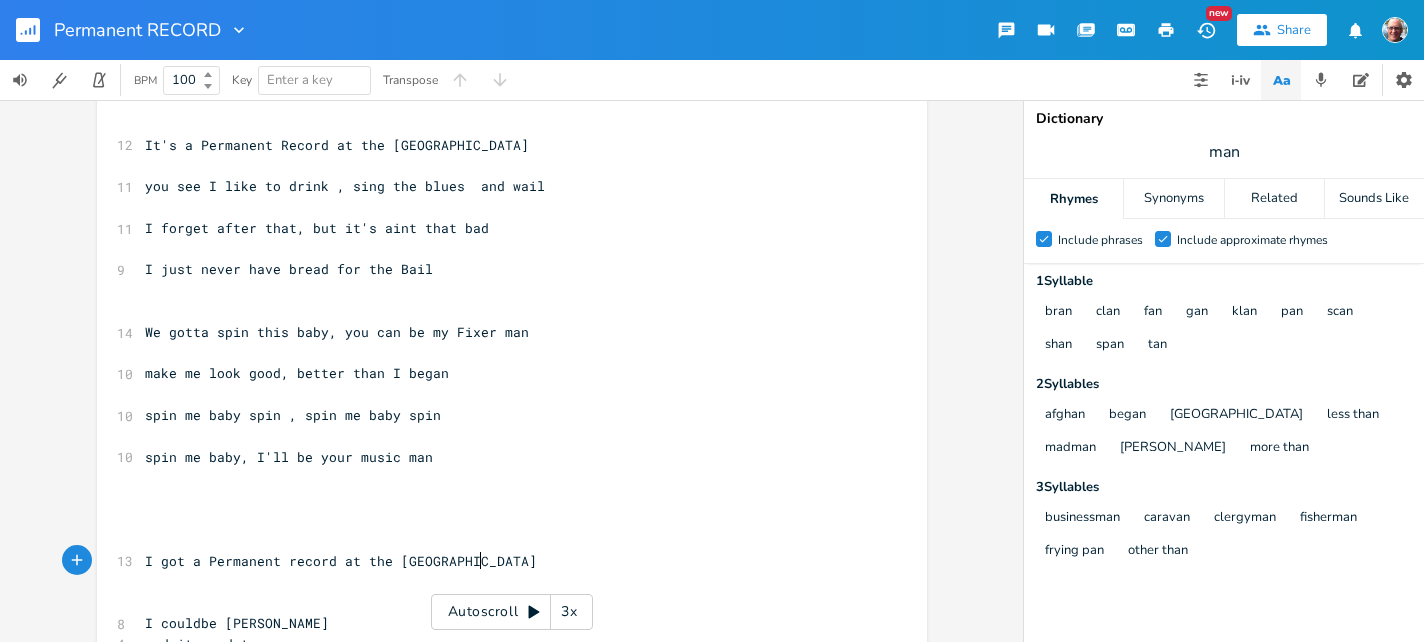 scroll, scrollTop: 0, scrollLeft: 5, axis: horizontal 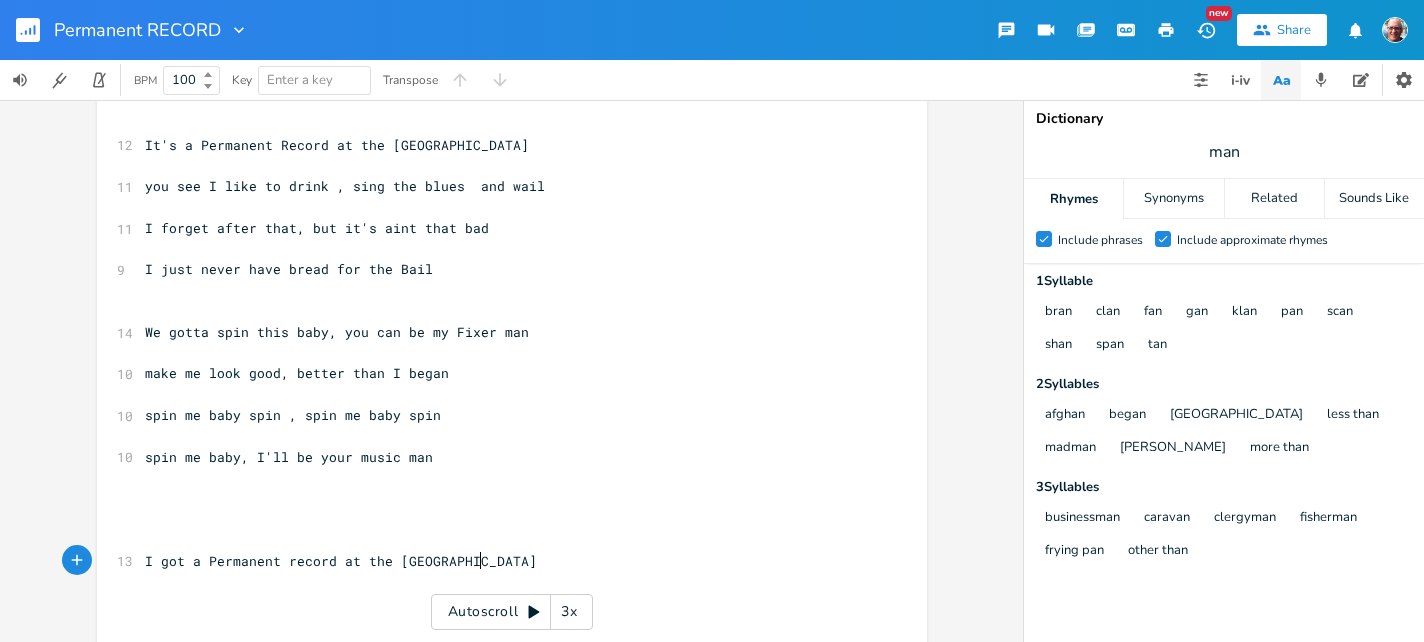 click on "I got a Permanent record at the [GEOGRAPHIC_DATA]" at bounding box center (502, 561) 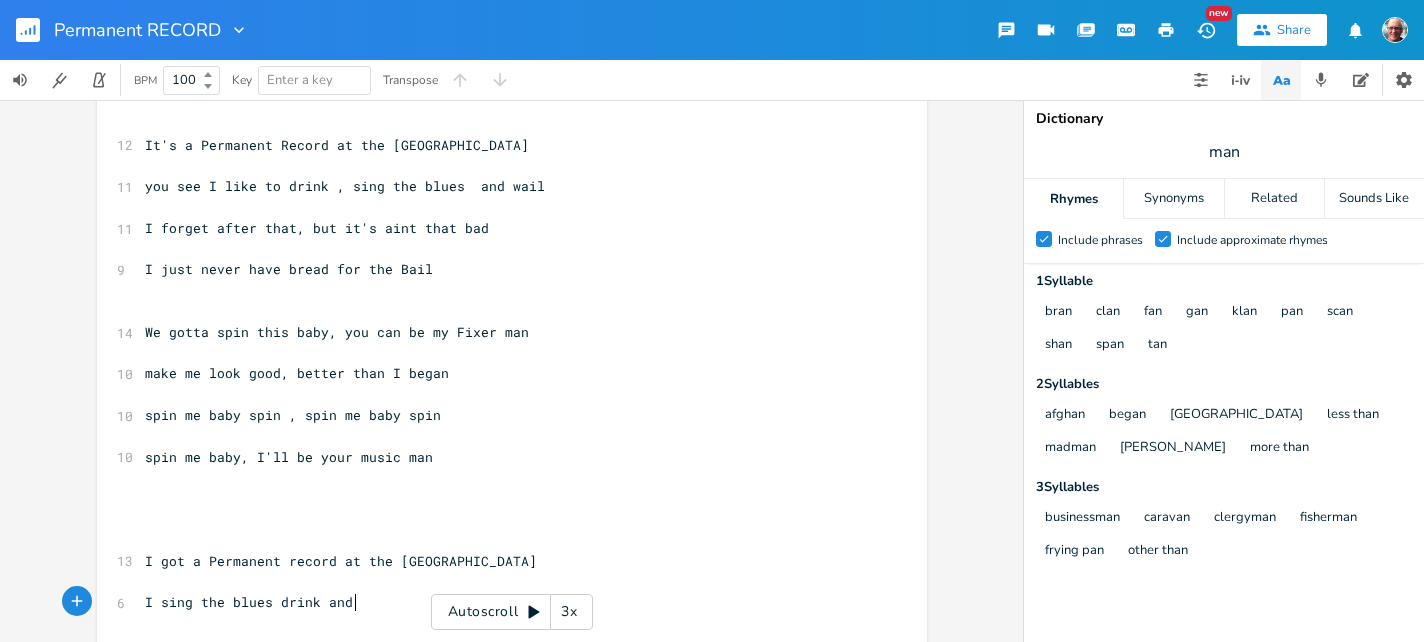scroll, scrollTop: 0, scrollLeft: 212, axis: horizontal 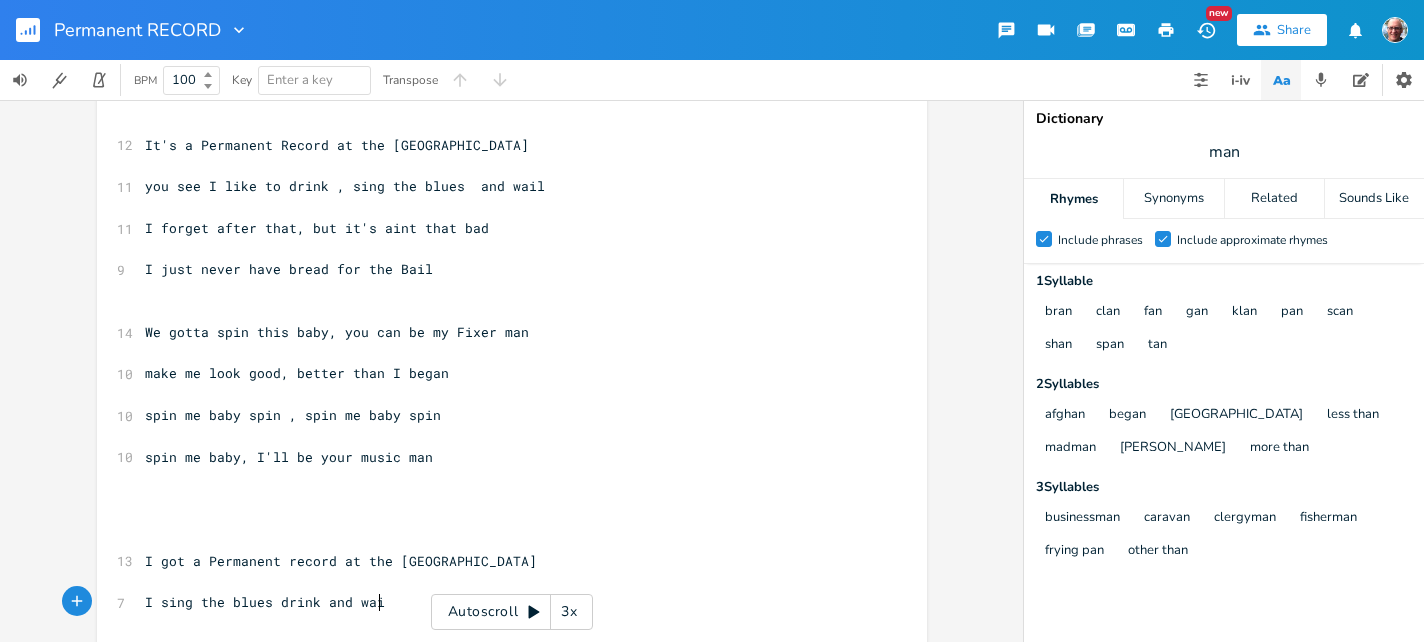 type on "I sing the blues drink and wail" 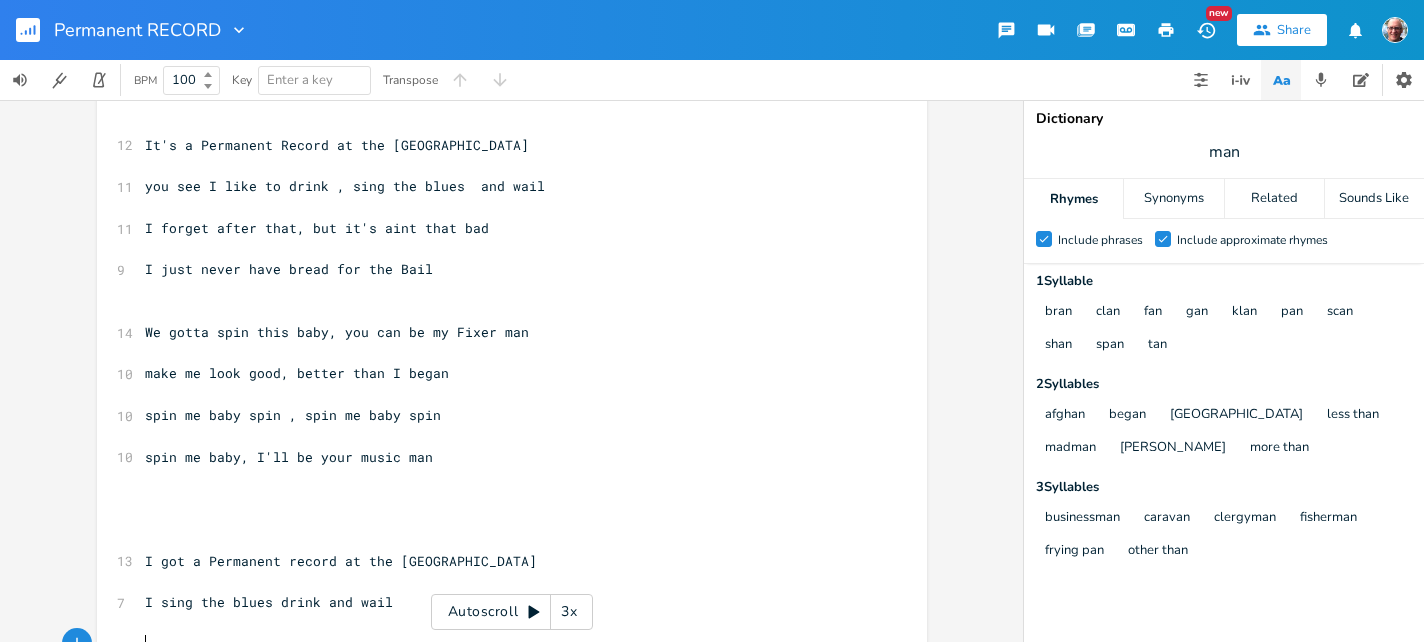 scroll, scrollTop: 325, scrollLeft: 0, axis: vertical 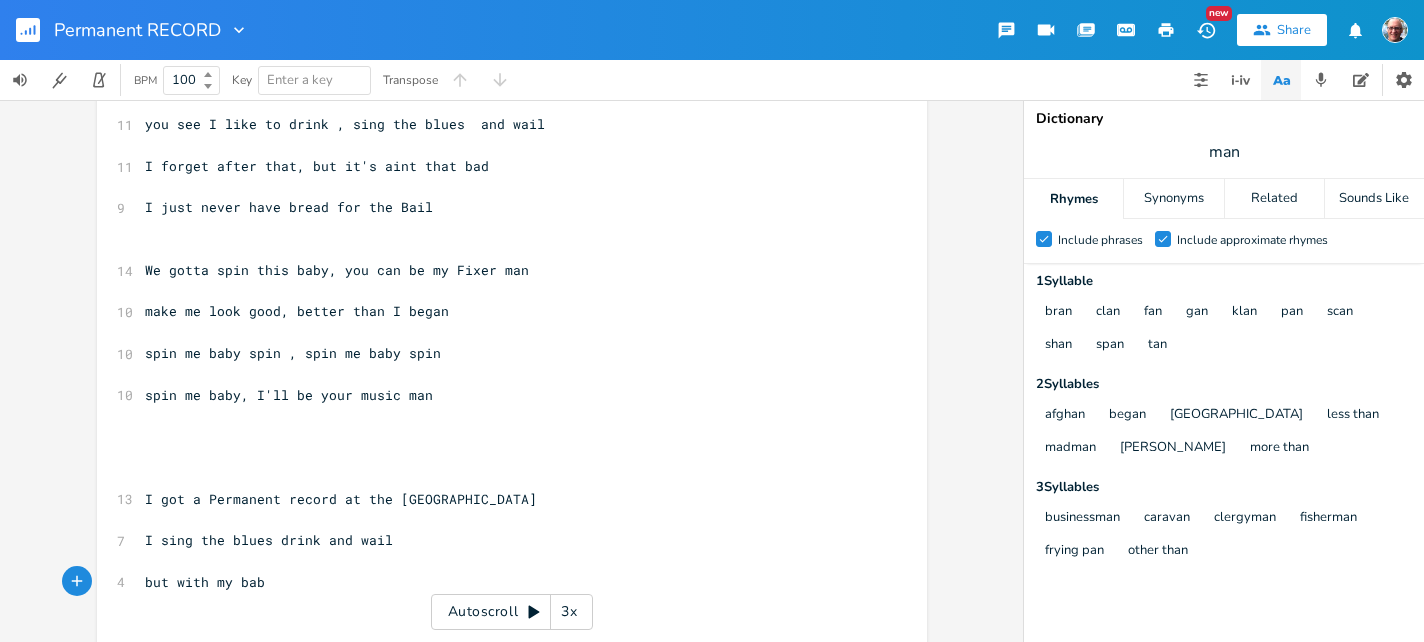 type on "but with my baby" 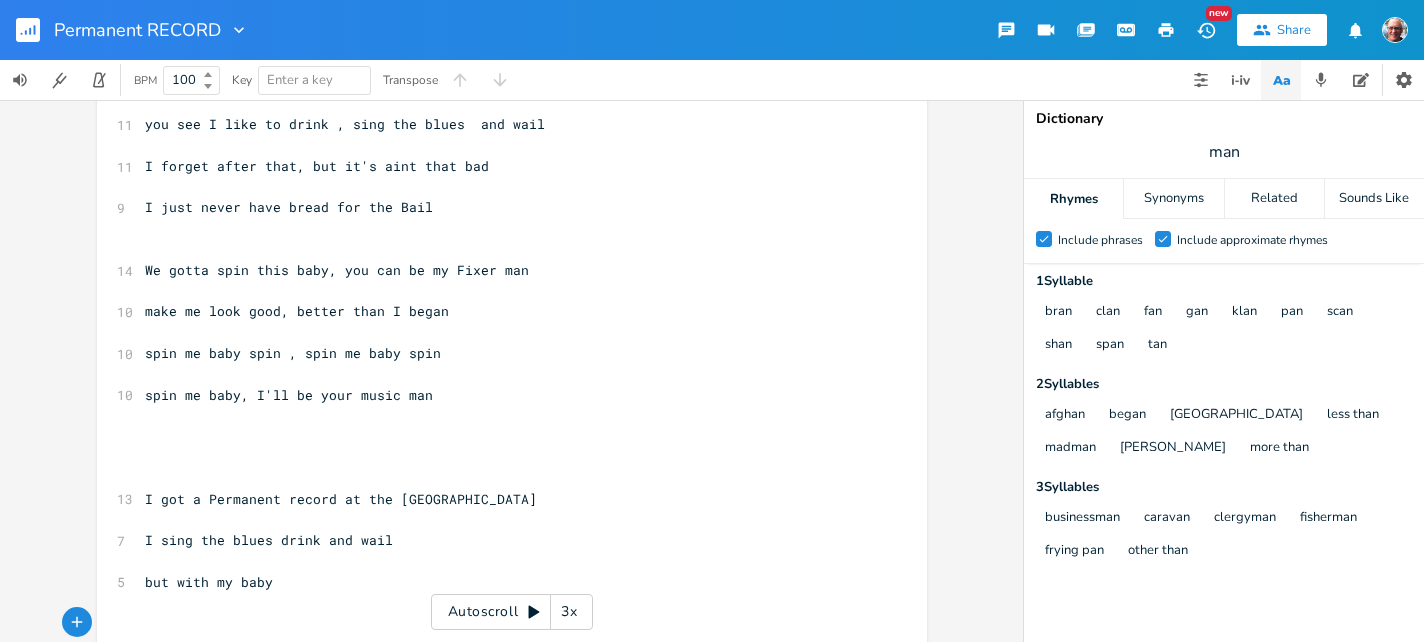 scroll, scrollTop: 0, scrollLeft: 14, axis: horizontal 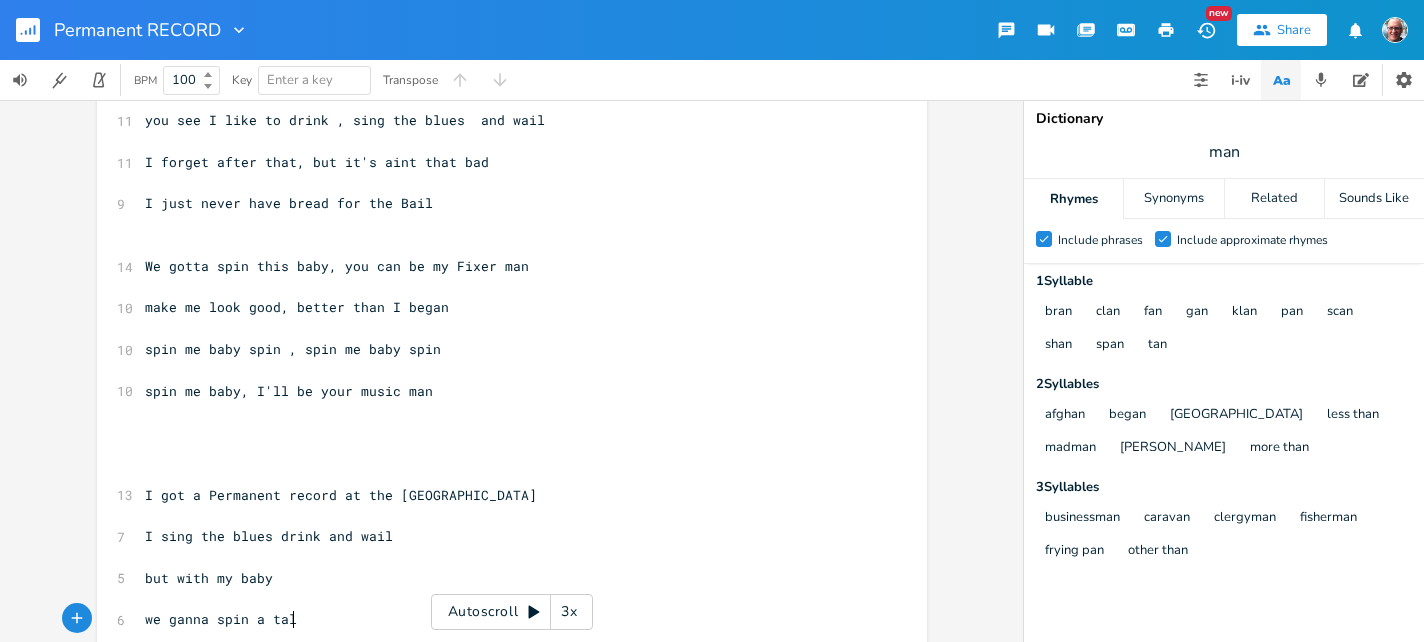 type on "we ganna spin a tale" 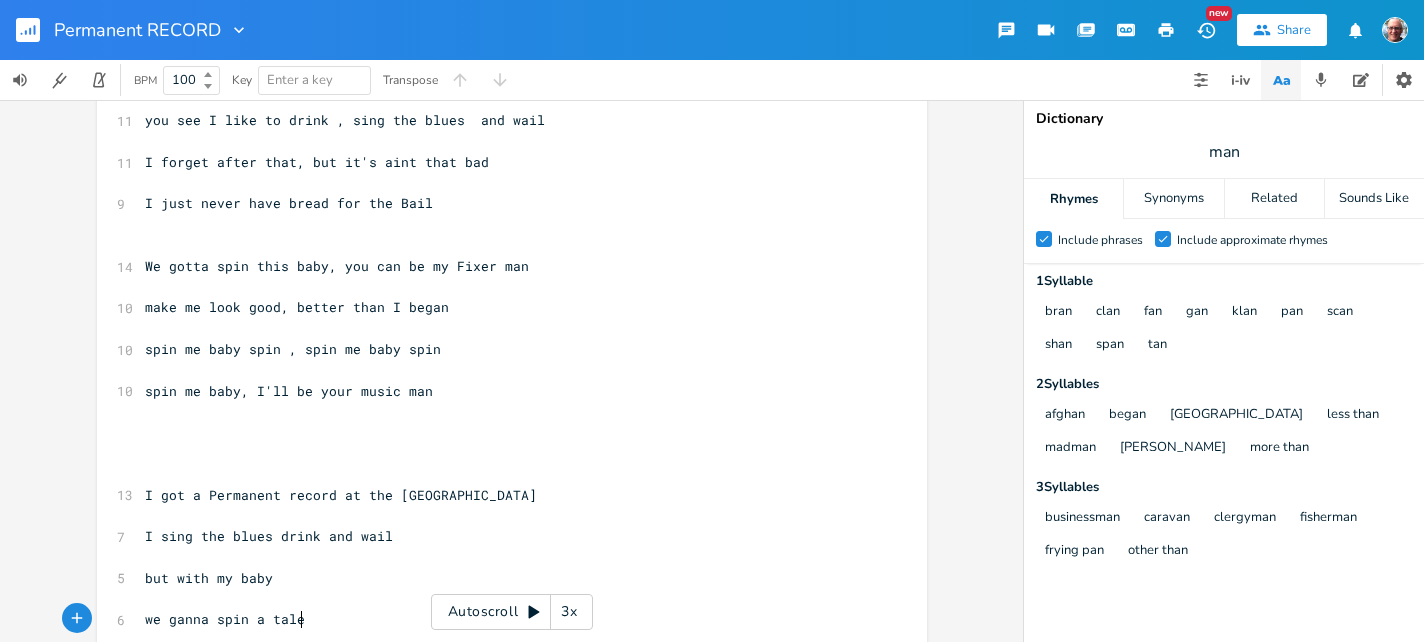 scroll, scrollTop: 0, scrollLeft: 159, axis: horizontal 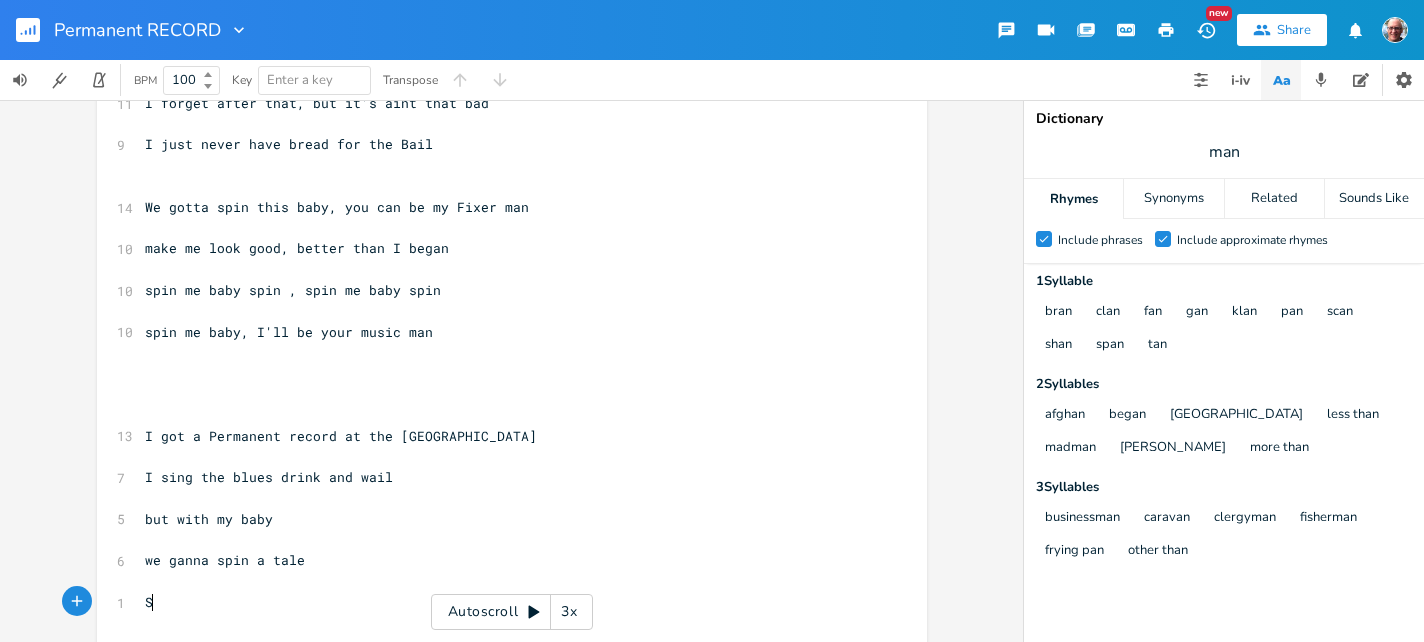 type on "So" 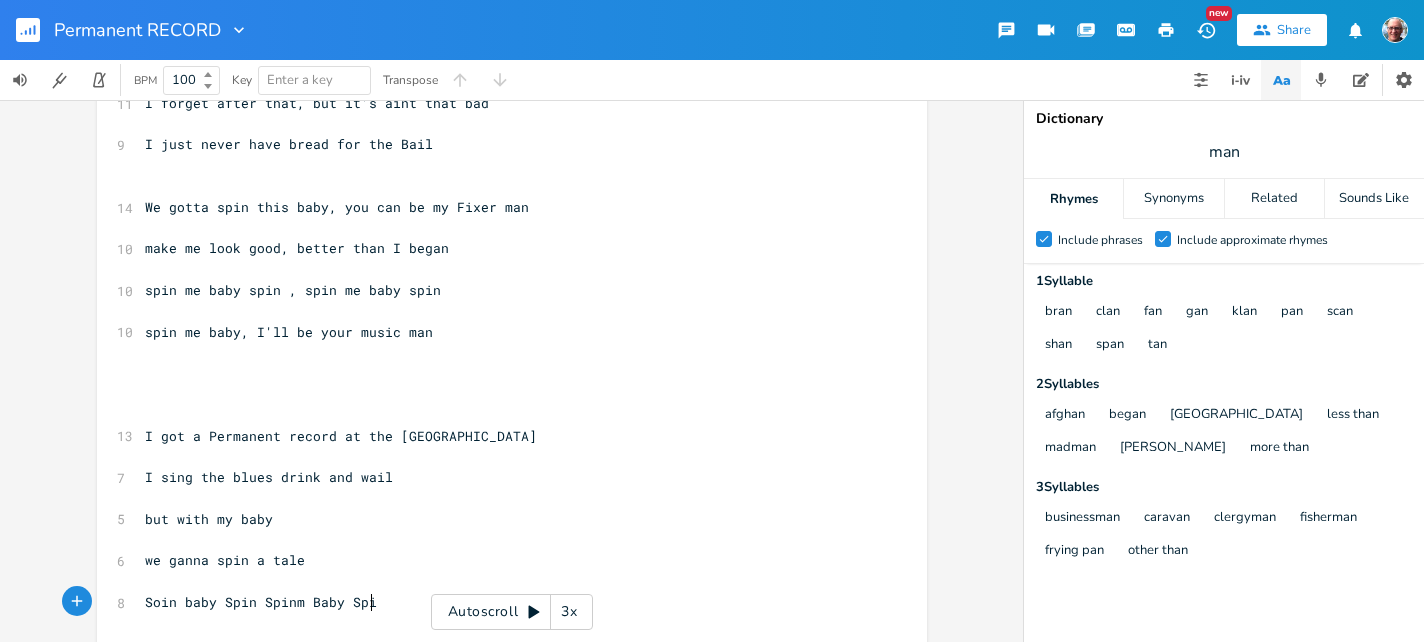 scroll, scrollTop: 0, scrollLeft: 241, axis: horizontal 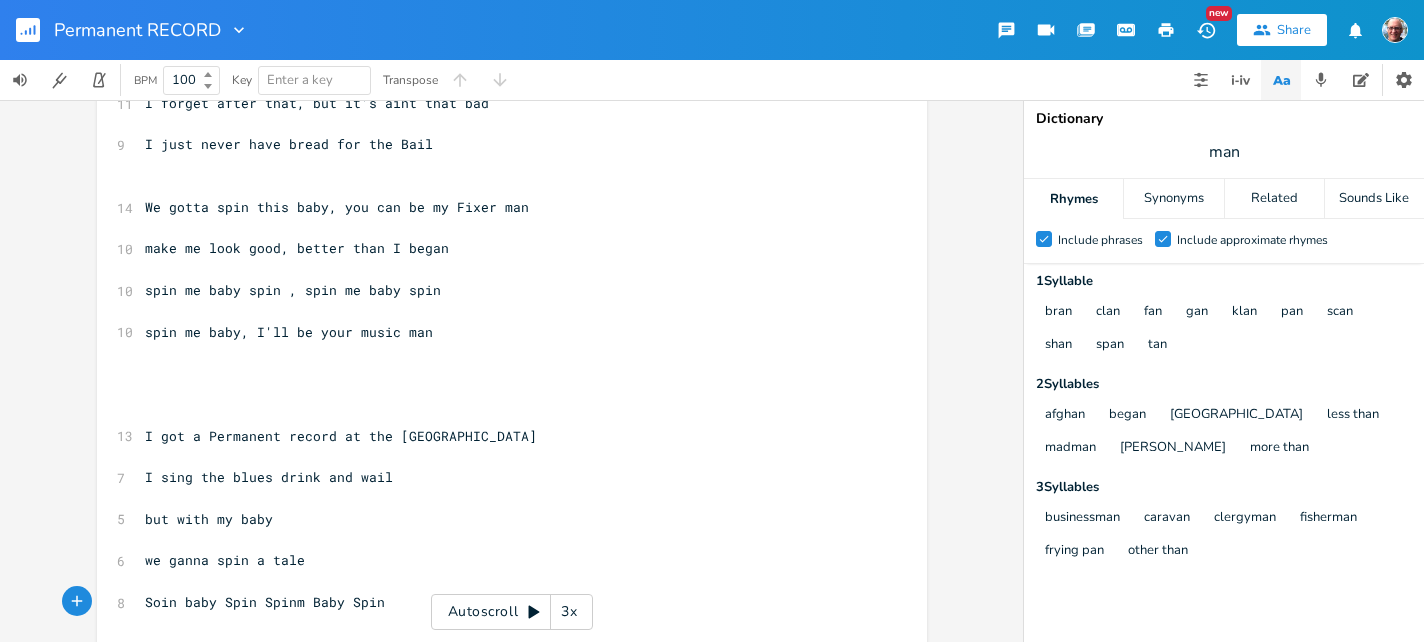 type on "oin baby Spin Spinm Baby Spin" 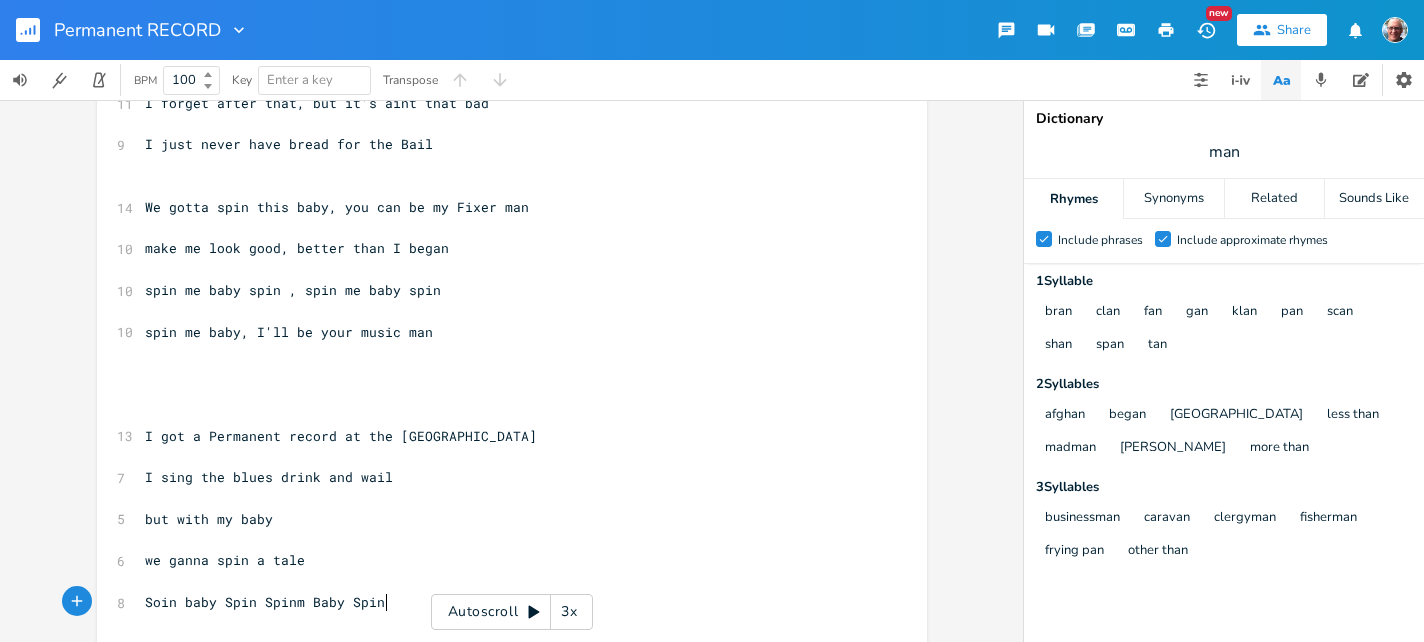 scroll, scrollTop: 0, scrollLeft: 245, axis: horizontal 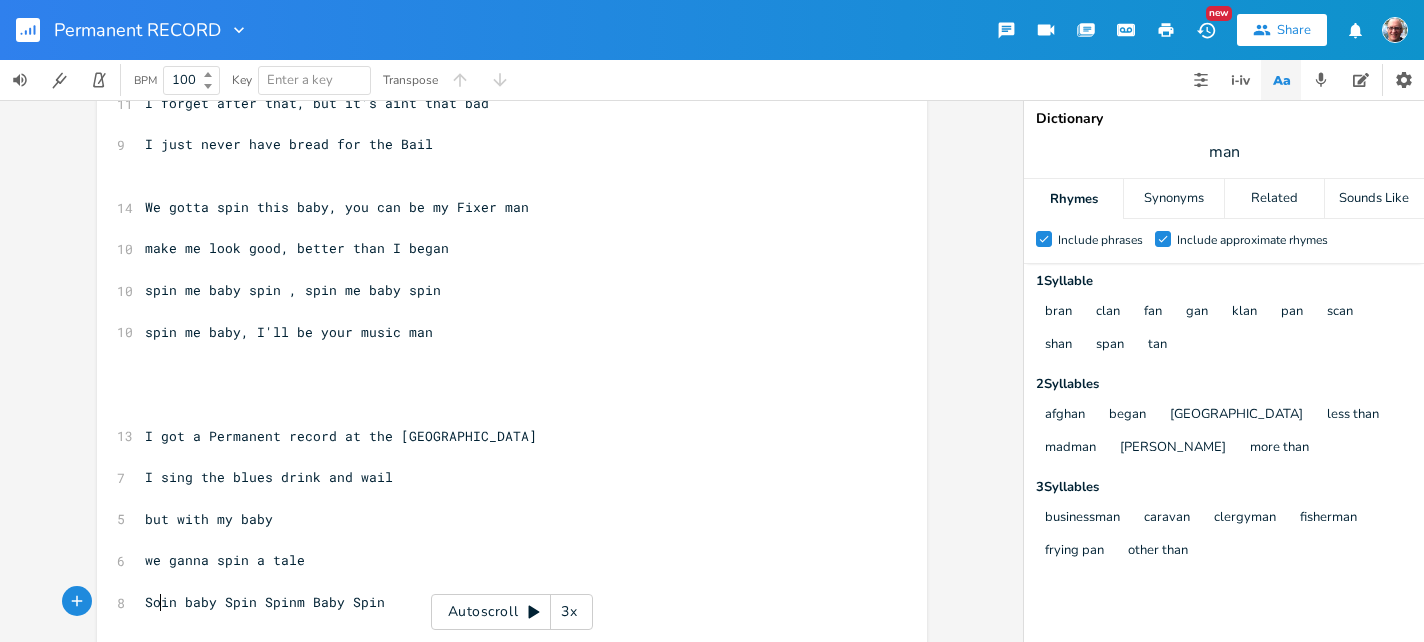 click on "Soin baby Spin Spinm Baby Spin" at bounding box center (265, 602) 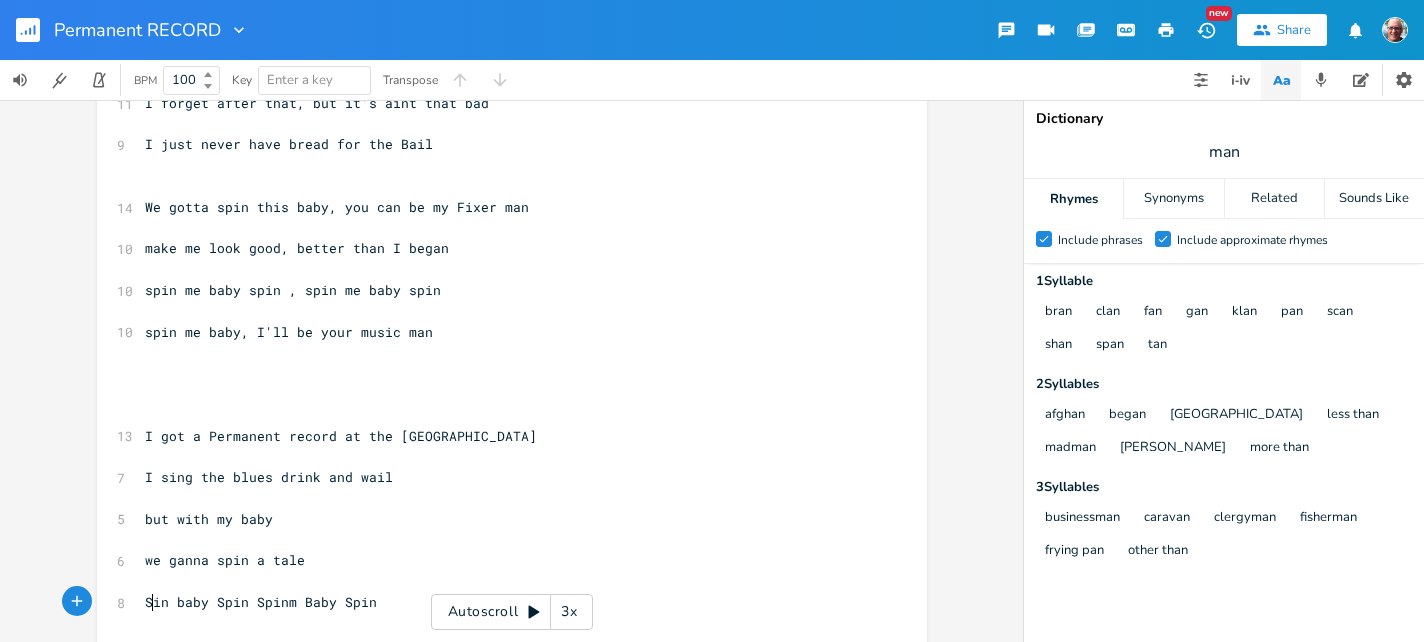 type on "p" 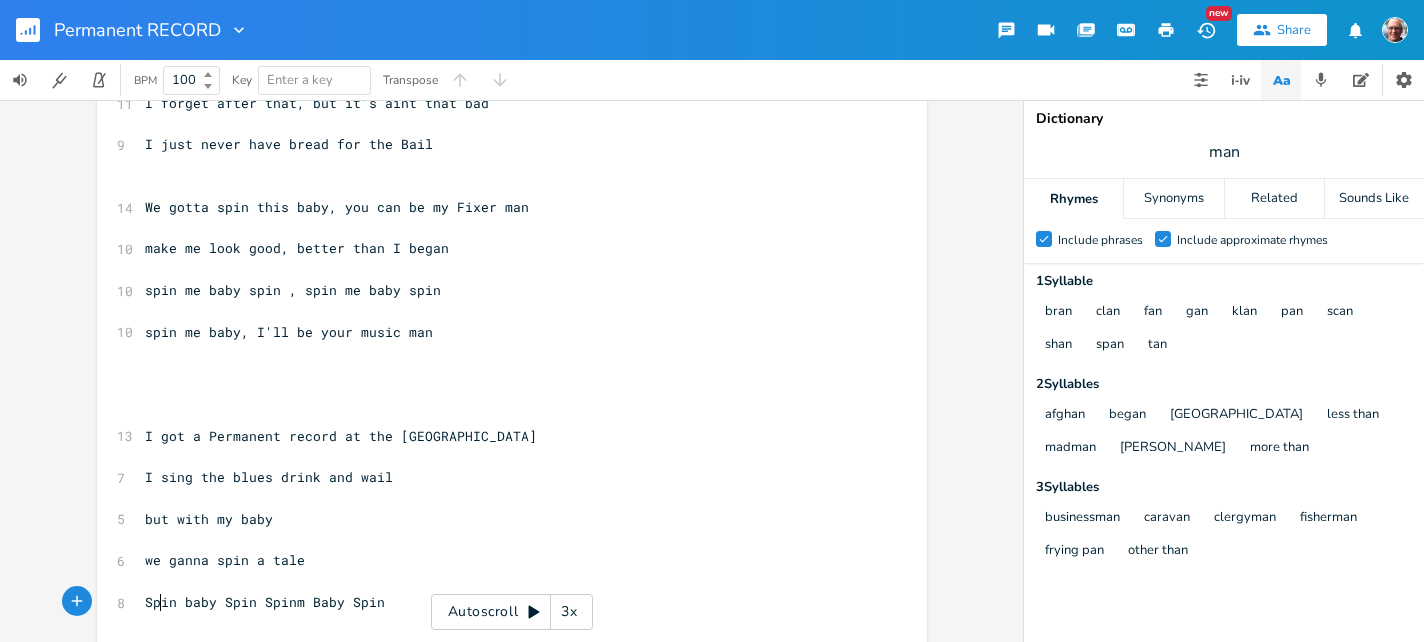 scroll, scrollTop: 0, scrollLeft: 10, axis: horizontal 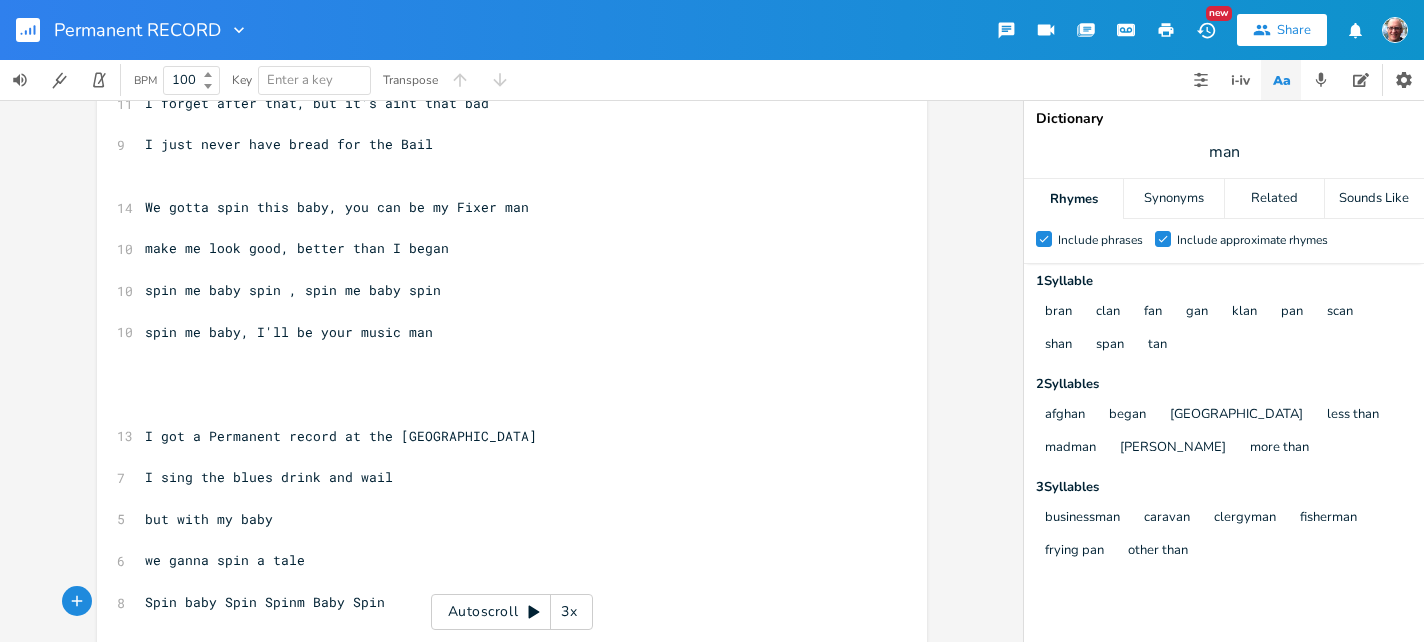 click on "Spin baby Spin Spinm Baby Spin" at bounding box center (265, 602) 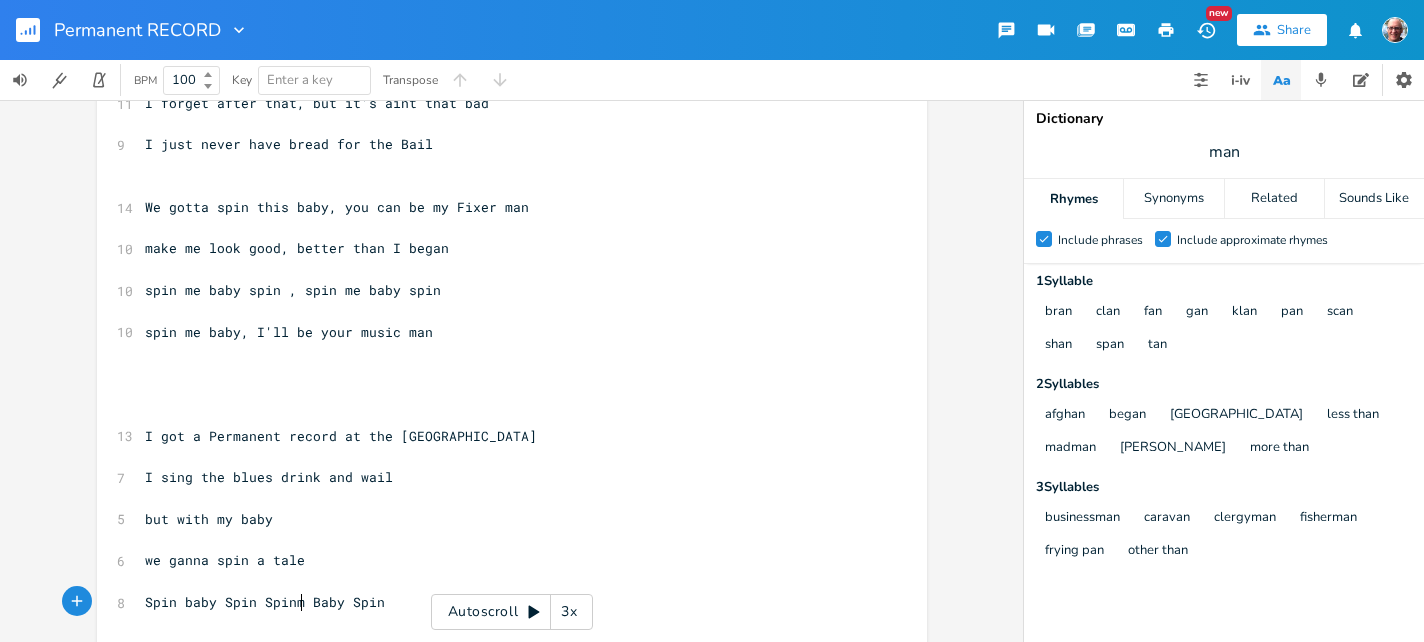 click on "Spin baby Spin Spinm Baby Spin" at bounding box center (265, 602) 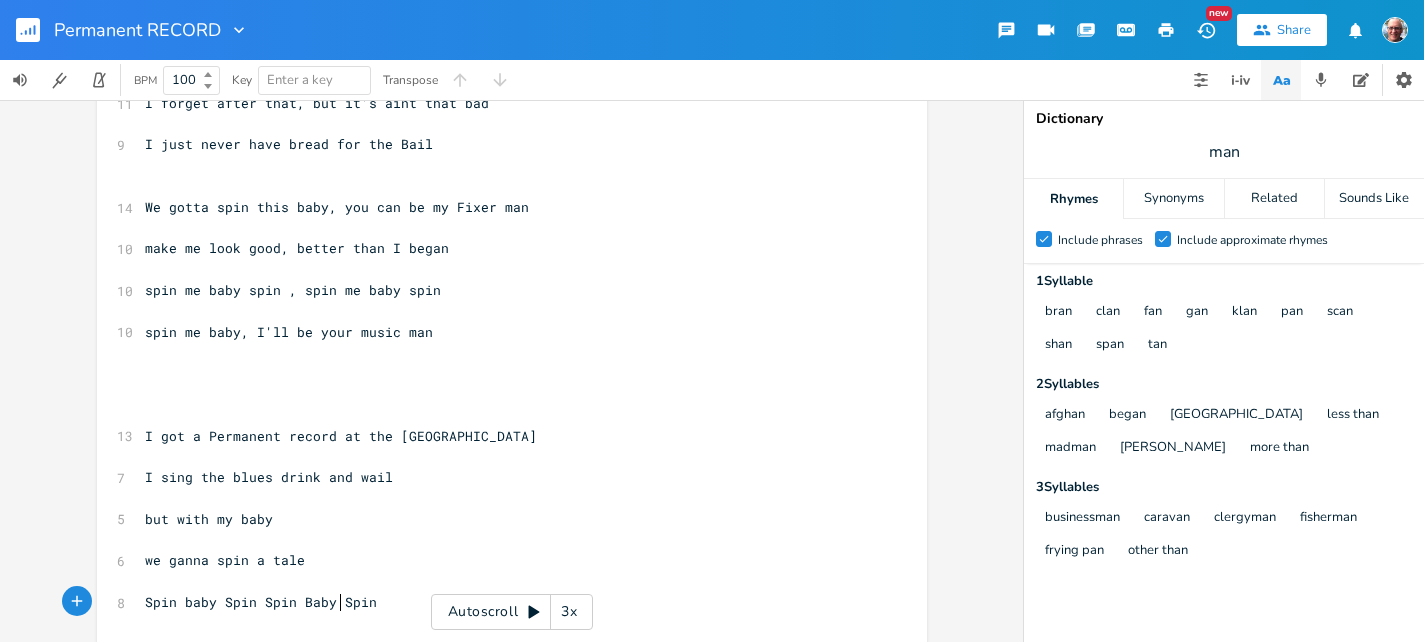 click on "Spin baby Spin Spin Baby Spin" at bounding box center (261, 602) 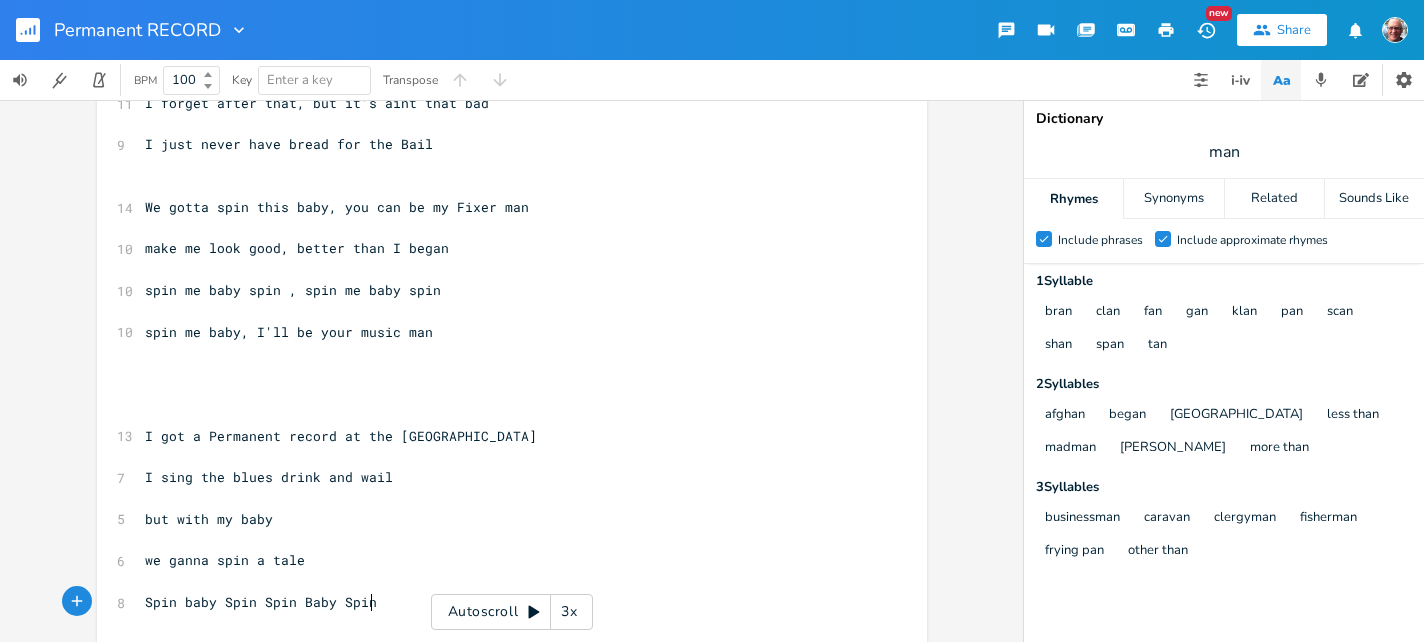 click on "Spin baby Spin Spin Baby Spin" at bounding box center (261, 602) 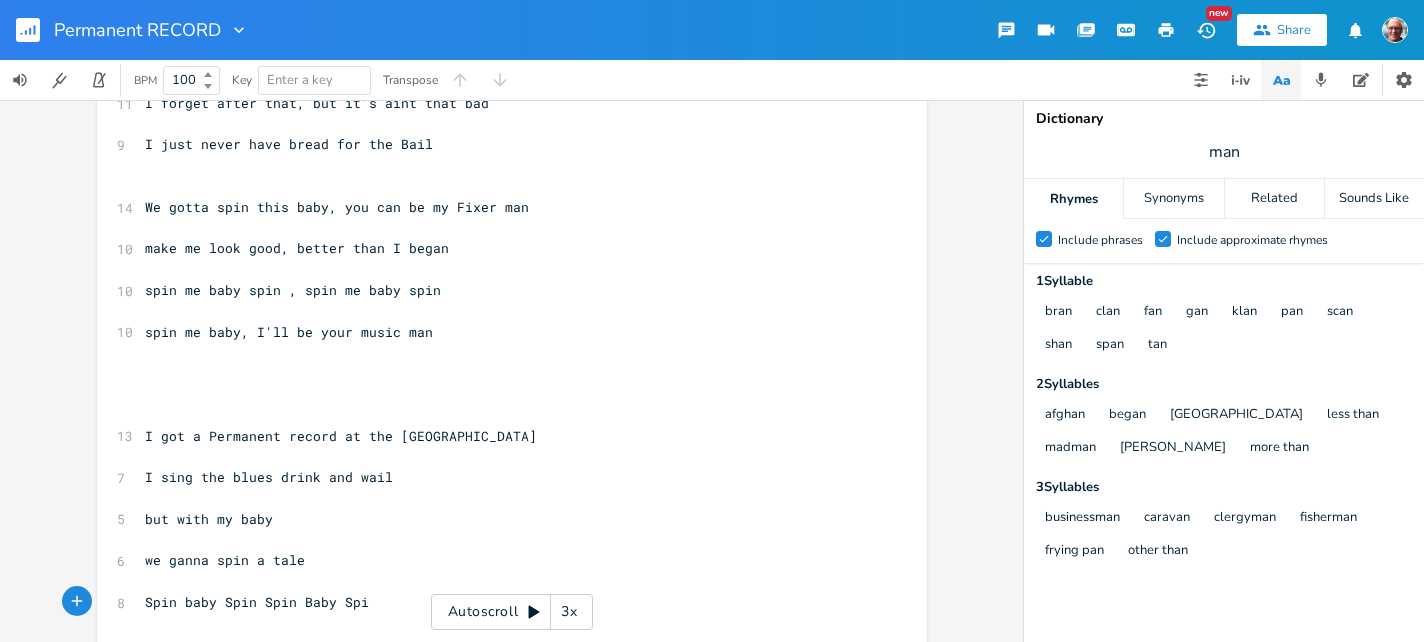 type on "n" 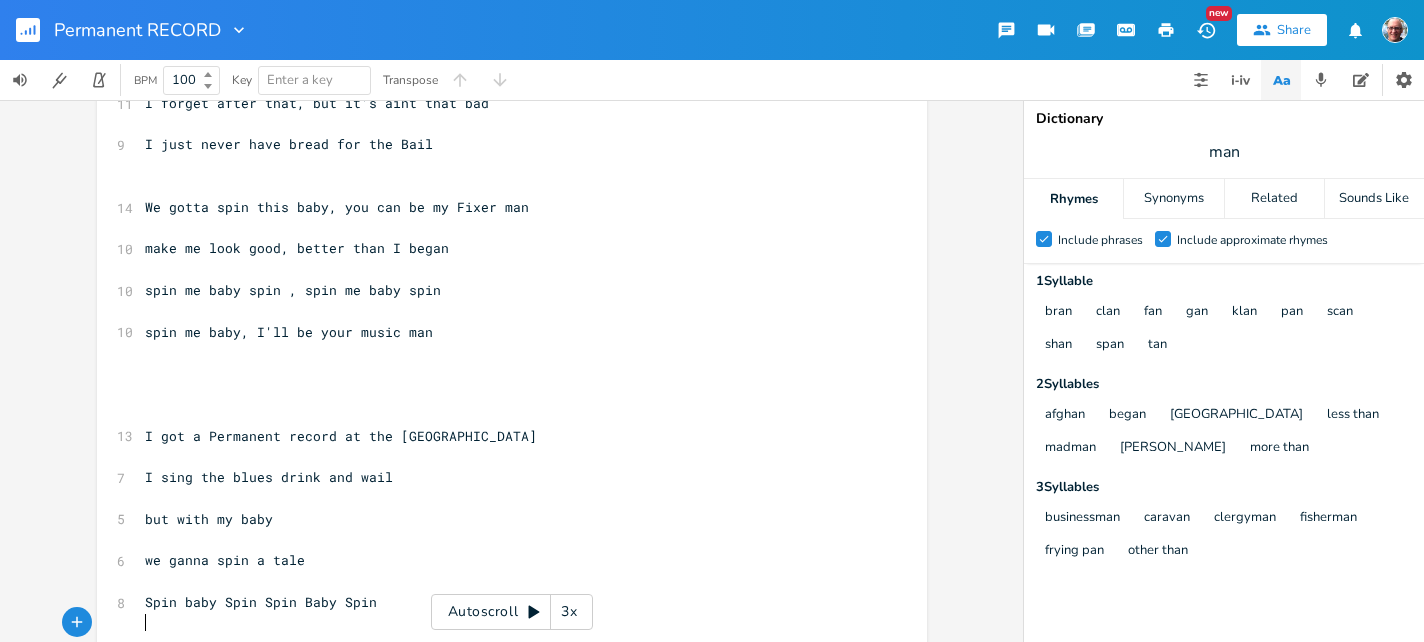 scroll, scrollTop: 450, scrollLeft: 0, axis: vertical 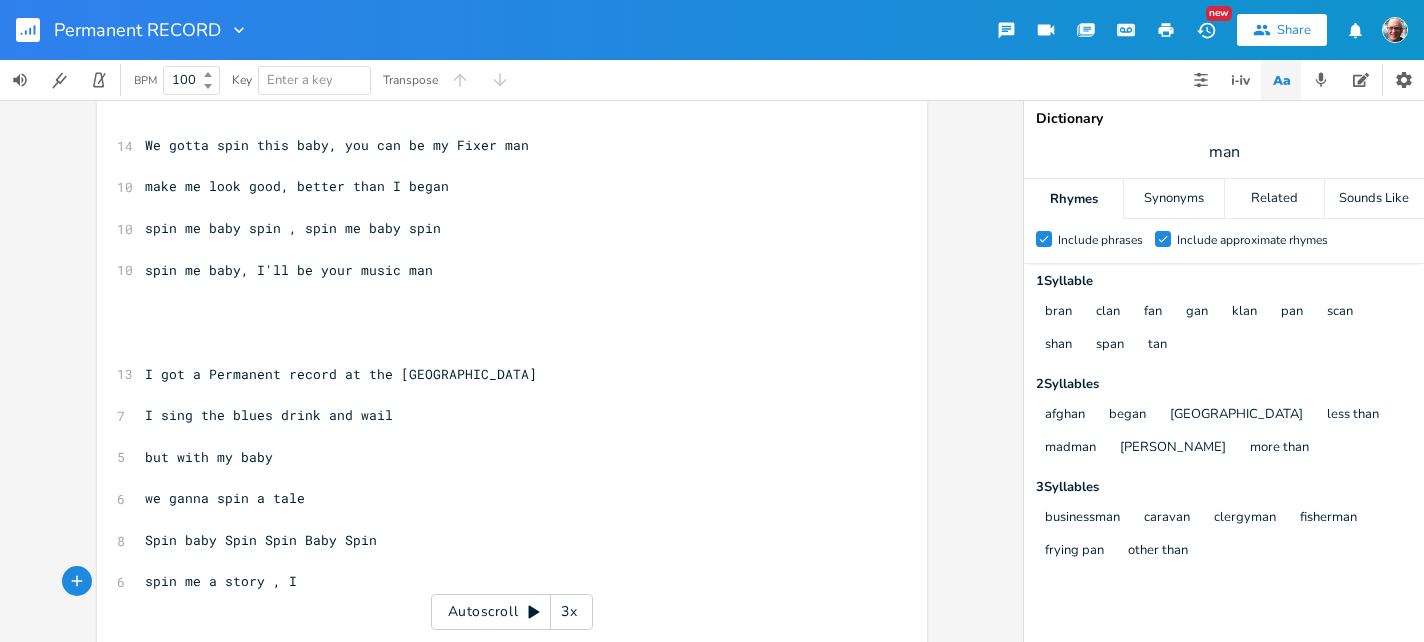 type on "spin me a story , I;" 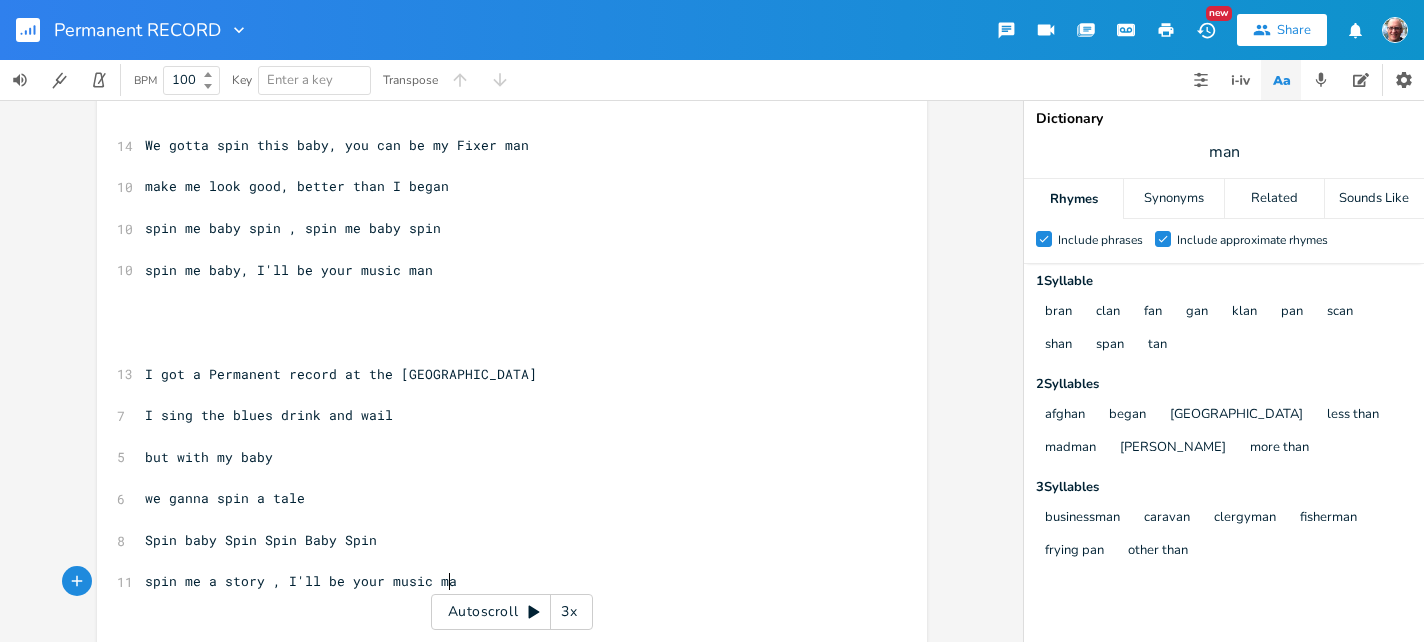 type on "'ll be your music man" 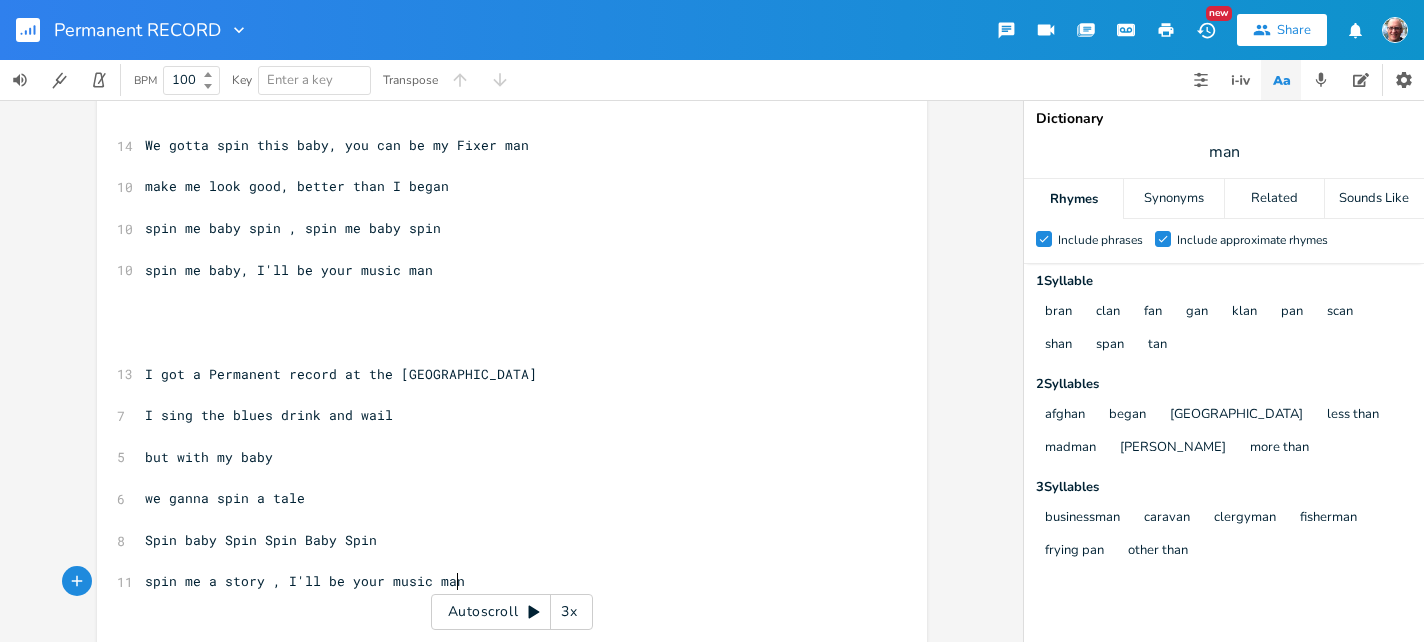scroll, scrollTop: 0, scrollLeft: 163, axis: horizontal 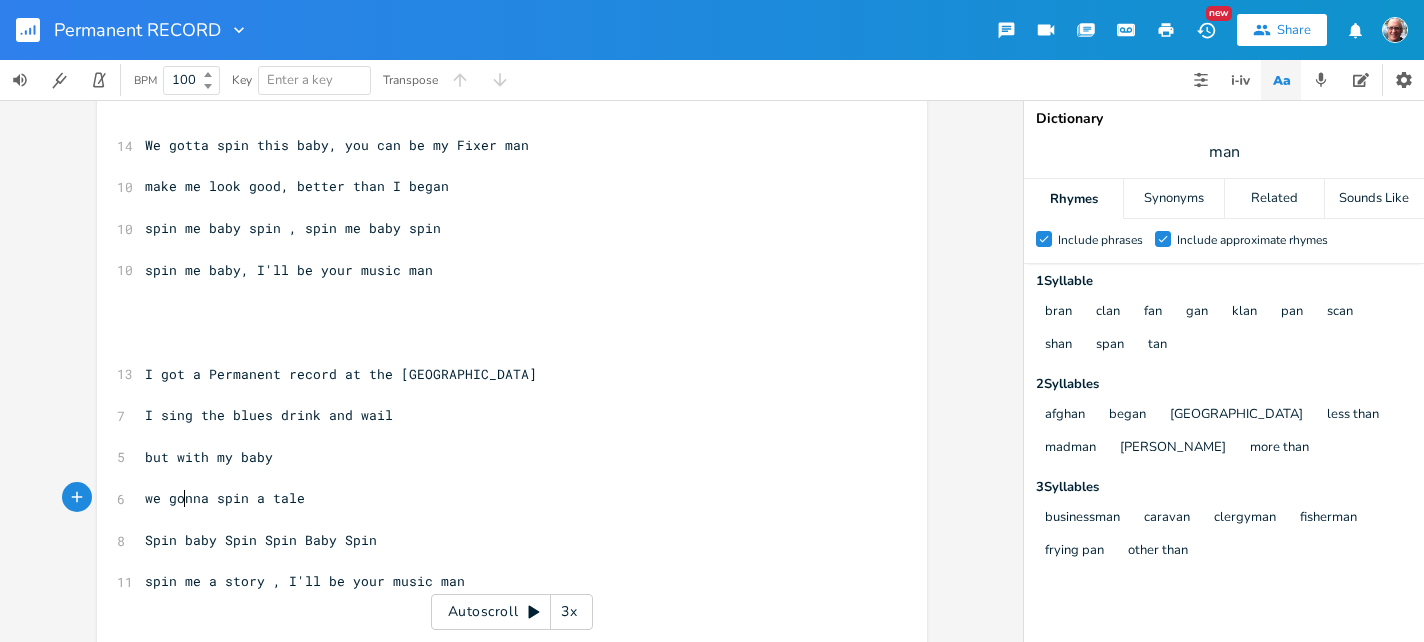 type on "o" 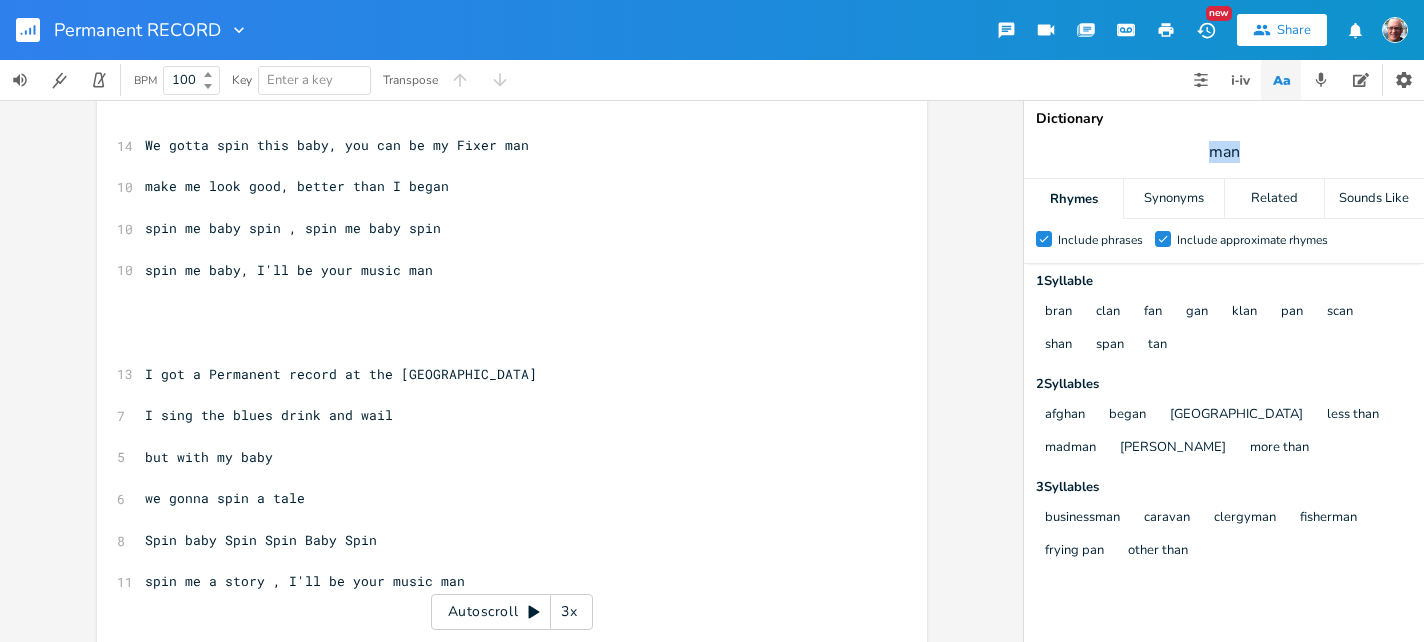 drag, startPoint x: 1245, startPoint y: 153, endPoint x: 1182, endPoint y: 140, distance: 64.327286 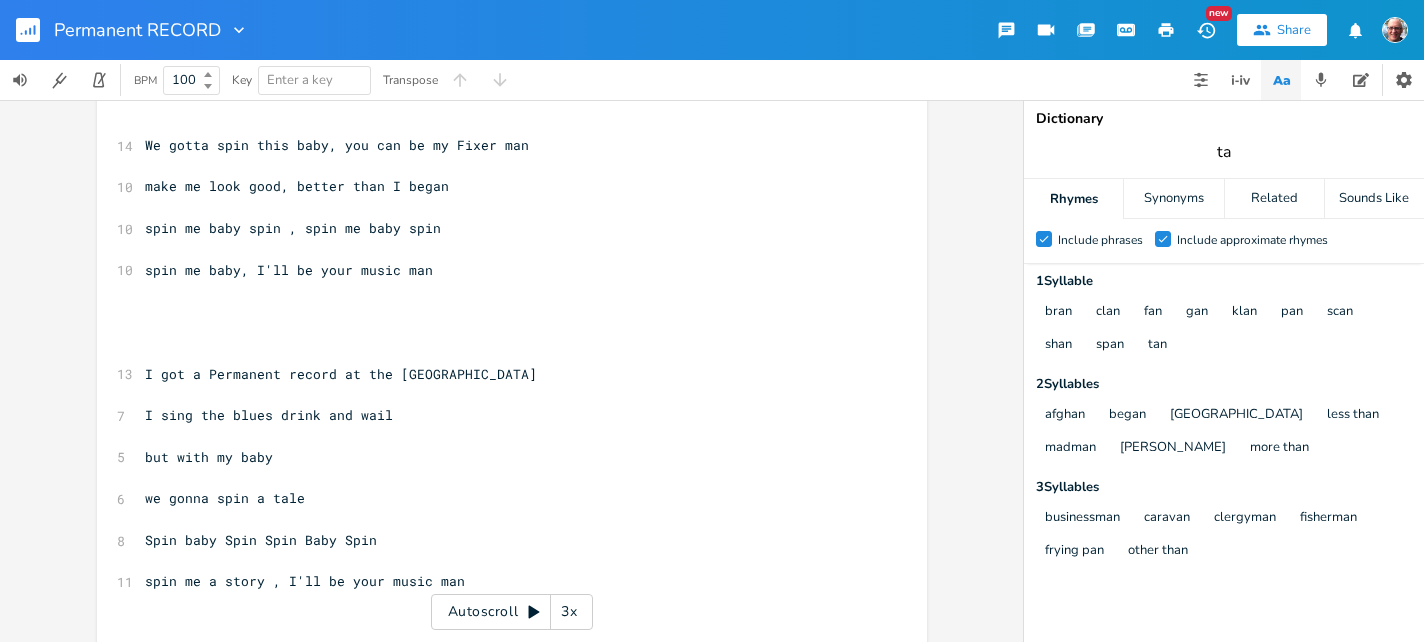 type on "tale" 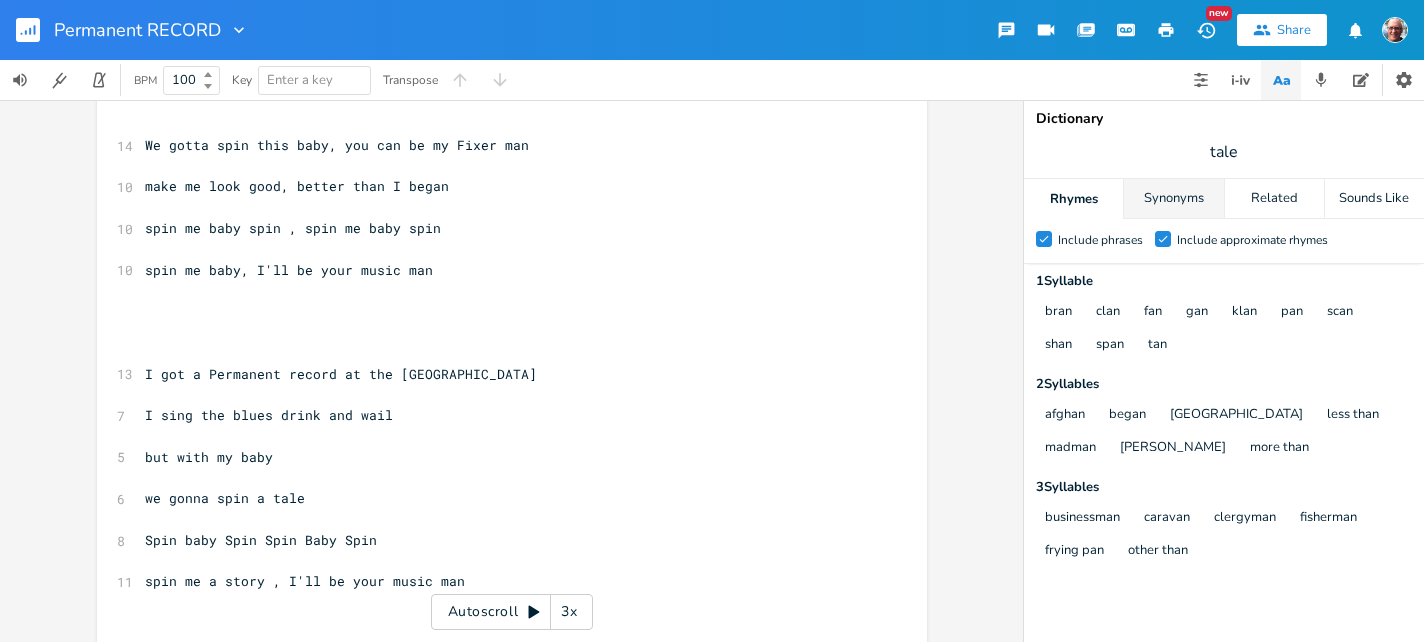 click on "Synonyms" at bounding box center (1173, 199) 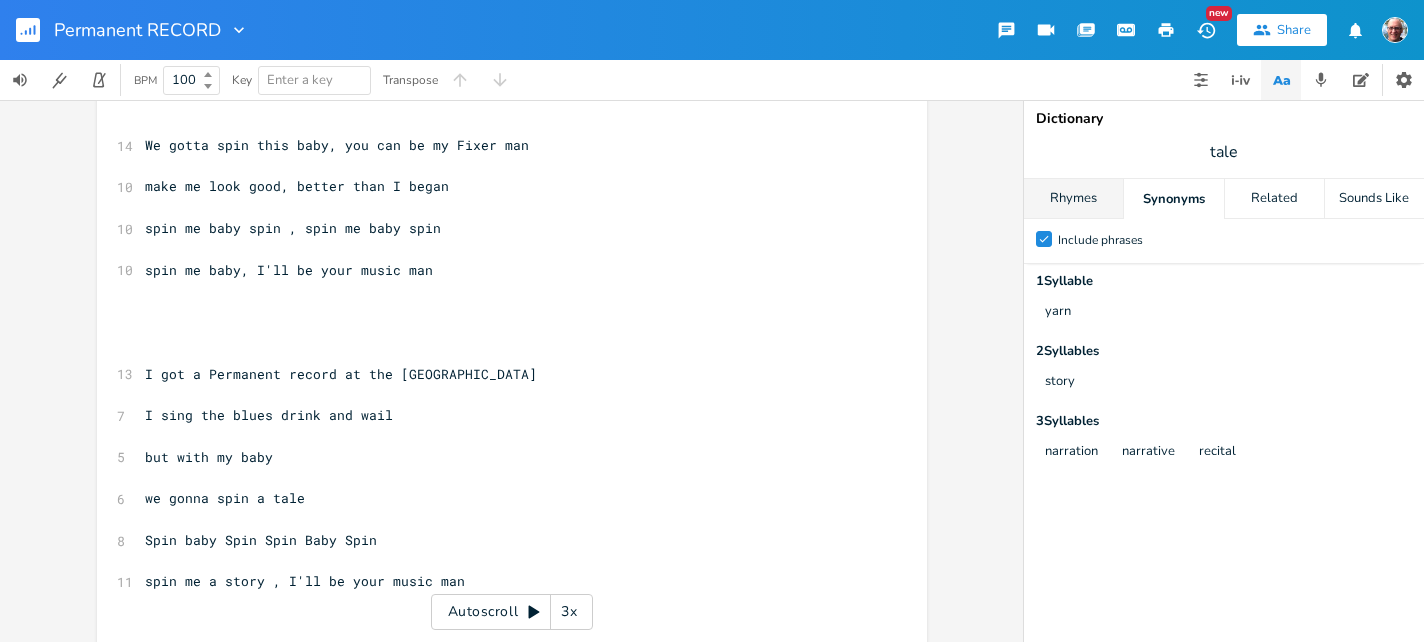 click on "Rhymes" at bounding box center (1073, 199) 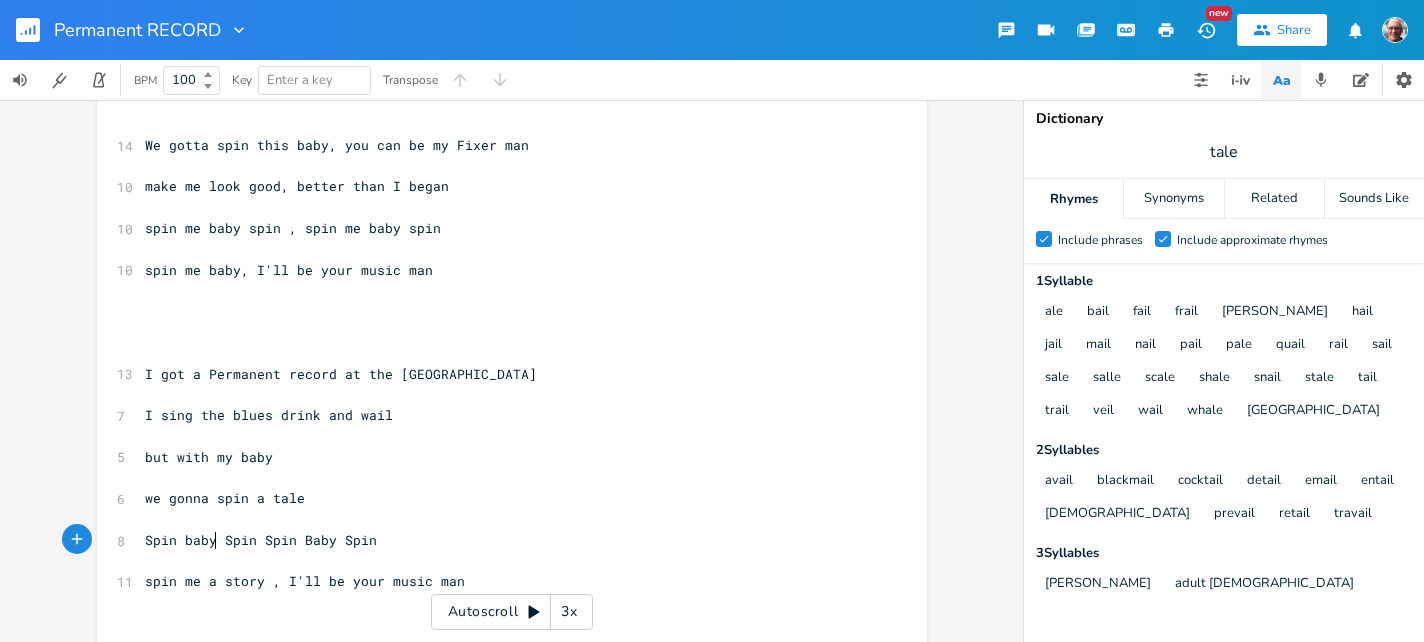 click on "Spin baby Spin Spin Baby Spin" at bounding box center [261, 540] 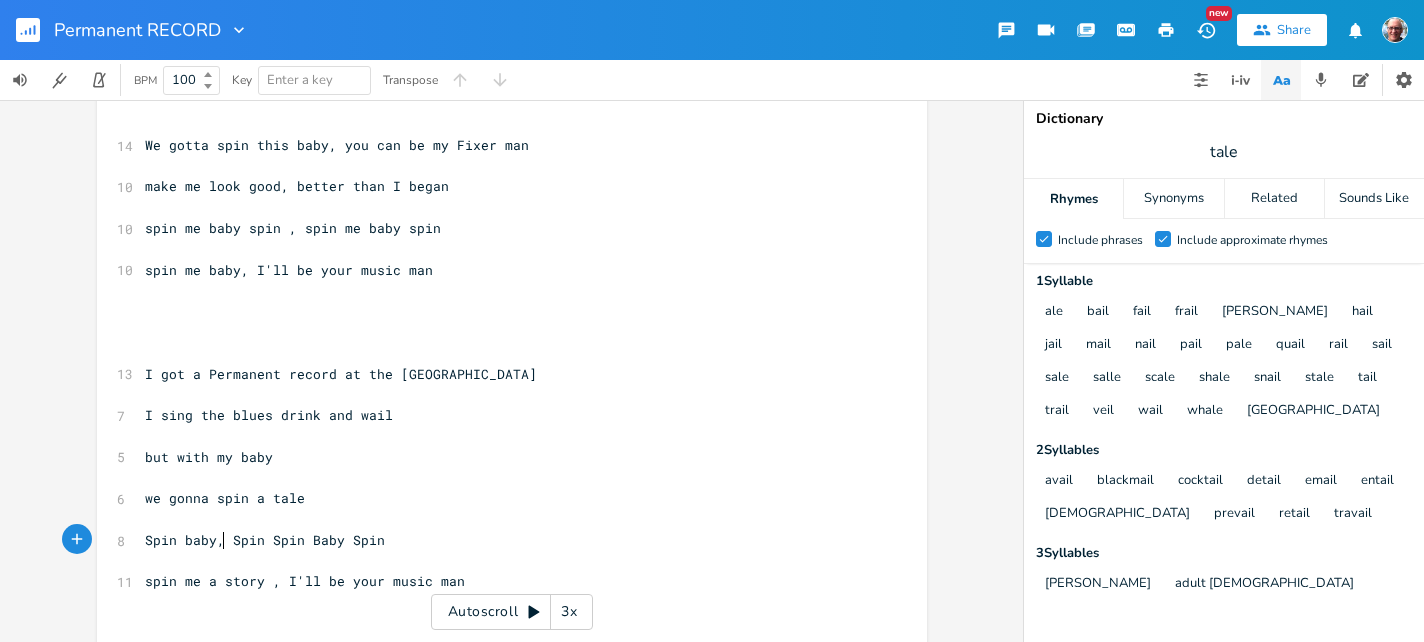 type on "," 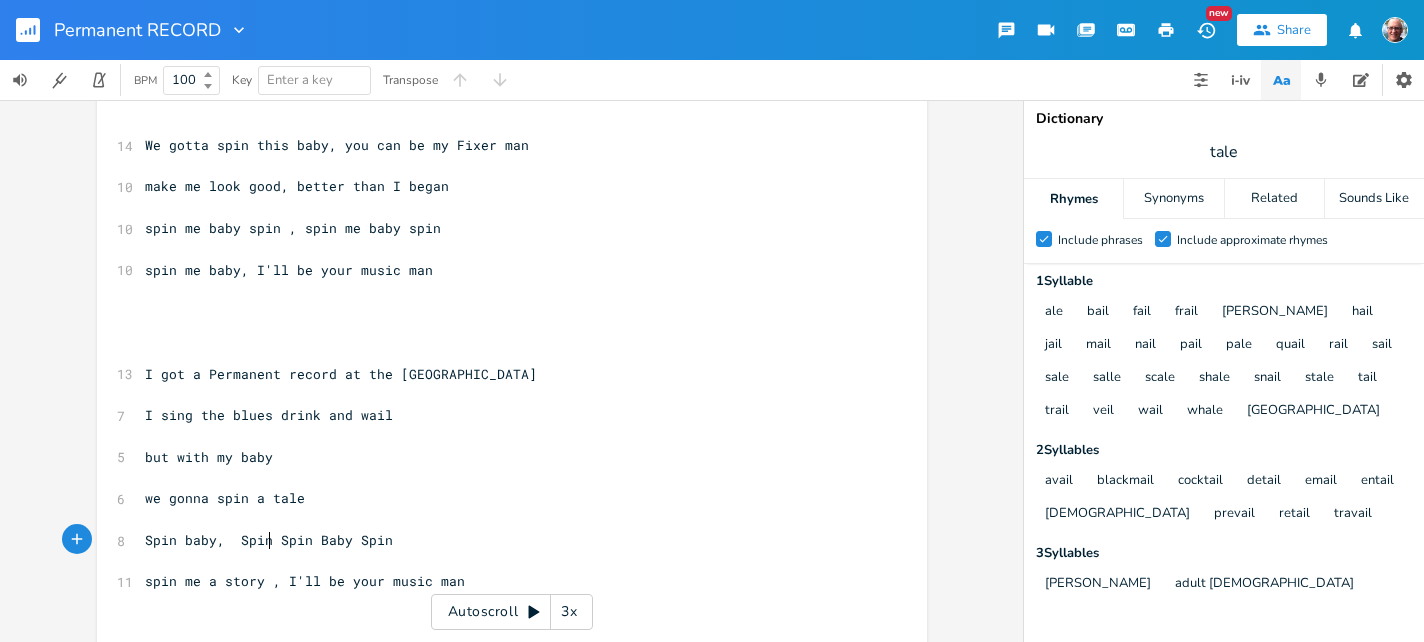 click on "Spin baby,  Spin Spin Baby Spin" at bounding box center (269, 540) 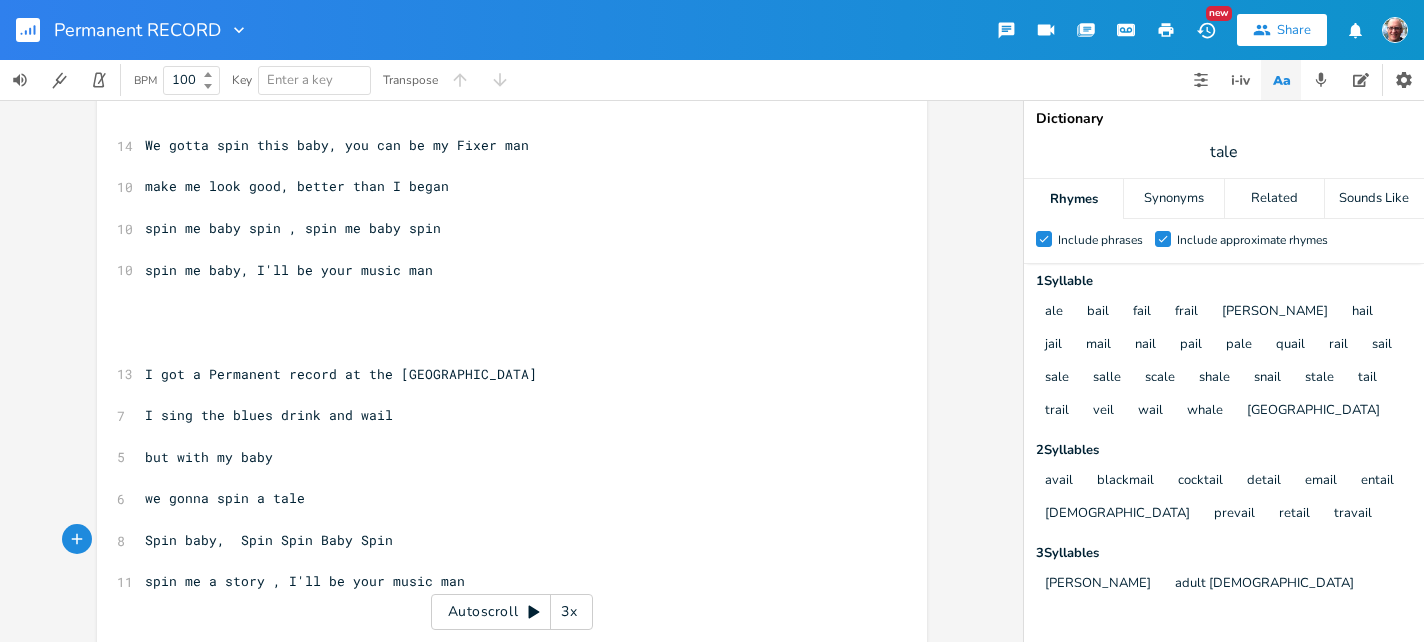 type on "," 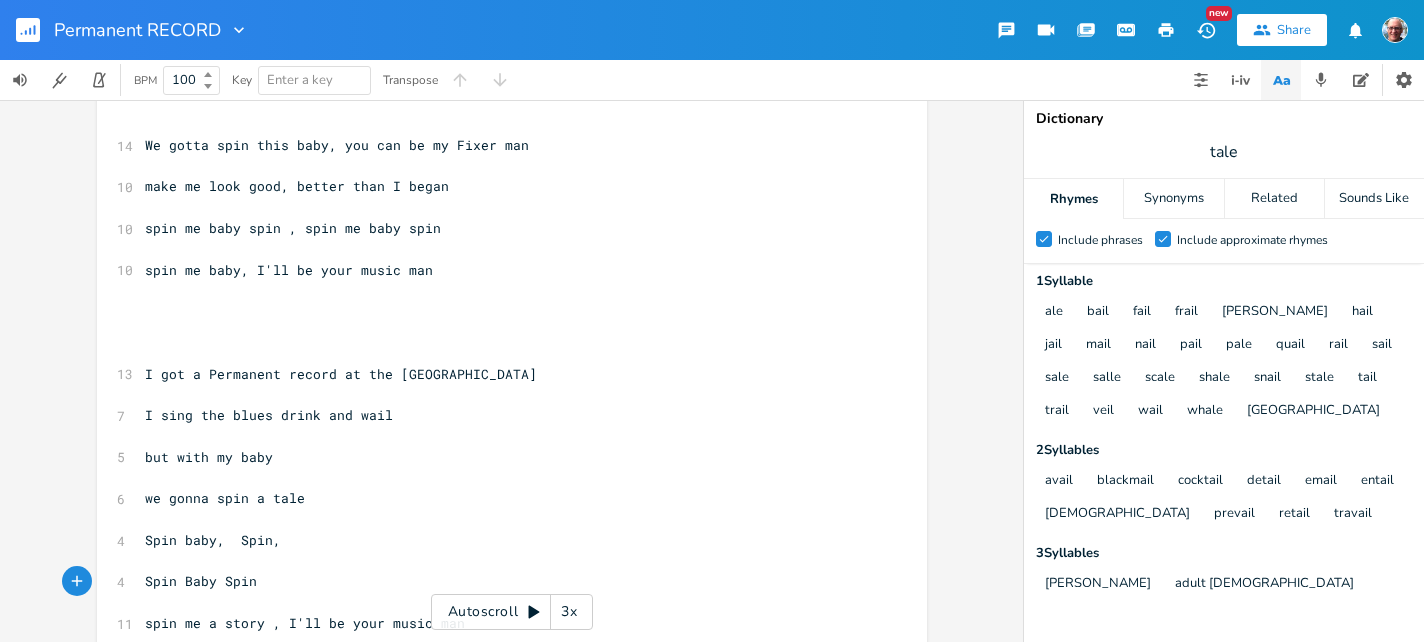click on "Spin Baby Spin" at bounding box center [201, 581] 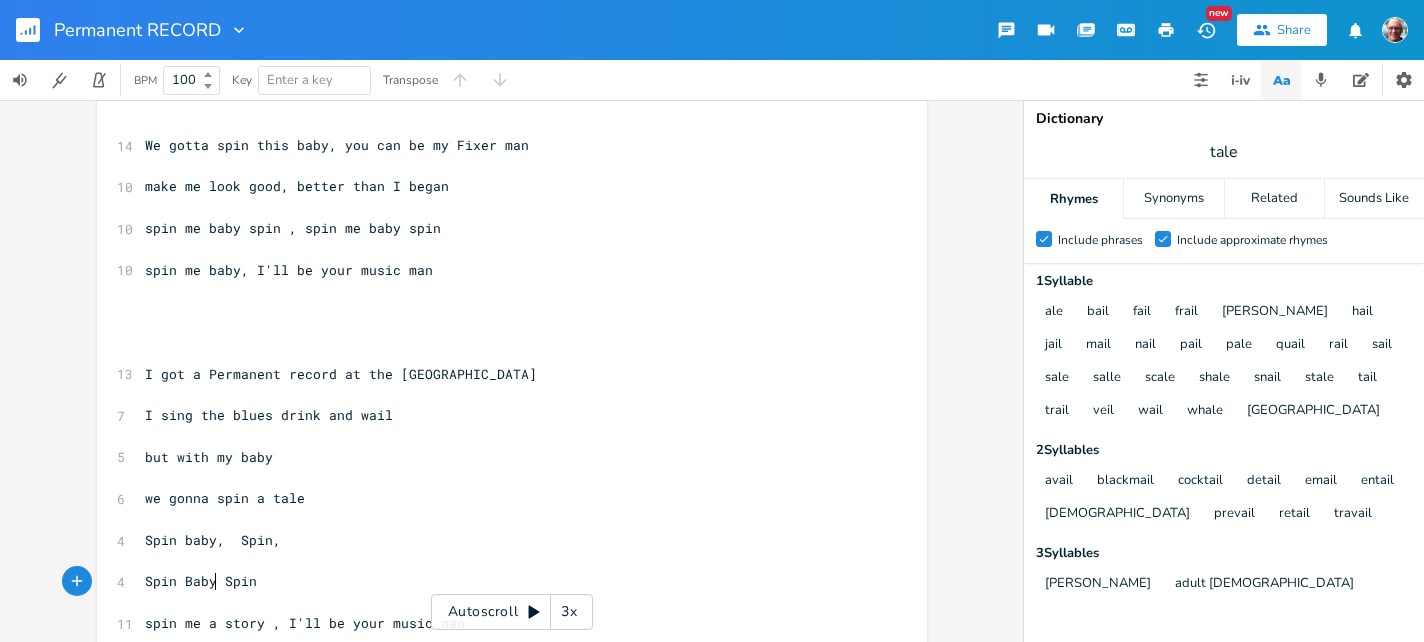 type on "," 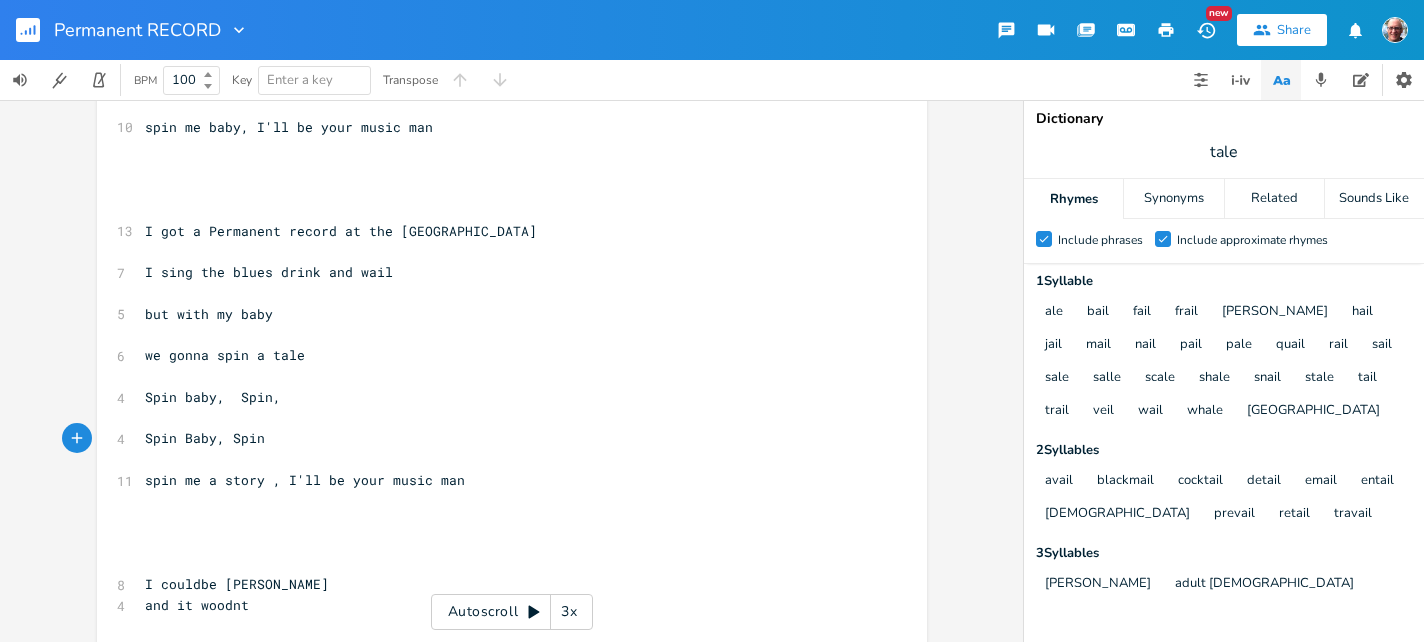 scroll, scrollTop: 602, scrollLeft: 0, axis: vertical 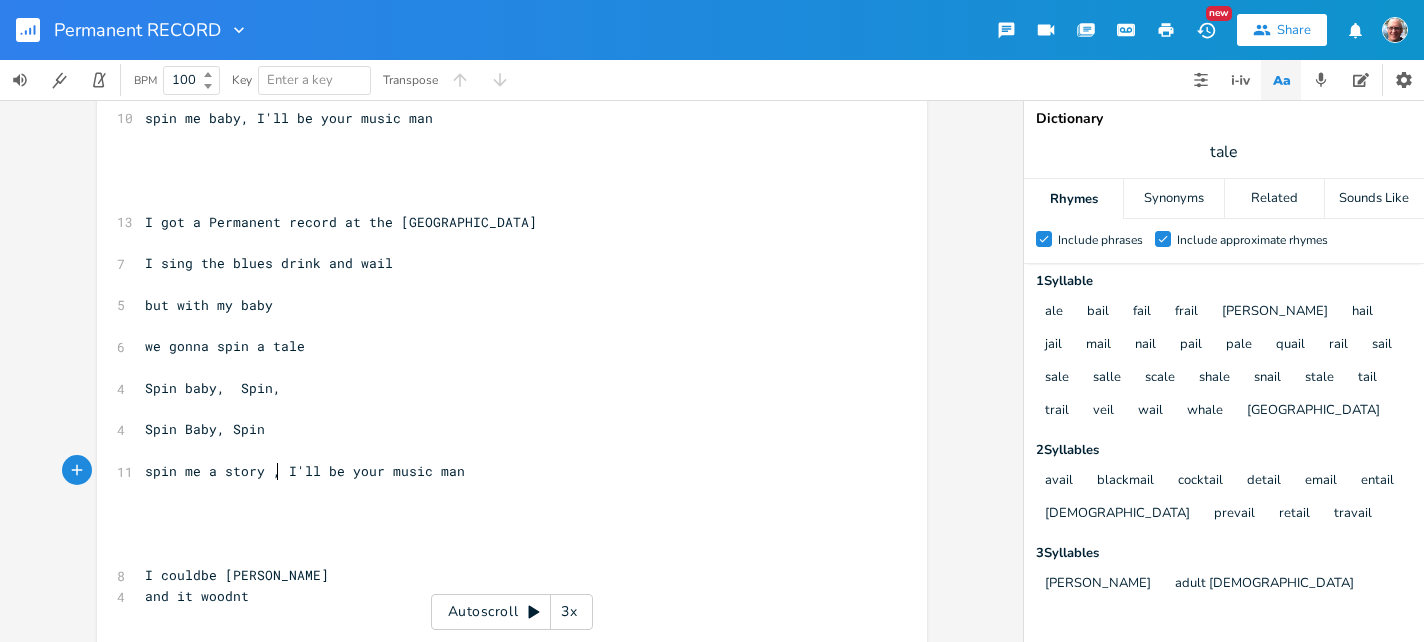 click on "spin me a story , I'll be your music man" at bounding box center [305, 471] 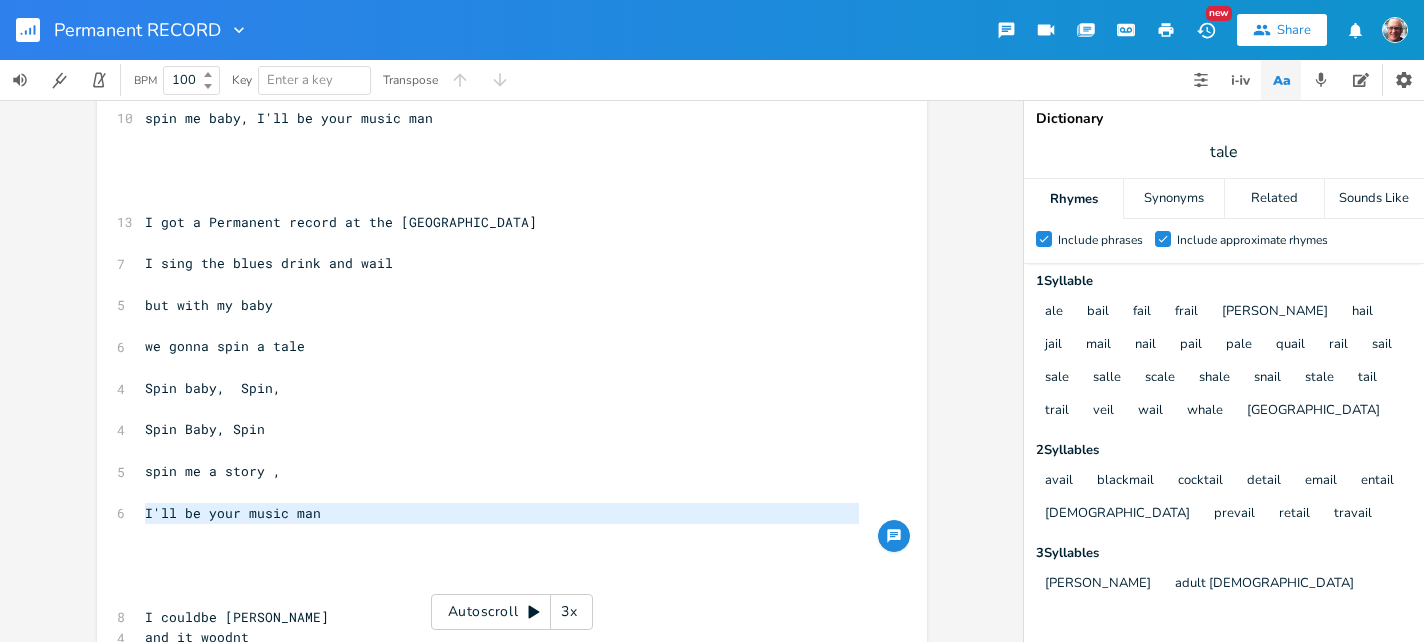 drag, startPoint x: 136, startPoint y: 511, endPoint x: 366, endPoint y: 532, distance: 230.95671 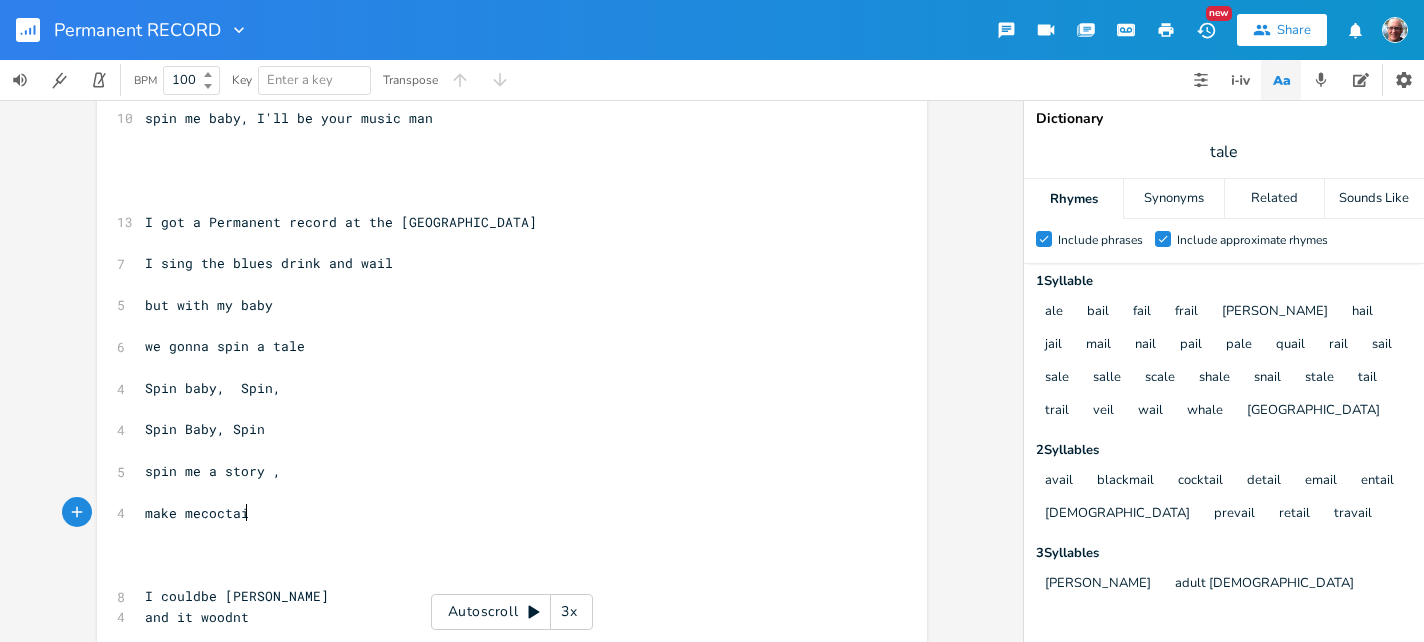 type on "make mecoctail" 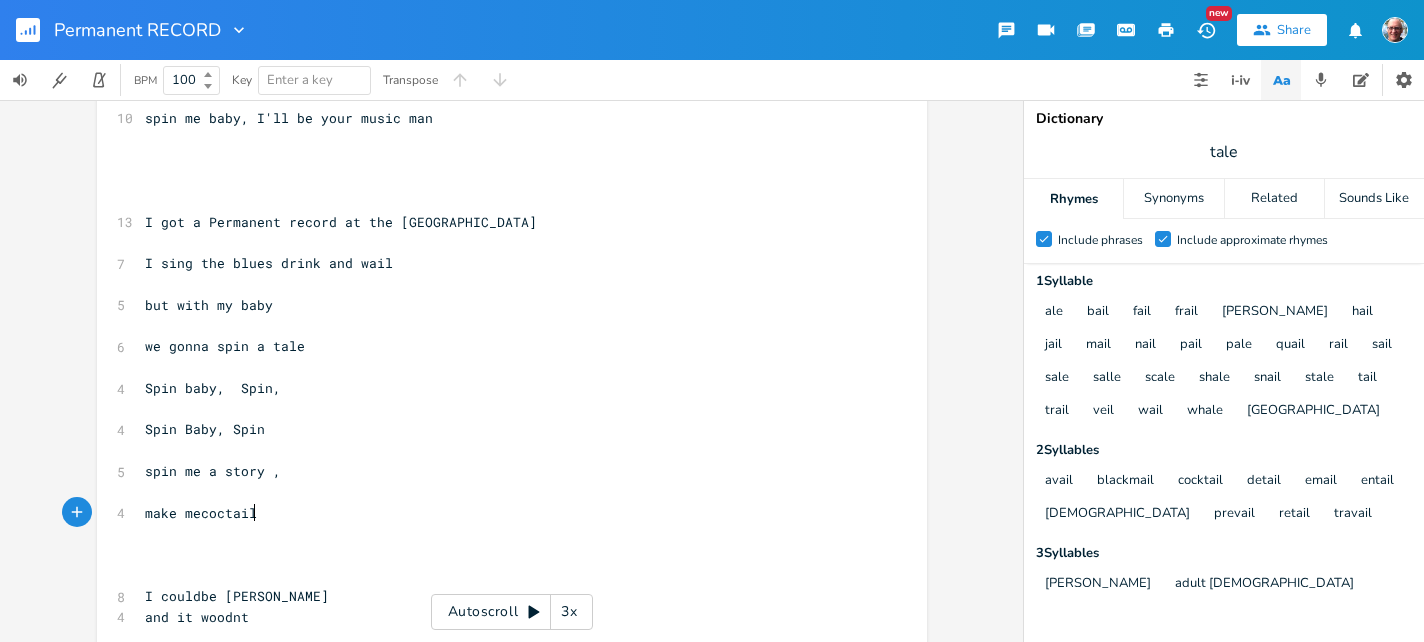 scroll, scrollTop: 0, scrollLeft: 119, axis: horizontal 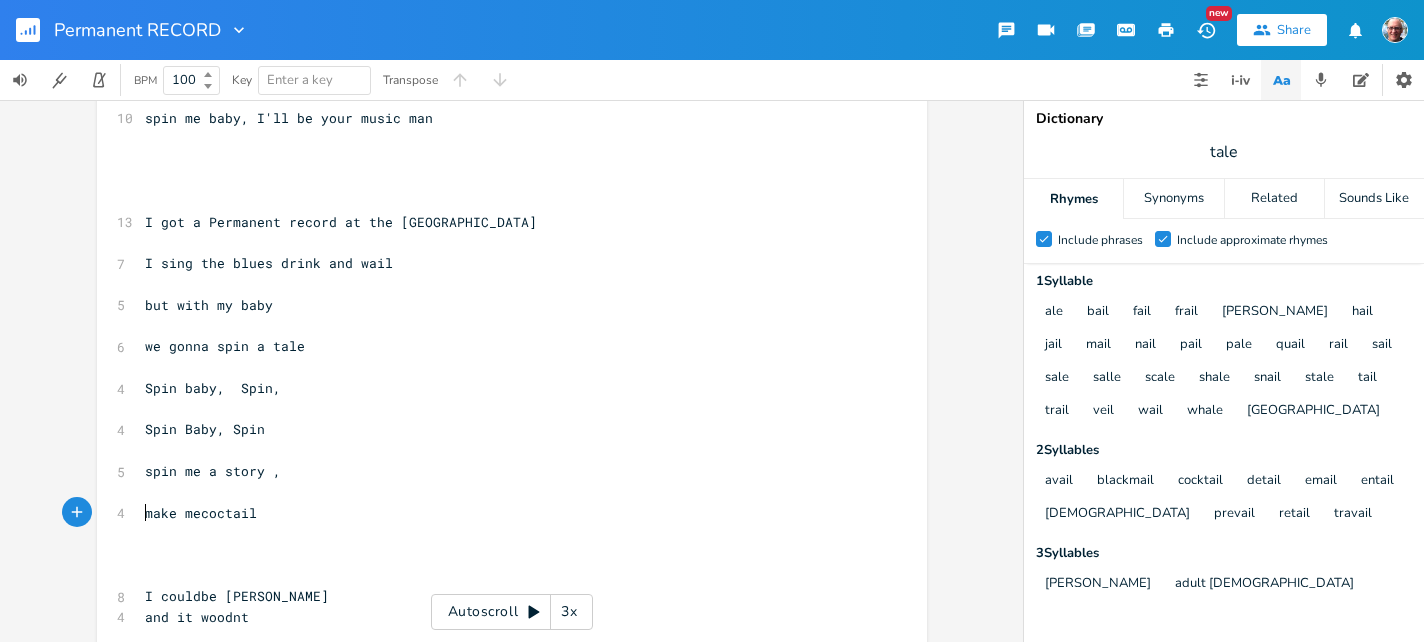 click on "make mecoctail" at bounding box center (502, 513) 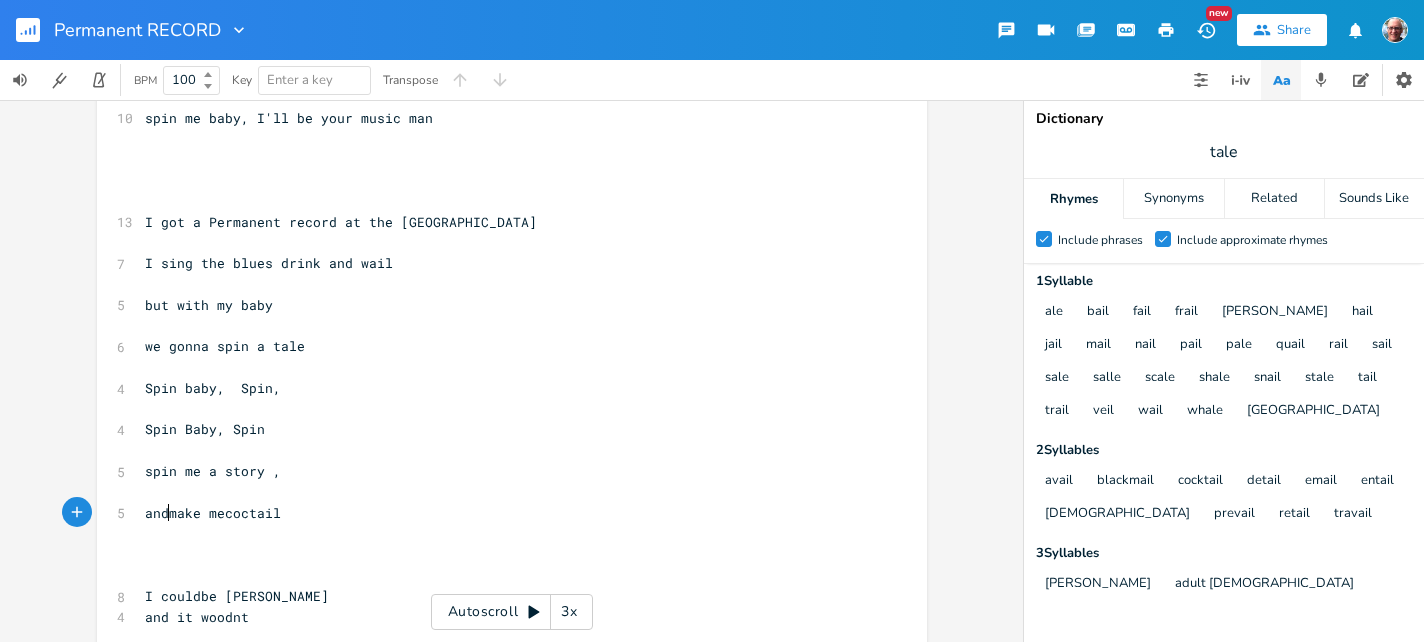 type on "and" 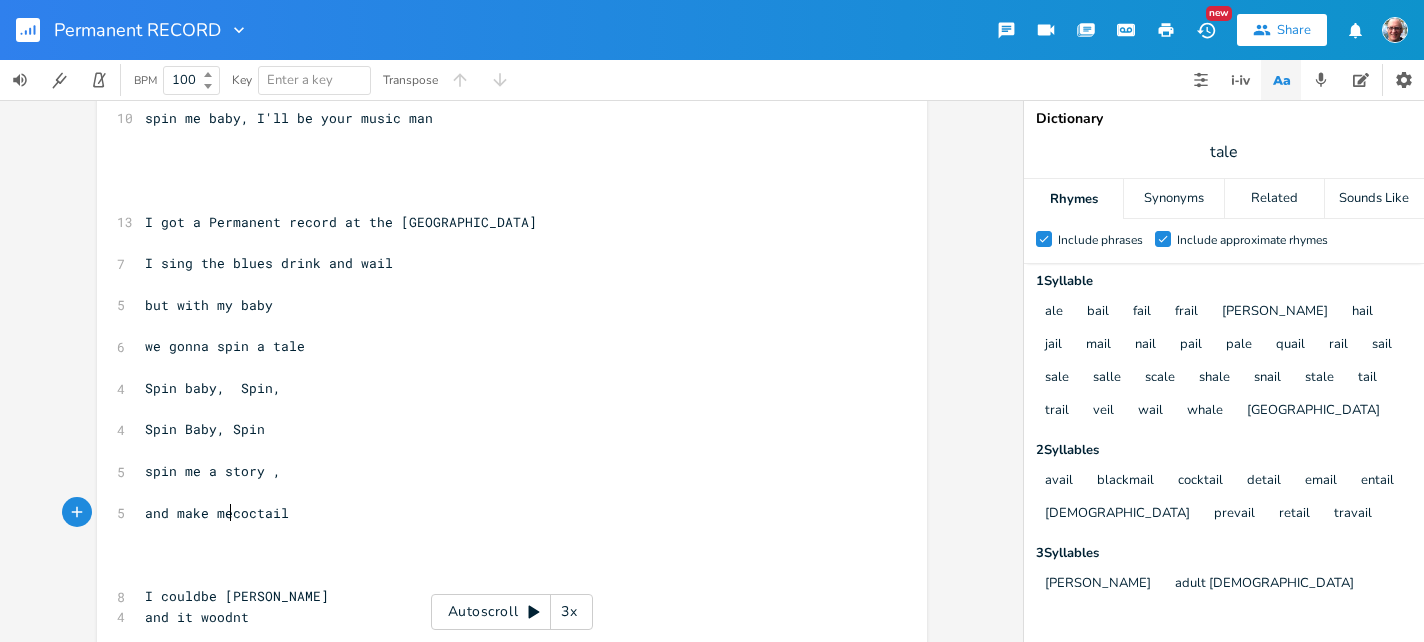 click on "and make mecoctail" at bounding box center [217, 513] 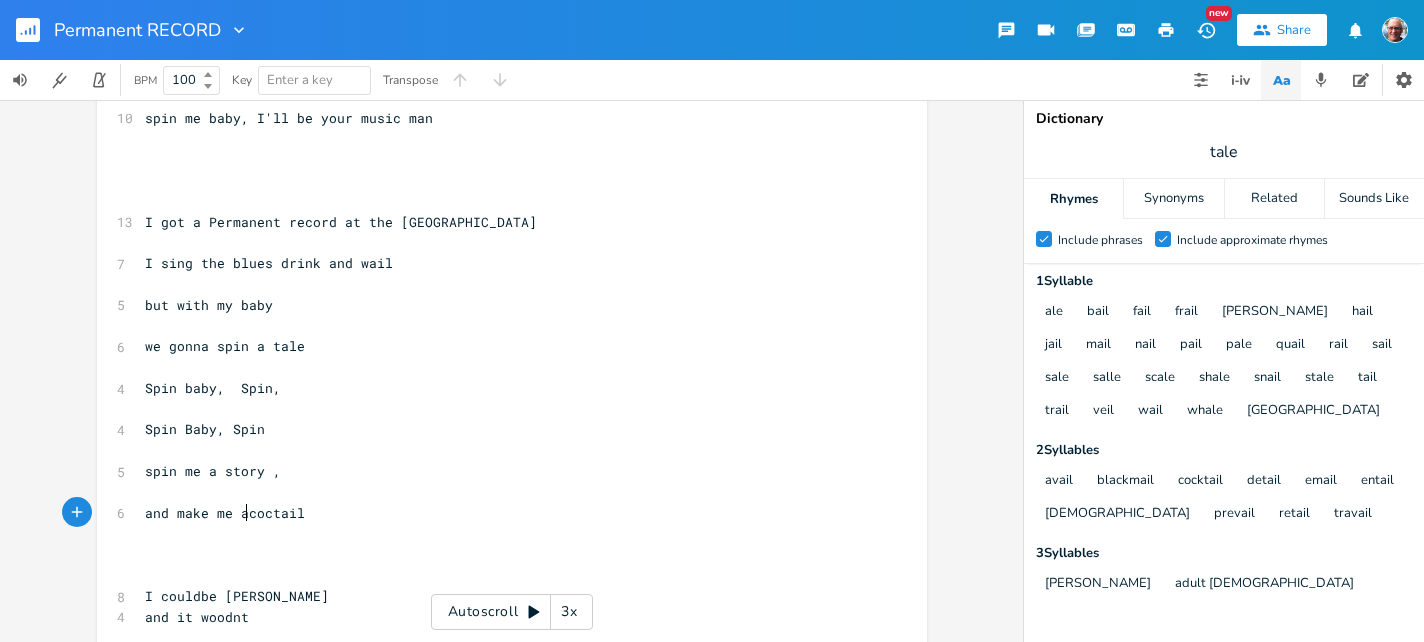 type on "a" 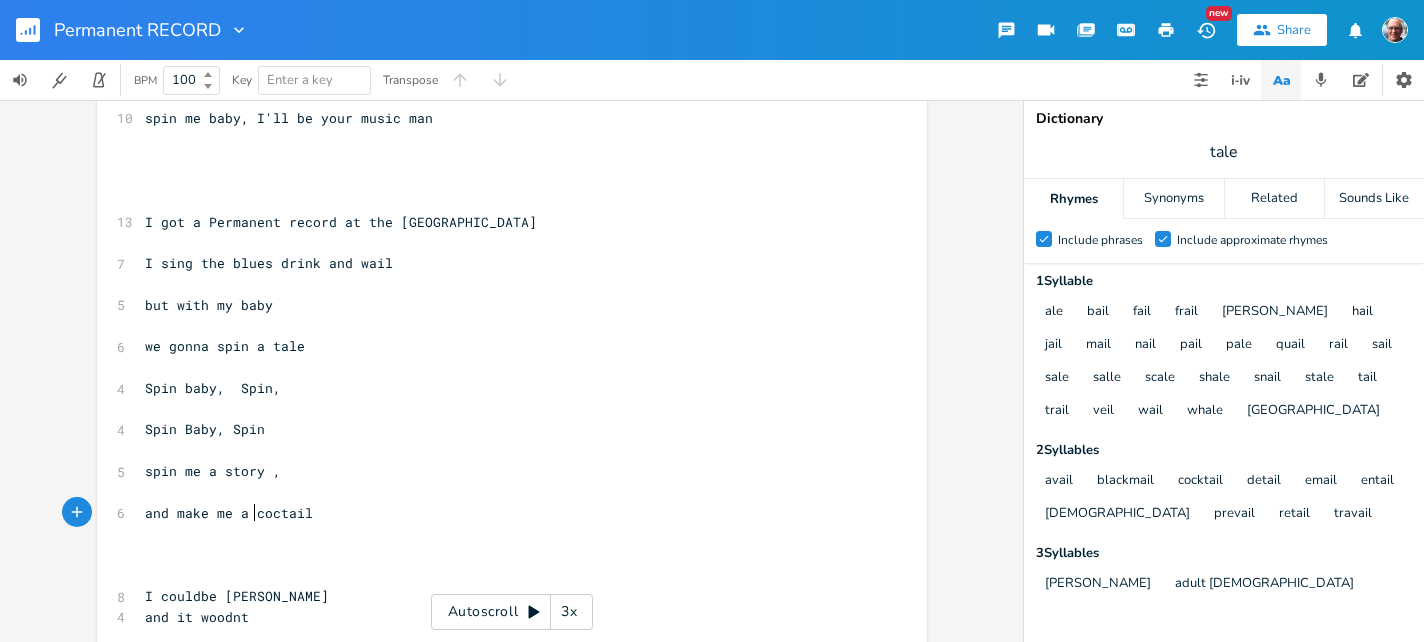 scroll, scrollTop: 0, scrollLeft: 17, axis: horizontal 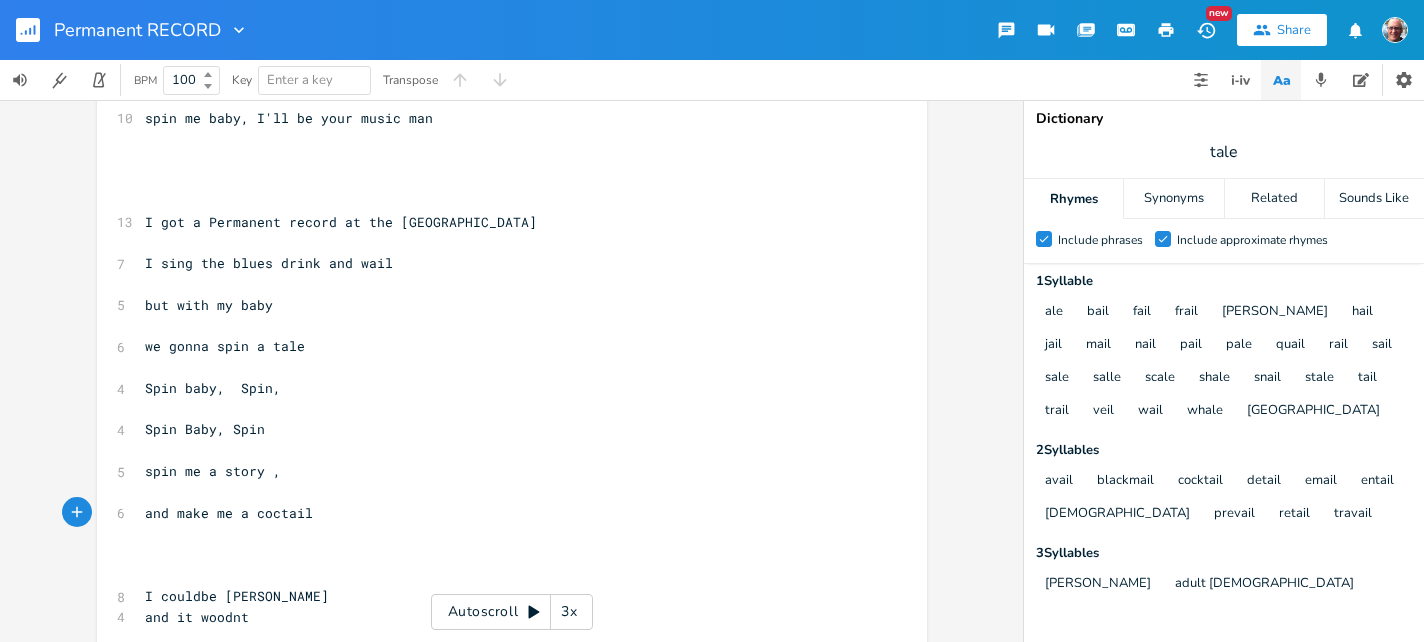 click on "and make me a coctail" at bounding box center (502, 513) 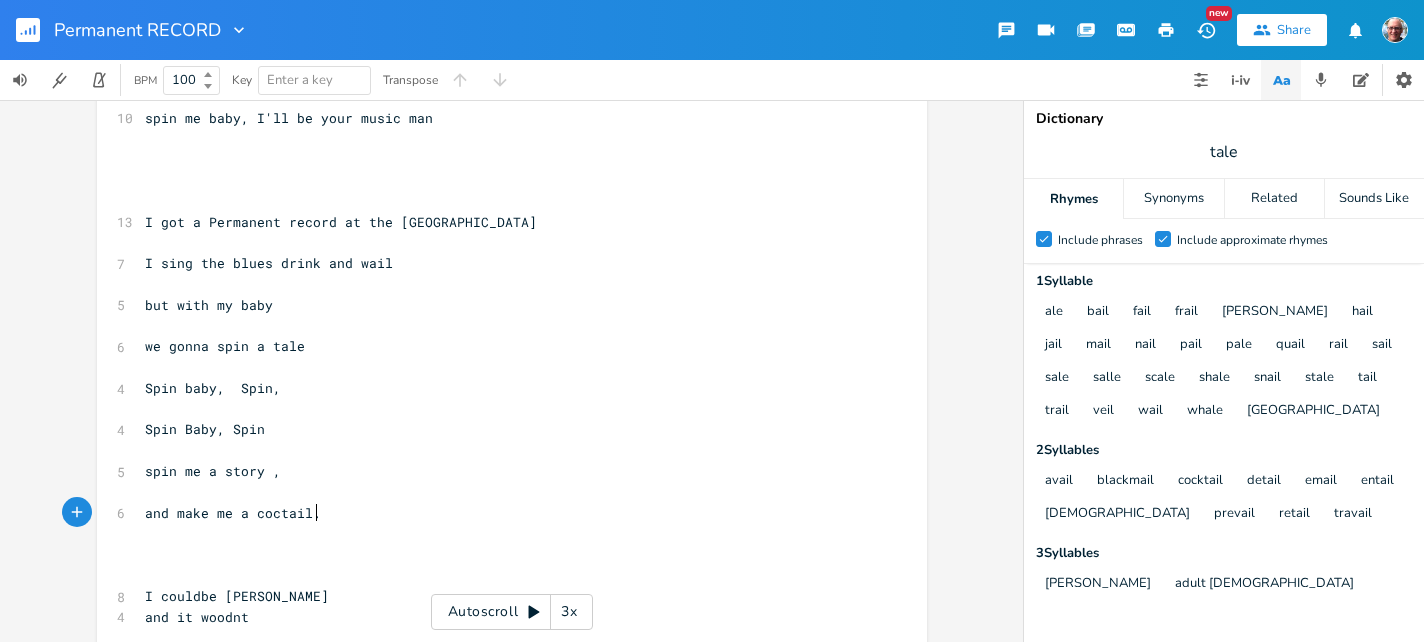scroll, scrollTop: 0, scrollLeft: 4, axis: horizontal 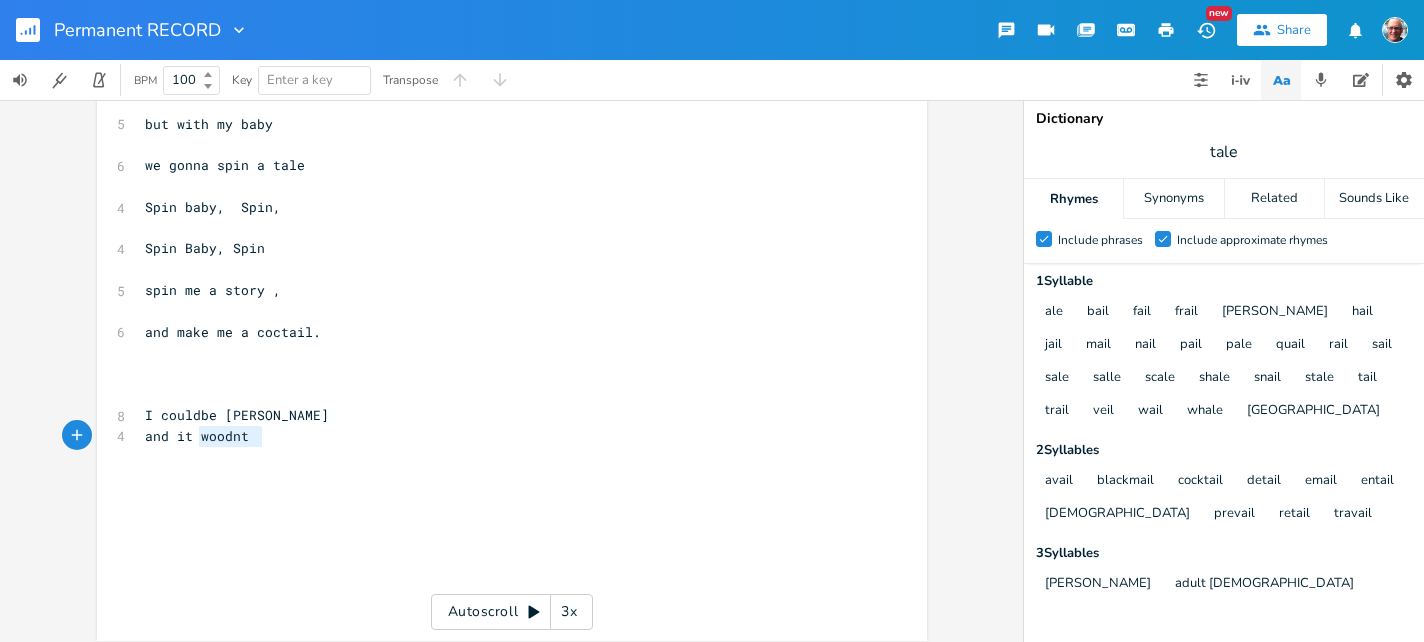 type on "I couldbe [PERSON_NAME]
and it woodnt" 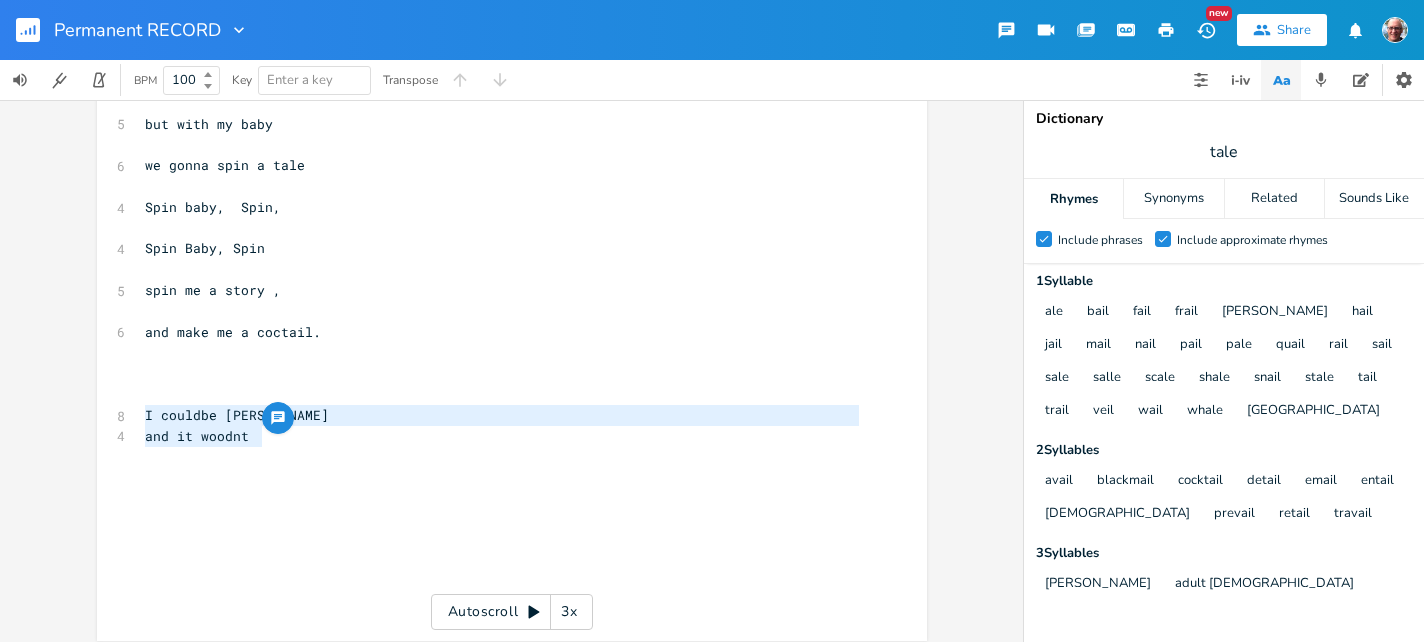 drag, startPoint x: 257, startPoint y: 439, endPoint x: 91, endPoint y: 403, distance: 169.85876 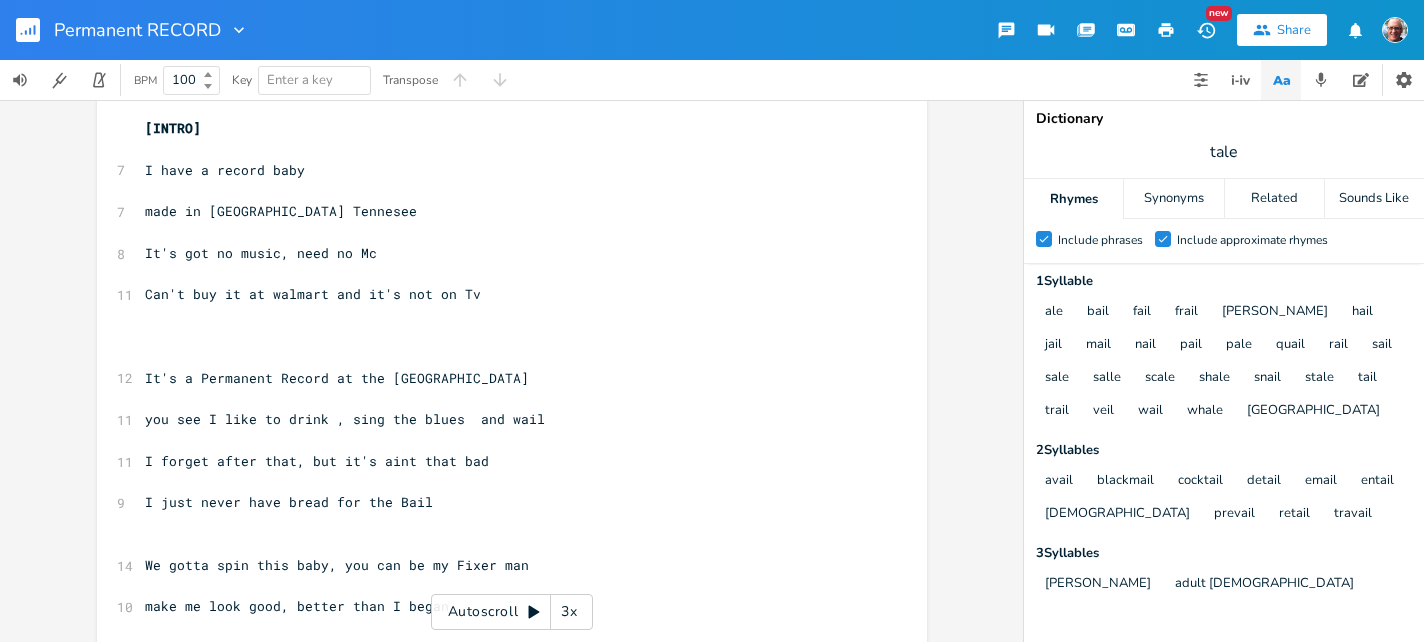 scroll, scrollTop: 0, scrollLeft: 0, axis: both 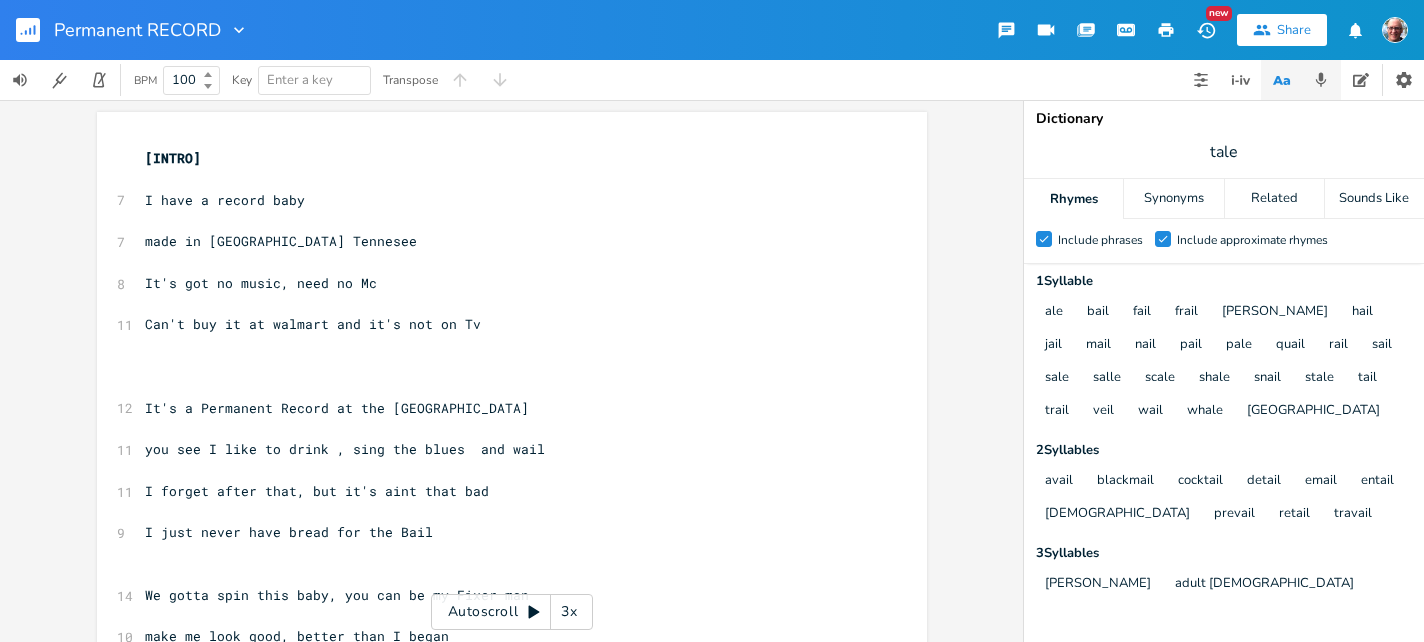 click 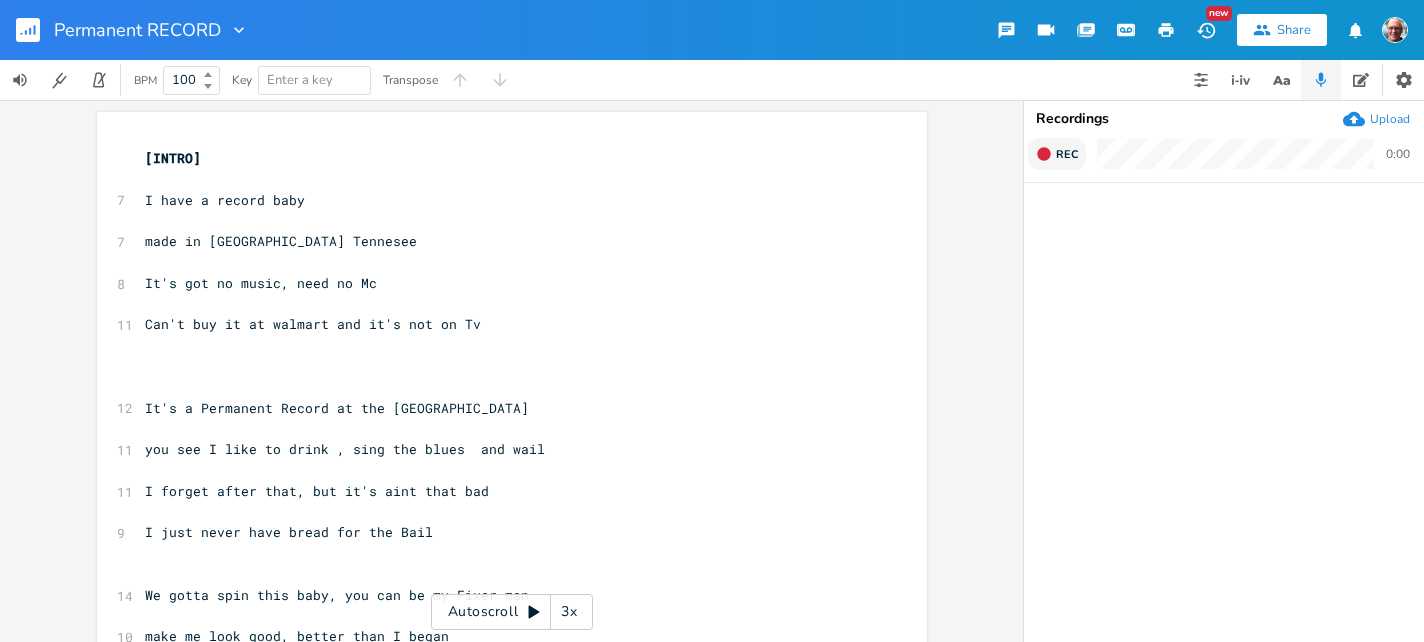 click 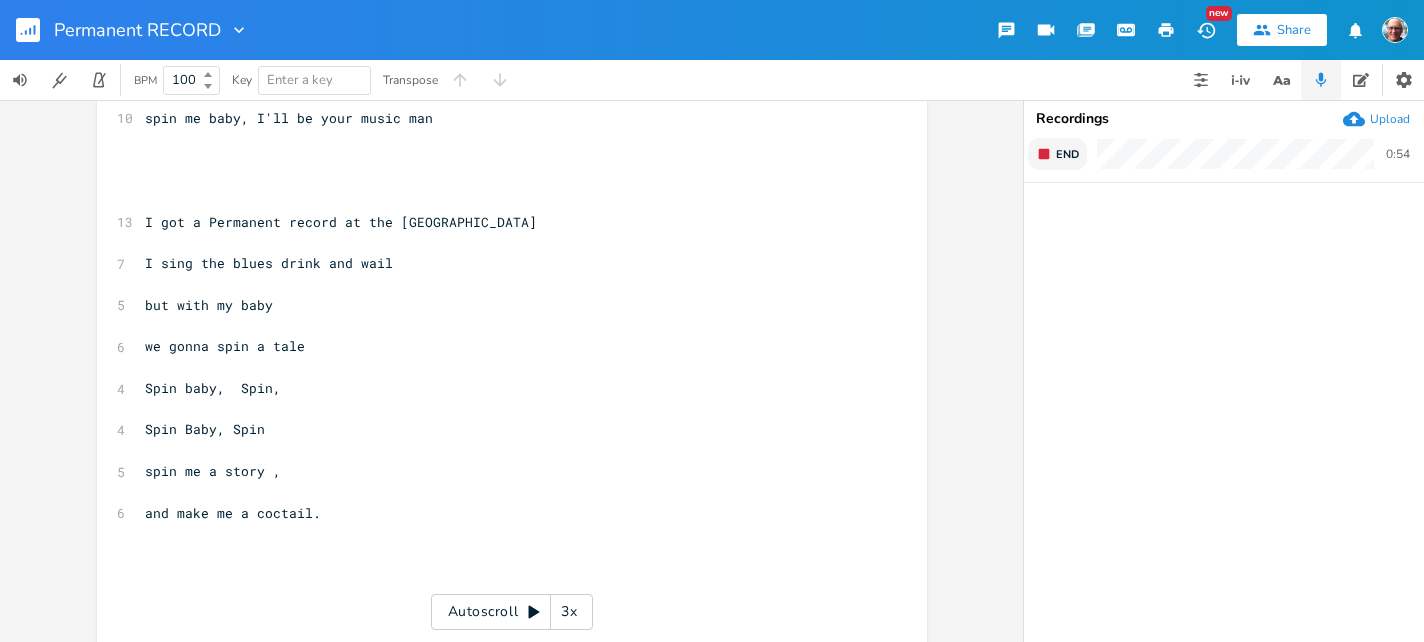 scroll, scrollTop: 609, scrollLeft: 0, axis: vertical 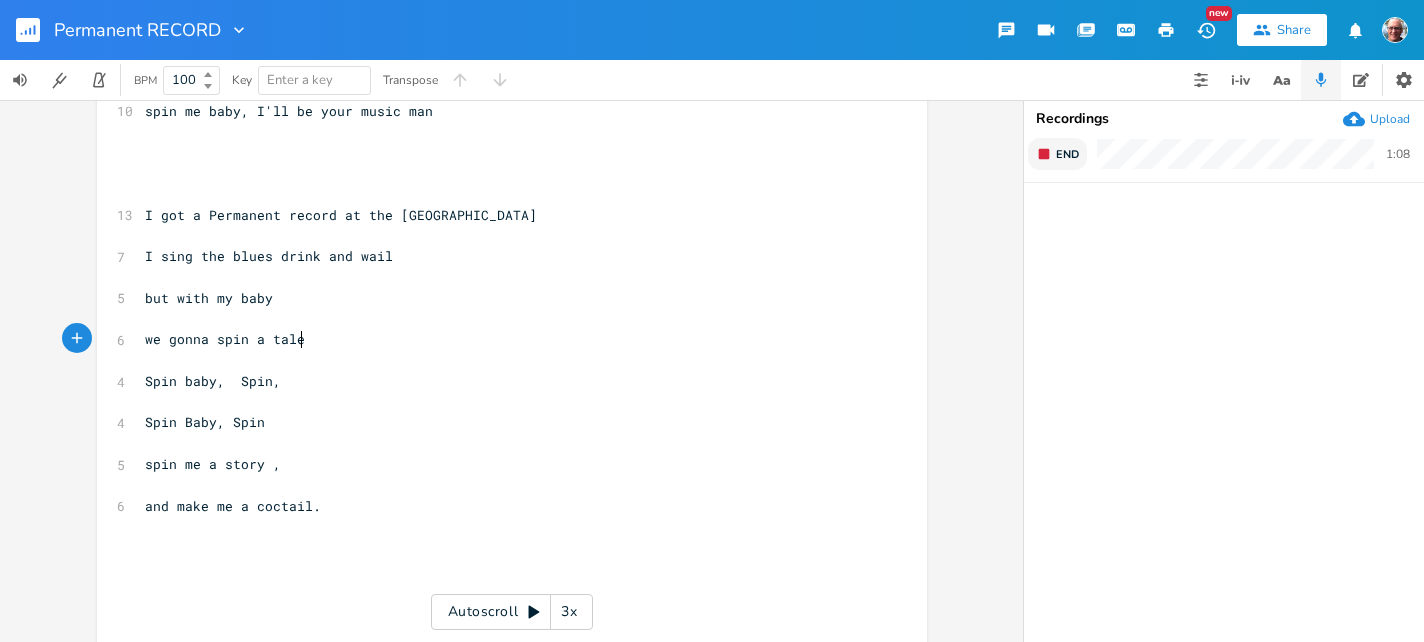 click on "we gonna spin a tale" at bounding box center [502, 339] 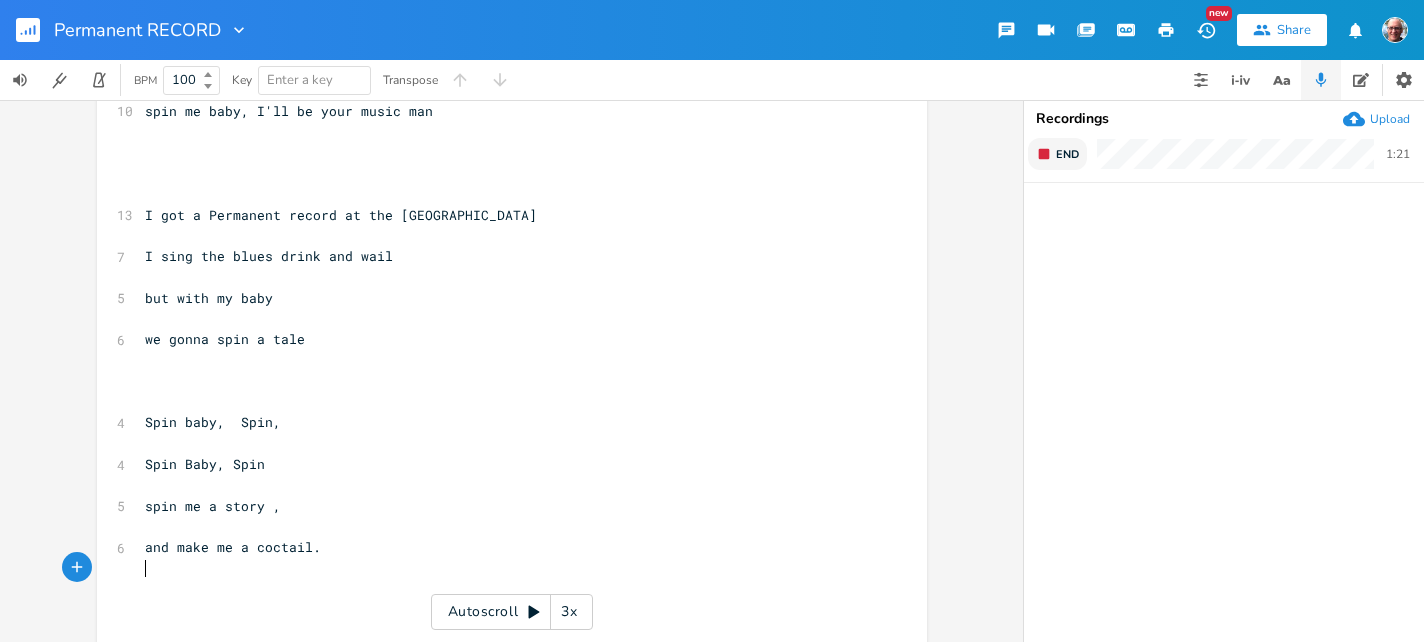click on "​" at bounding box center (502, 568) 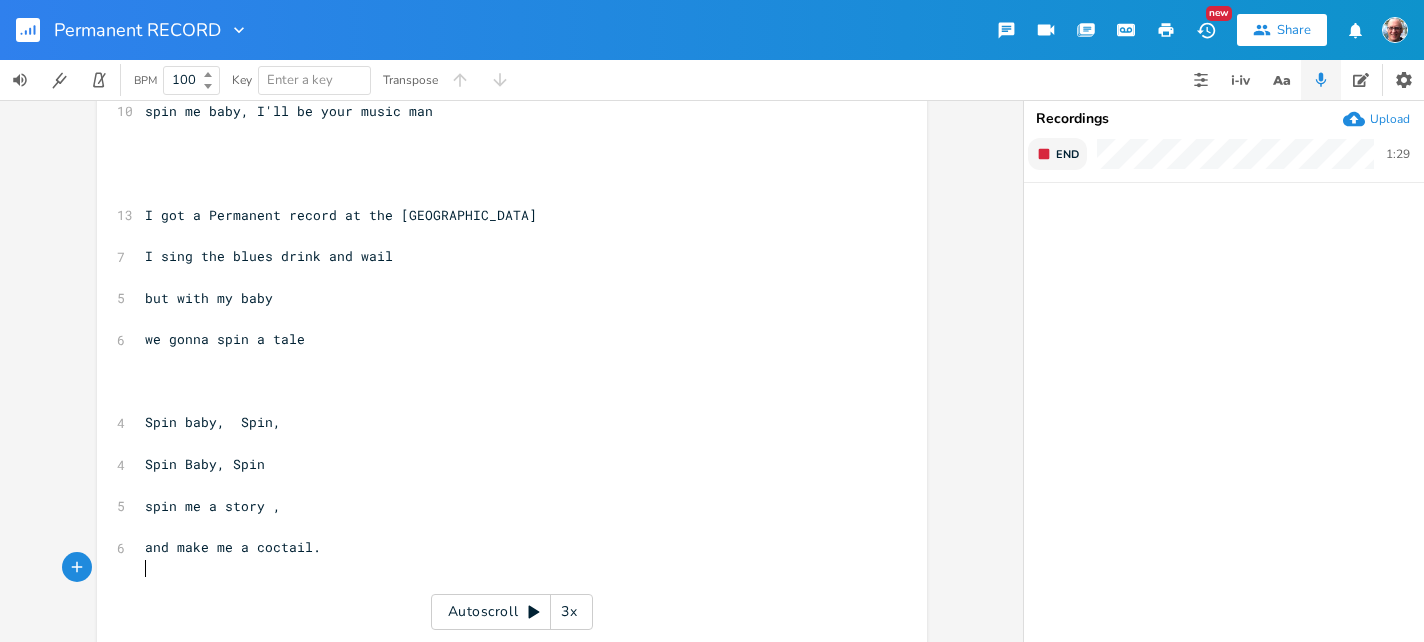 click on "End" at bounding box center (1057, 154) 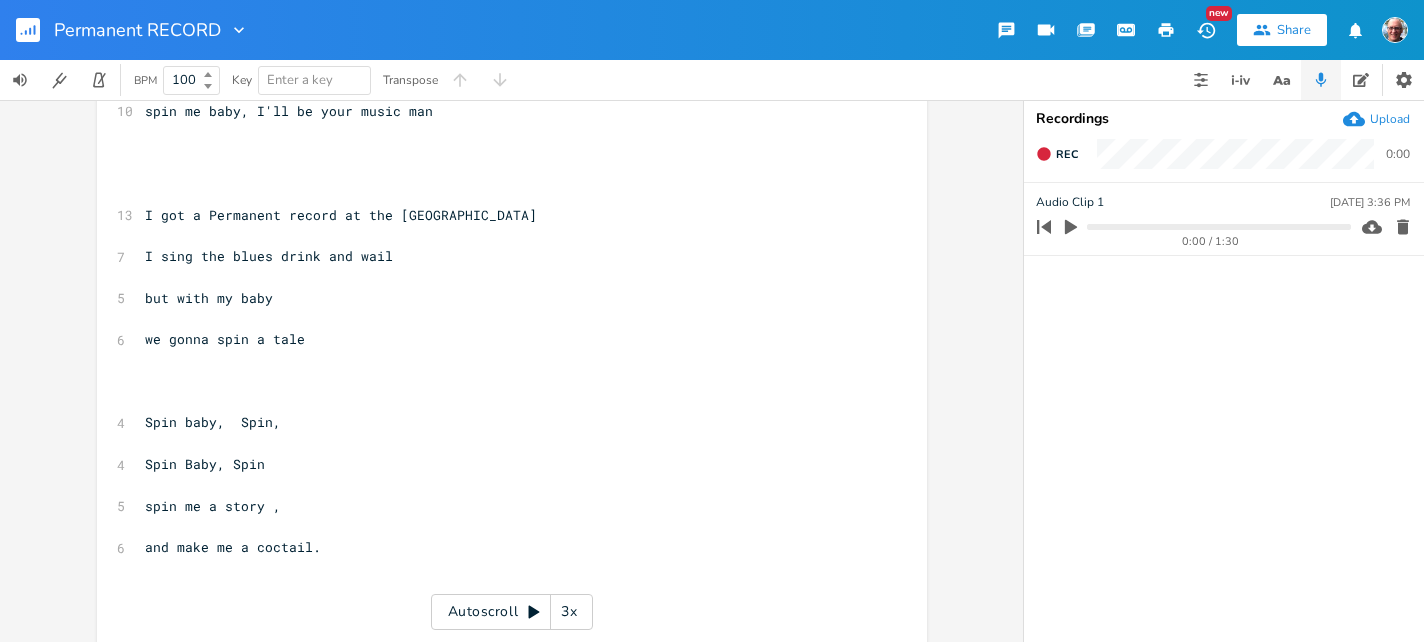 click on "Audio Clip [DATE] 3:36 PM 0:00 / 1:30" at bounding box center [1224, 412] 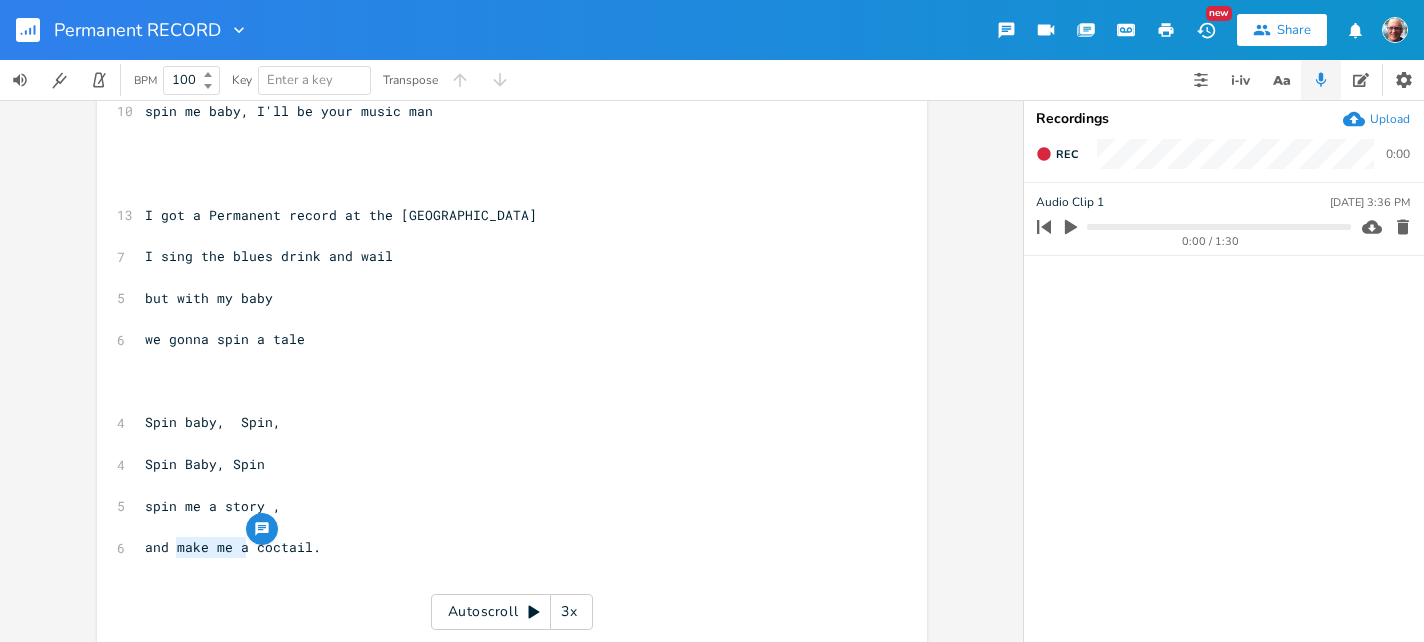 drag, startPoint x: 240, startPoint y: 547, endPoint x: 171, endPoint y: 546, distance: 69.00725 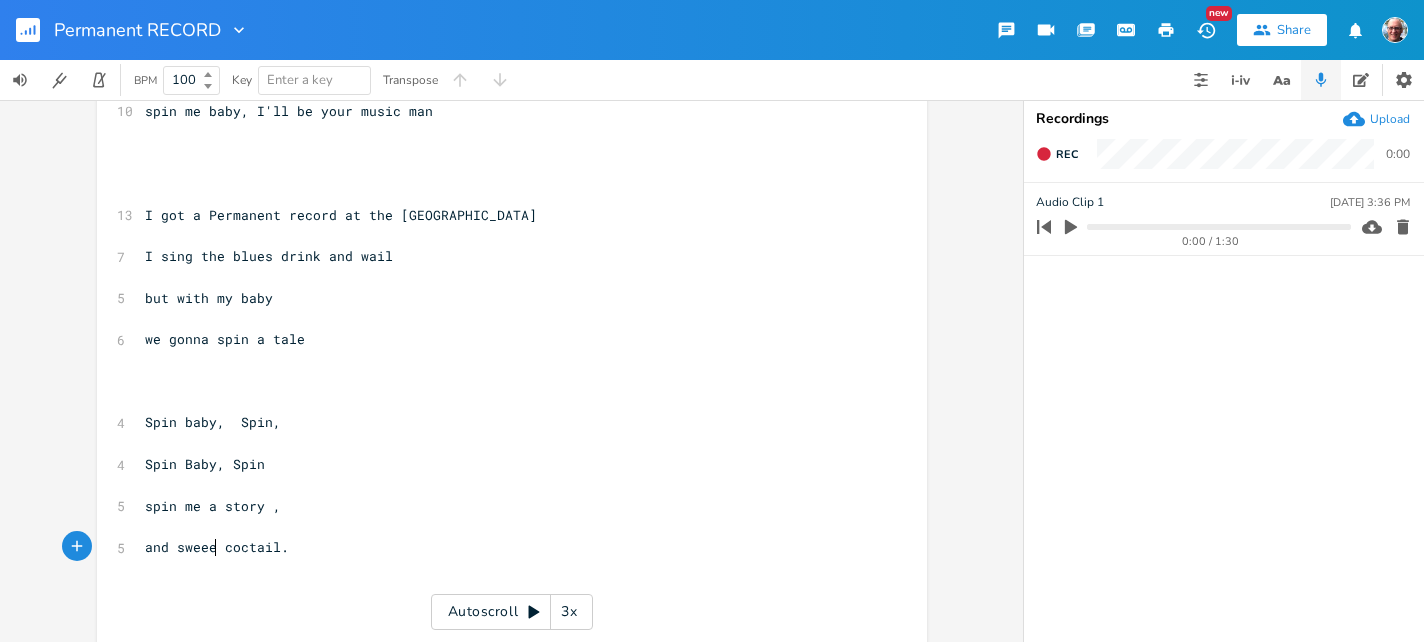 type on "sweeen" 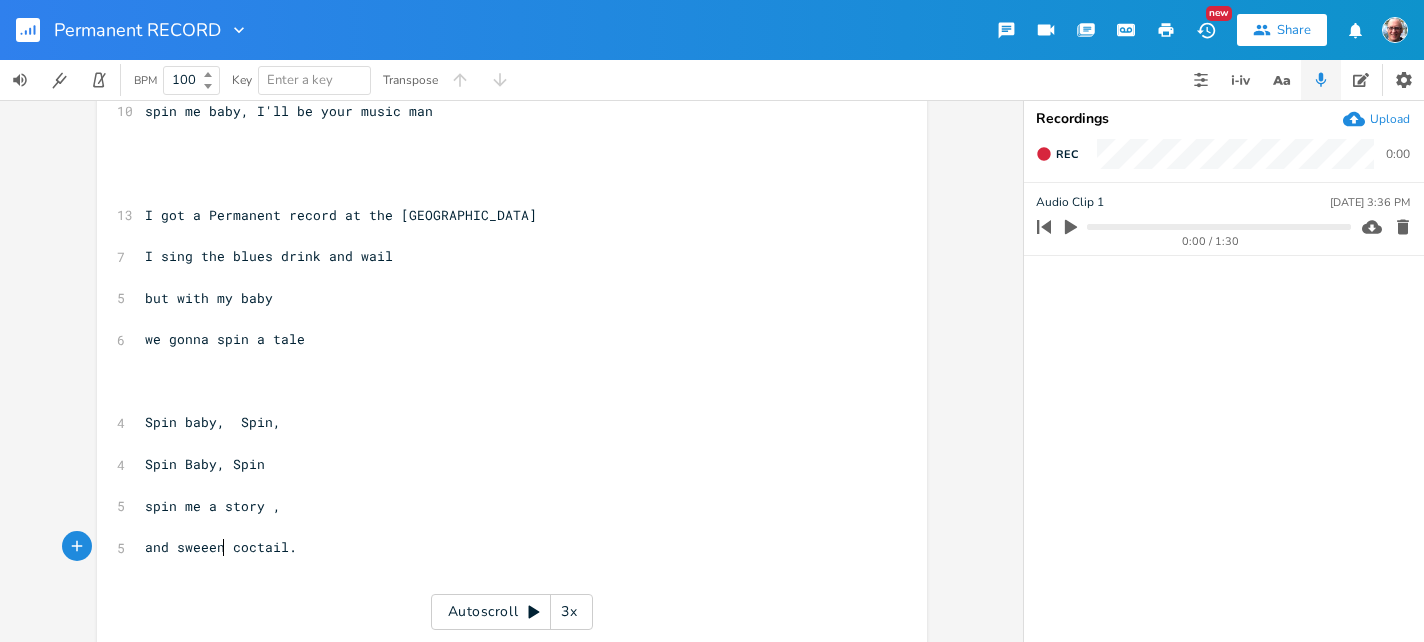 scroll, scrollTop: 0, scrollLeft: 59, axis: horizontal 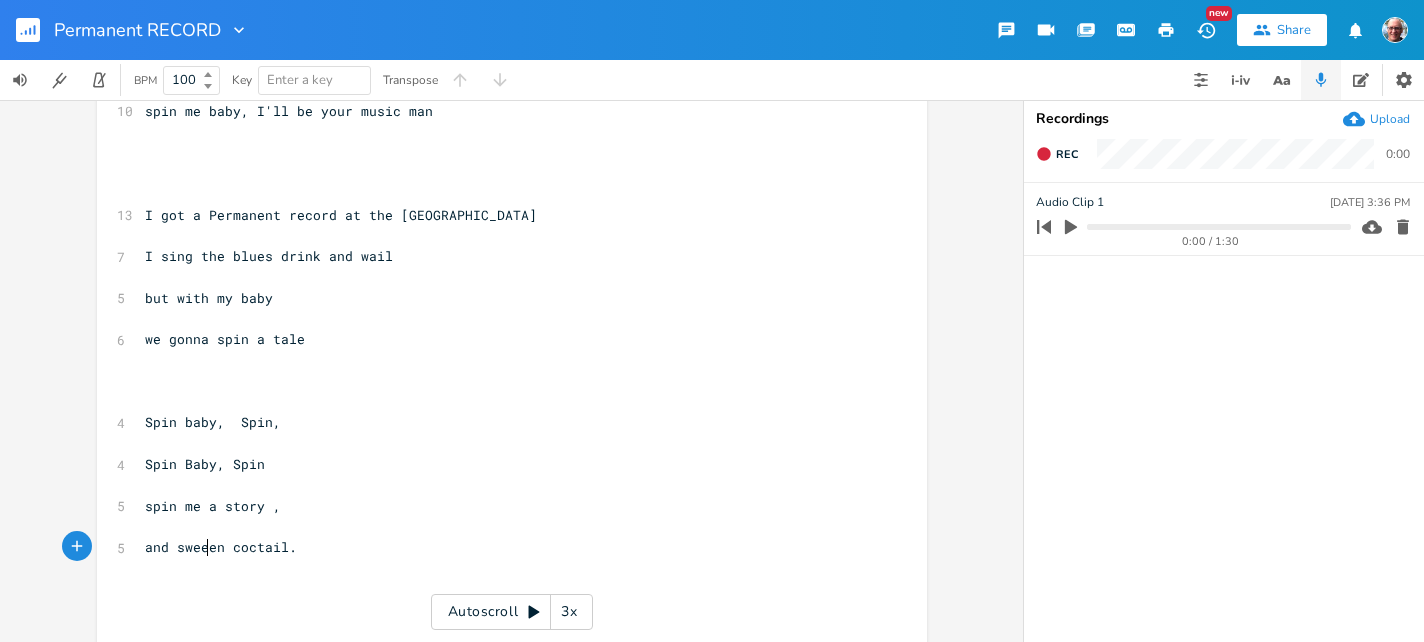 click on "and sweeen coctail." at bounding box center [221, 547] 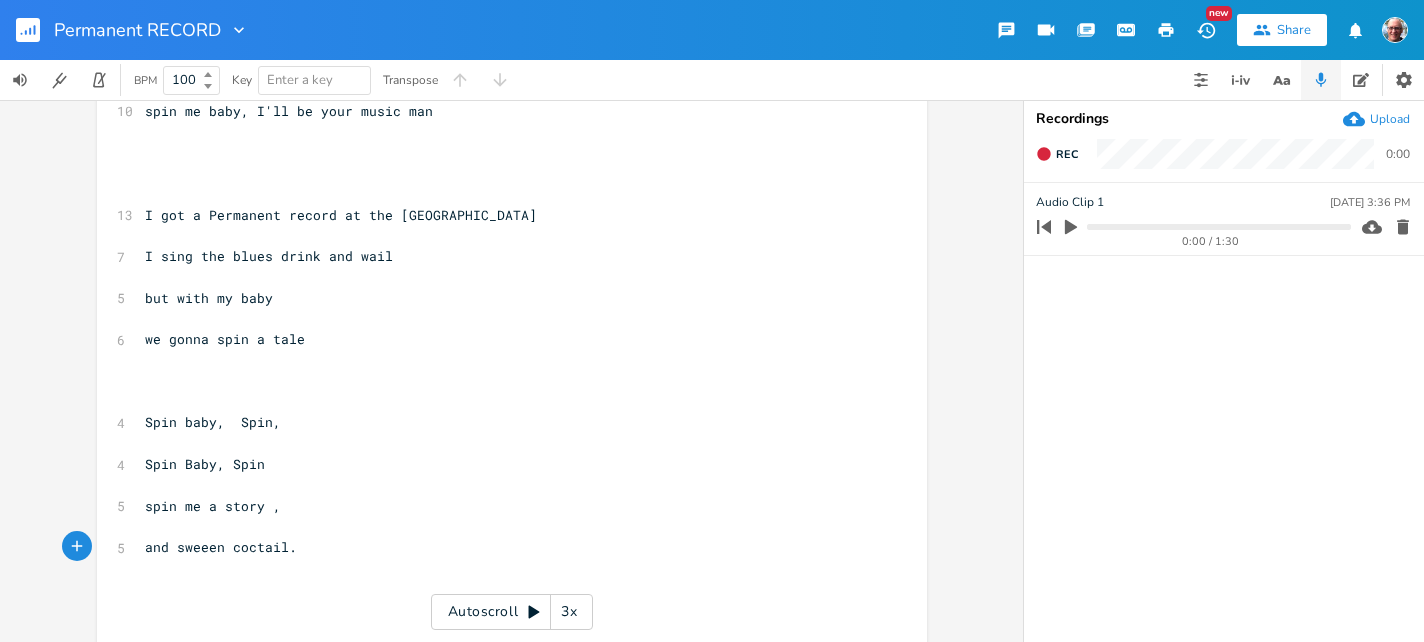 type on "t" 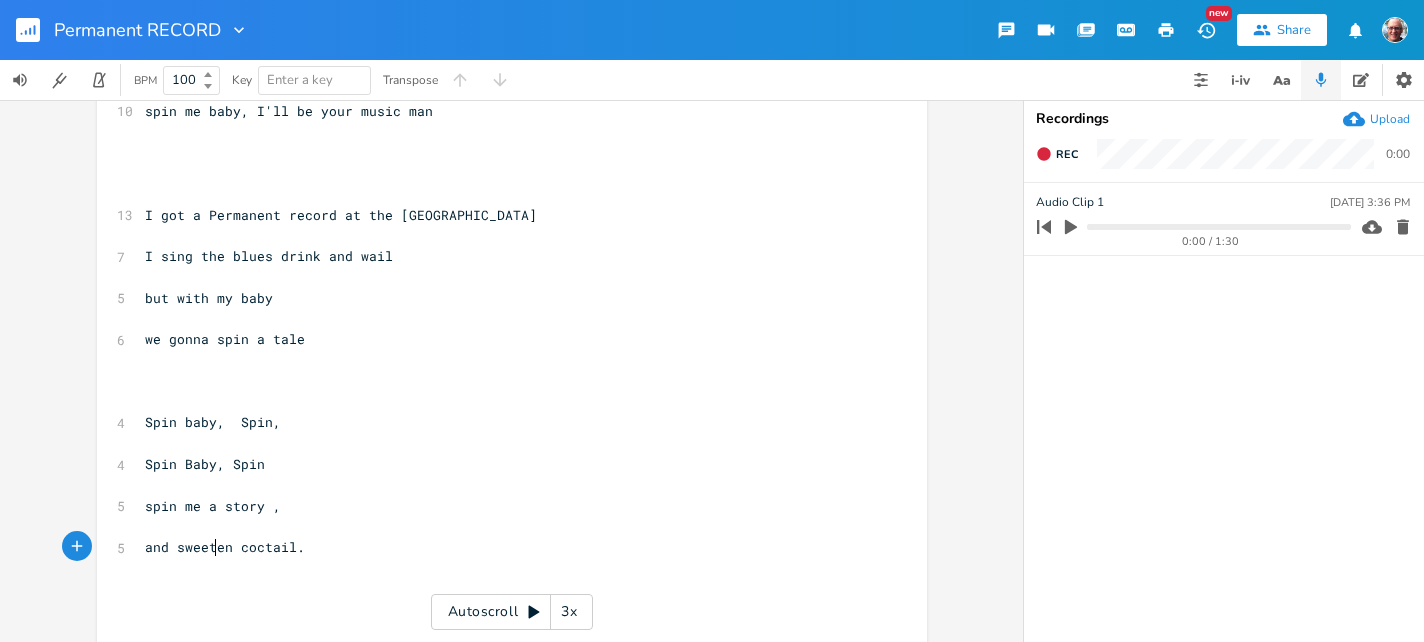 scroll, scrollTop: 0, scrollLeft: 6, axis: horizontal 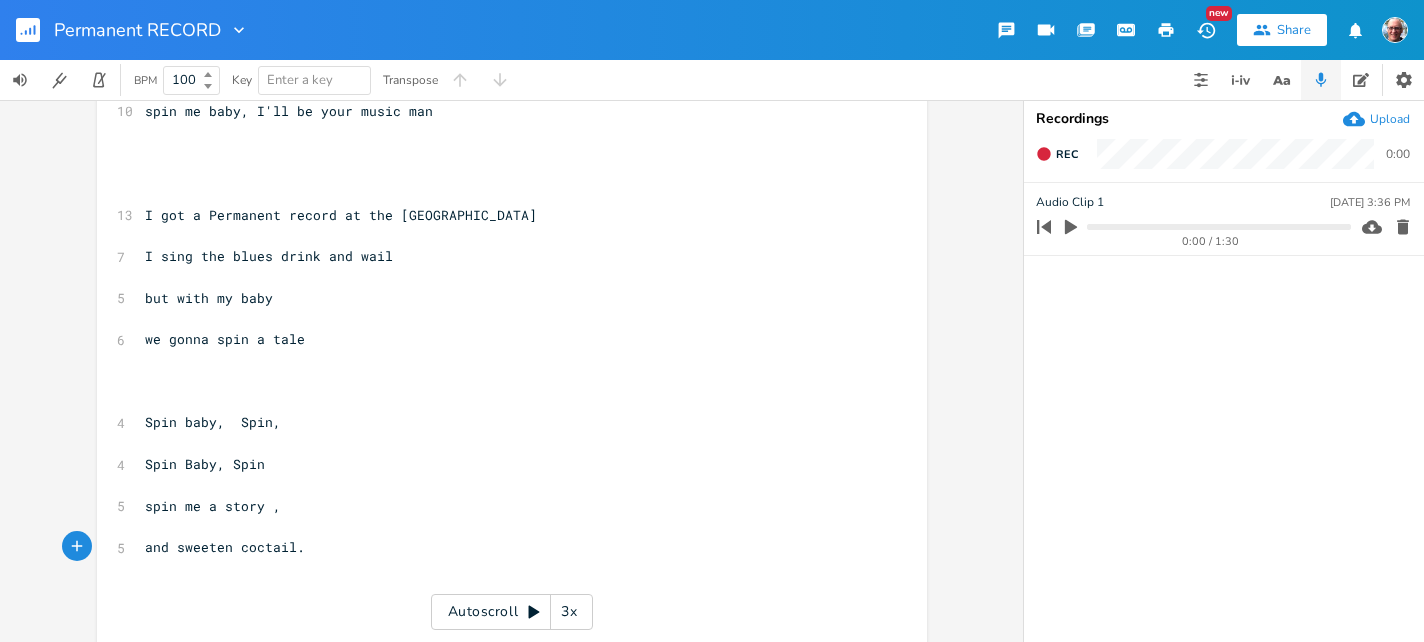 click on "and sweeten coctail." at bounding box center [225, 547] 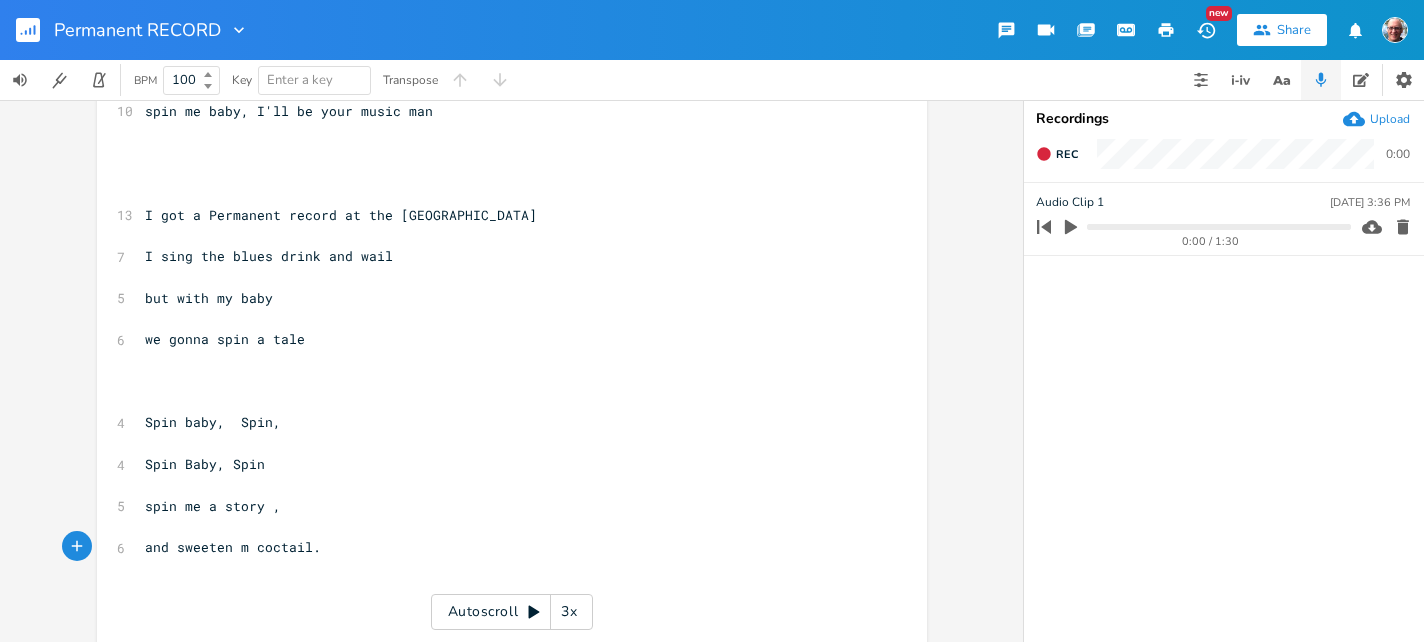 type on "my" 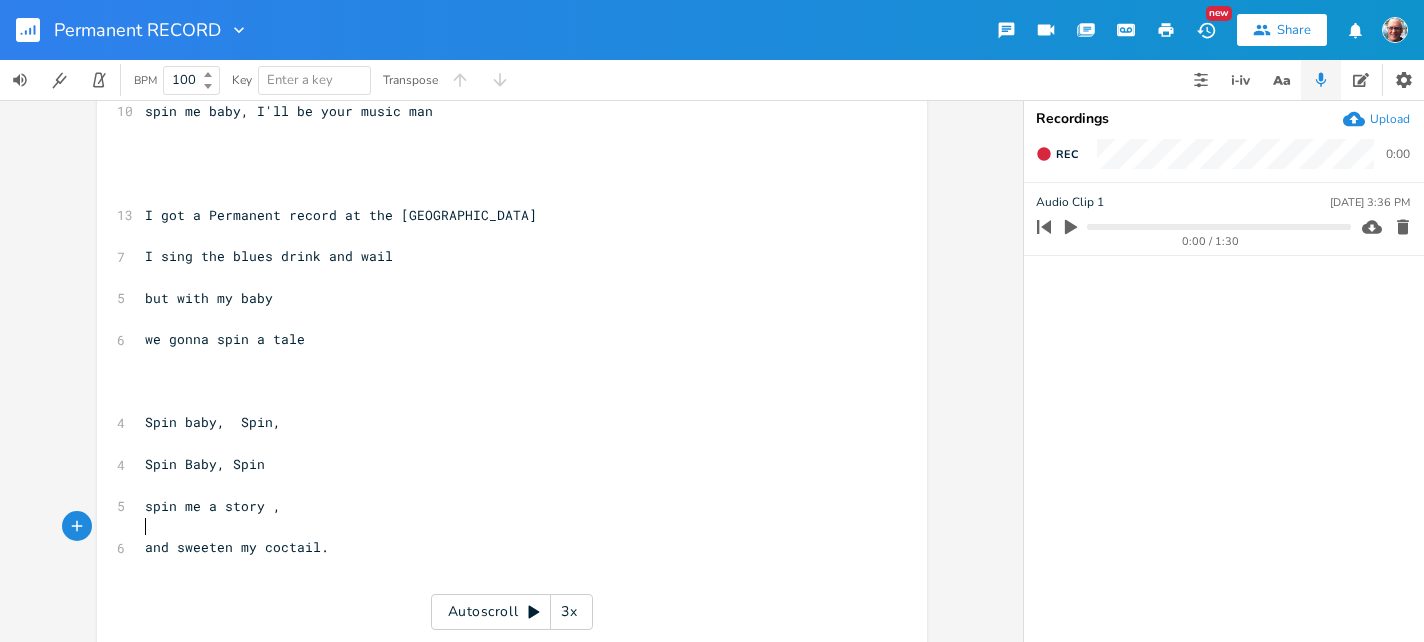 click on "​" at bounding box center (502, 526) 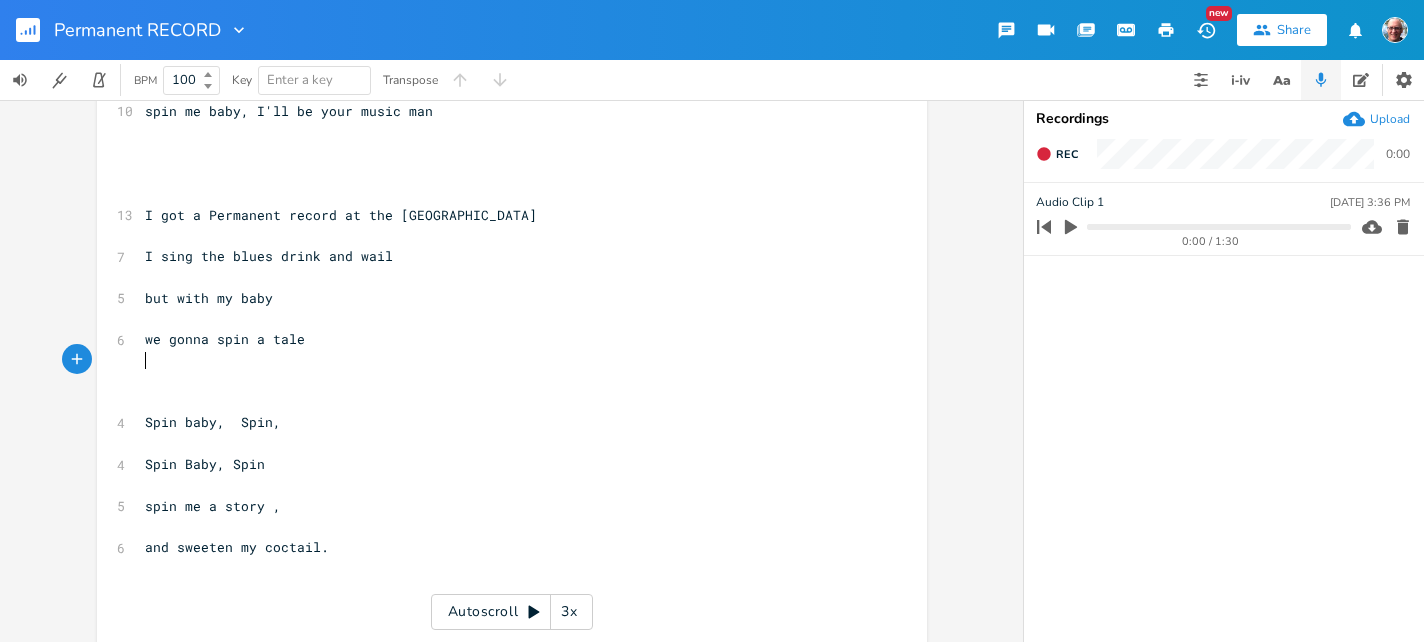 click on "​" at bounding box center [502, 360] 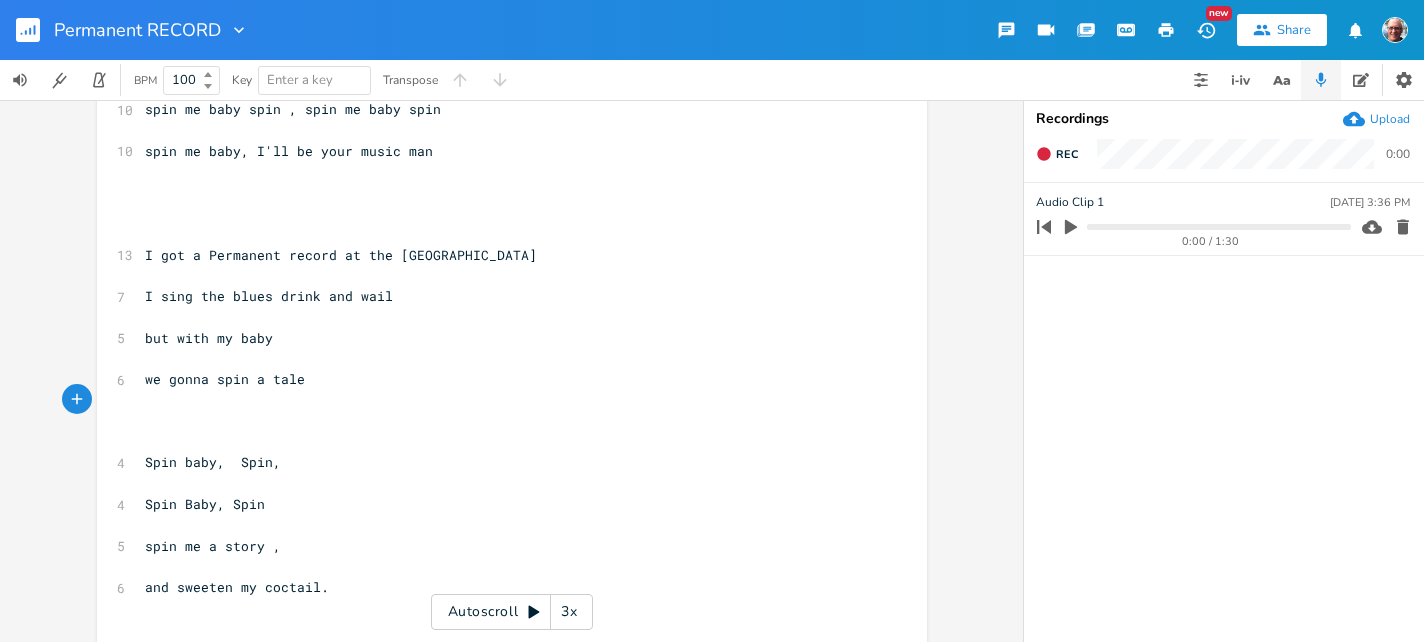 scroll, scrollTop: 613, scrollLeft: 0, axis: vertical 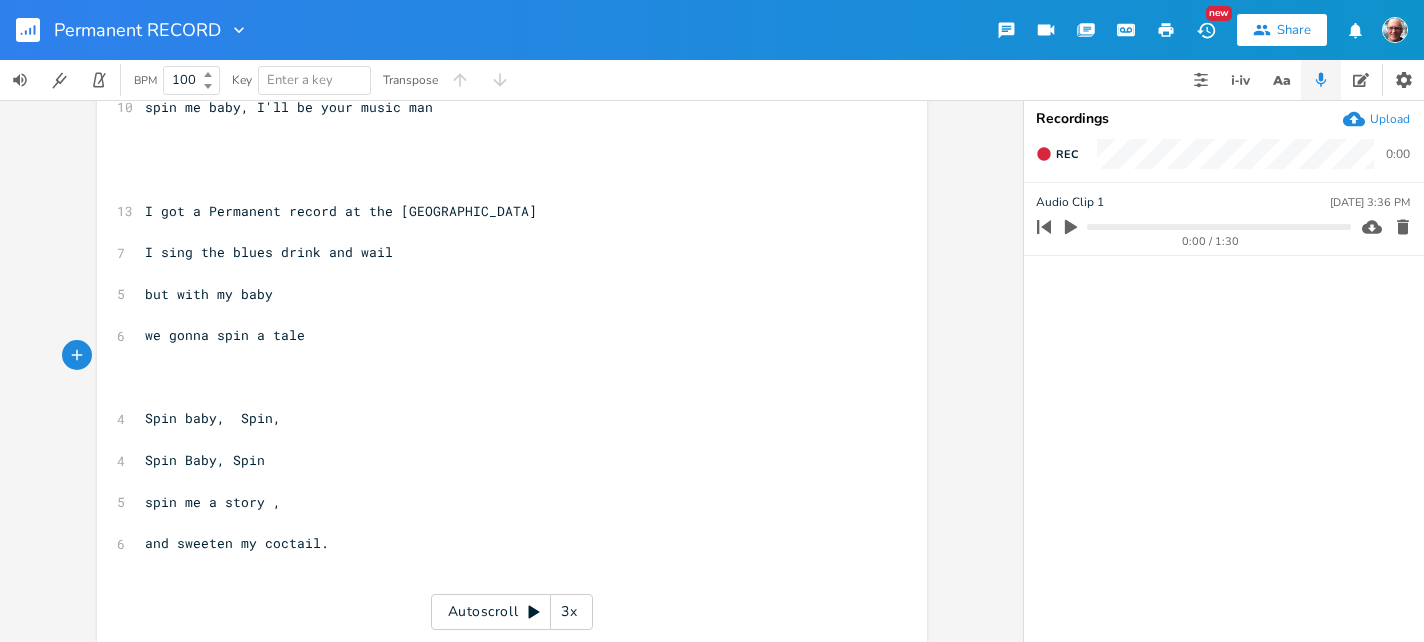 click on "I sing the blues drink and wail" at bounding box center [269, 252] 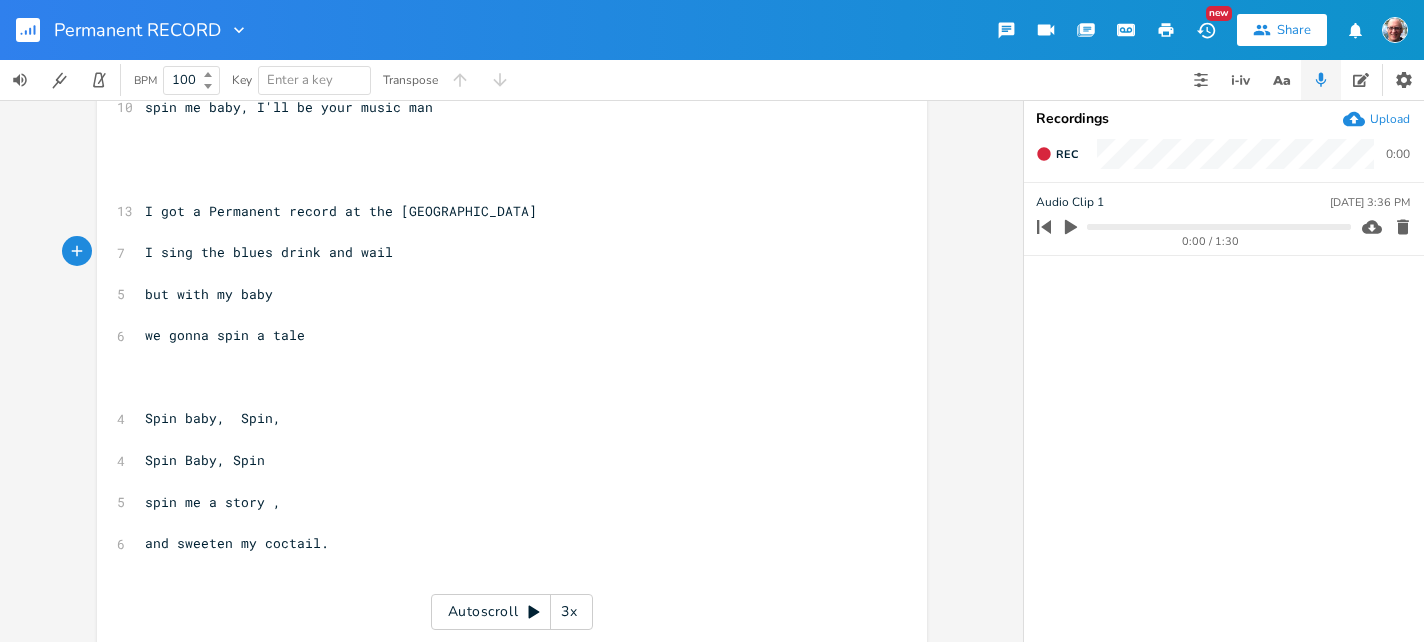 type on "," 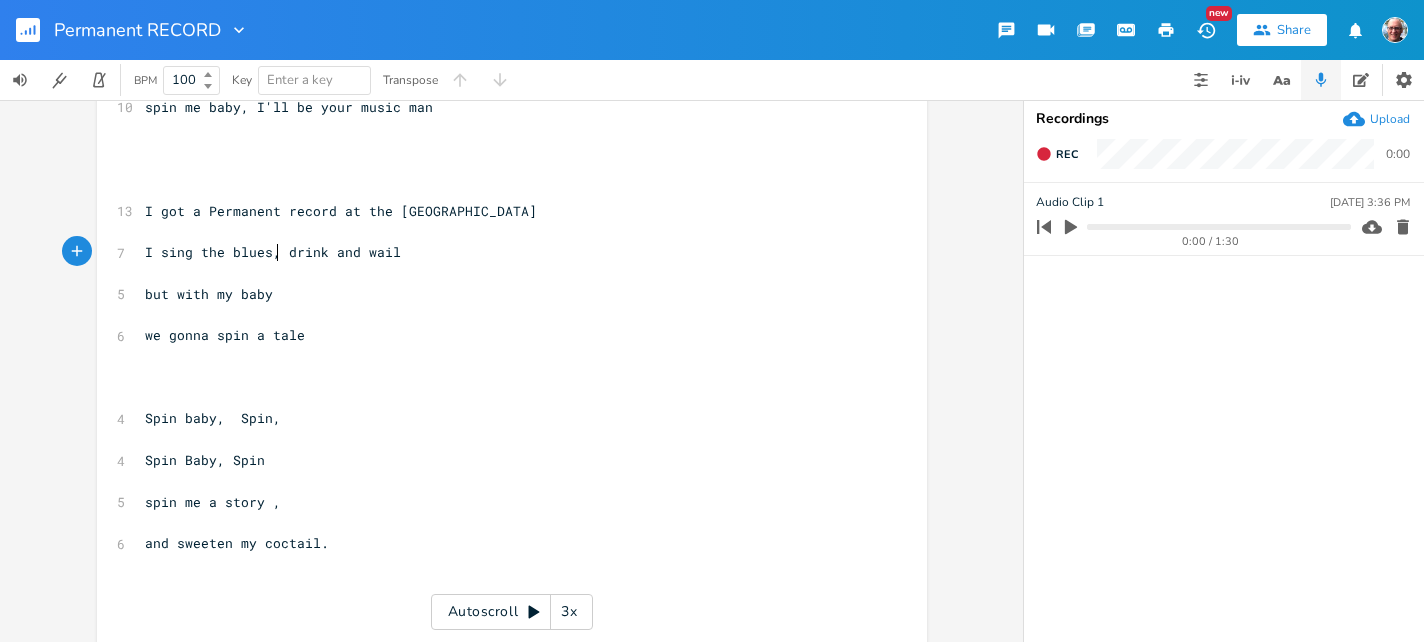 scroll, scrollTop: 0, scrollLeft: 4, axis: horizontal 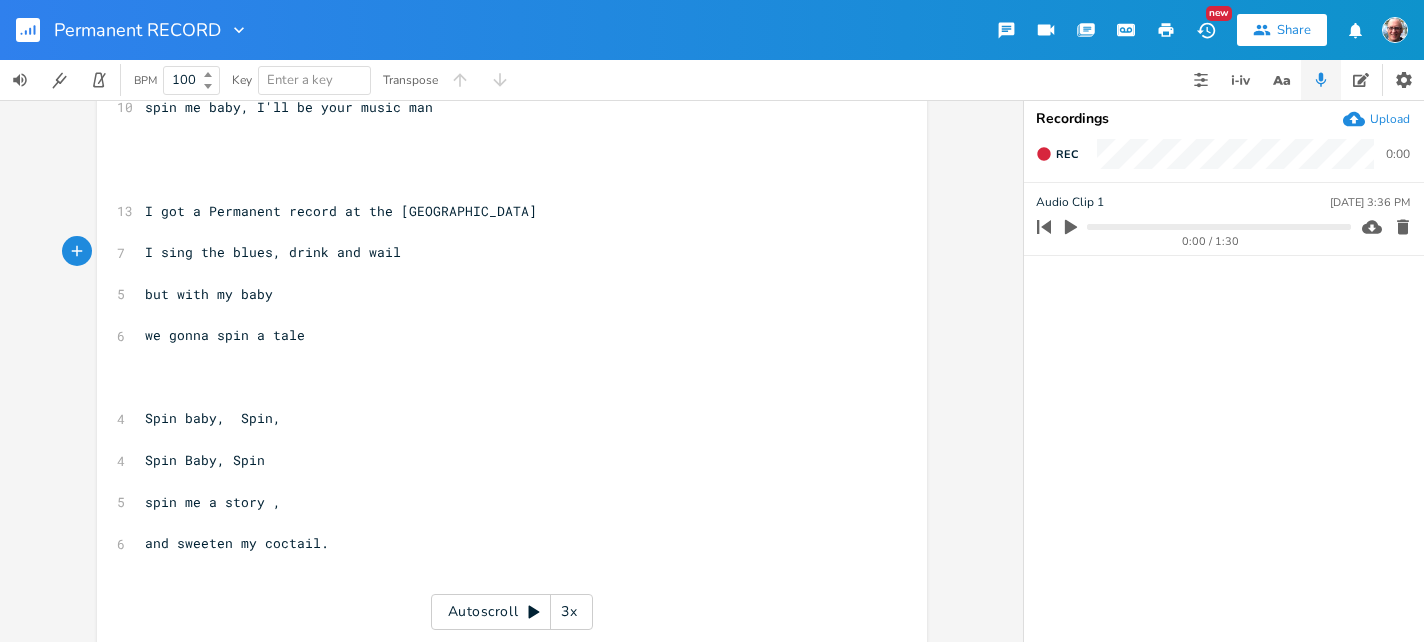 click on "we gonna spin a tale" at bounding box center (502, 335) 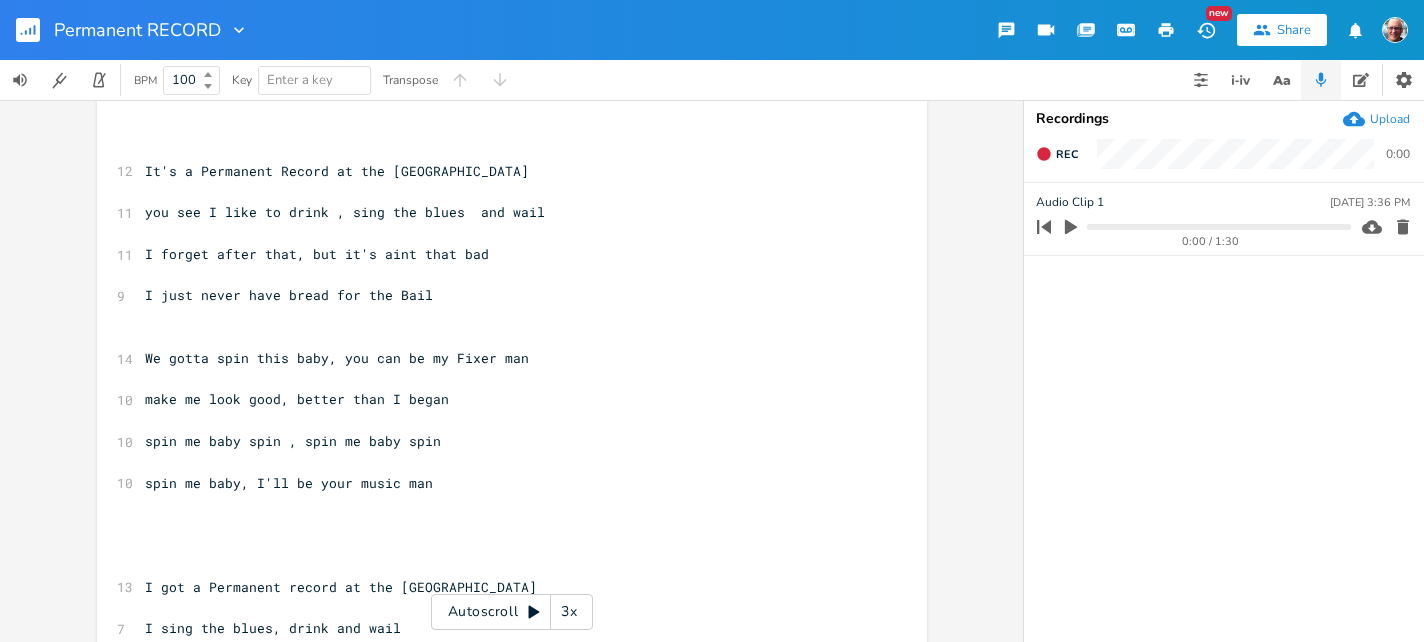 scroll, scrollTop: 235, scrollLeft: 0, axis: vertical 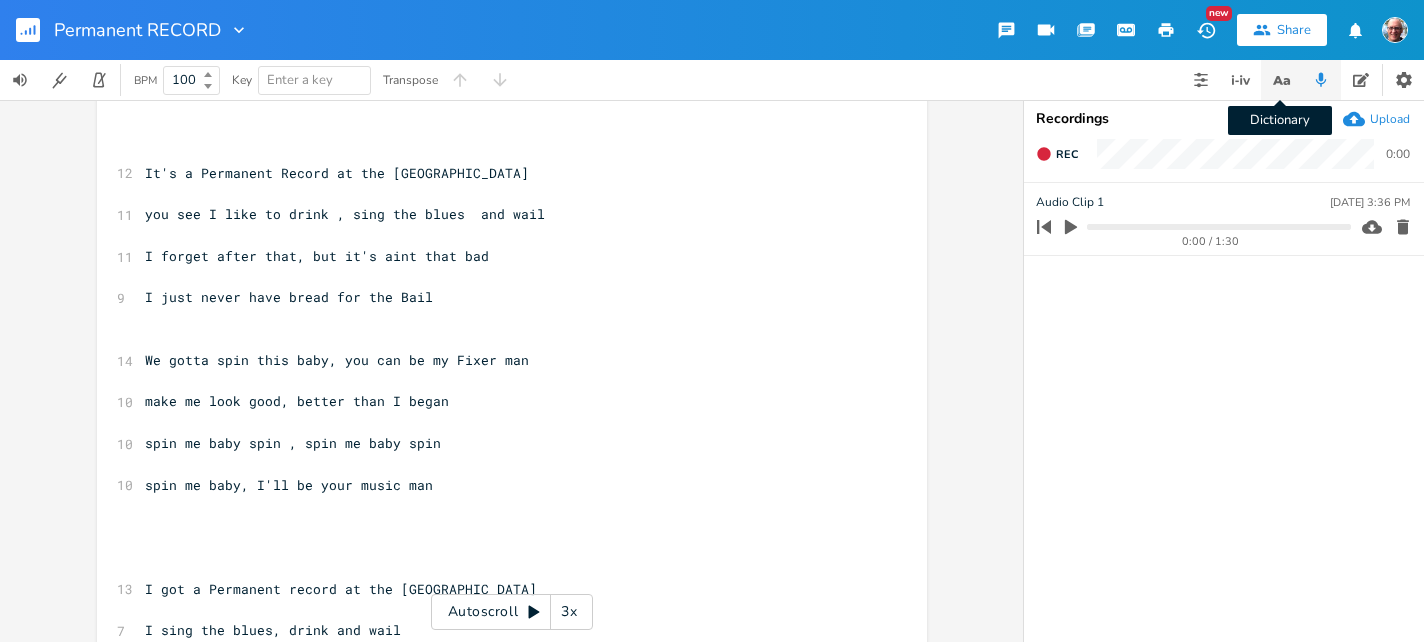 type 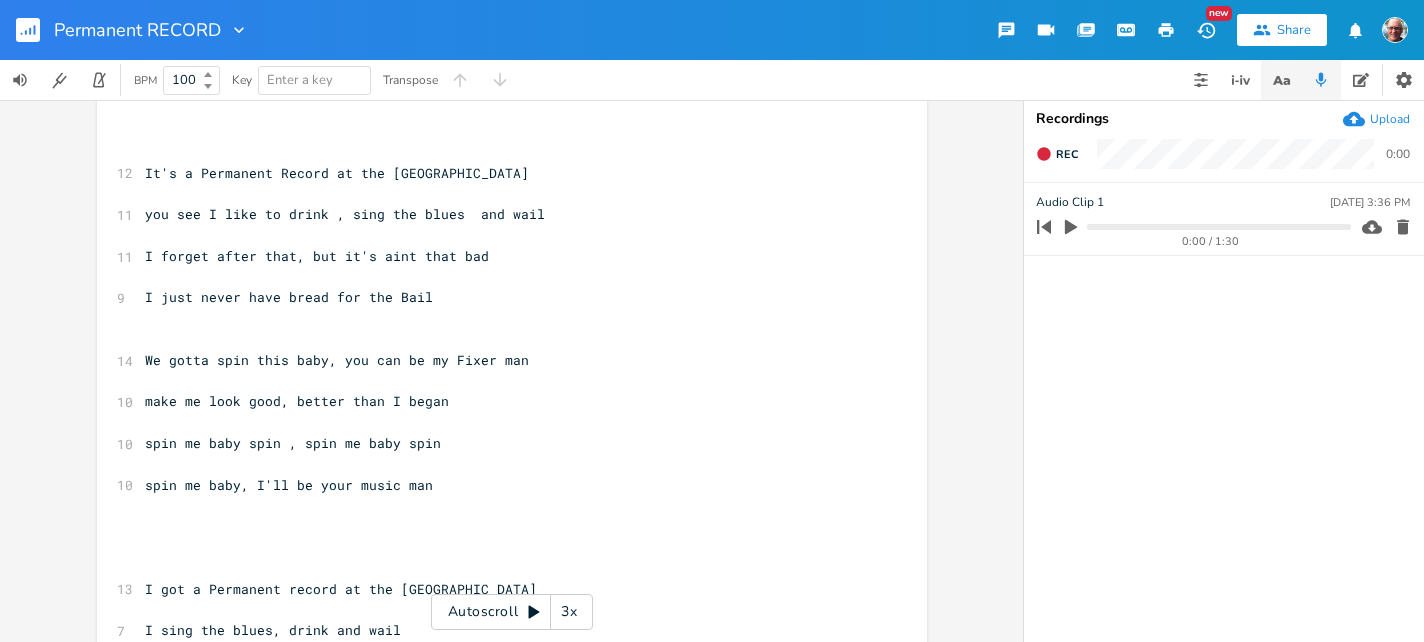 click 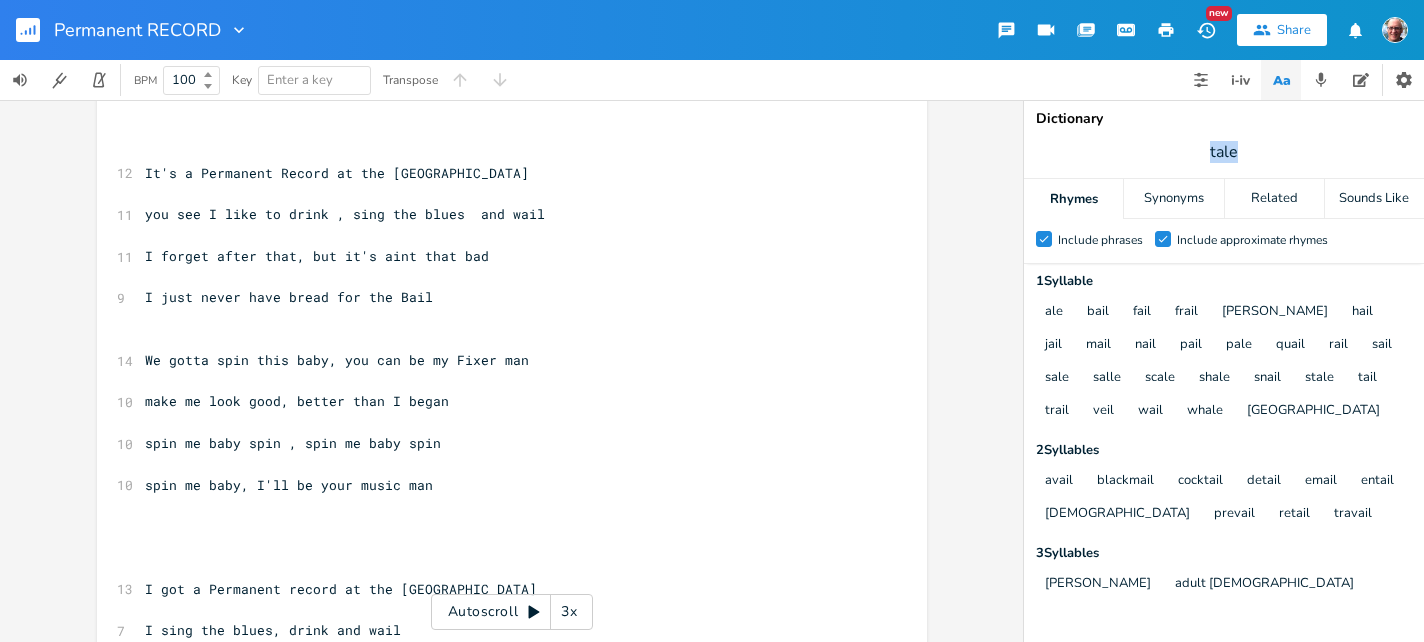 drag, startPoint x: 1244, startPoint y: 147, endPoint x: 1177, endPoint y: 136, distance: 67.89698 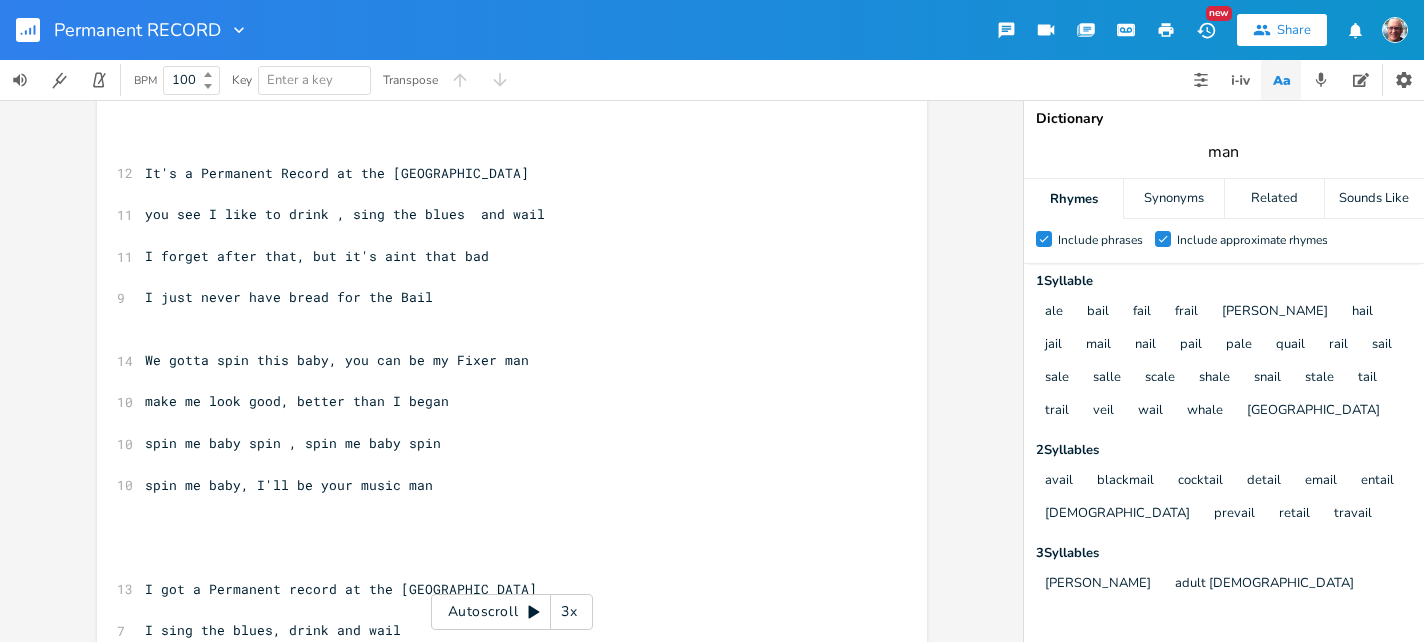 type on "man" 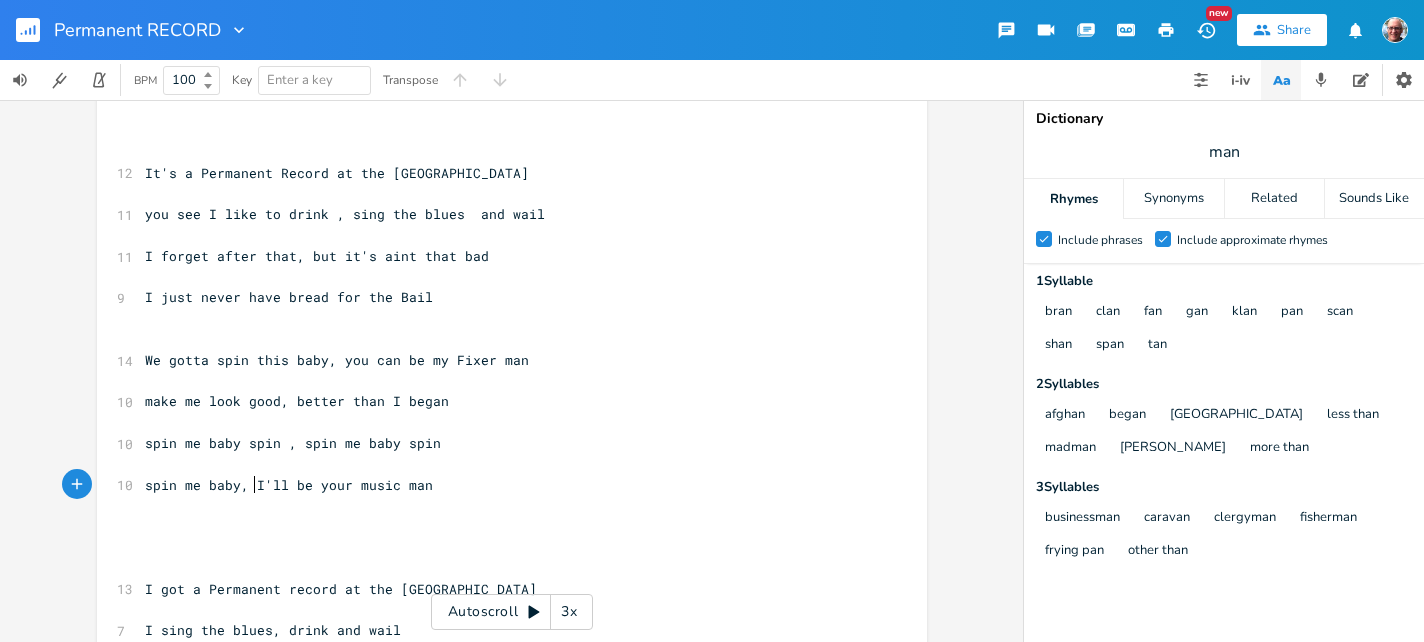 scroll, scrollTop: 0, scrollLeft: 0, axis: both 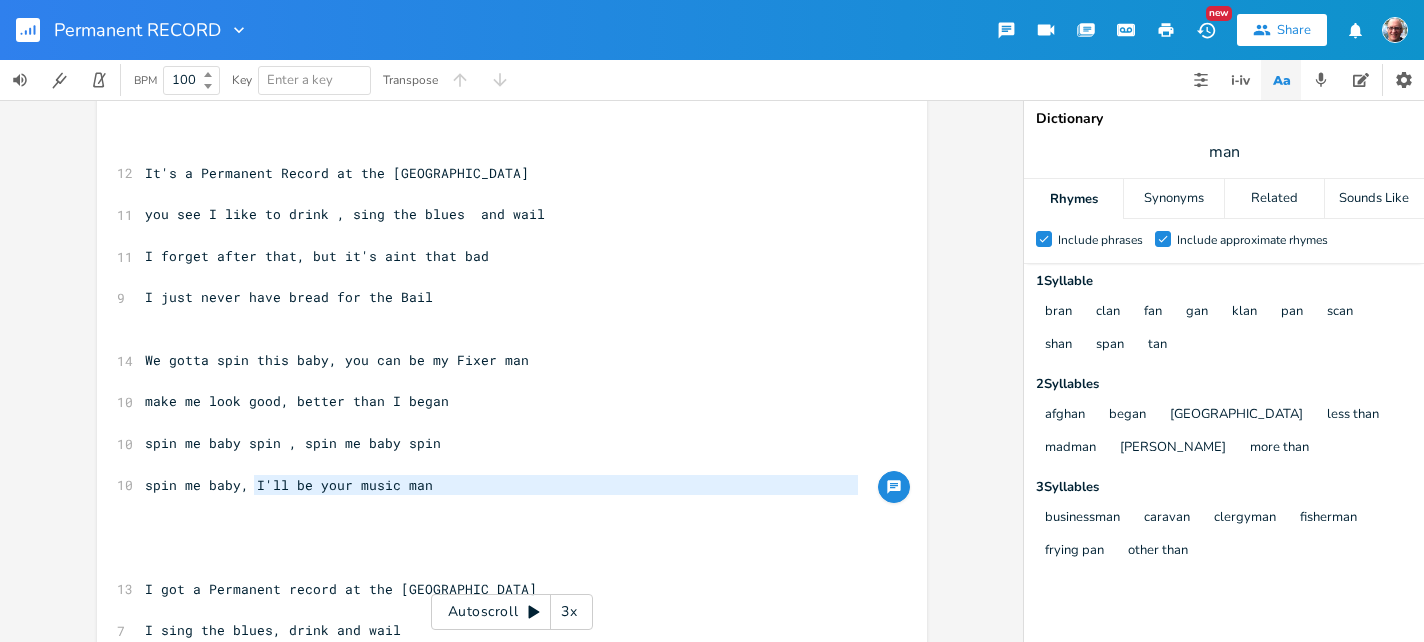 drag, startPoint x: 249, startPoint y: 484, endPoint x: 451, endPoint y: 504, distance: 202.98769 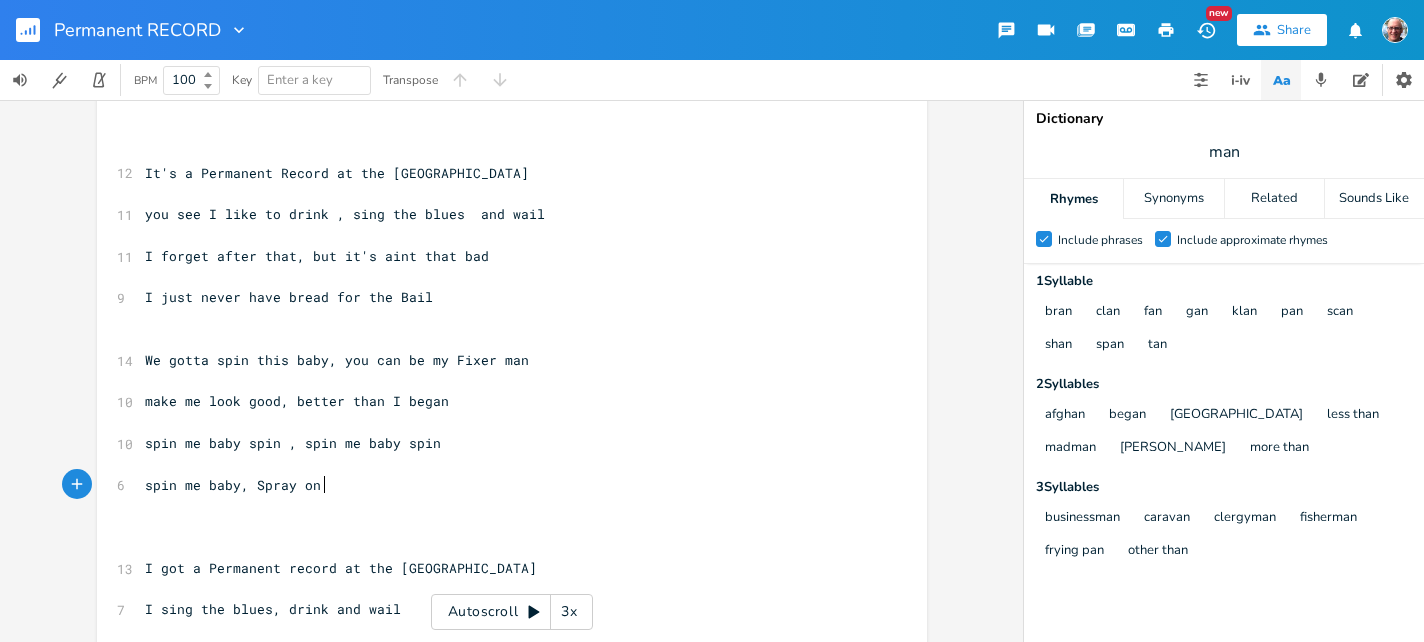 type on "Spray on t" 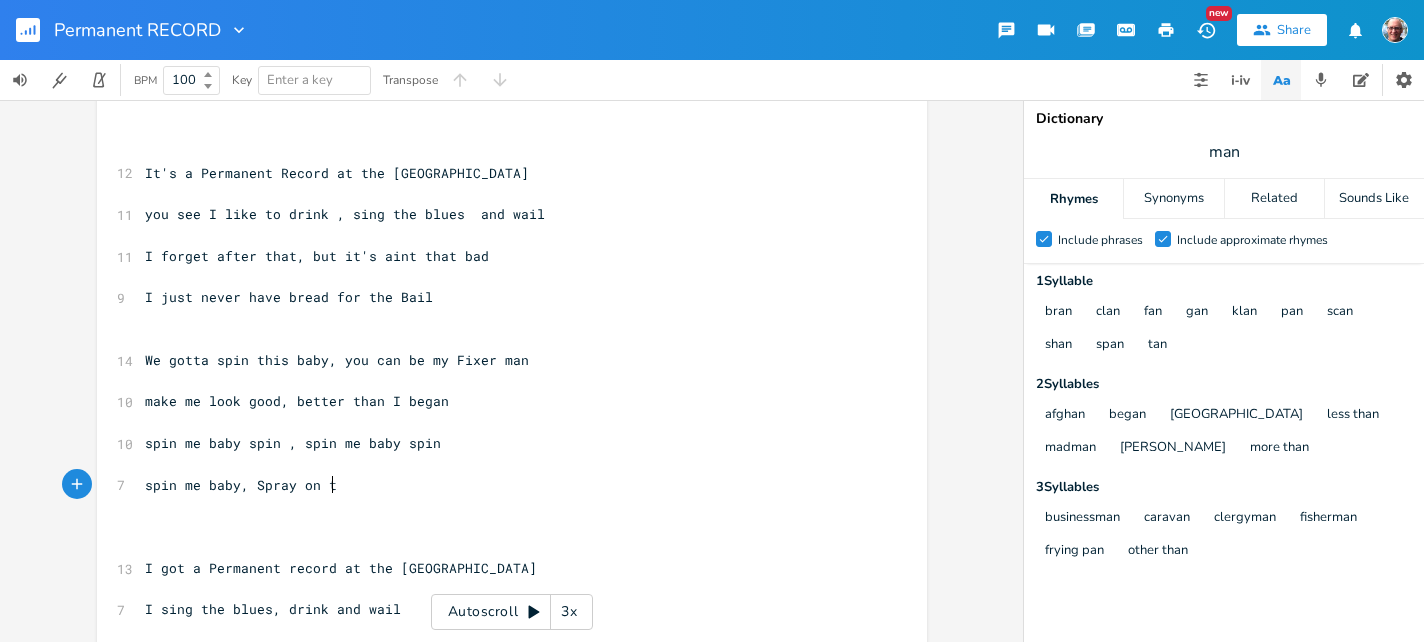 scroll, scrollTop: 0, scrollLeft: 78, axis: horizontal 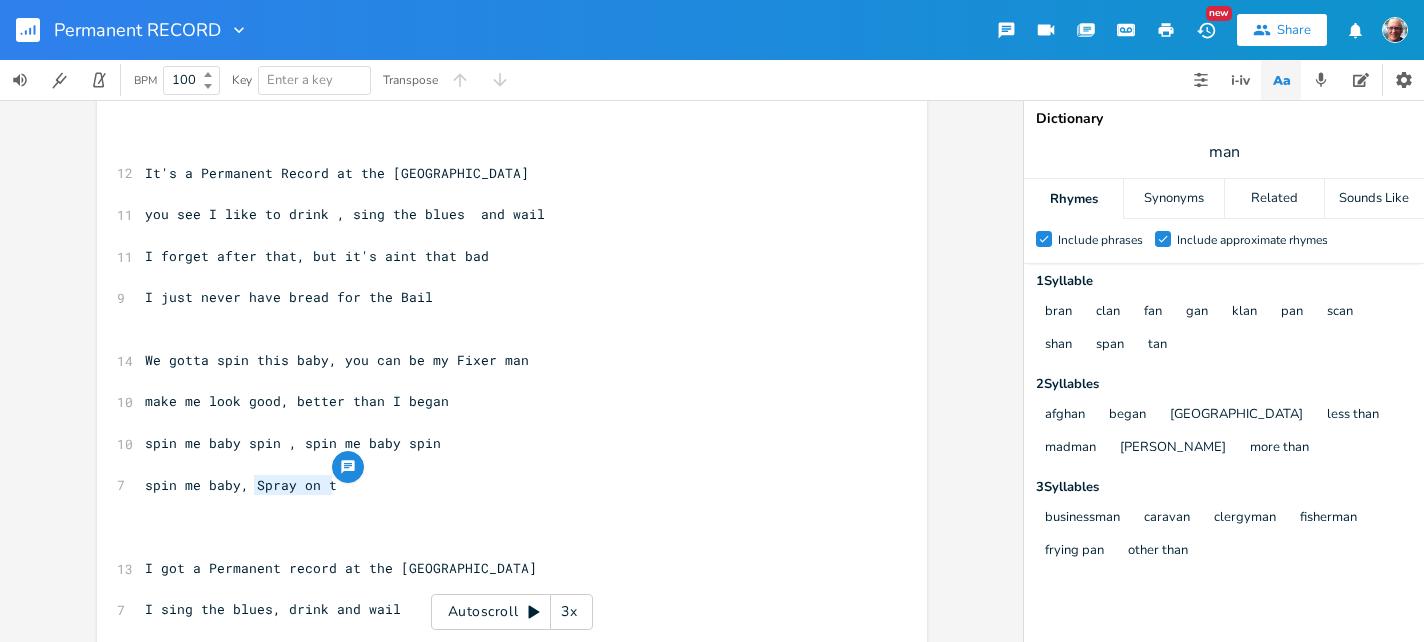 drag, startPoint x: 248, startPoint y: 480, endPoint x: 364, endPoint y: 481, distance: 116.00431 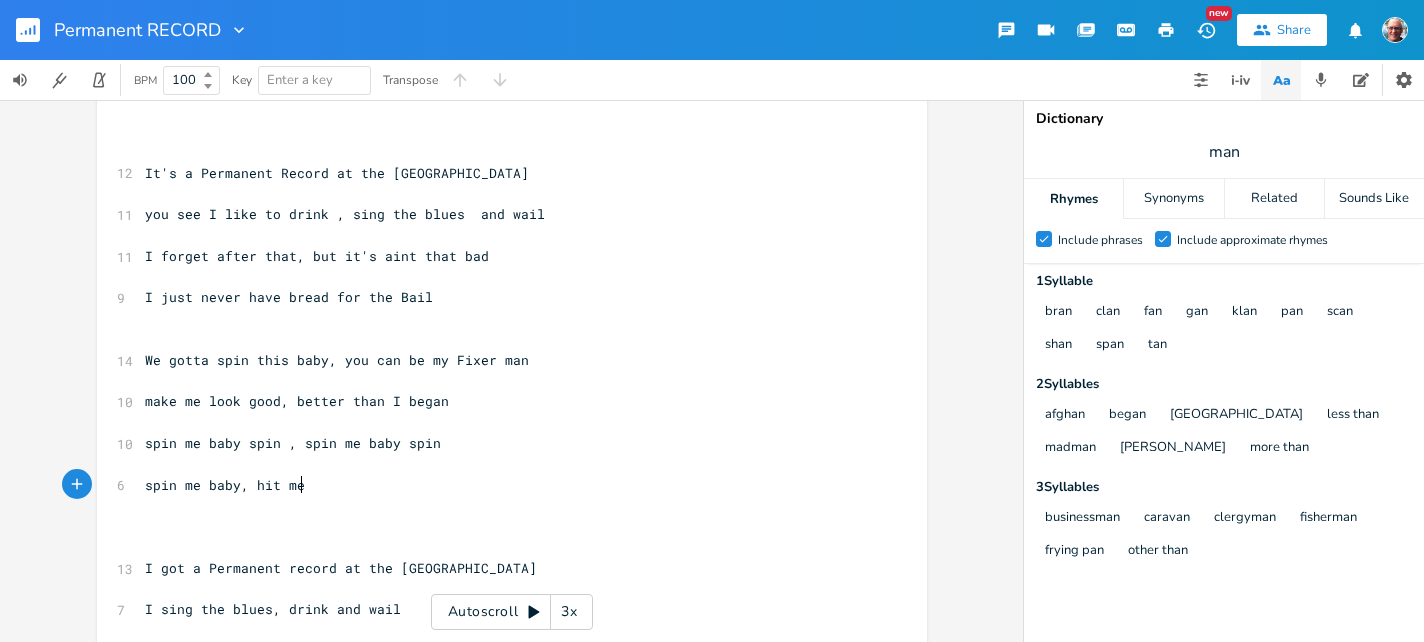 scroll, scrollTop: 0, scrollLeft: 51, axis: horizontal 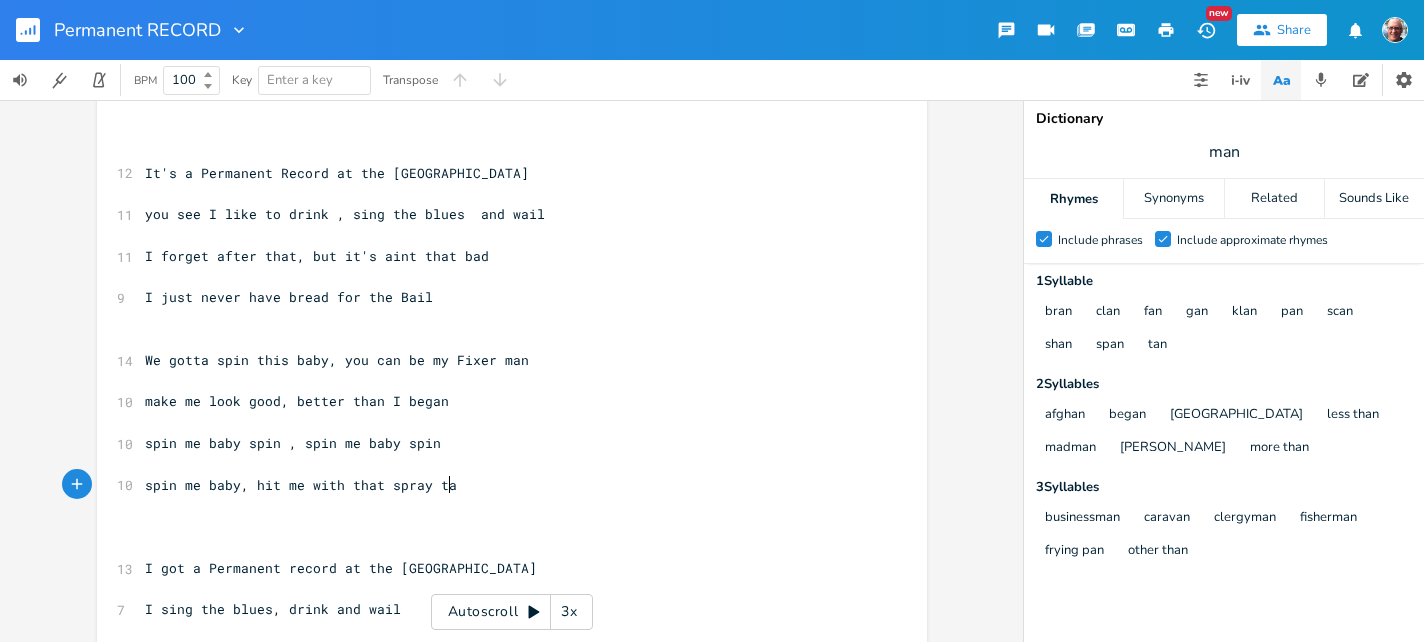 type on "hit me with that spray tan" 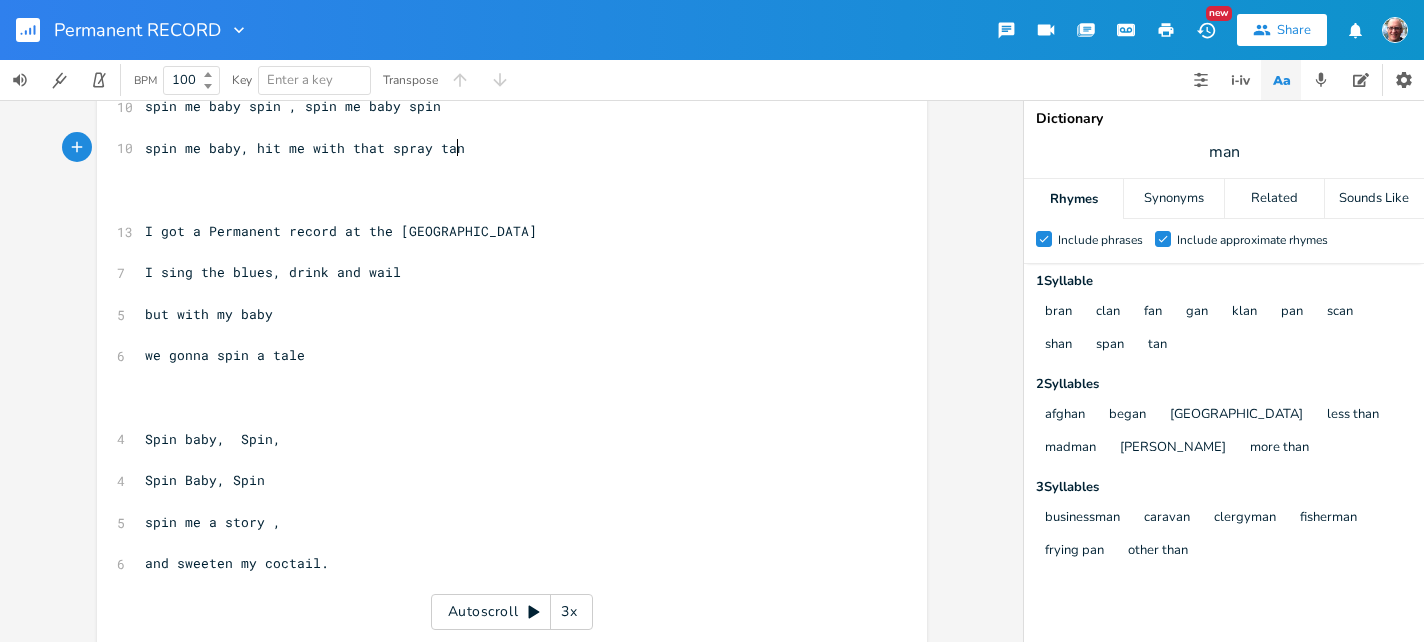 scroll, scrollTop: 595, scrollLeft: 0, axis: vertical 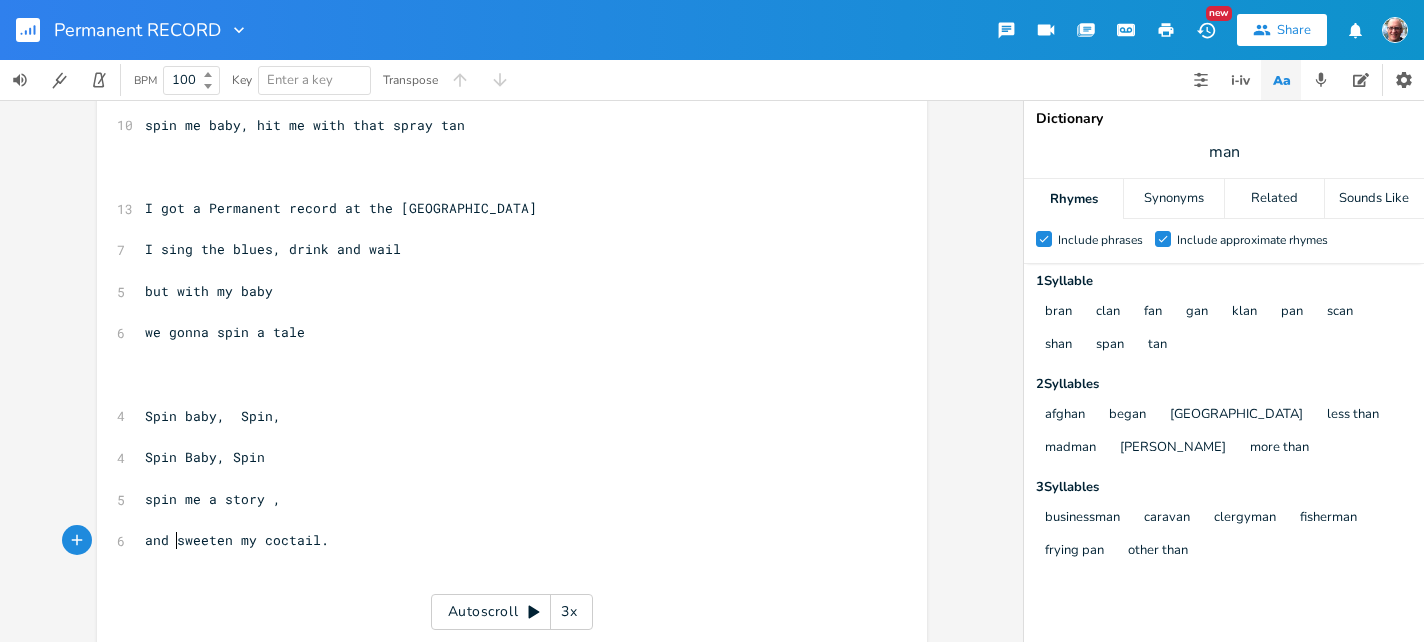 click on "and sweeten my coctail." at bounding box center [237, 540] 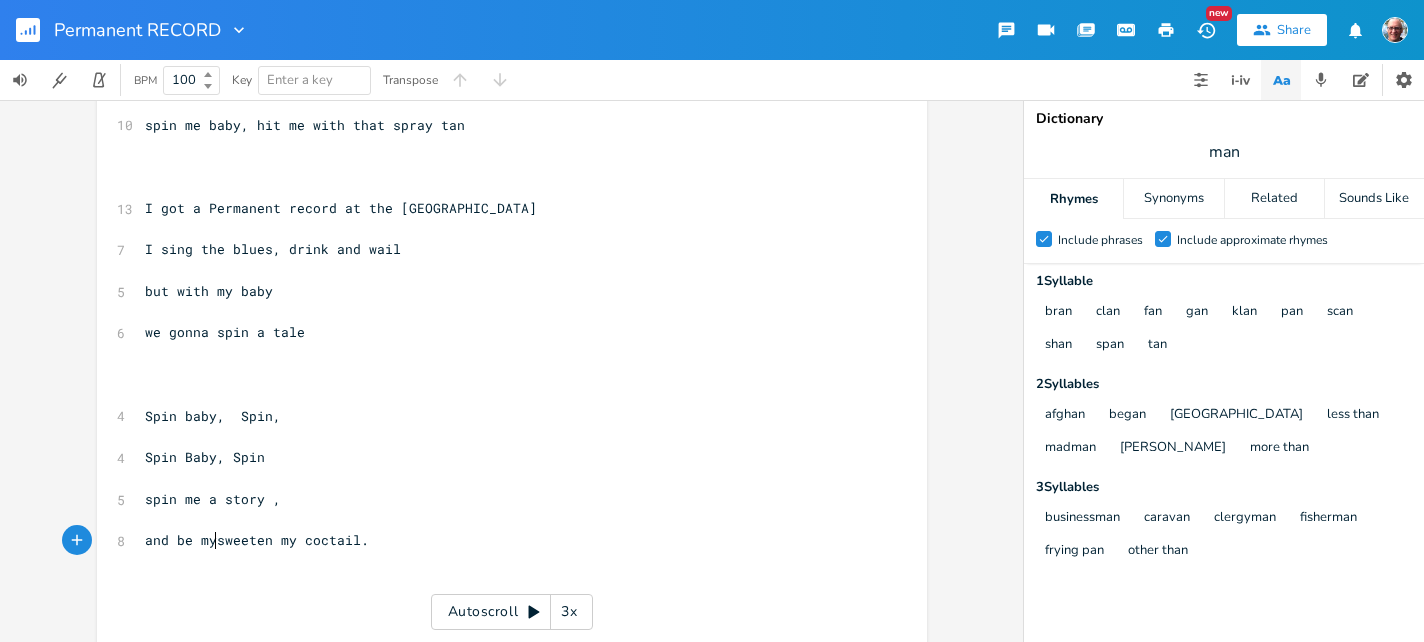 type on "be my" 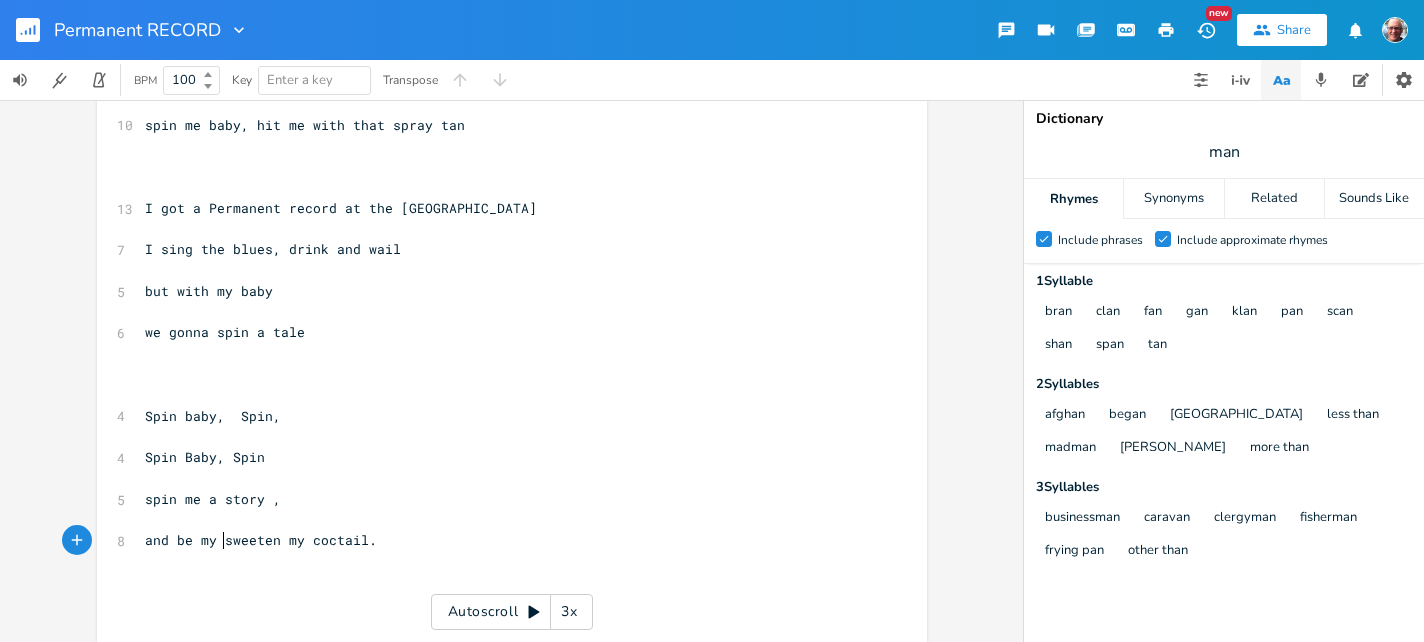 scroll, scrollTop: 0, scrollLeft: 51, axis: horizontal 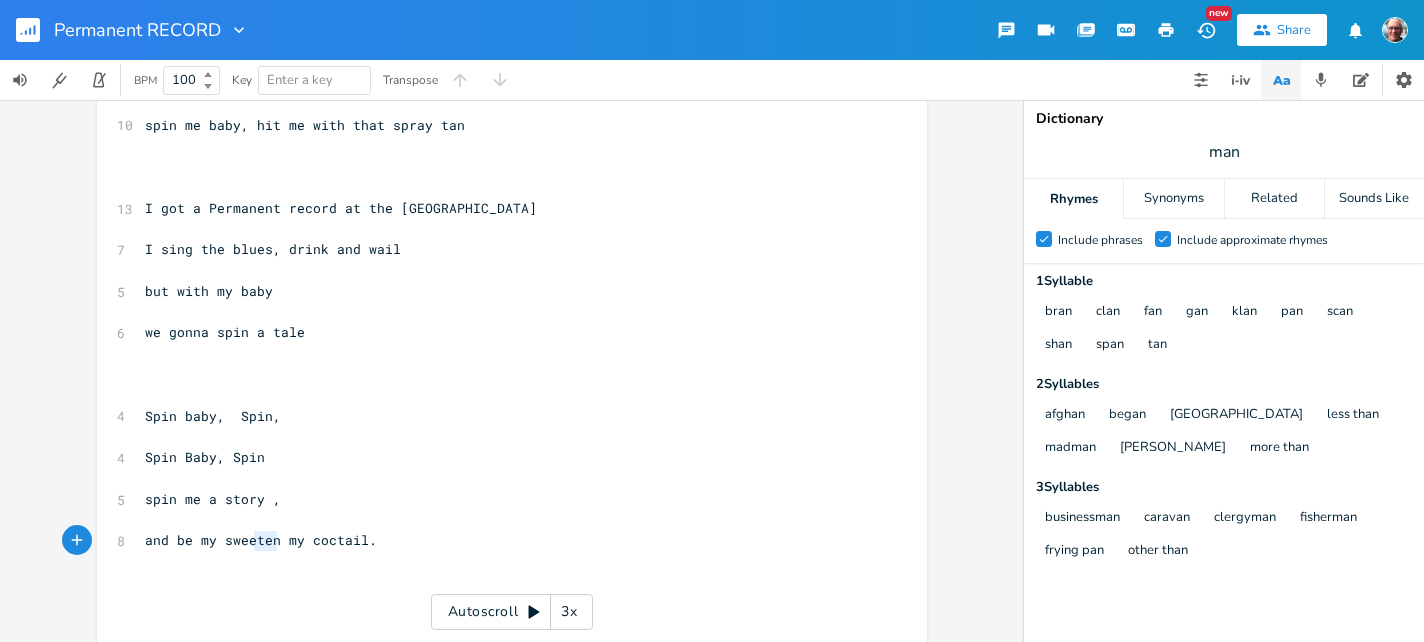 type on "ten m" 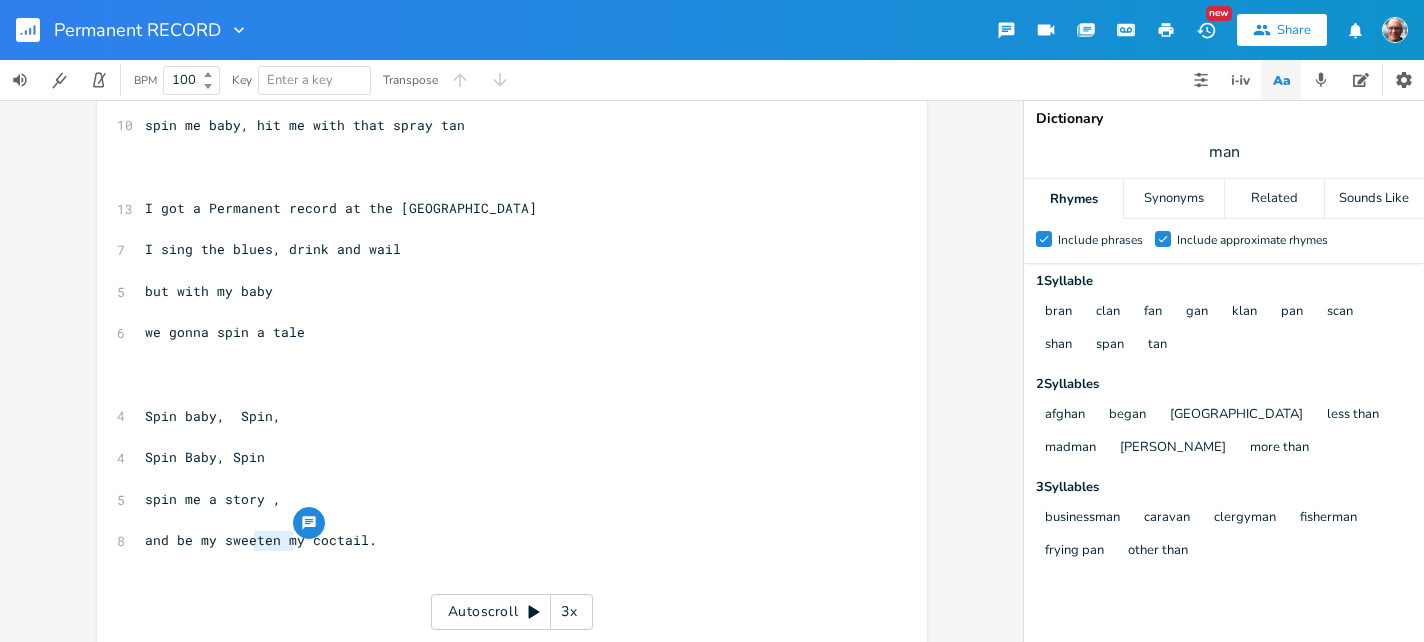 drag, startPoint x: 248, startPoint y: 542, endPoint x: 290, endPoint y: 547, distance: 42.296574 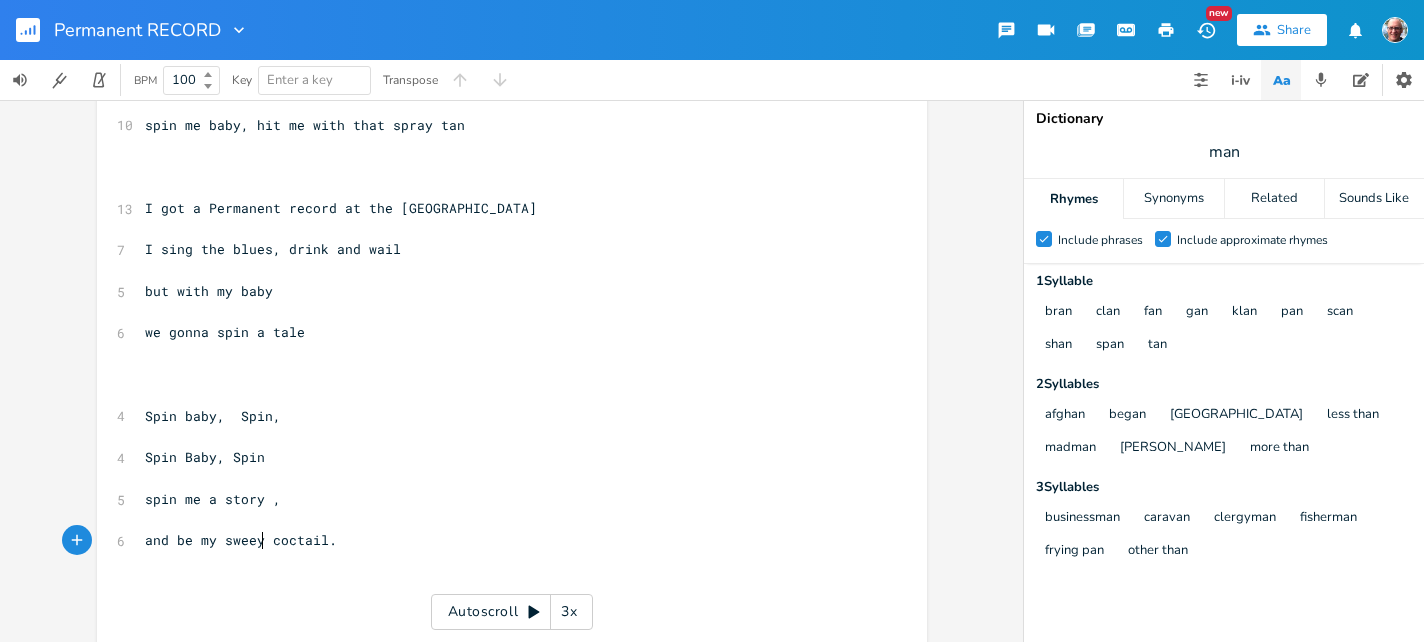 click on "and be my sweey coctail." at bounding box center [241, 540] 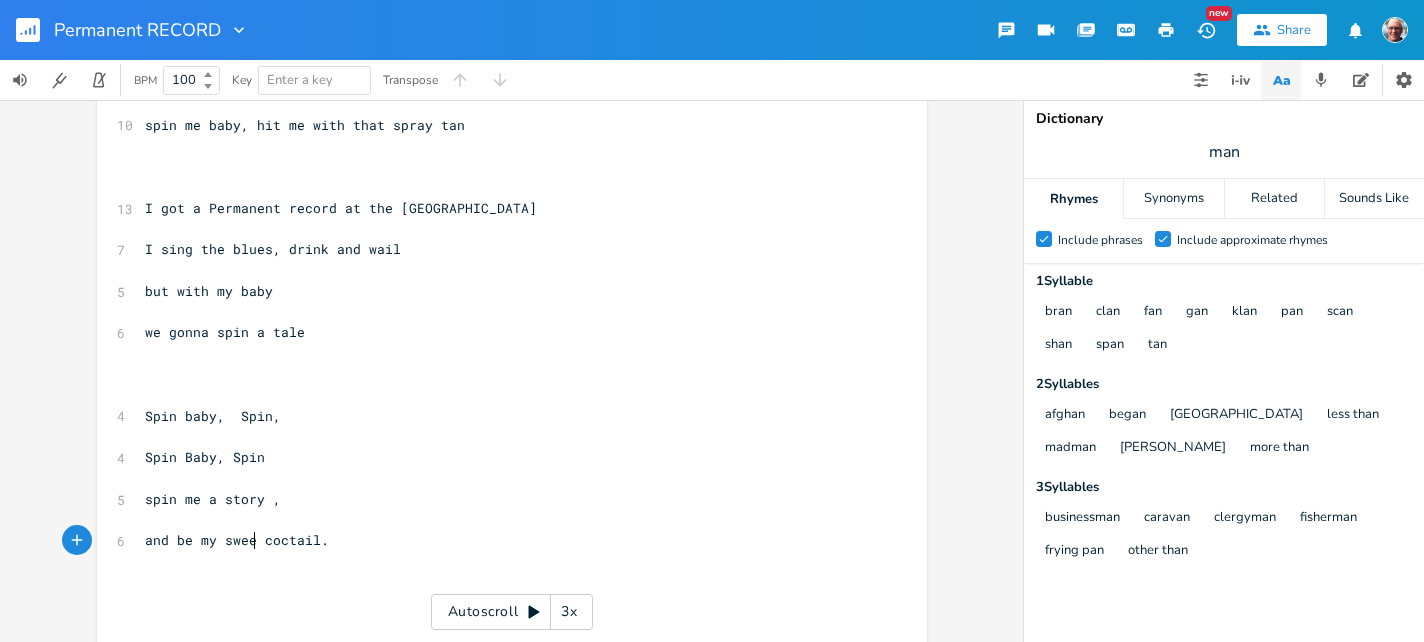 type on "t" 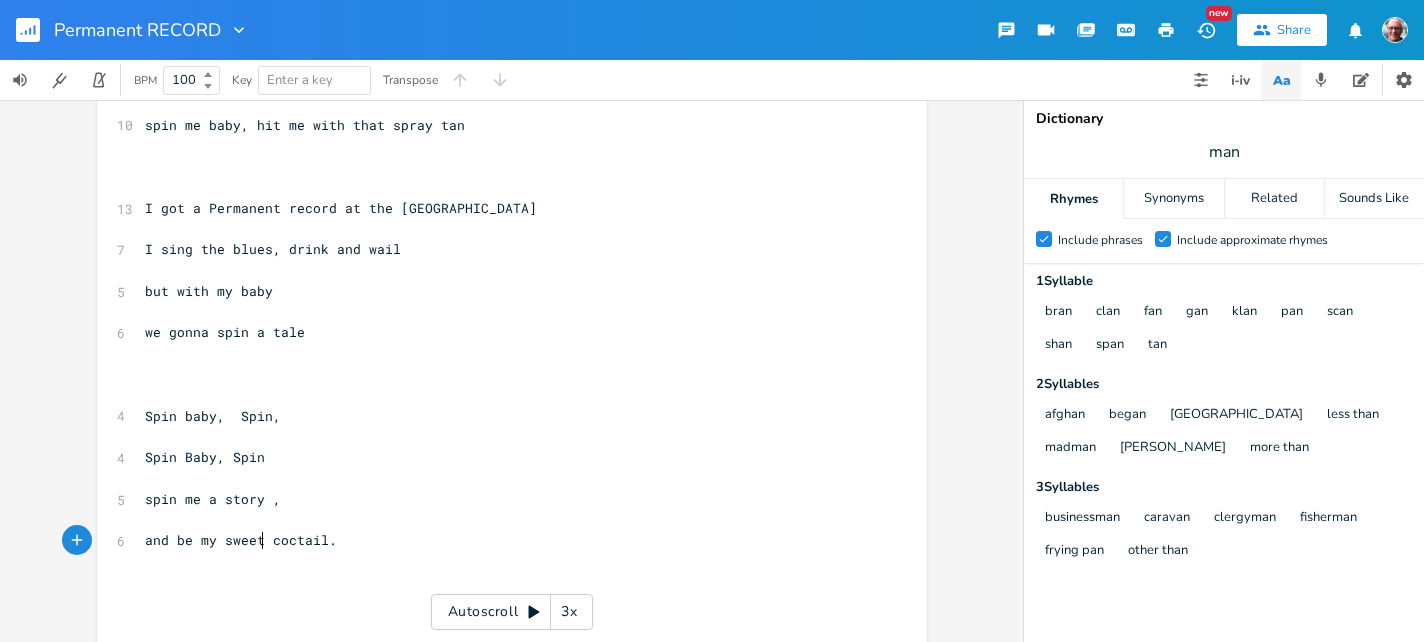 click on "and be my sweet coctail." at bounding box center (502, 540) 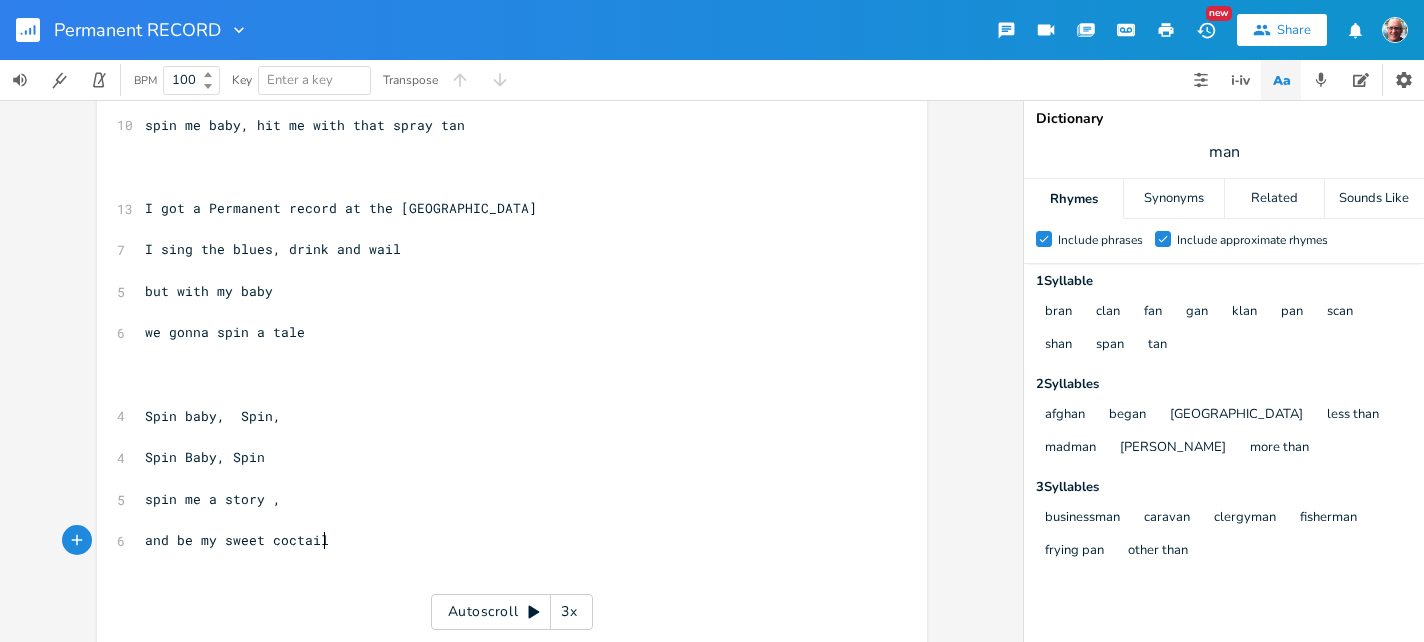 scroll, scrollTop: 0, scrollLeft: 0, axis: both 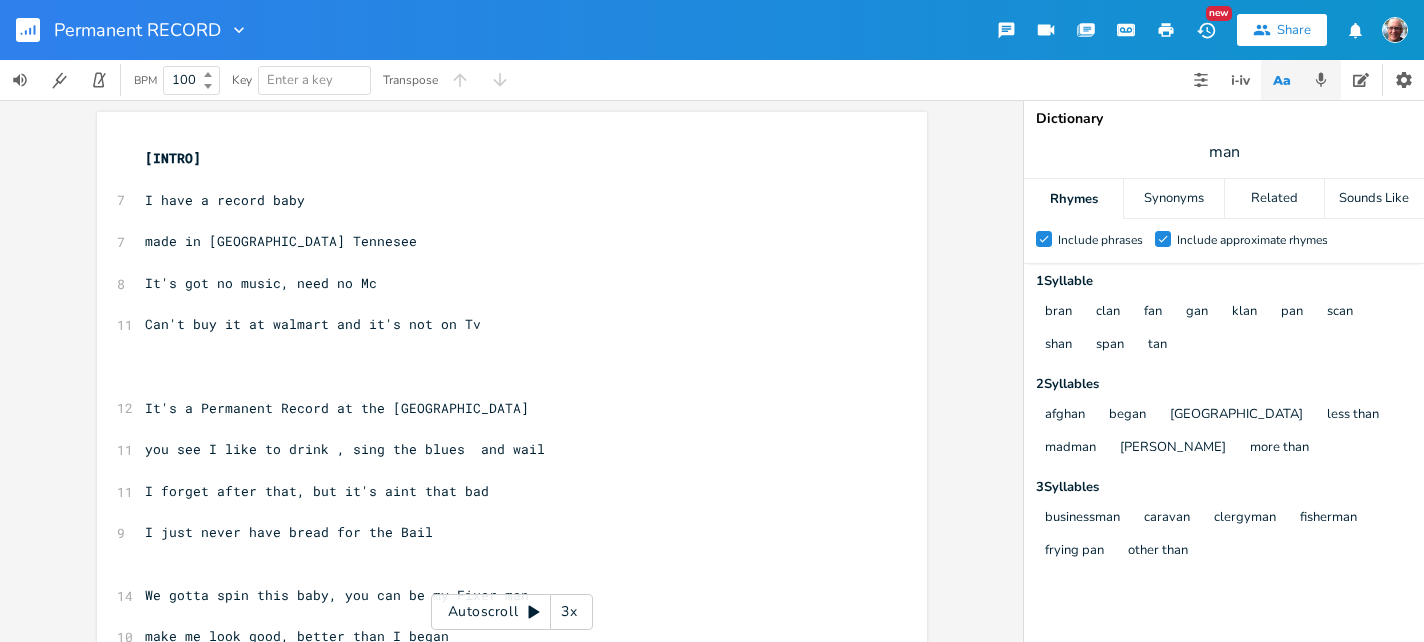 click 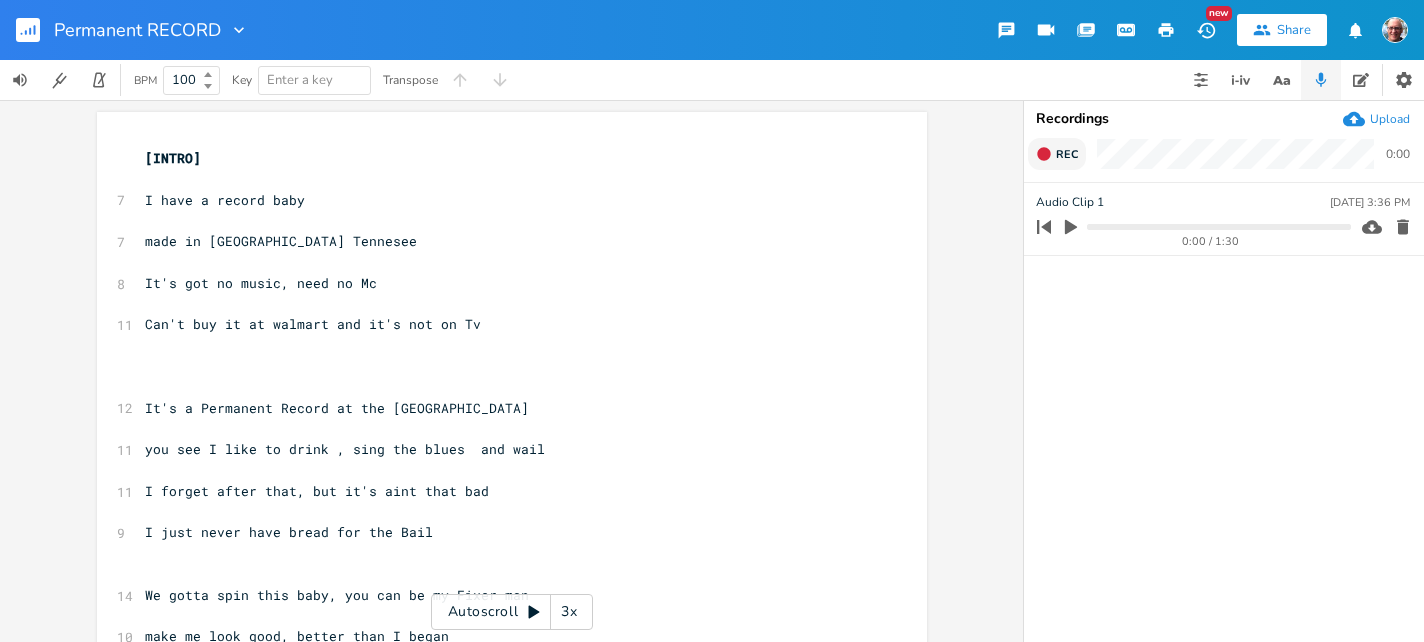 click on "Rec" at bounding box center [1057, 154] 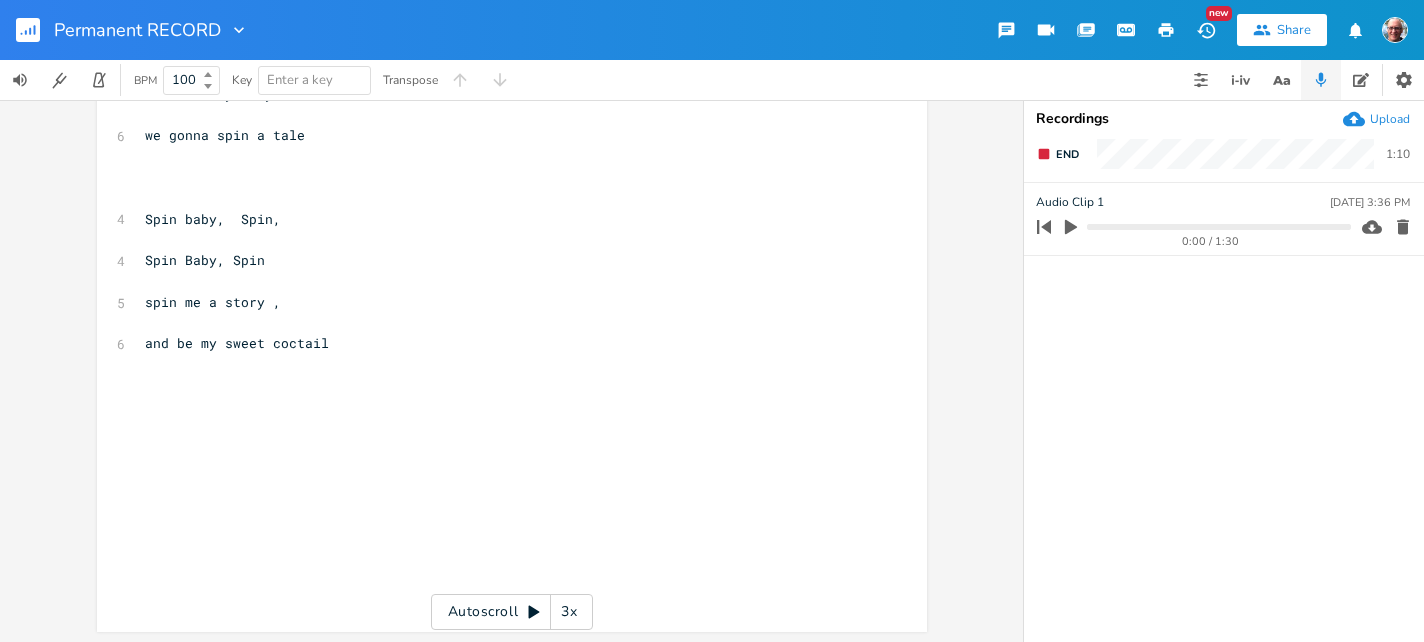 scroll, scrollTop: 794, scrollLeft: 0, axis: vertical 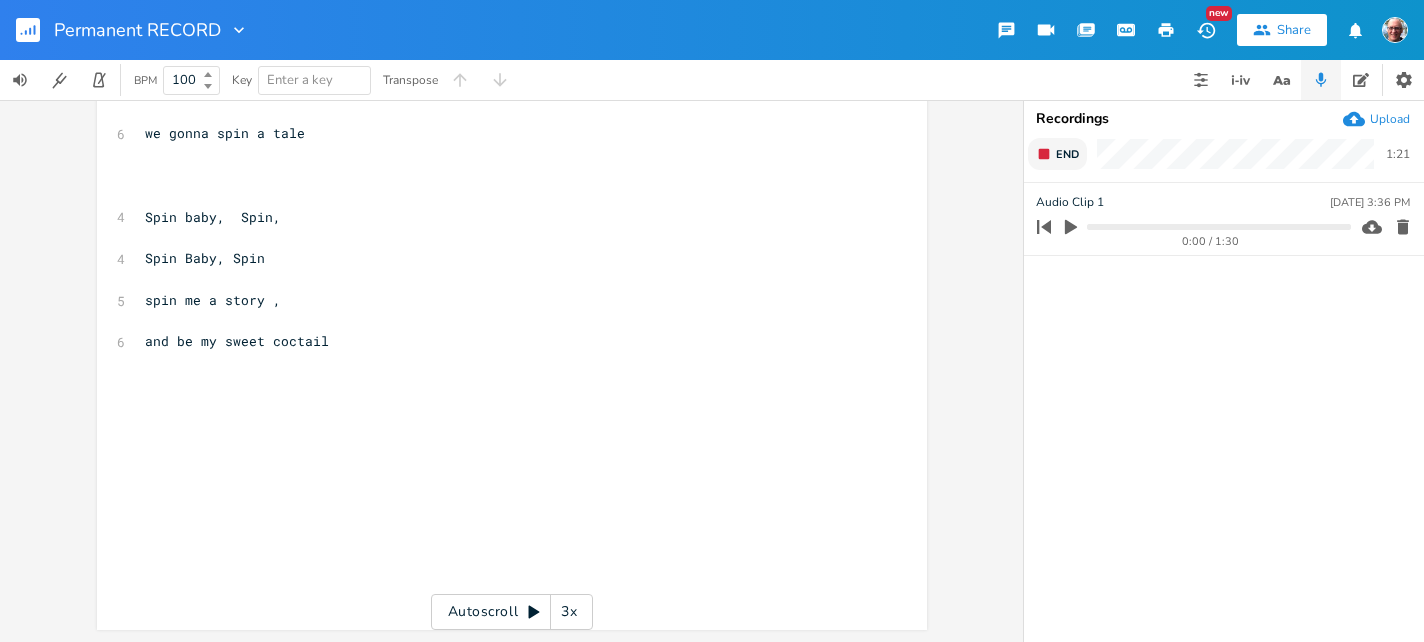 click 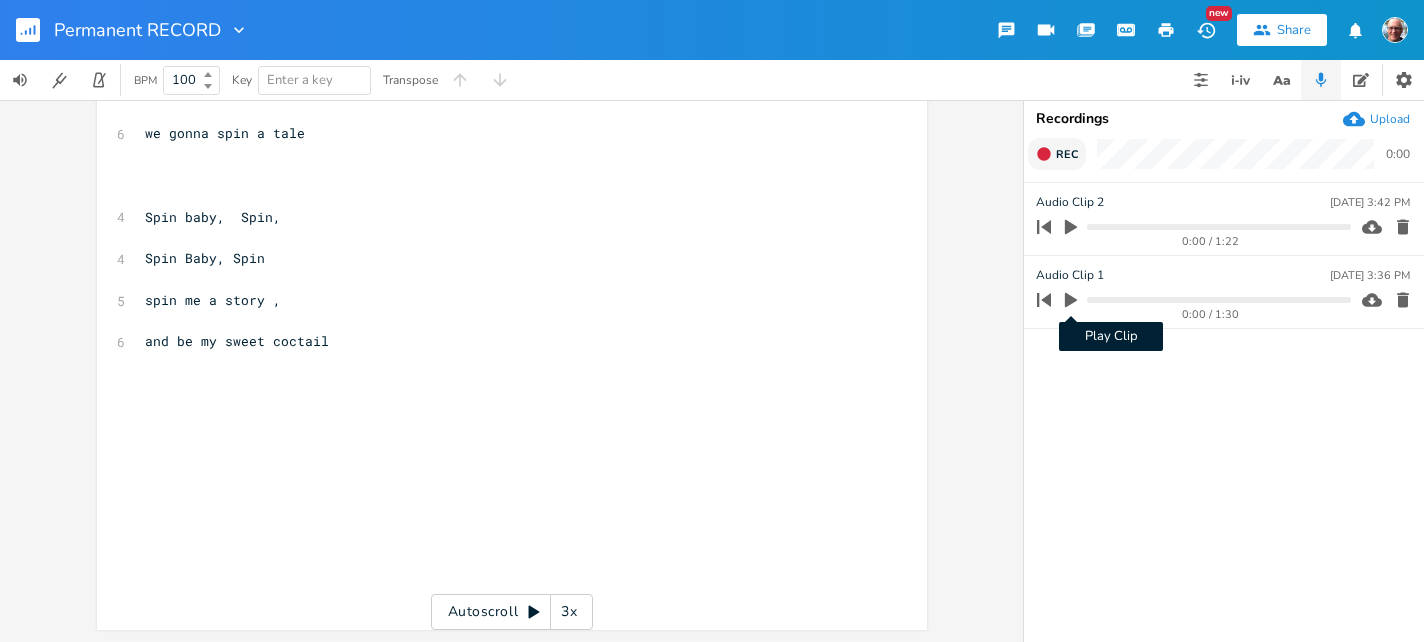 click 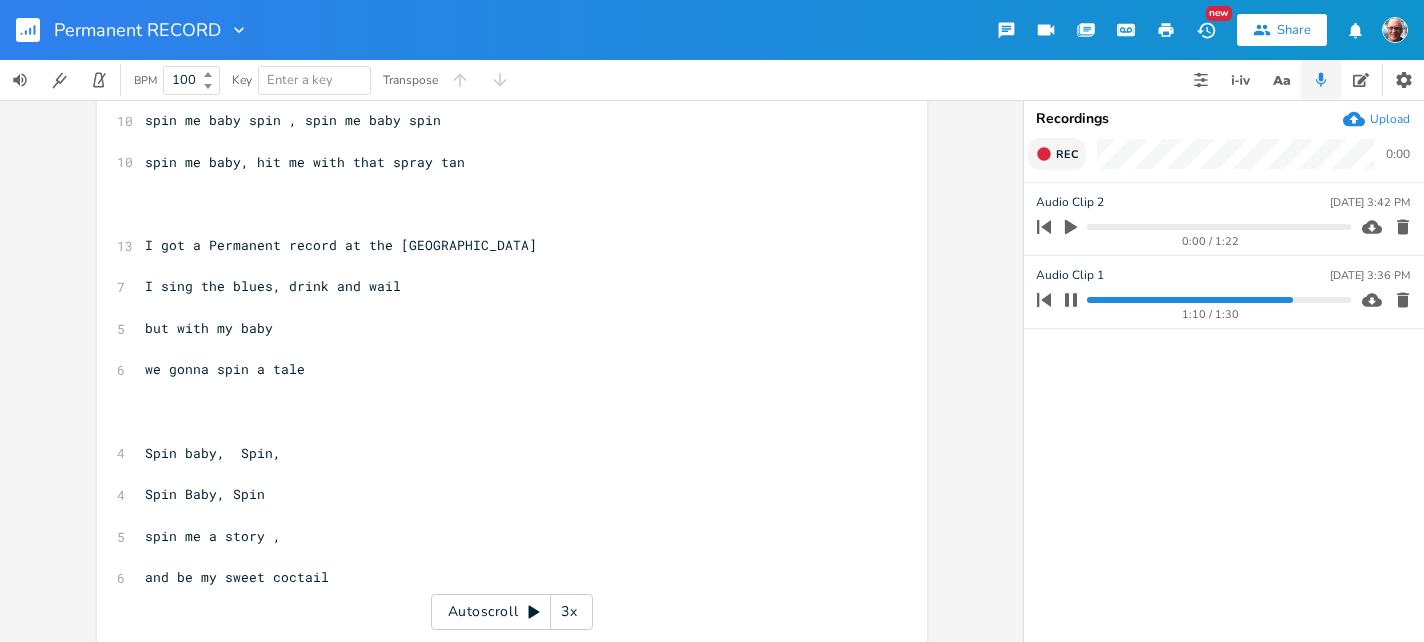 scroll, scrollTop: 565, scrollLeft: 0, axis: vertical 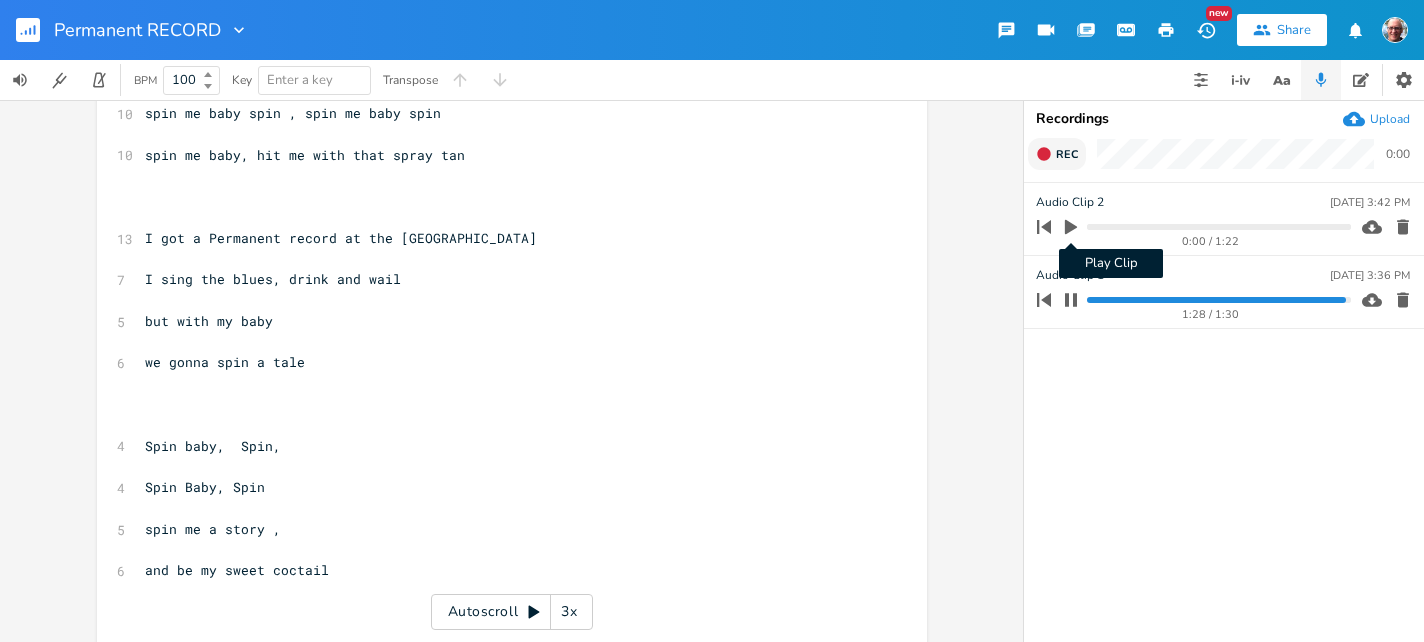 click 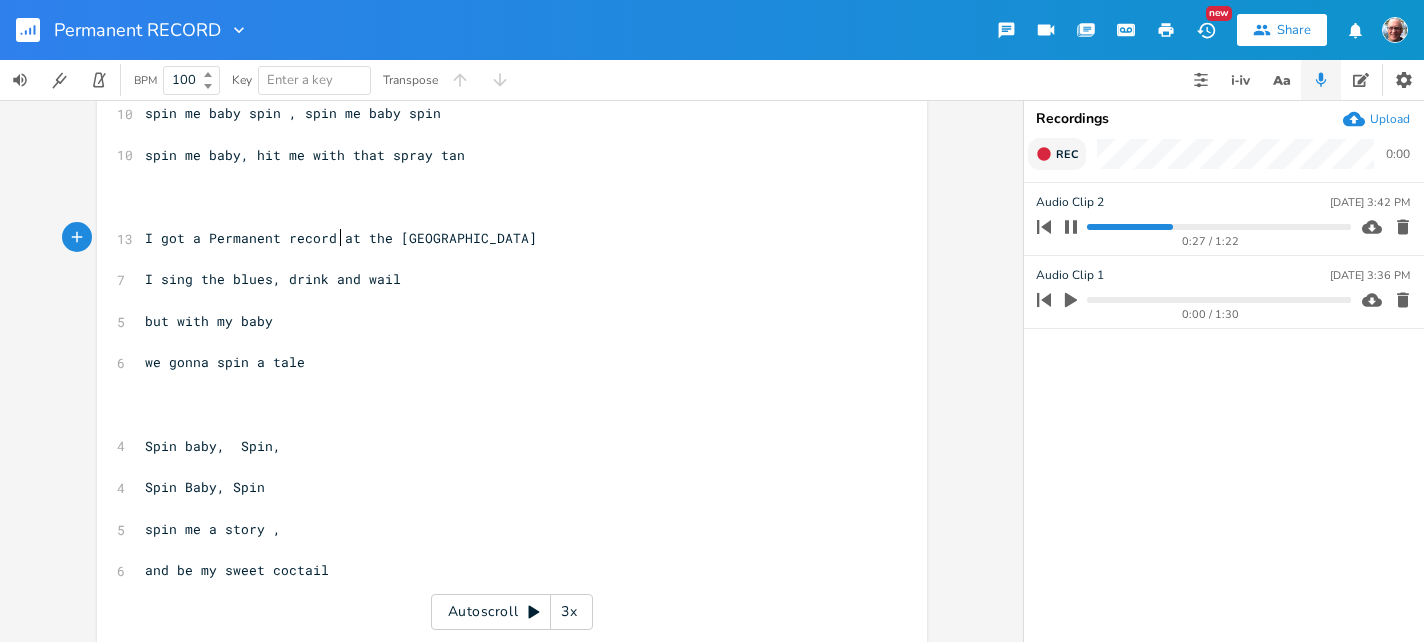 scroll, scrollTop: 0, scrollLeft: 0, axis: both 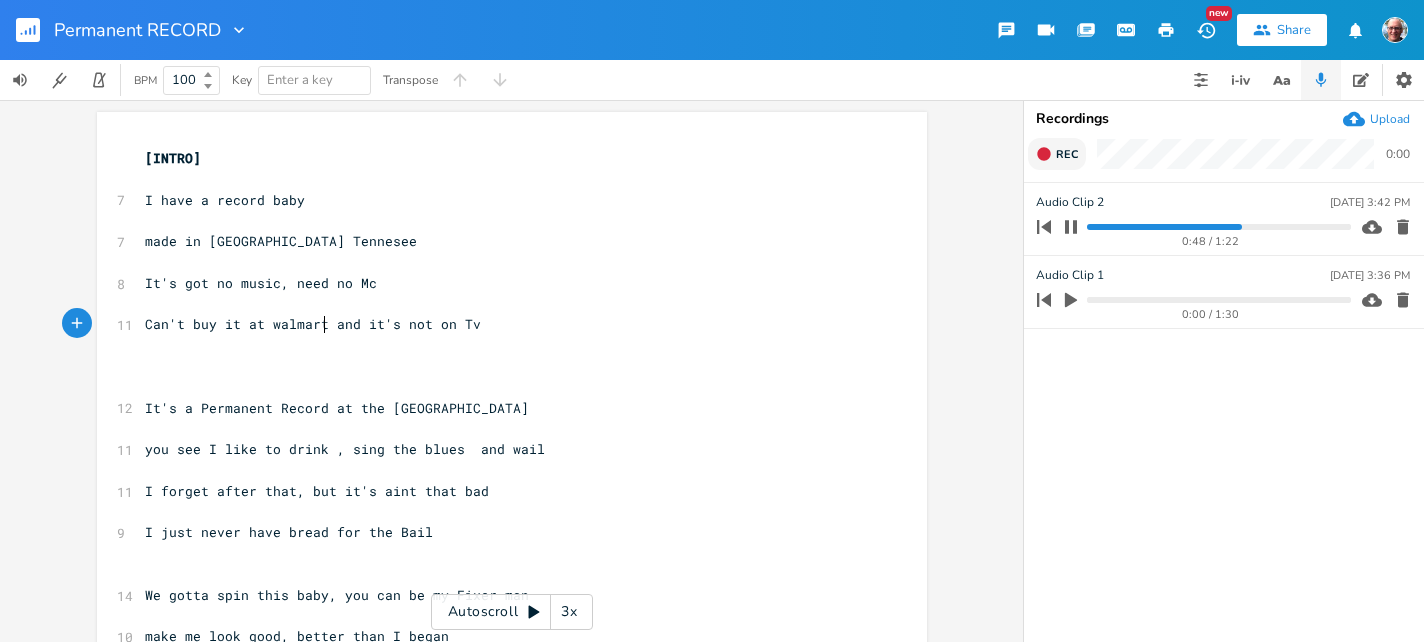 click on "Can't buy it at walmart and it's not on Tv" at bounding box center (313, 324) 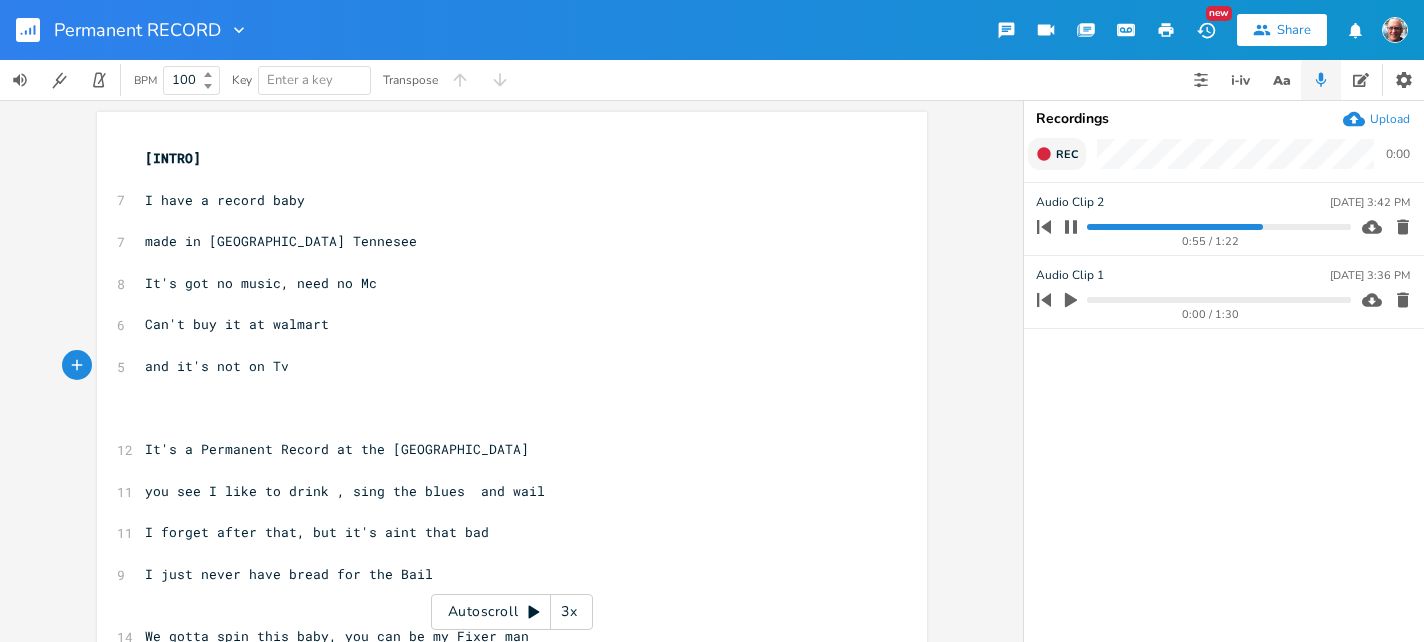 click on "It's a Permanent Record at the [GEOGRAPHIC_DATA]" at bounding box center (337, 449) 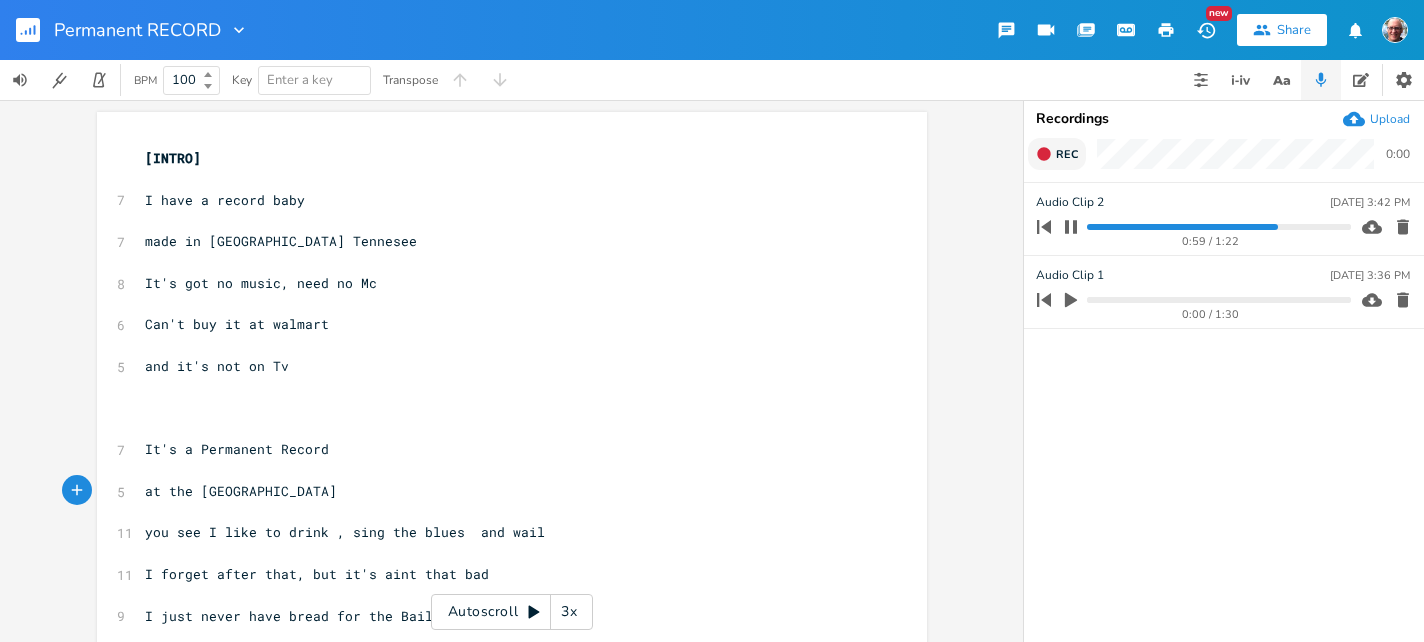 click on "you see I like to drink , sing the blues  and wail" at bounding box center [345, 532] 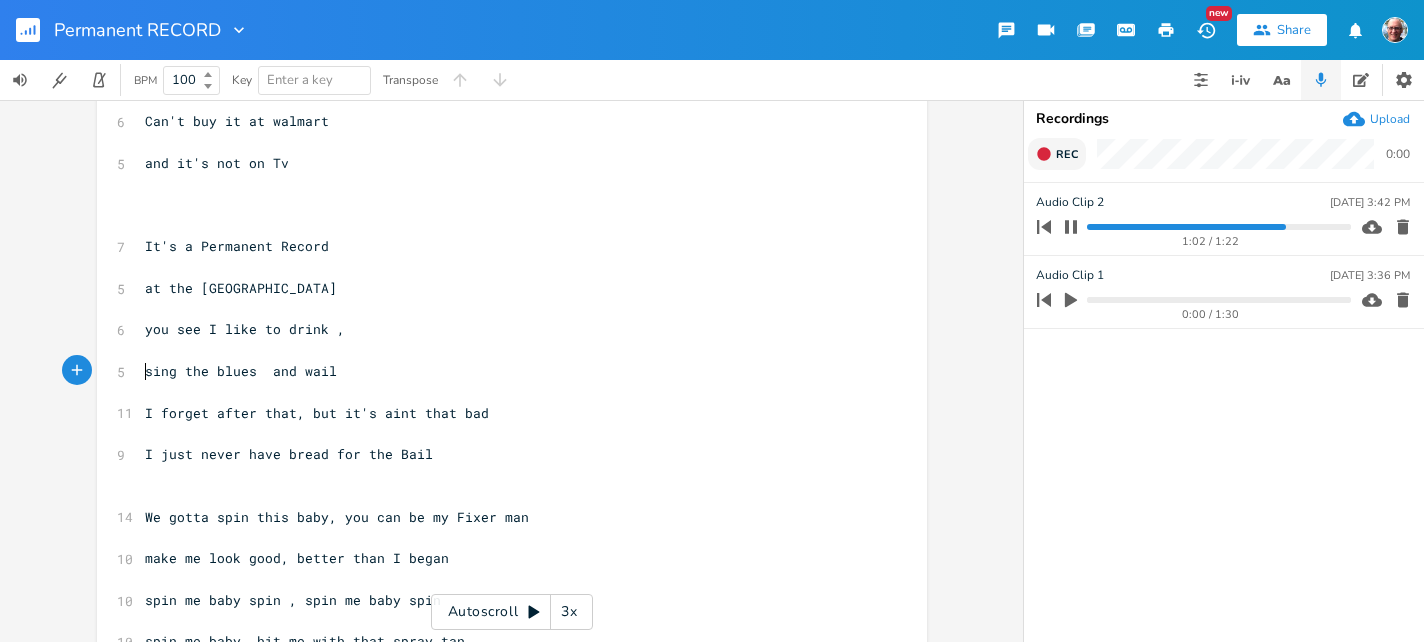 scroll, scrollTop: 206, scrollLeft: 0, axis: vertical 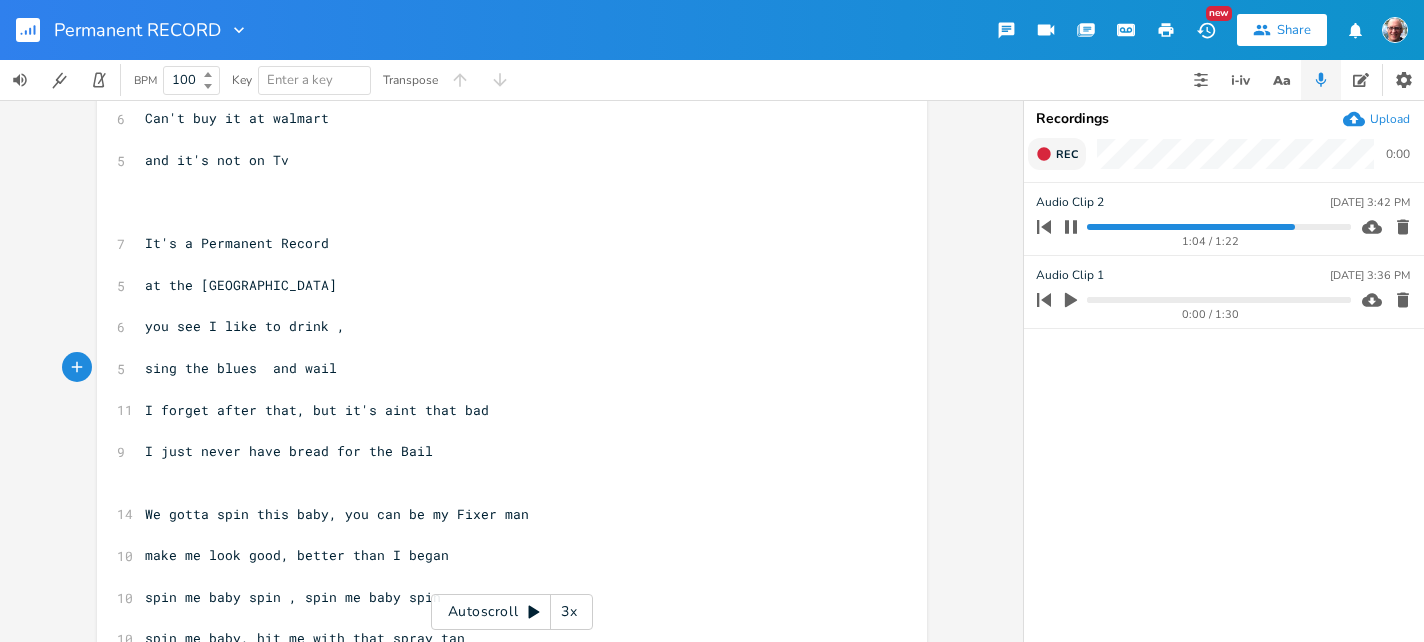 click on "I forget after that, but it's aint that bad" at bounding box center [317, 410] 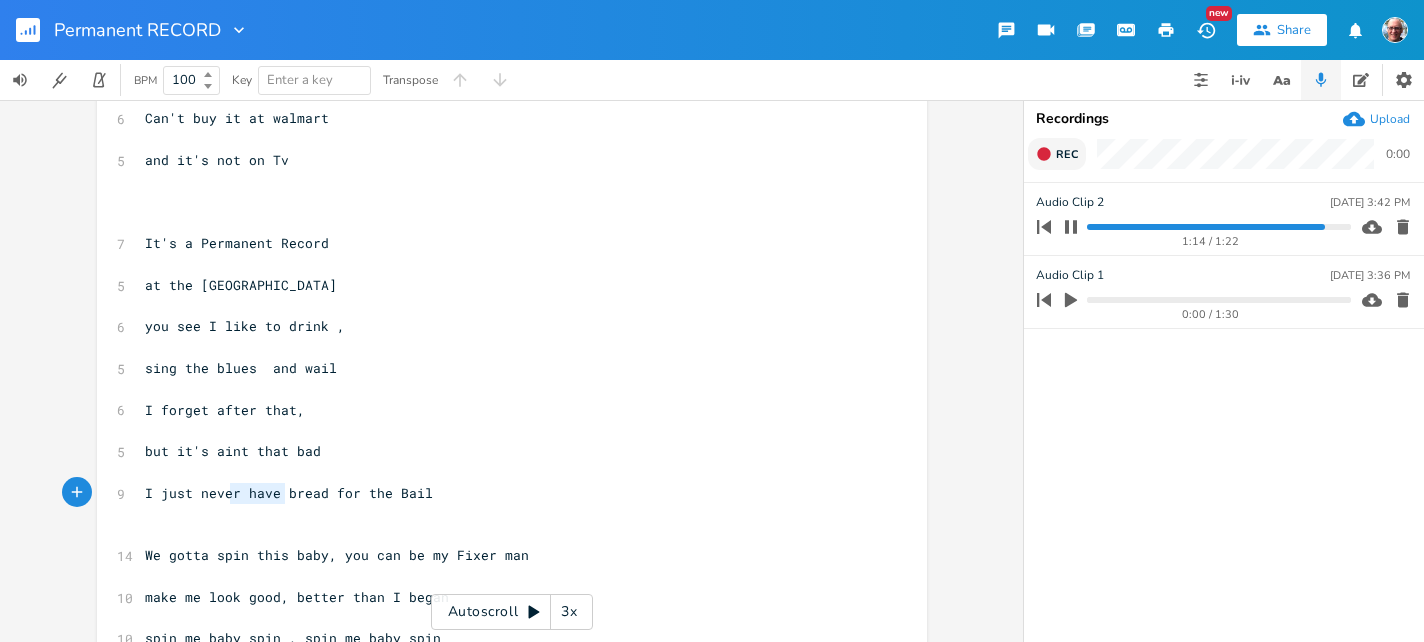 type on "ust never have" 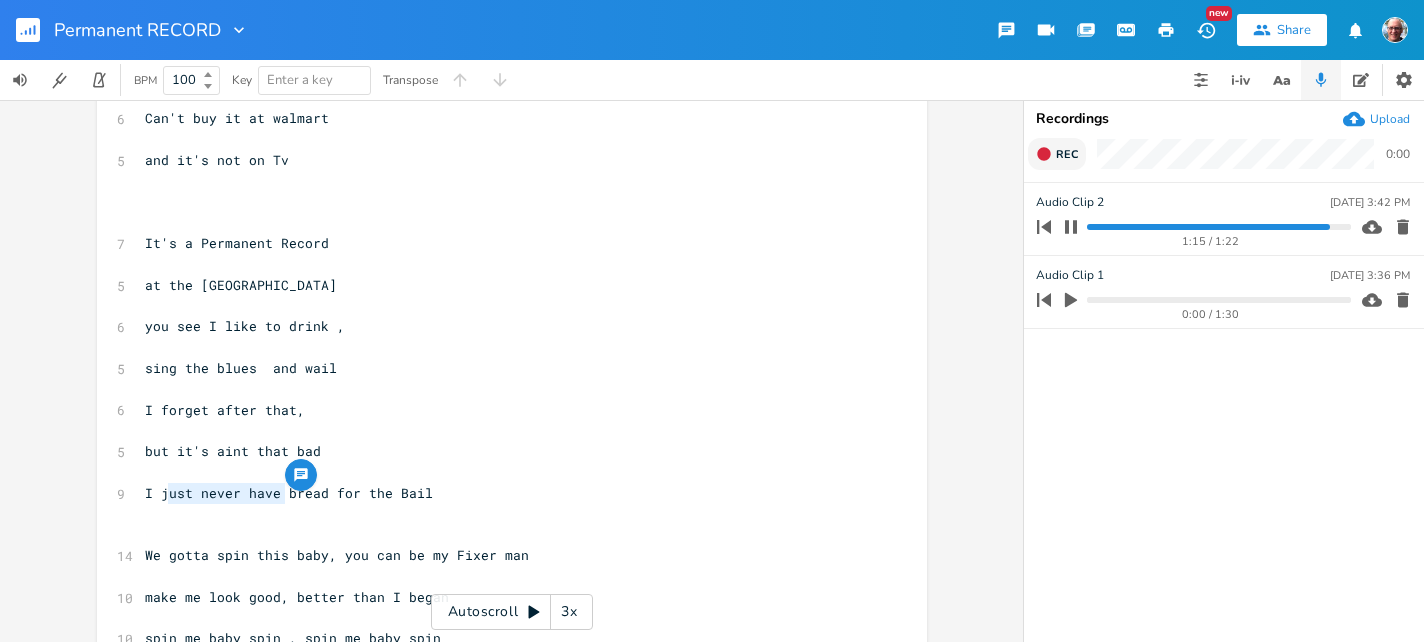 drag, startPoint x: 278, startPoint y: 499, endPoint x: 162, endPoint y: 493, distance: 116.15507 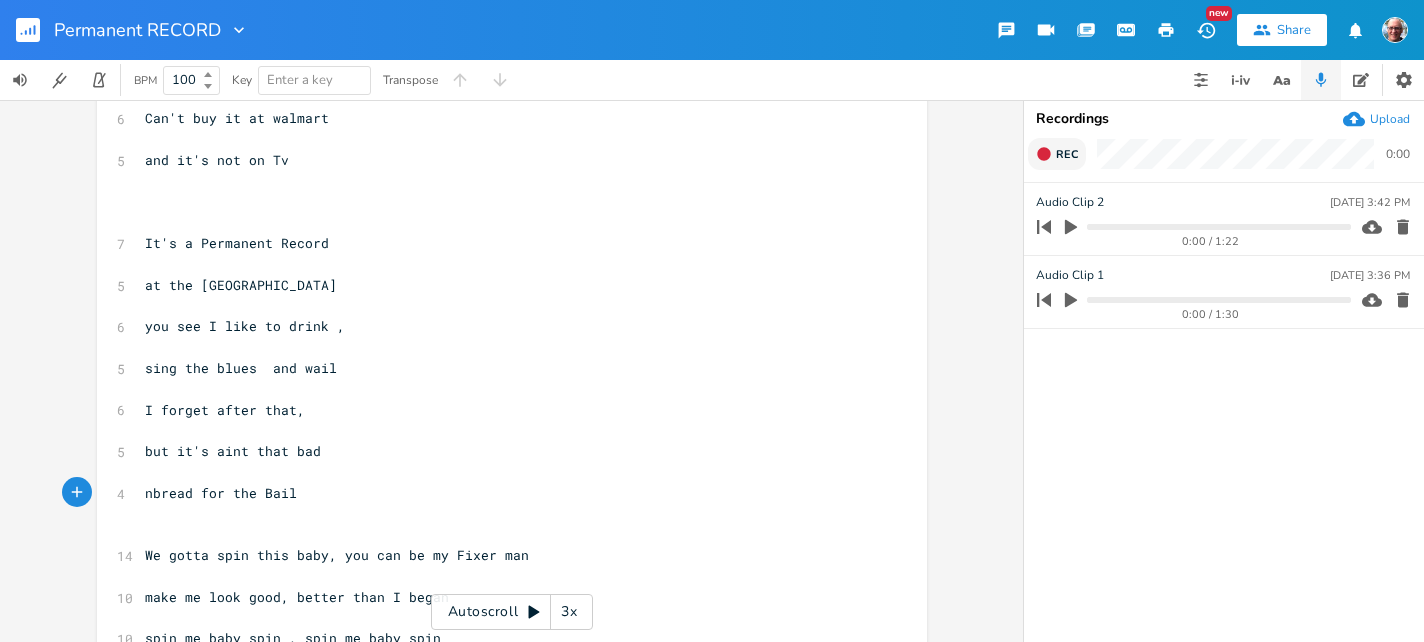 scroll, scrollTop: 0, scrollLeft: 18, axis: horizontal 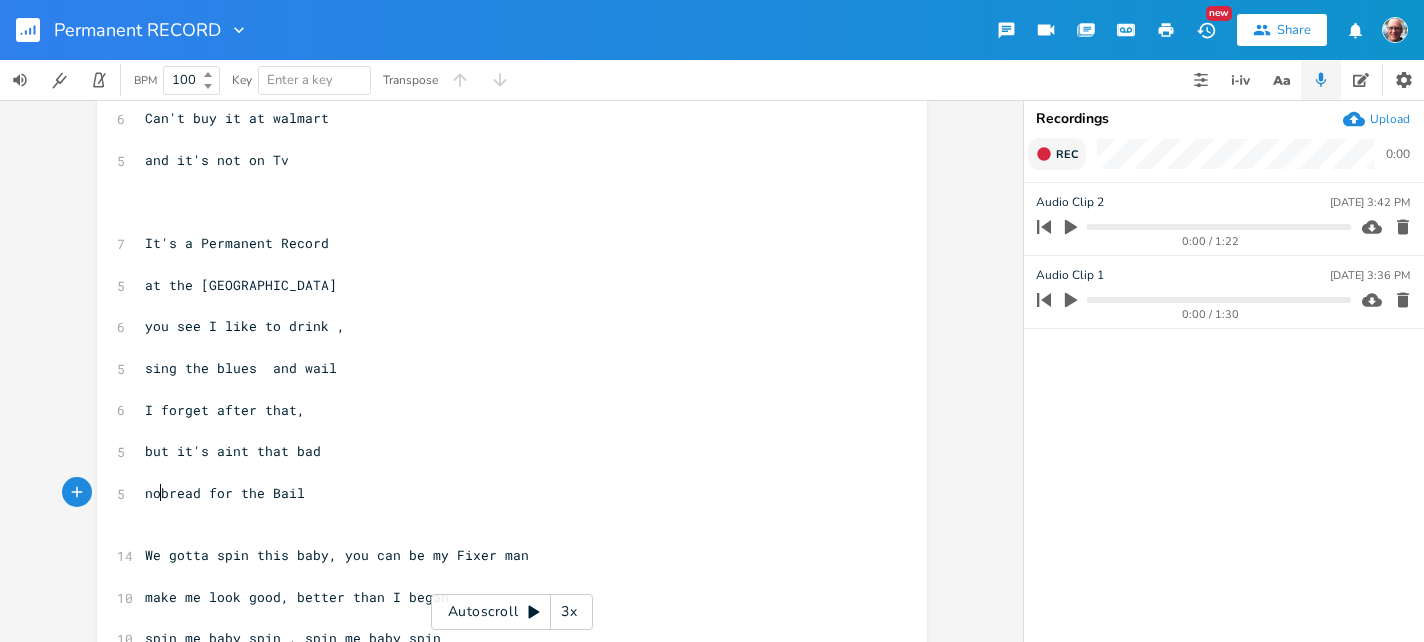 type on "no" 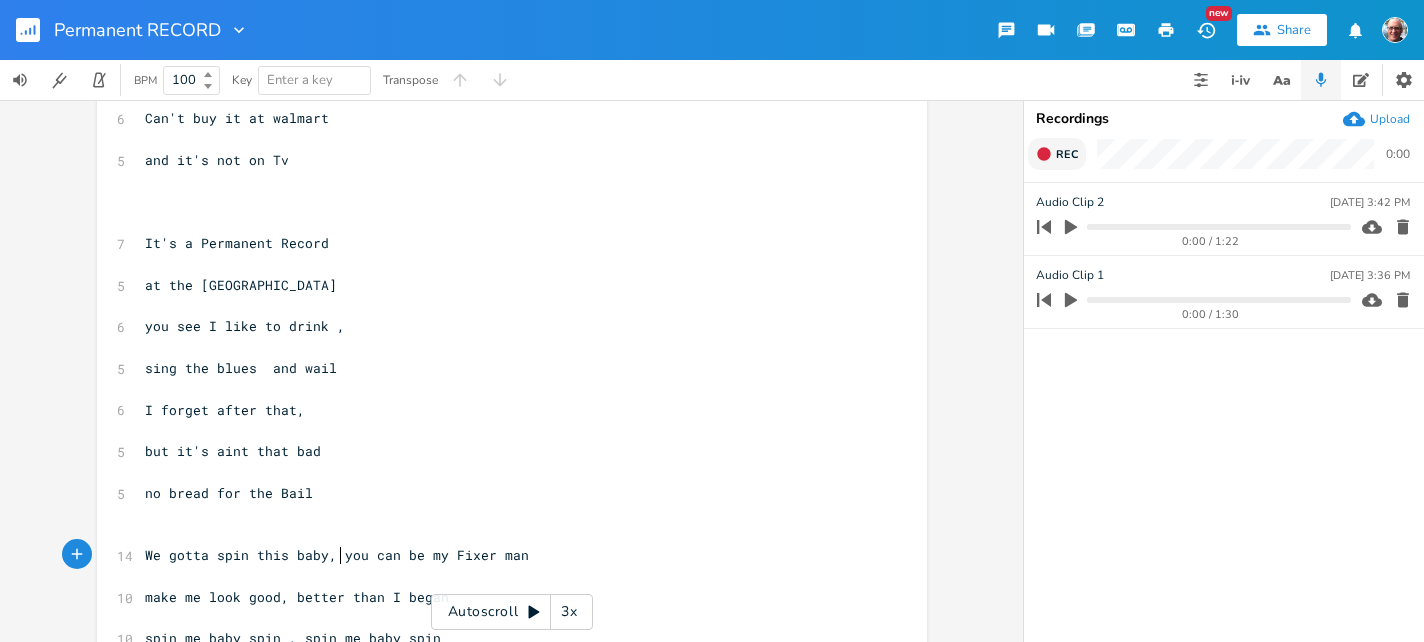 click on "We gotta spin this baby, you can be my Fixer man" at bounding box center (337, 555) 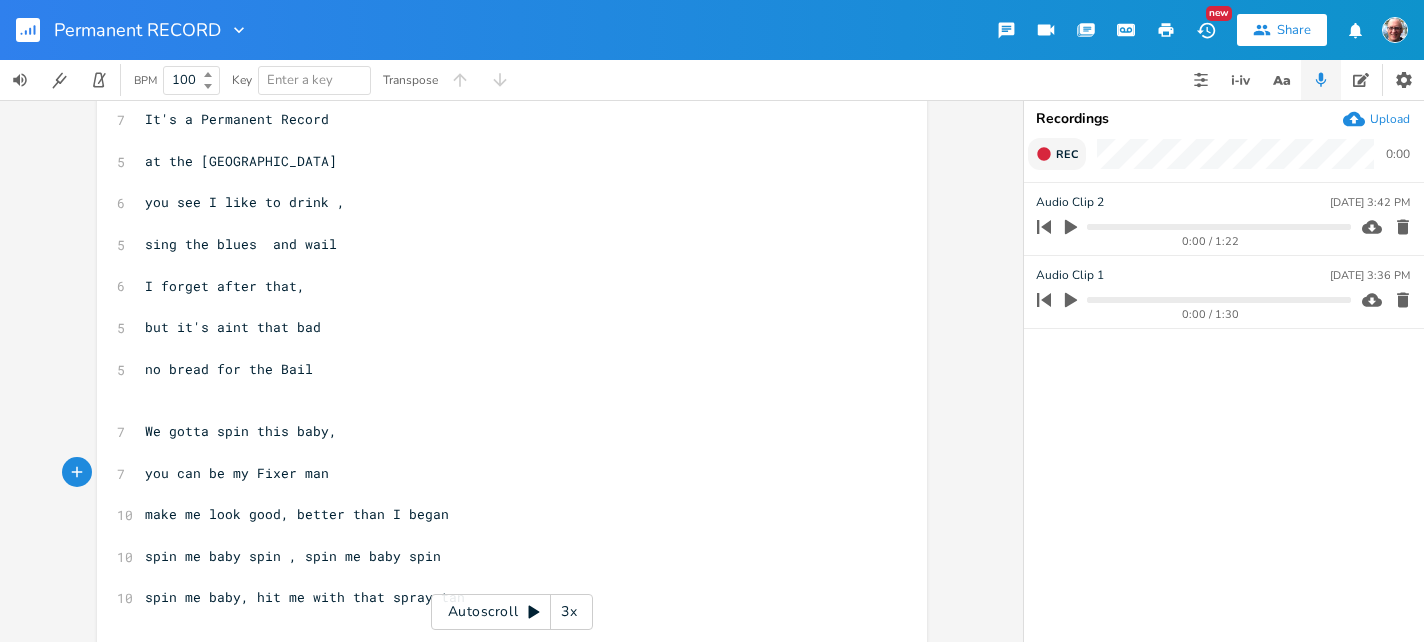 scroll, scrollTop: 333, scrollLeft: 0, axis: vertical 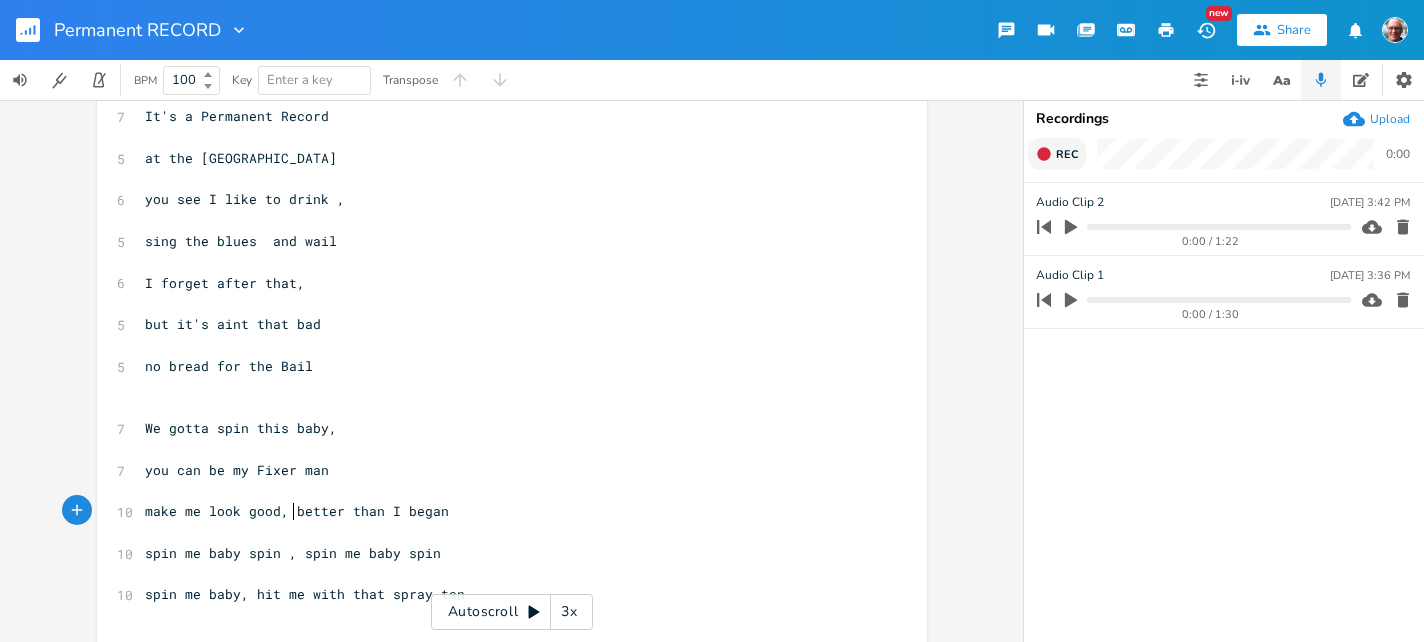 click on "make me look good, better than I began" at bounding box center (297, 511) 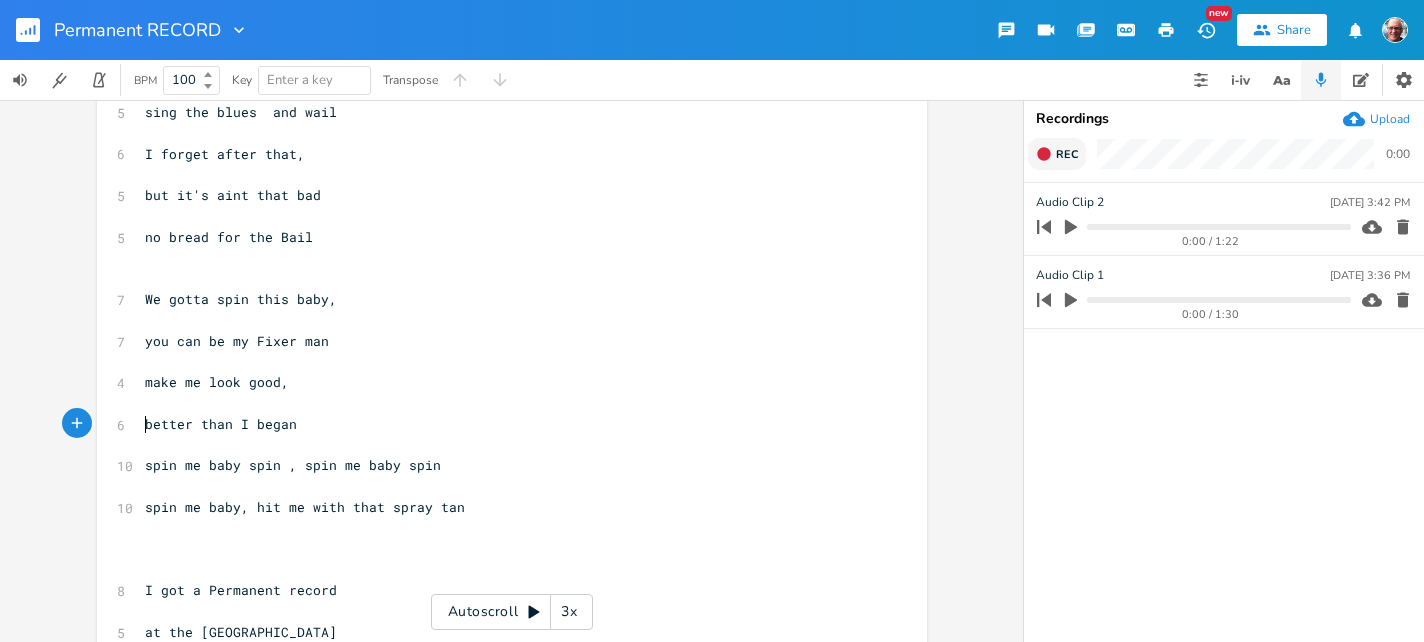 scroll, scrollTop: 470, scrollLeft: 0, axis: vertical 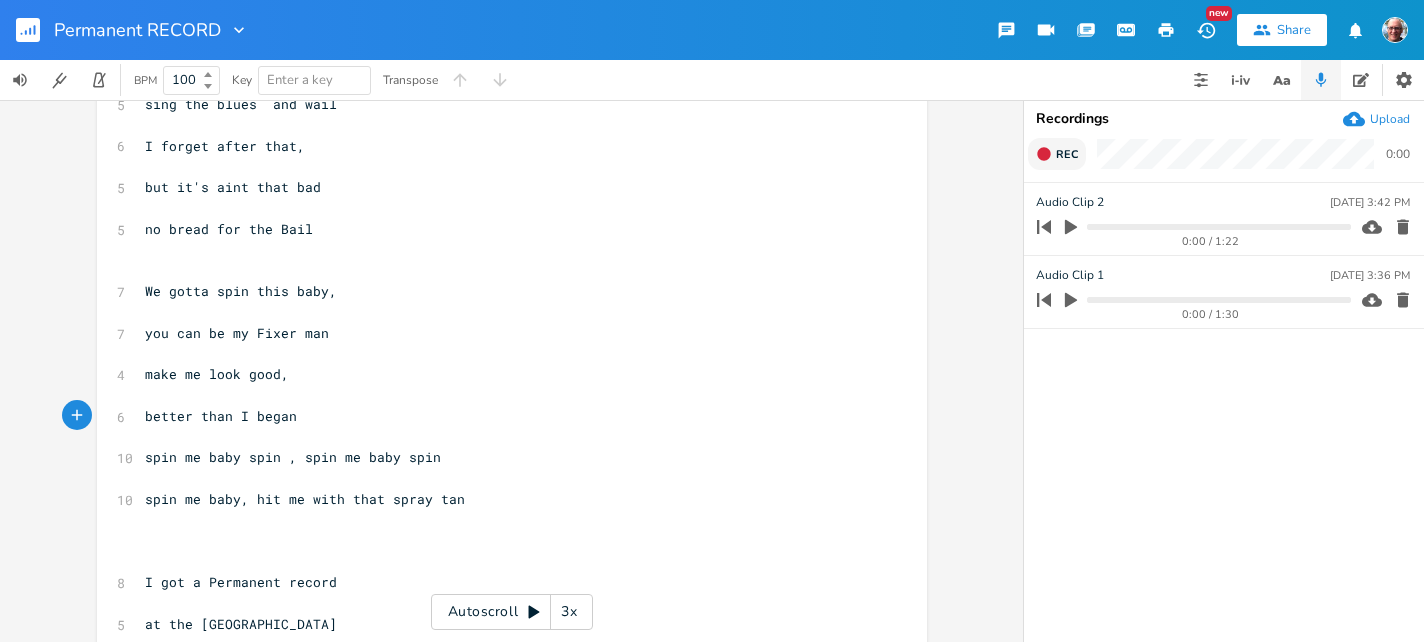 click on "spin me baby spin , spin me baby spin" at bounding box center (293, 457) 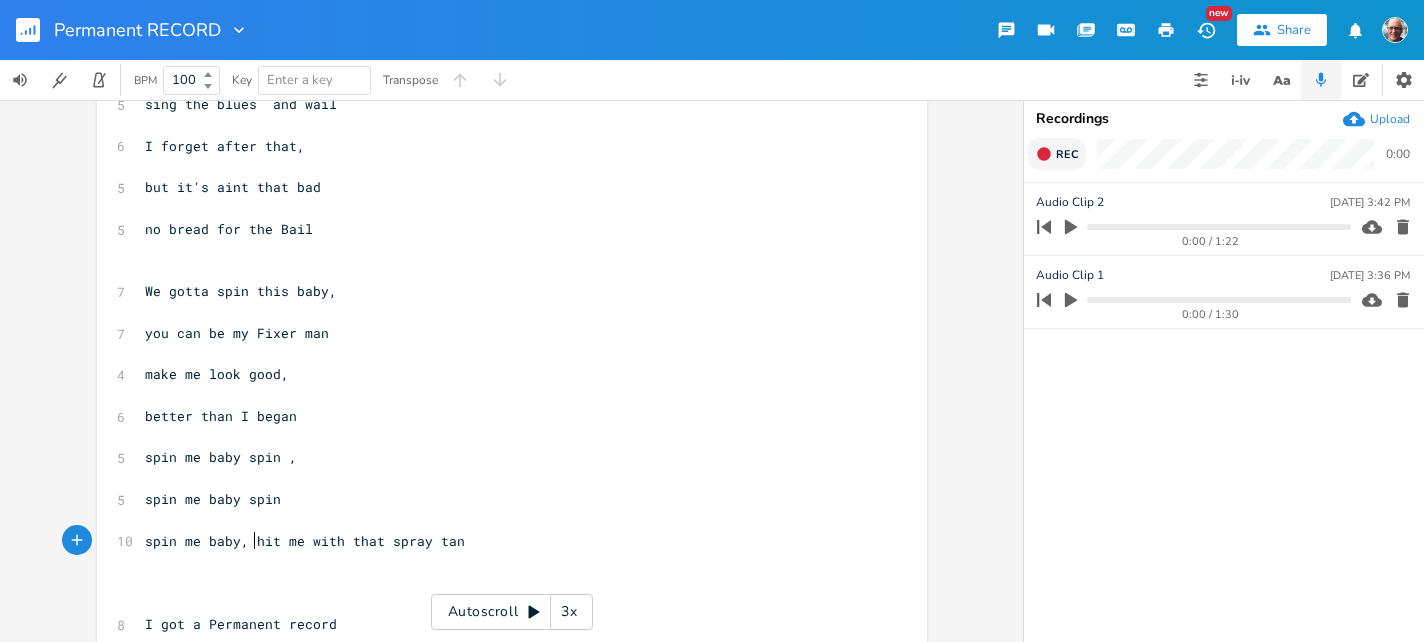 click on "spin me baby, hit me with that spray tan" at bounding box center (305, 541) 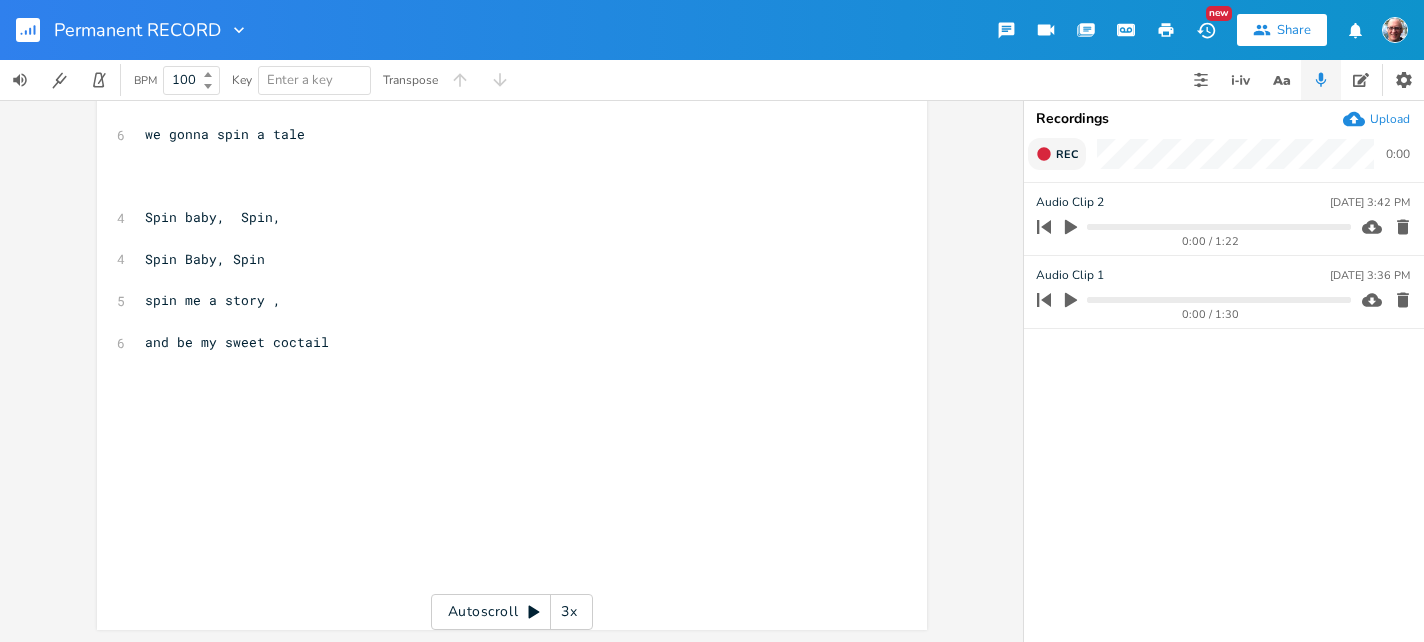 scroll, scrollTop: 0, scrollLeft: 0, axis: both 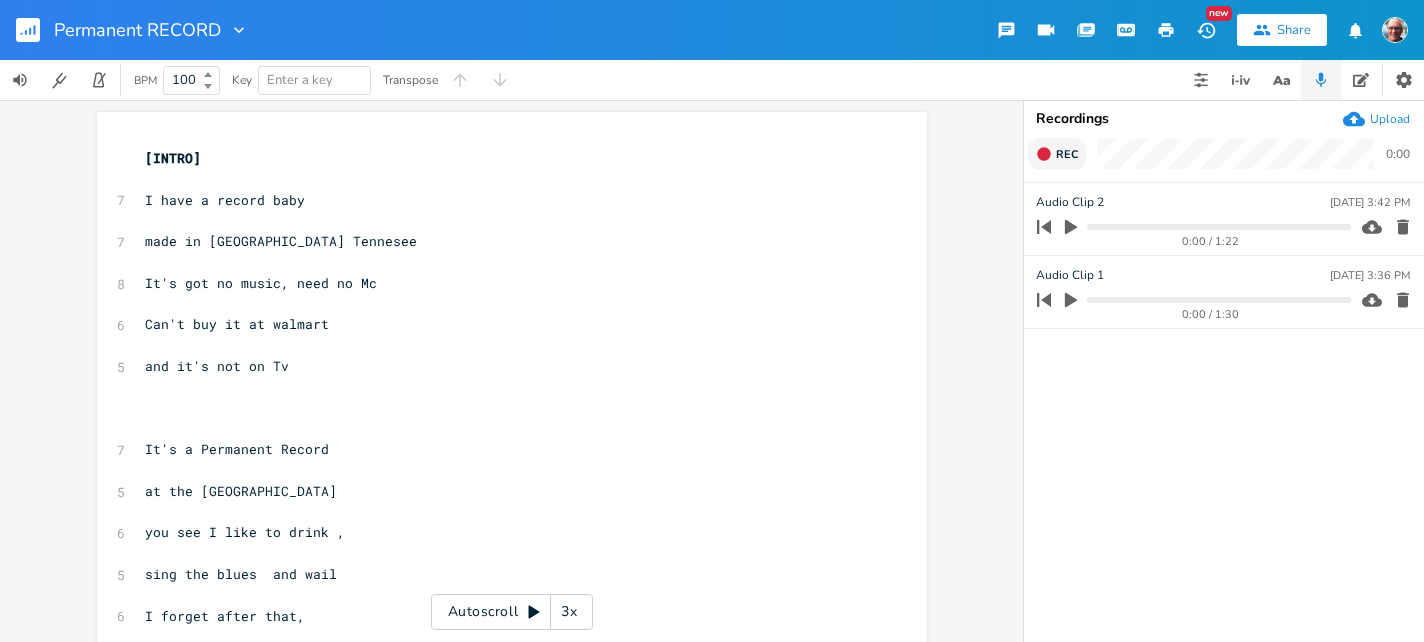 click 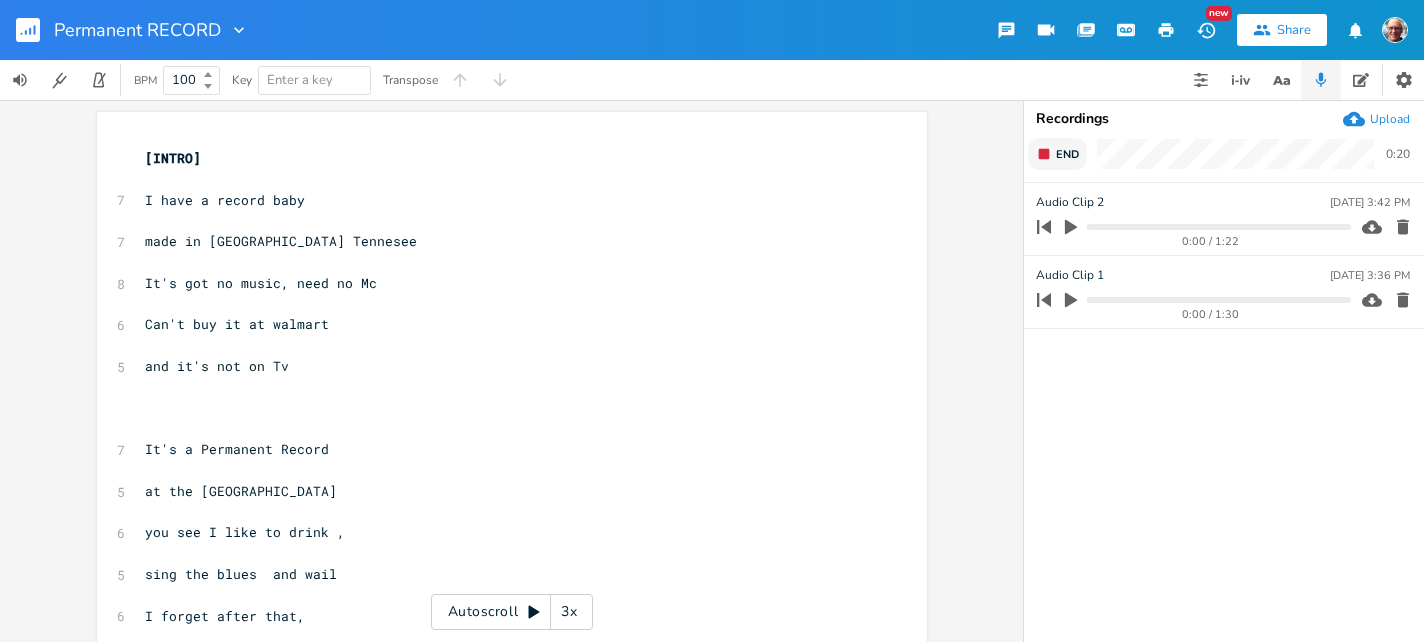 click on "End" at bounding box center [1057, 154] 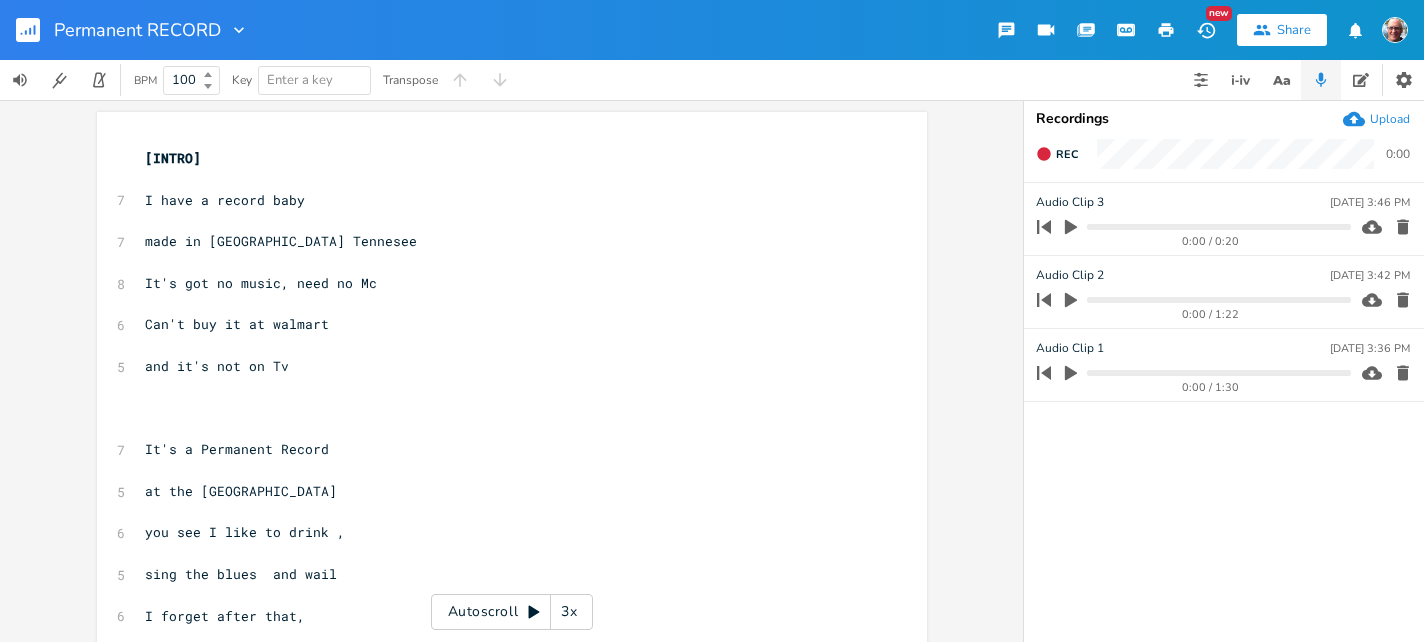 scroll, scrollTop: 0, scrollLeft: 0, axis: both 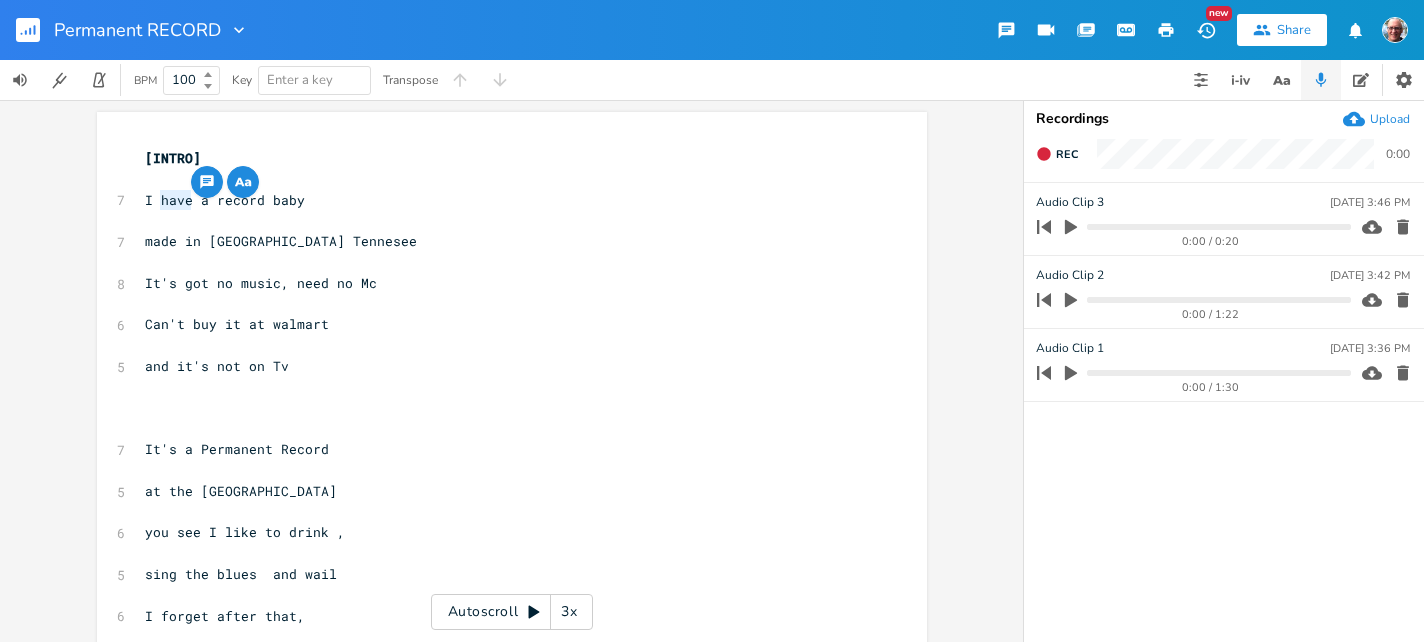 drag, startPoint x: 187, startPoint y: 201, endPoint x: 155, endPoint y: 202, distance: 32.01562 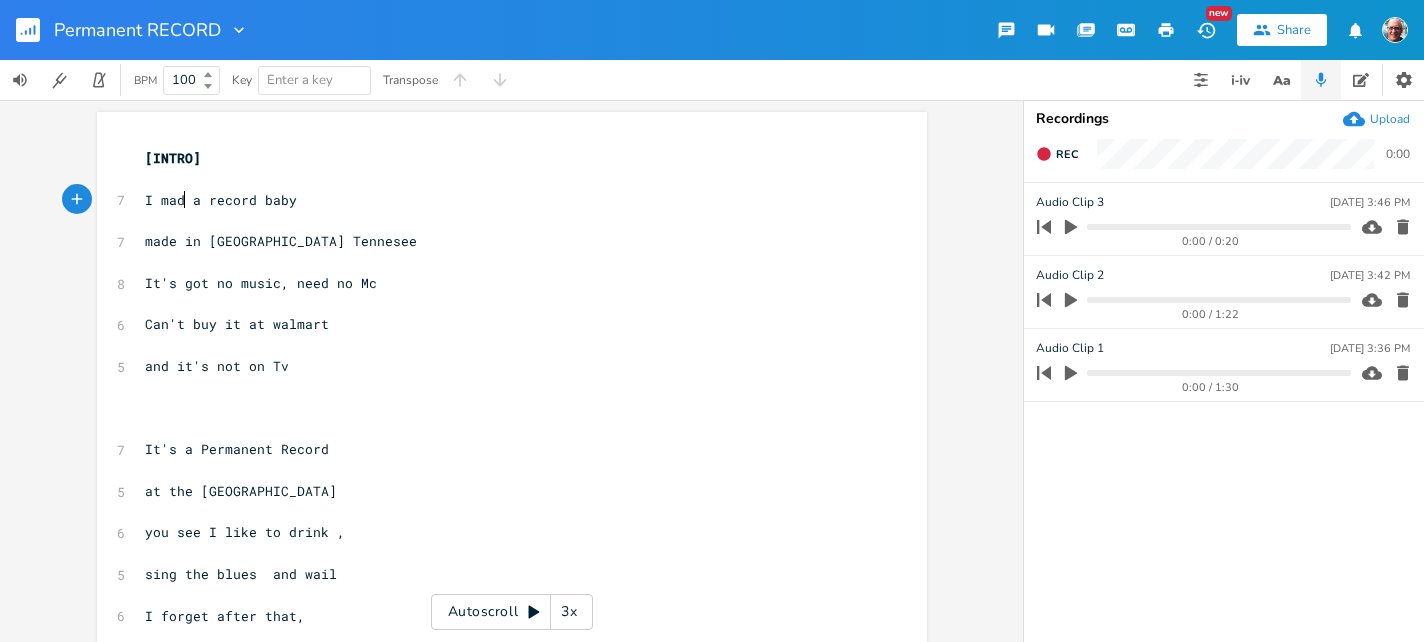 type on "made" 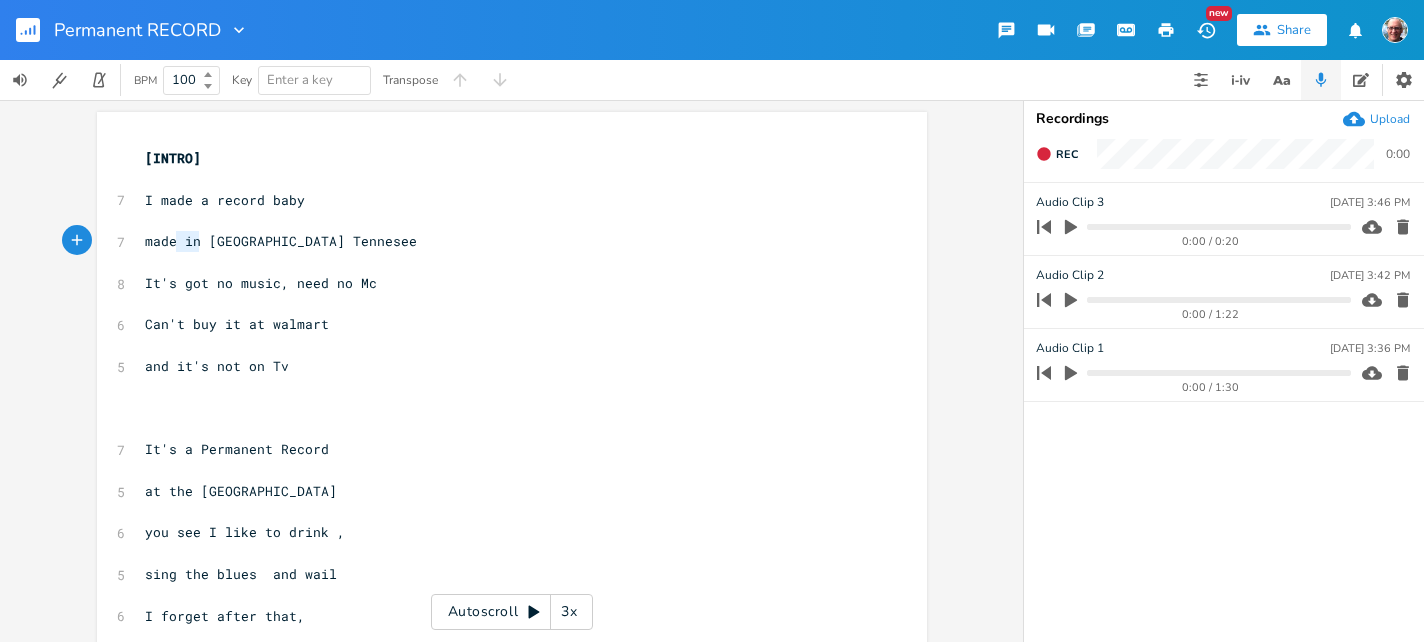 type on "made in" 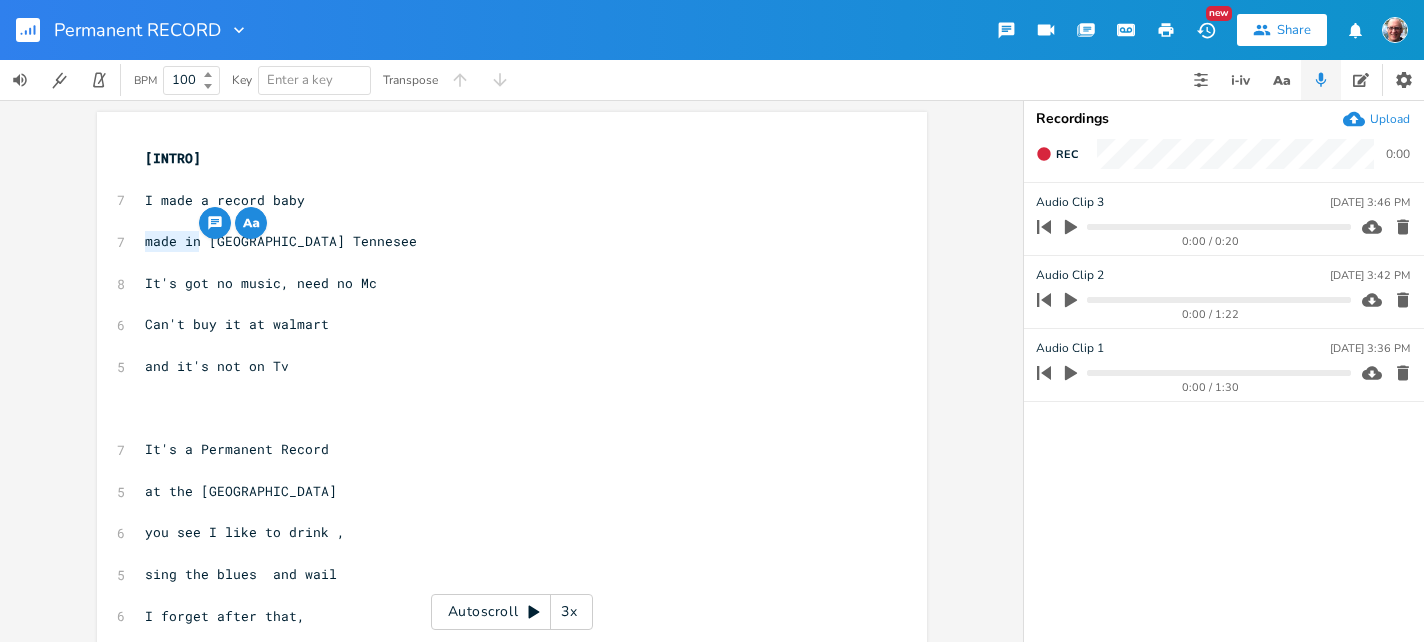 drag, startPoint x: 196, startPoint y: 244, endPoint x: 137, endPoint y: 244, distance: 59 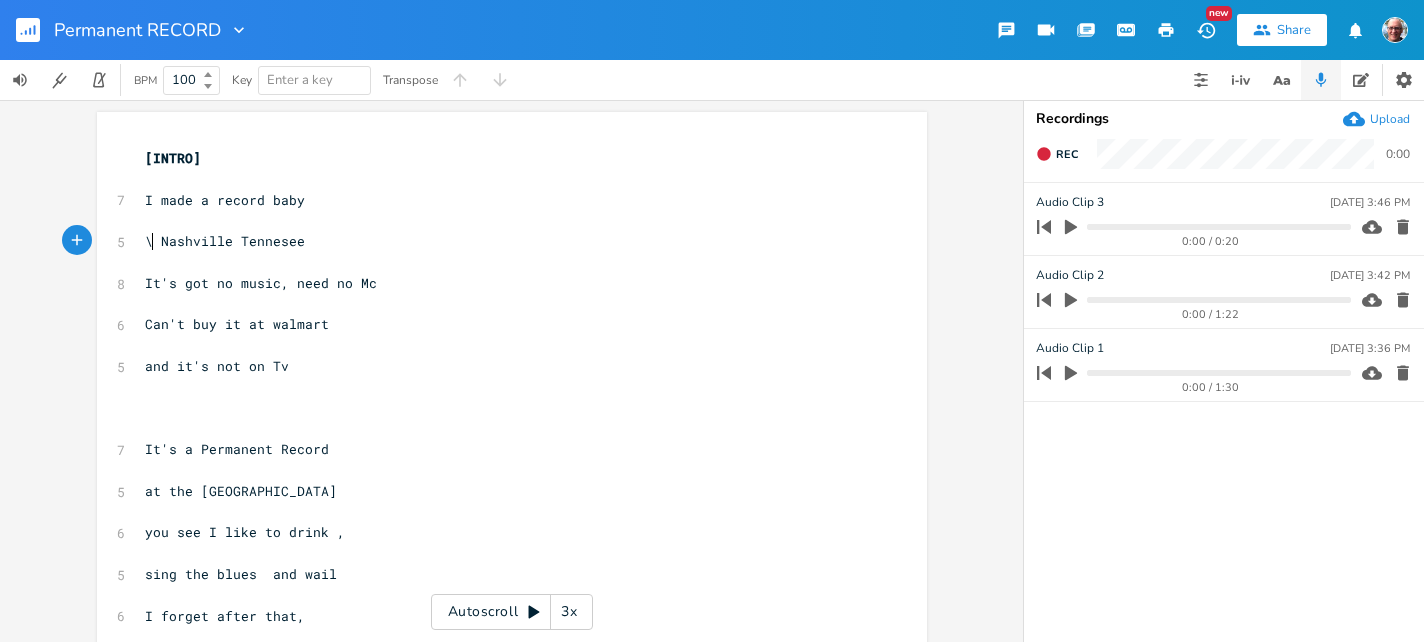 scroll, scrollTop: 0, scrollLeft: 5, axis: horizontal 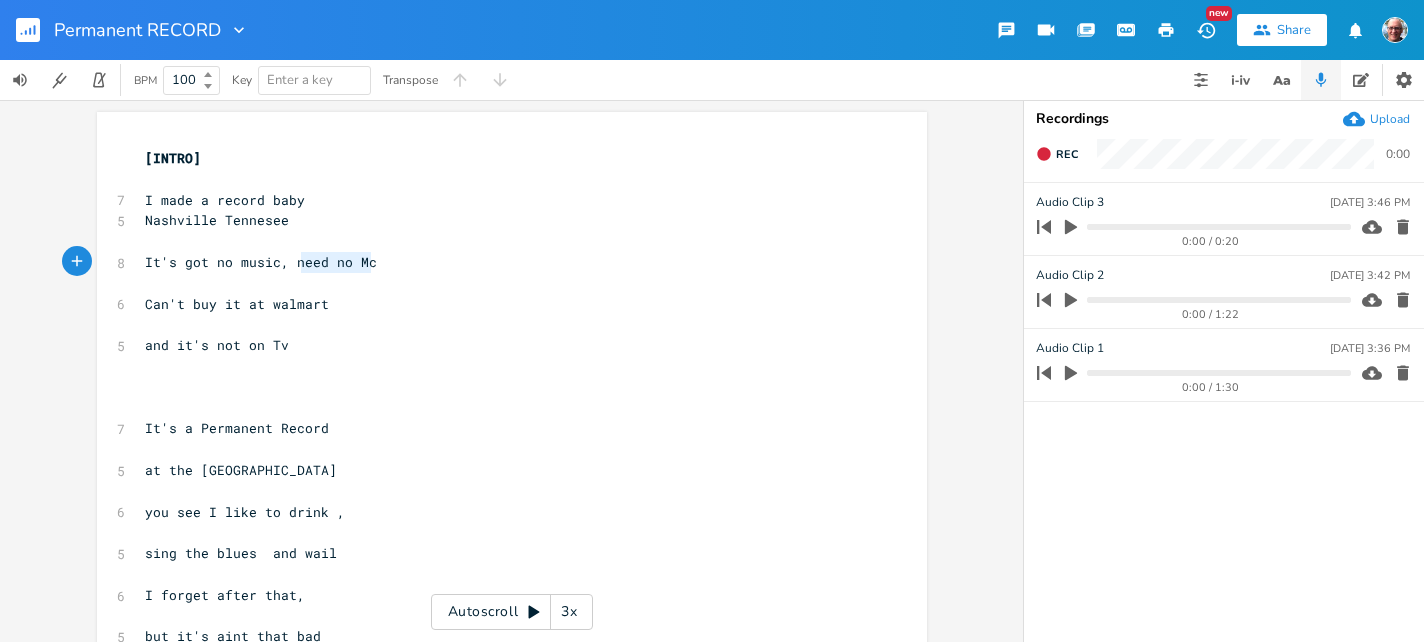 type on "need no Mc" 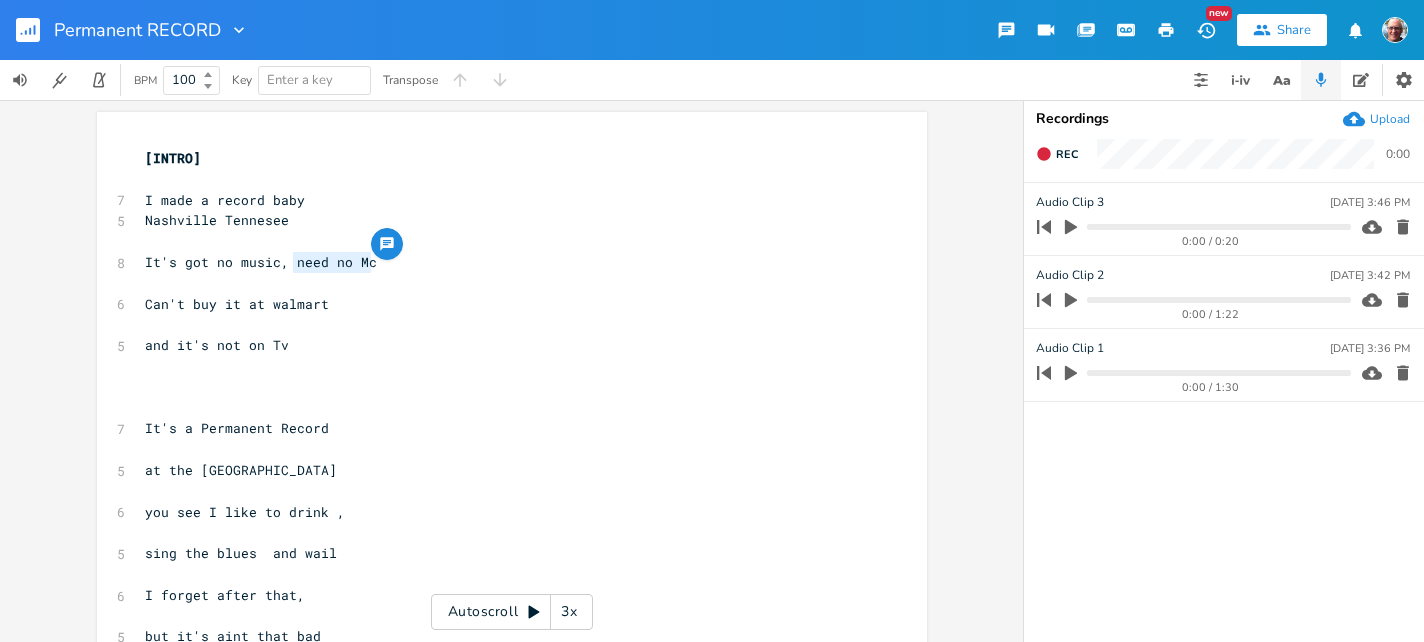 drag, startPoint x: 373, startPoint y: 263, endPoint x: 286, endPoint y: 261, distance: 87.02299 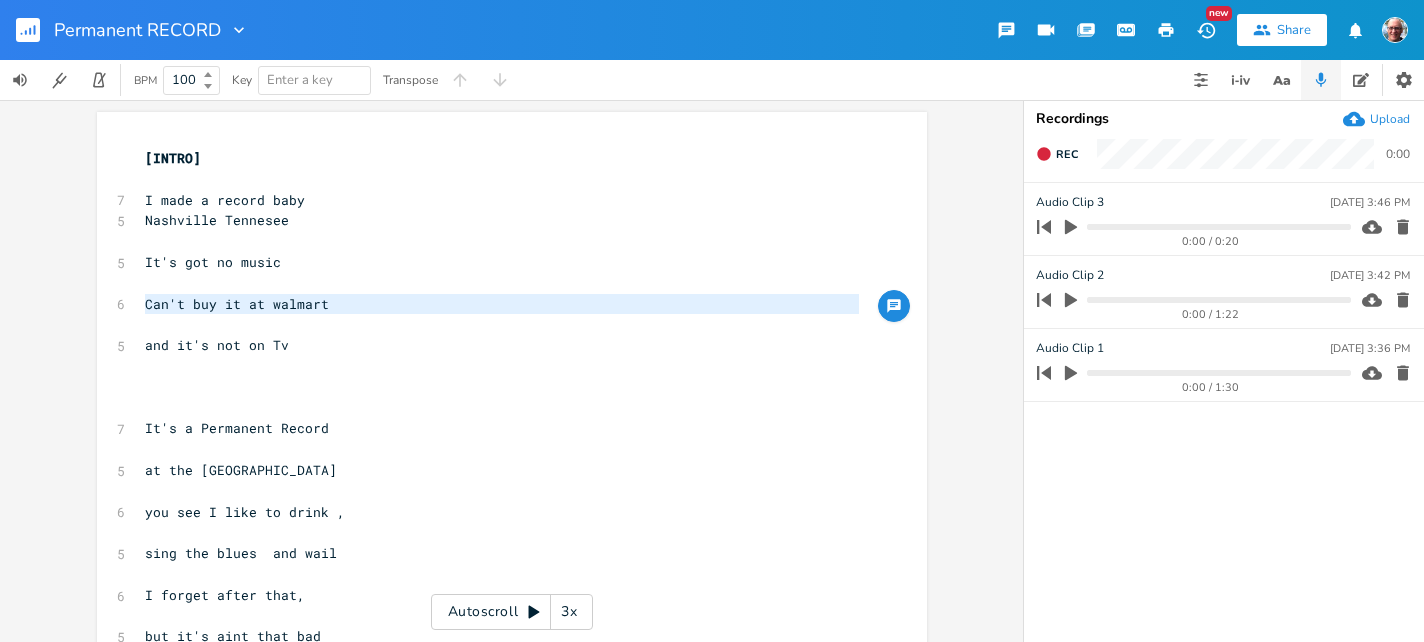 drag, startPoint x: 141, startPoint y: 305, endPoint x: 386, endPoint y: 324, distance: 245.73563 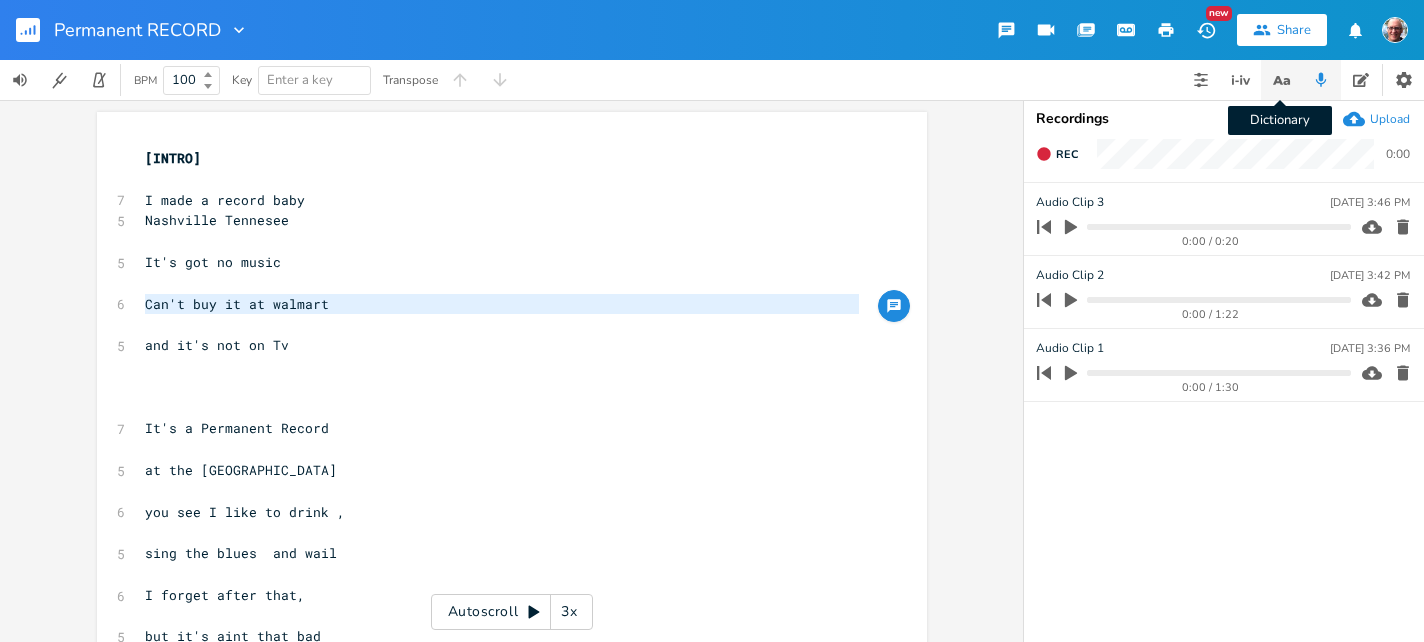 type on "Can't buy it at walmart" 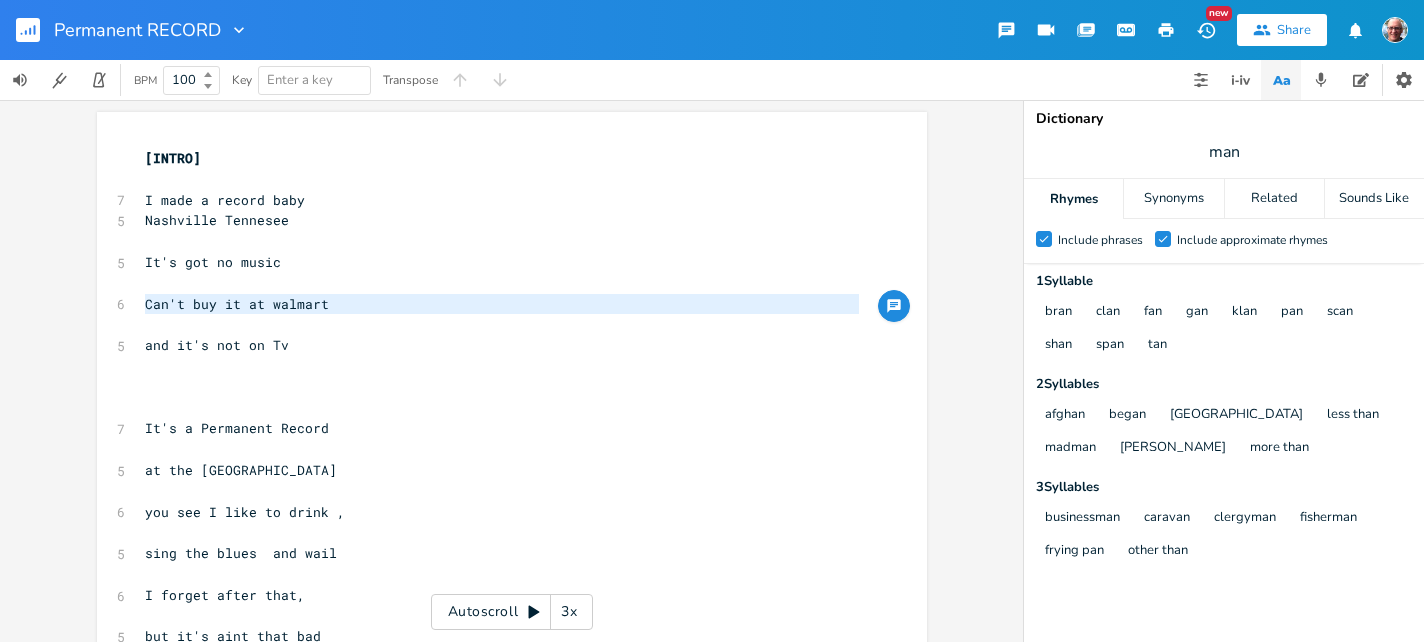 click on "man" at bounding box center [1224, 152] 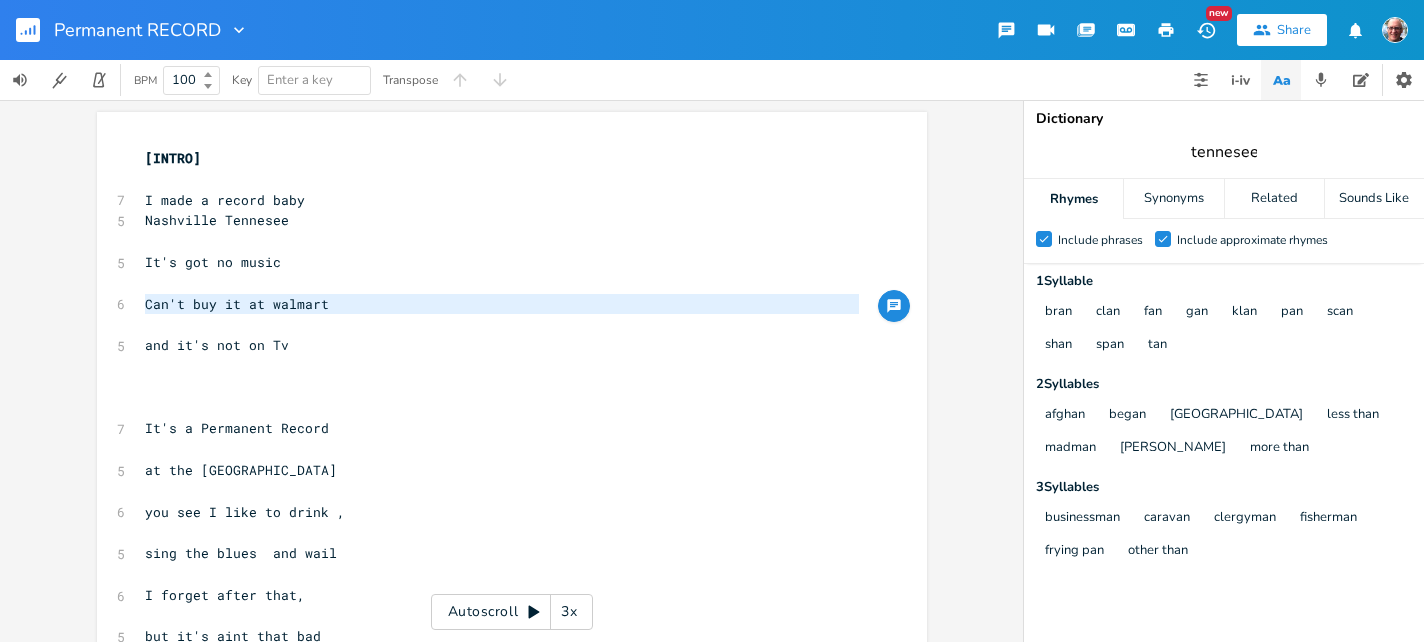 type on "tennesee" 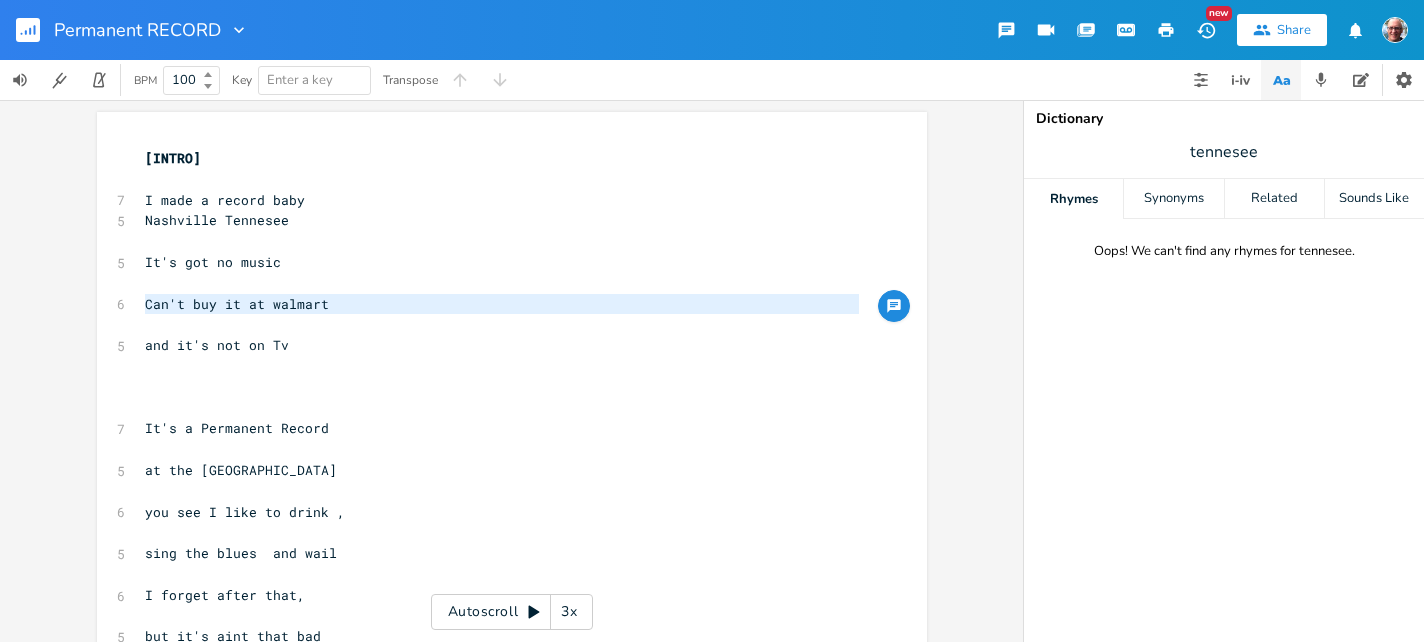 click on "Rhymes" at bounding box center (1073, 199) 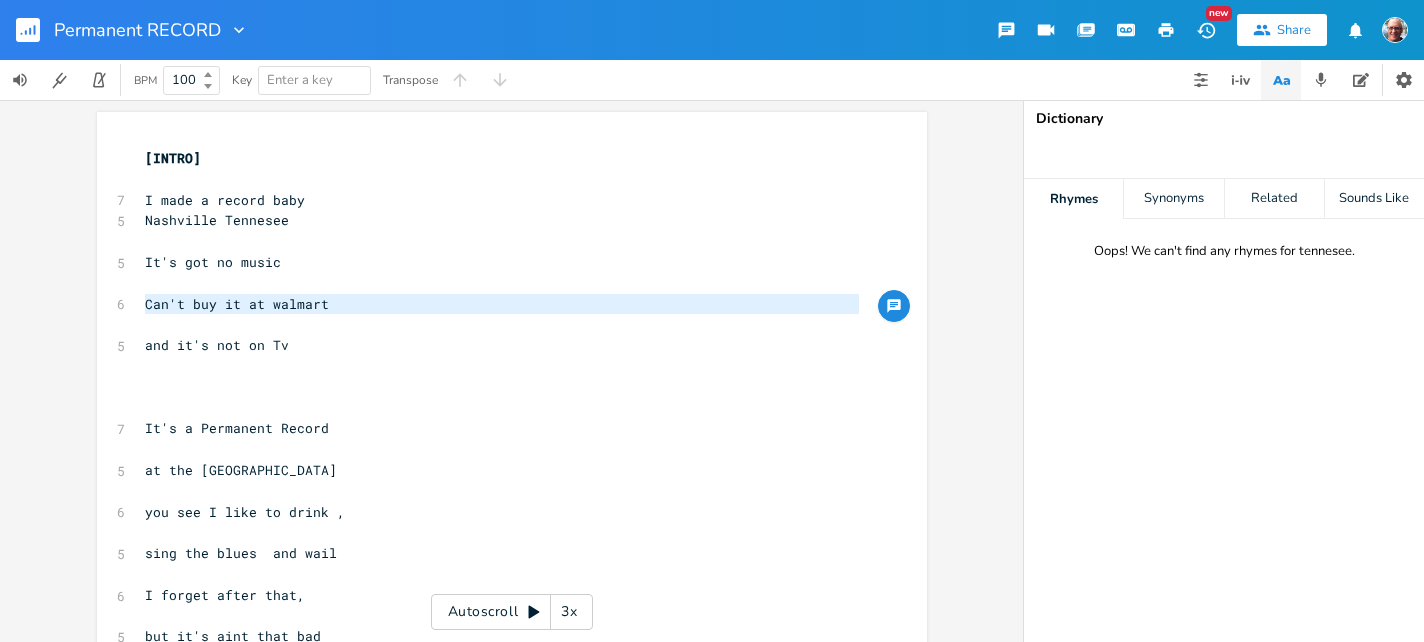 type on "\" 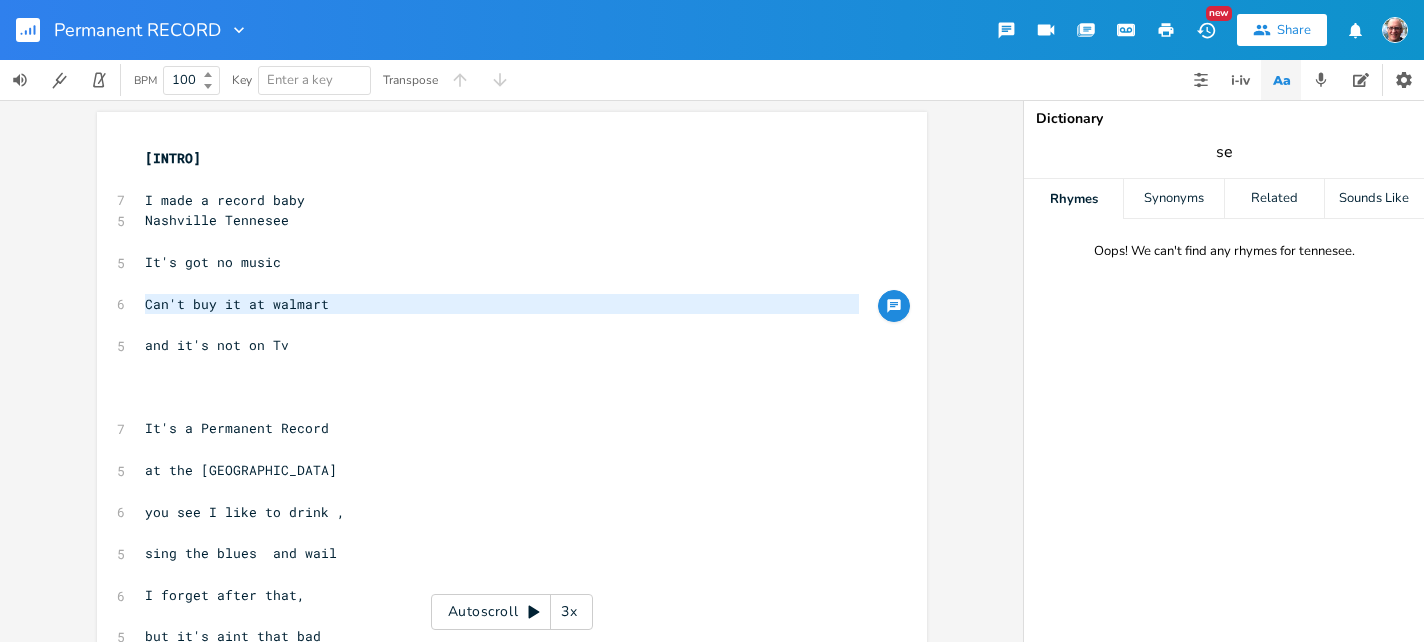 type on "see" 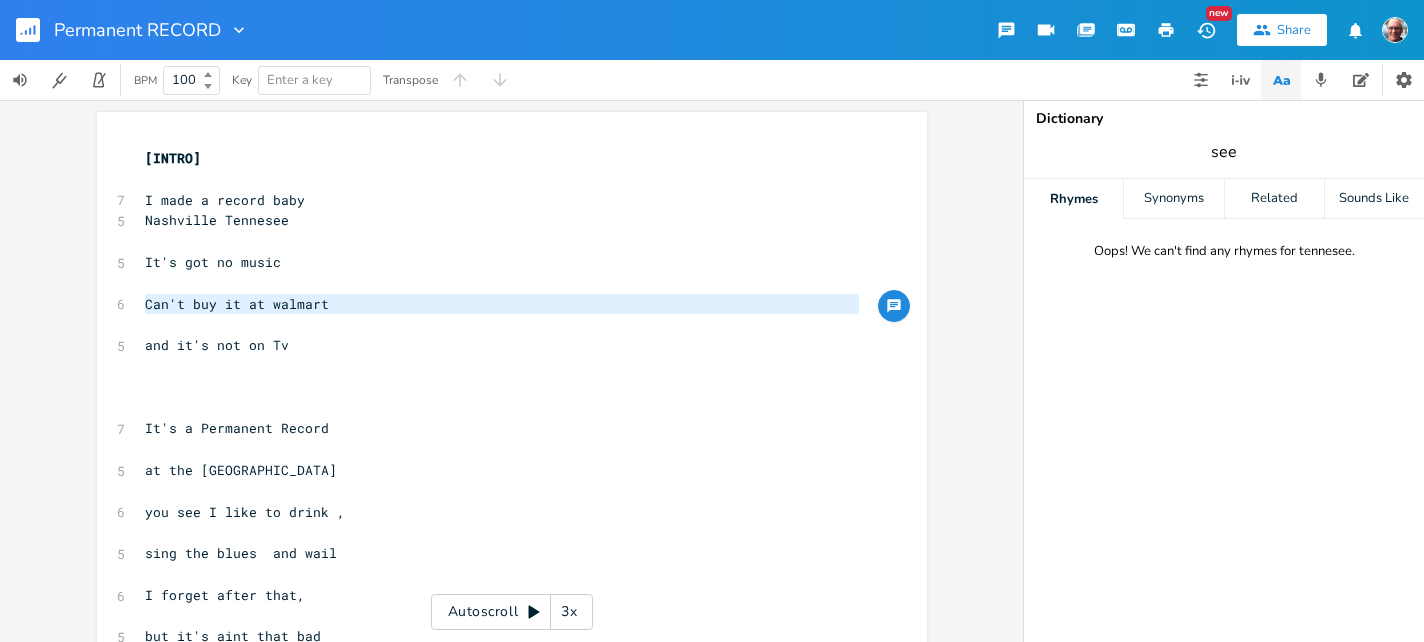 click on "Rhymes" at bounding box center (1073, 199) 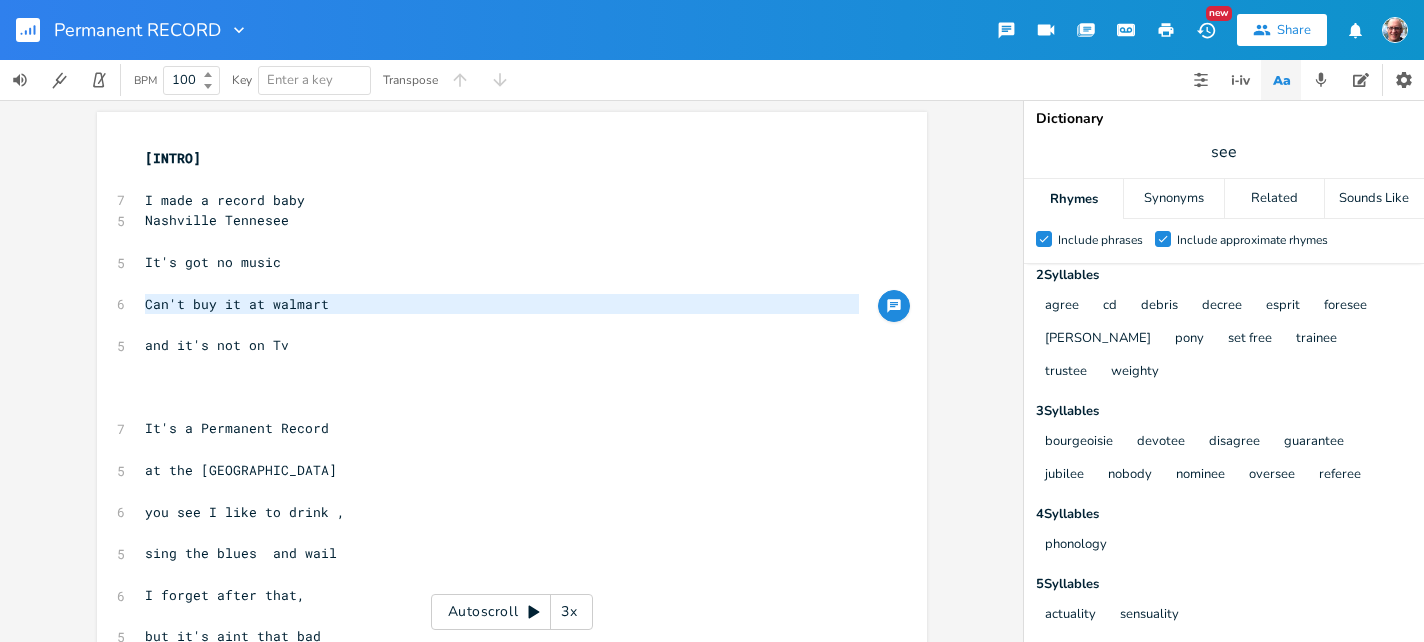 scroll, scrollTop: 162, scrollLeft: 0, axis: vertical 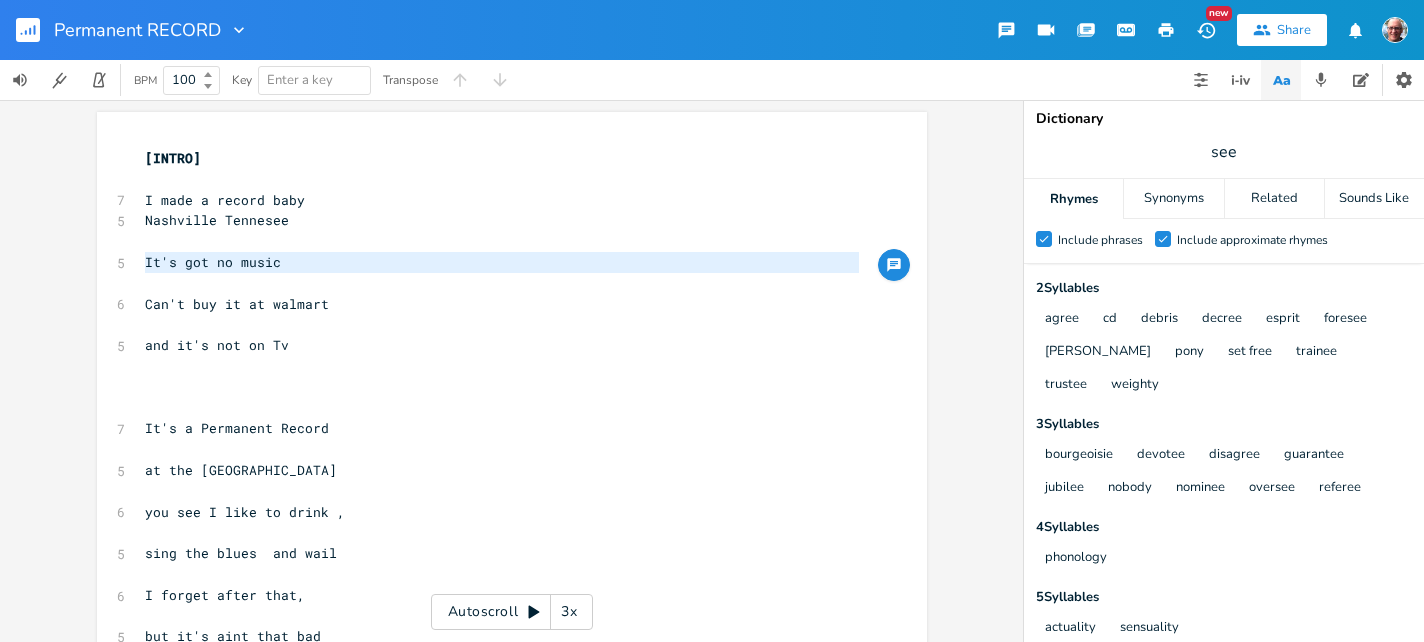 drag, startPoint x: 137, startPoint y: 263, endPoint x: 283, endPoint y: 275, distance: 146.49232 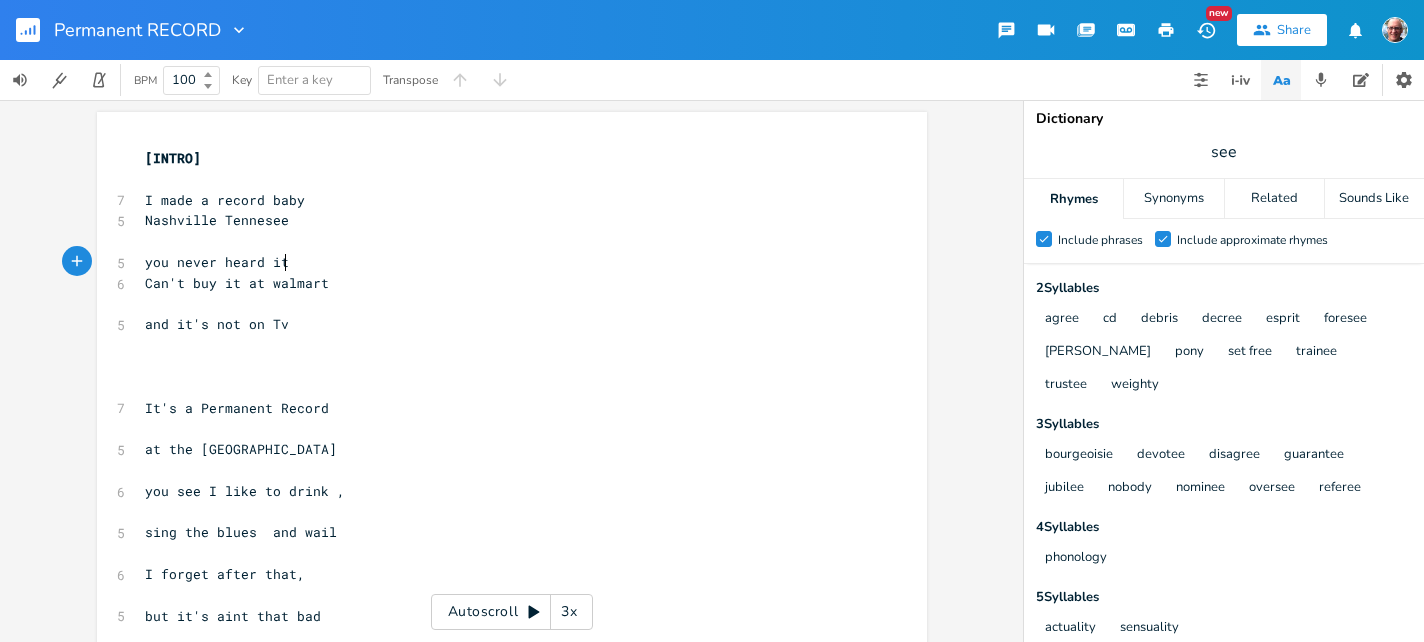 type on "you never heard it" 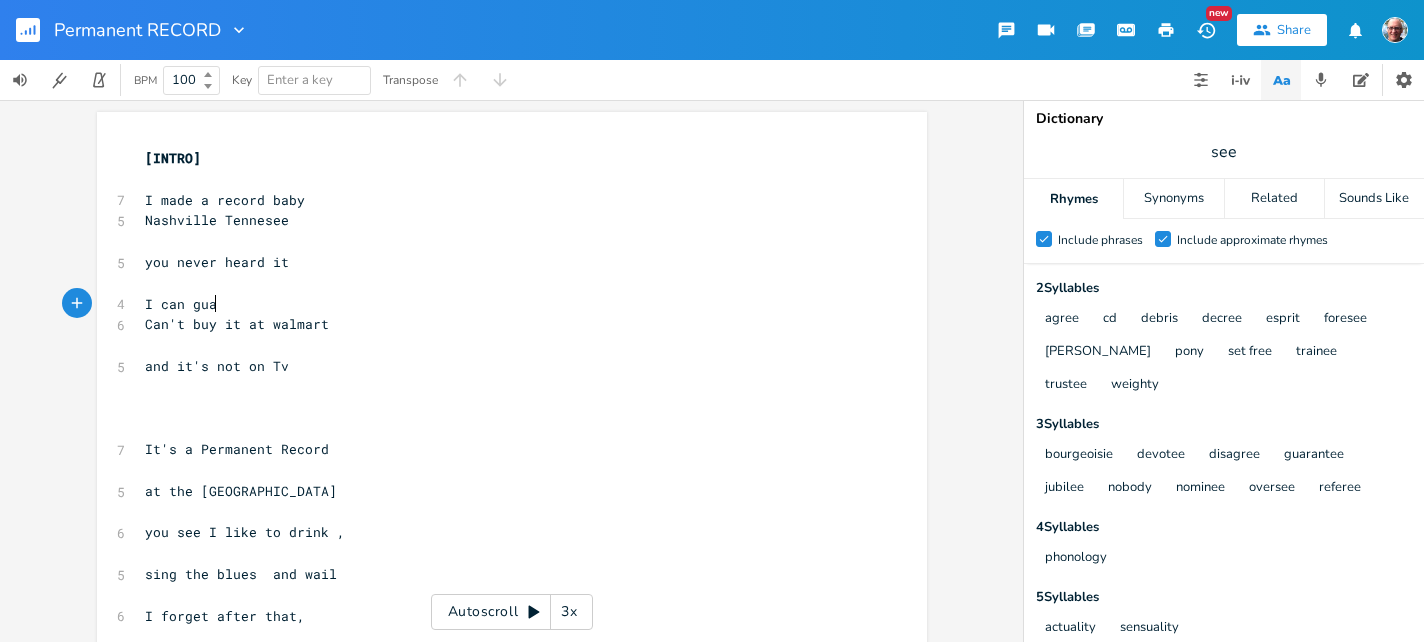 scroll, scrollTop: 0, scrollLeft: 68, axis: horizontal 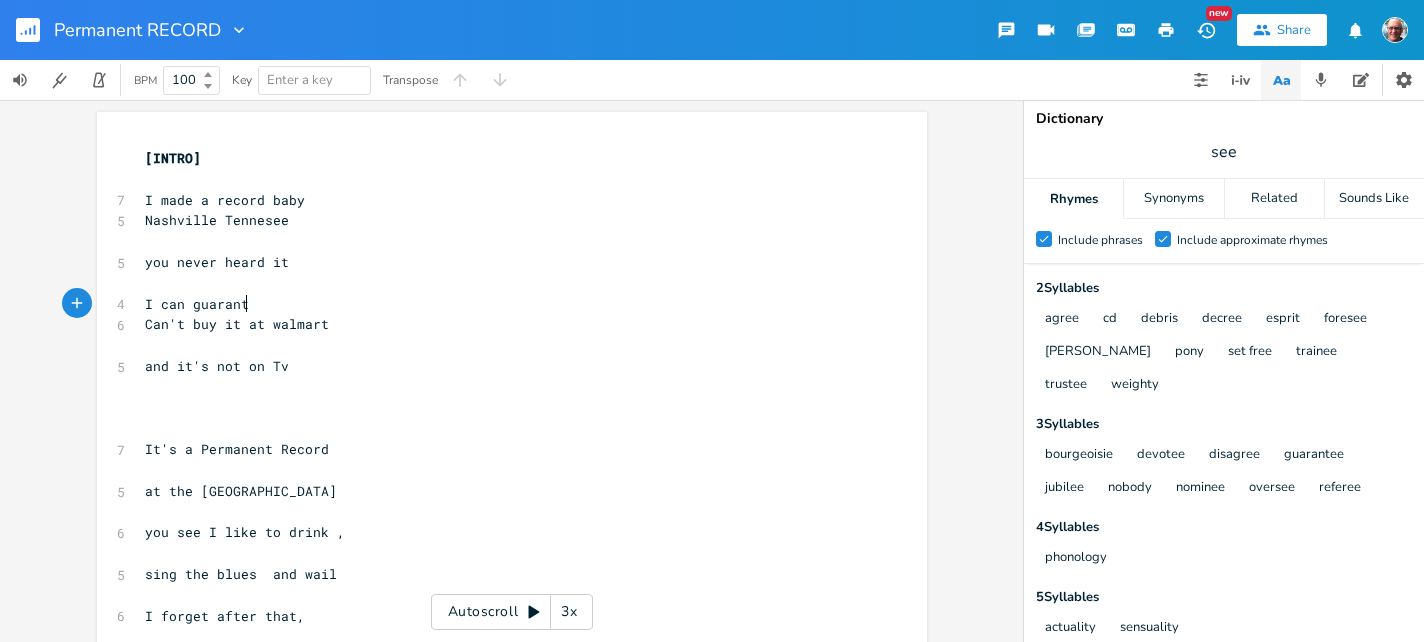 type on "I can guarantee" 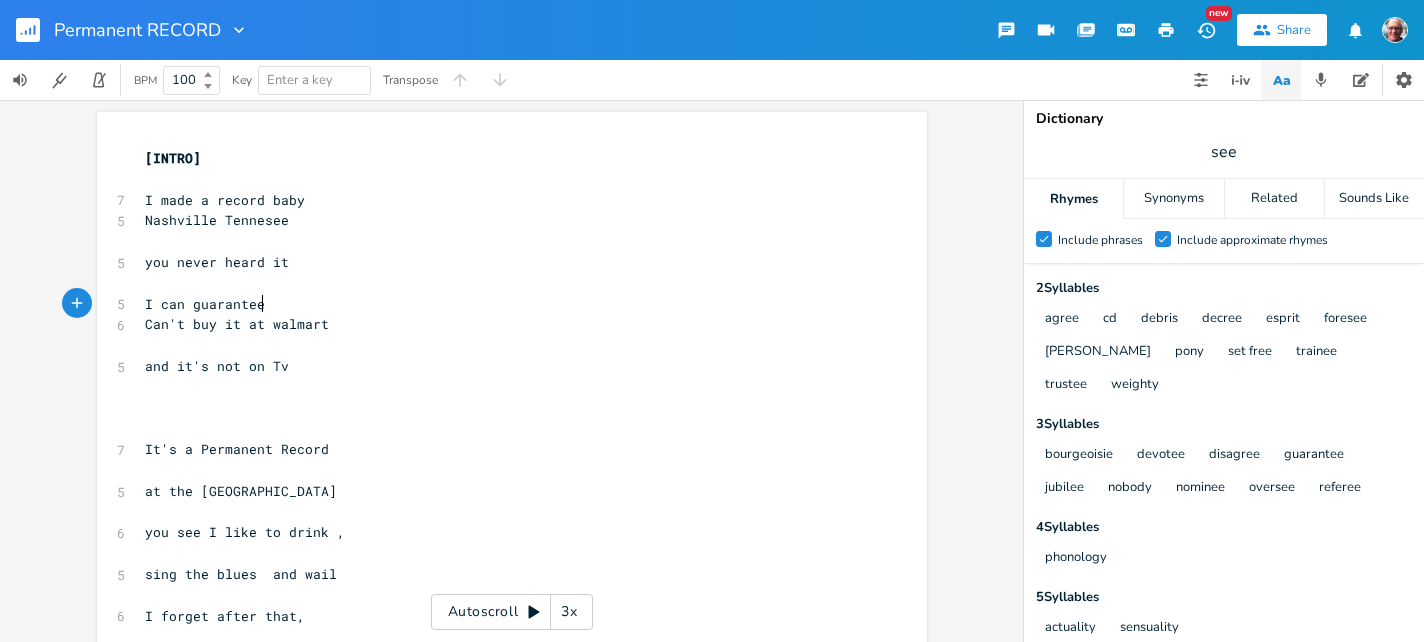 scroll, scrollTop: 0, scrollLeft: 118, axis: horizontal 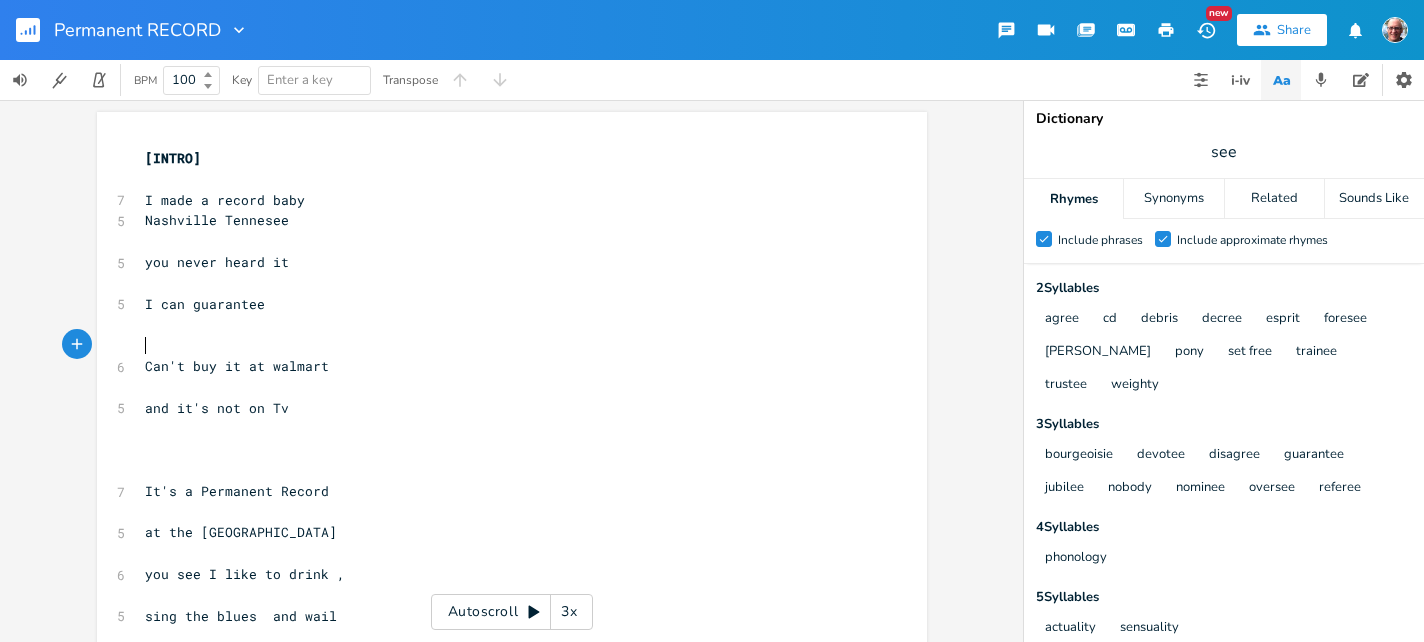 click on "Nashville Tennesee" at bounding box center [217, 220] 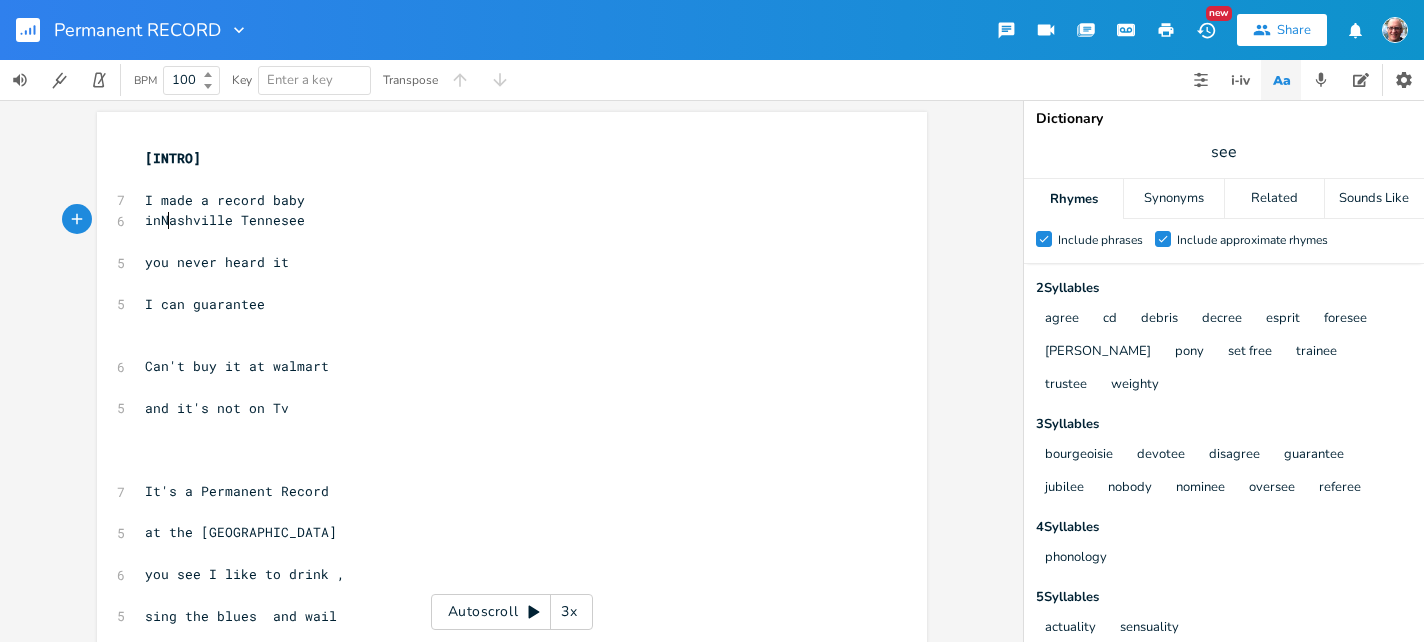 type on "in" 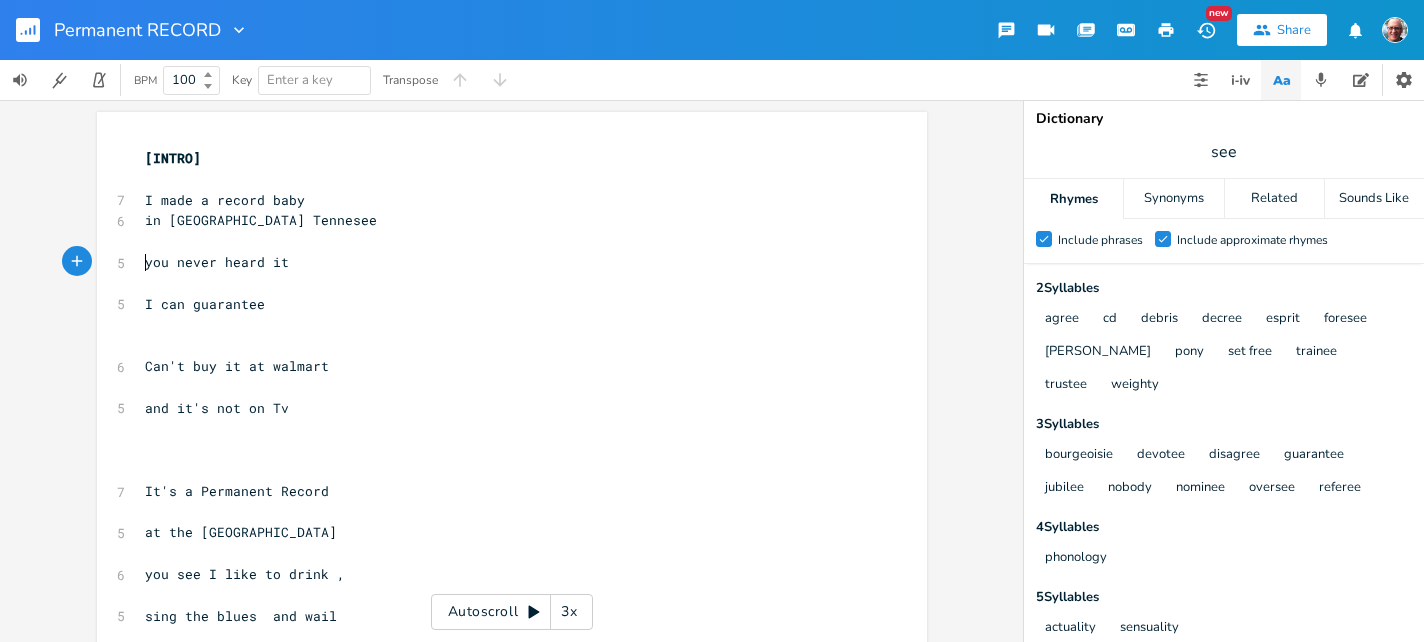 click on "you never heard it" at bounding box center (502, 262) 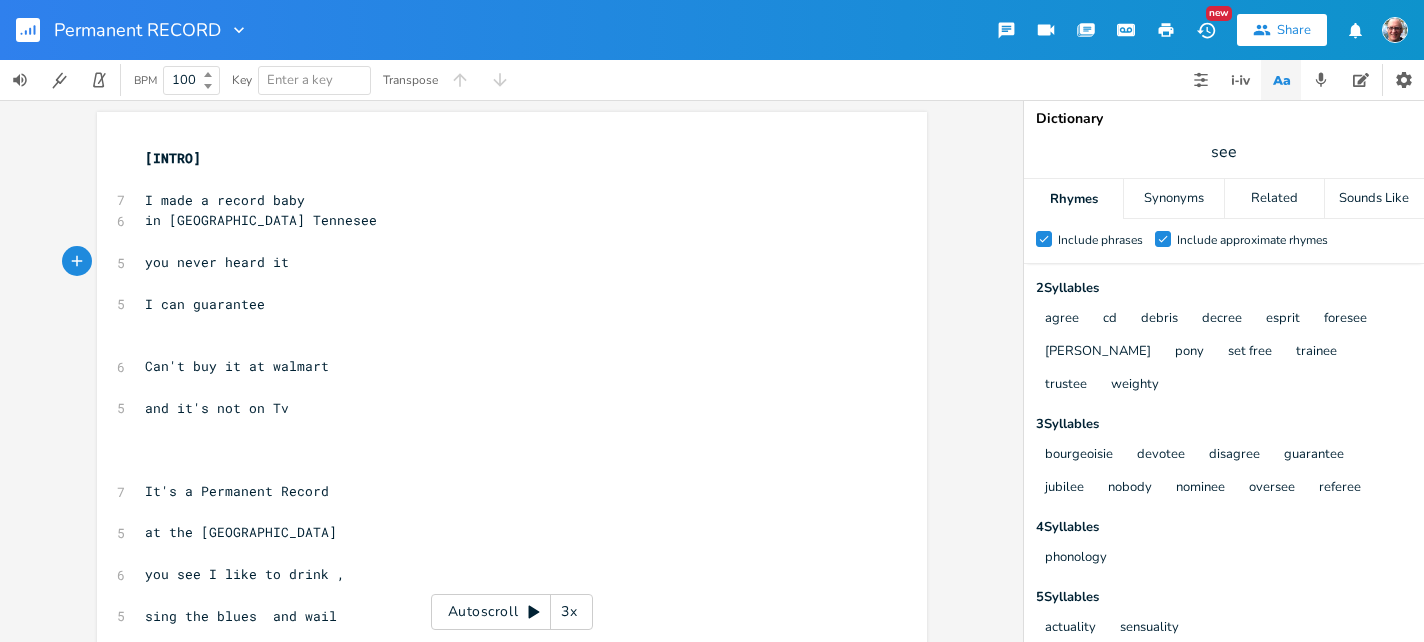 scroll, scrollTop: 0, scrollLeft: 4, axis: horizontal 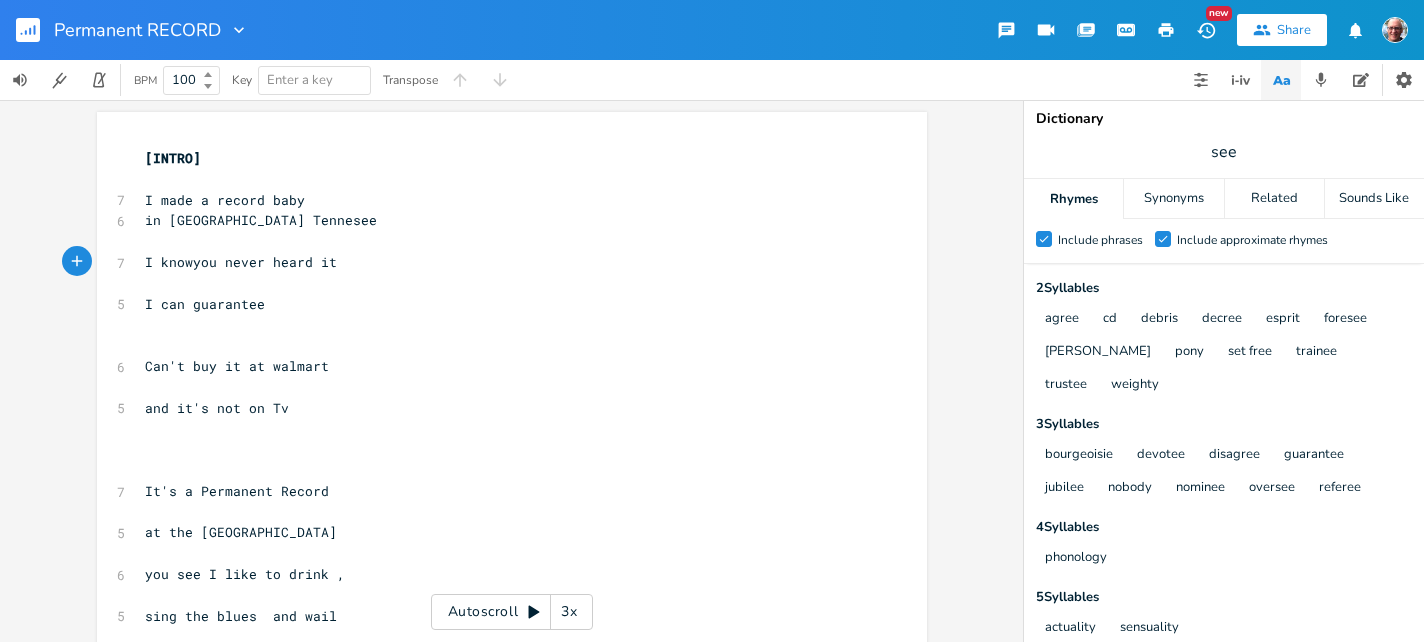 type on "I know" 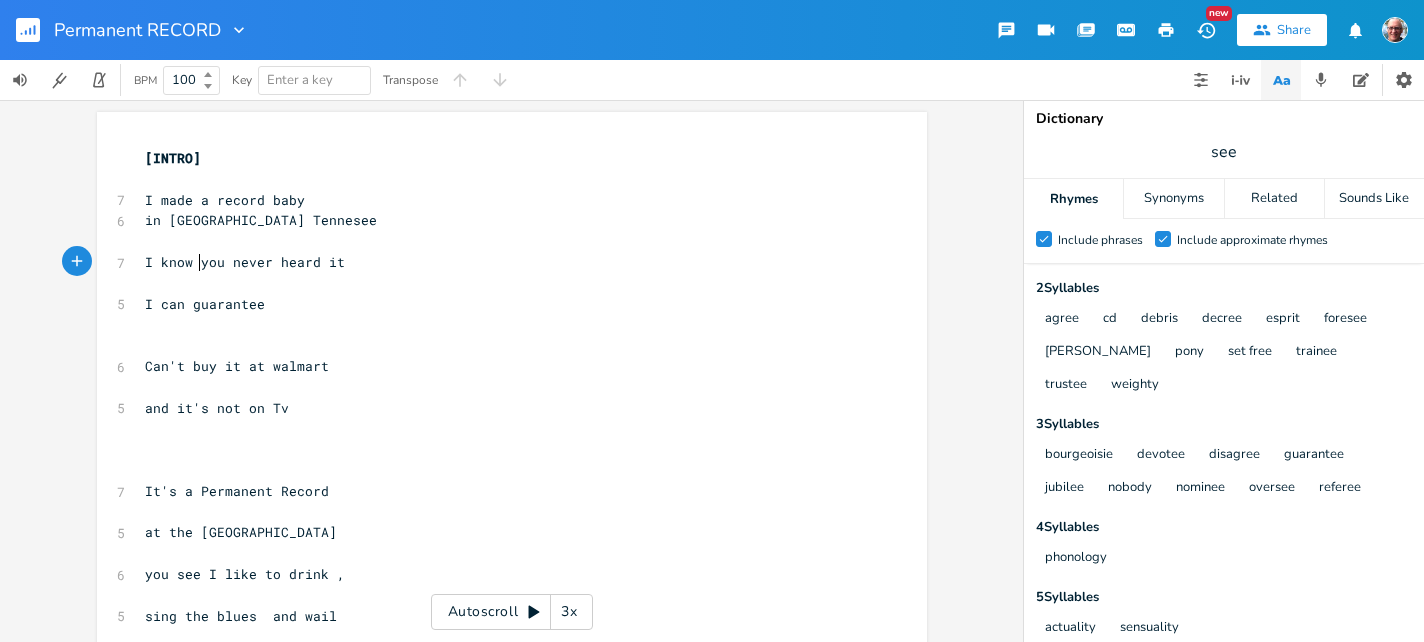 scroll, scrollTop: 0, scrollLeft: 55, axis: horizontal 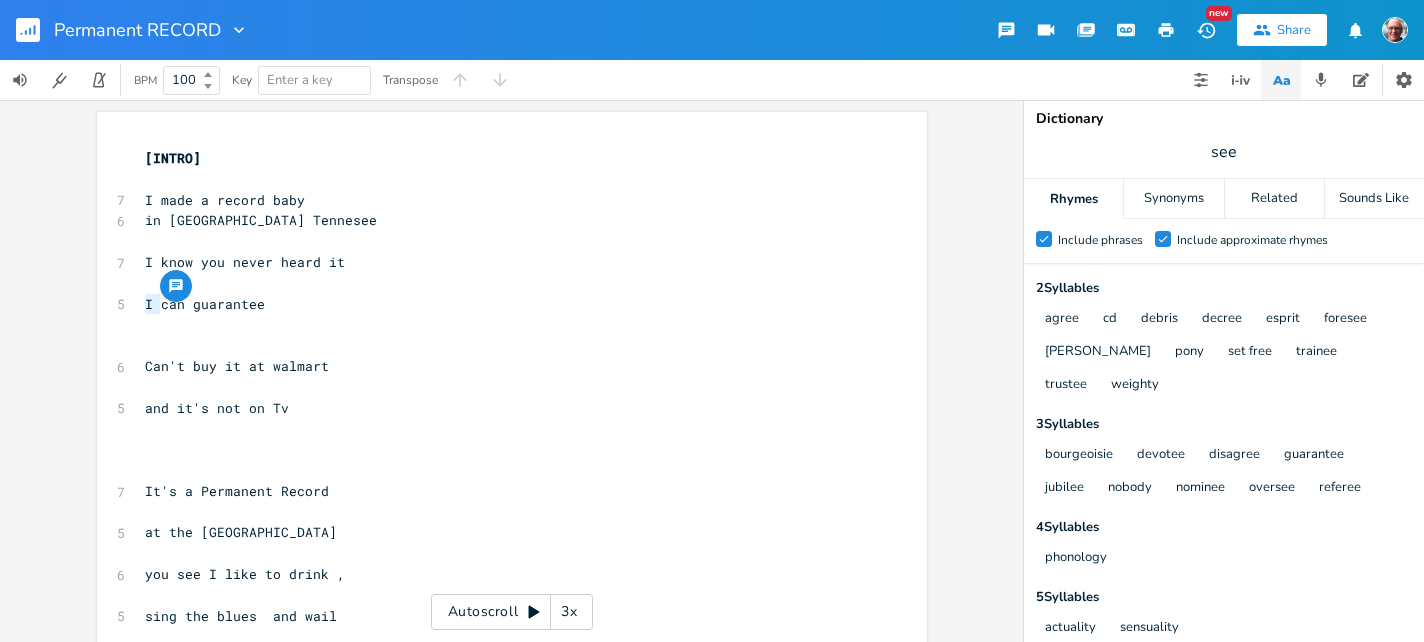 drag, startPoint x: 152, startPoint y: 300, endPoint x: 125, endPoint y: 296, distance: 27.294687 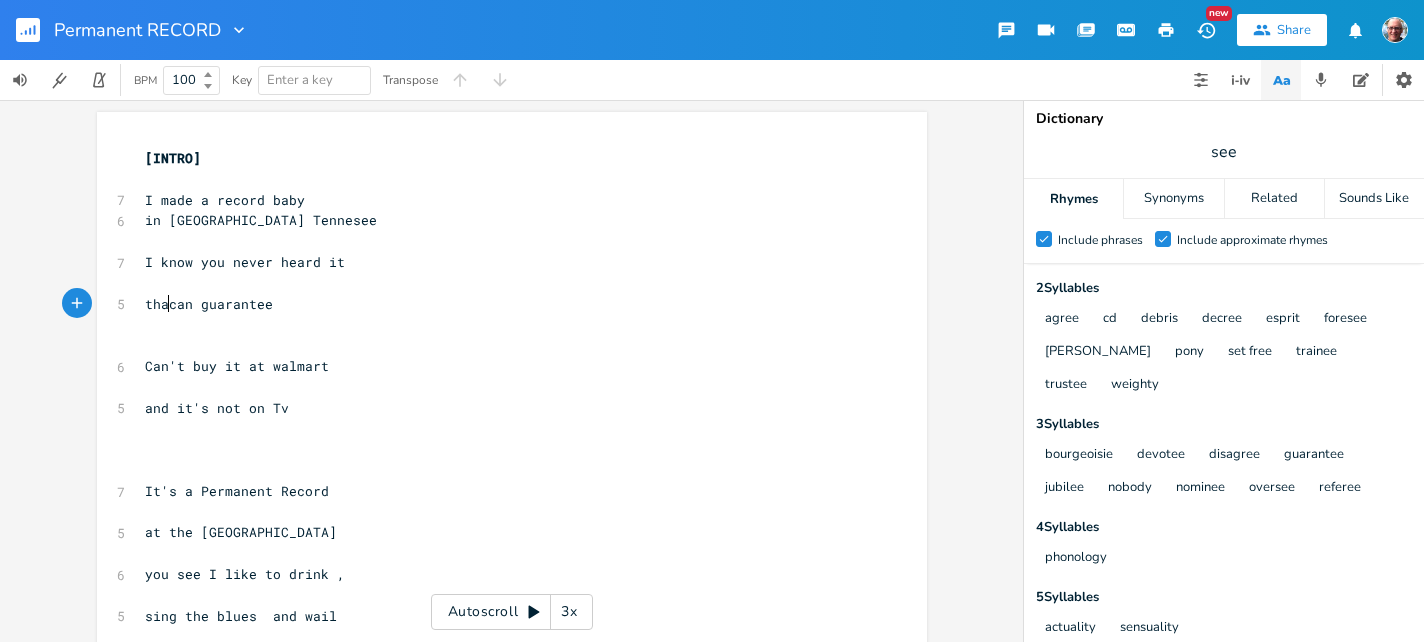 type on "thar" 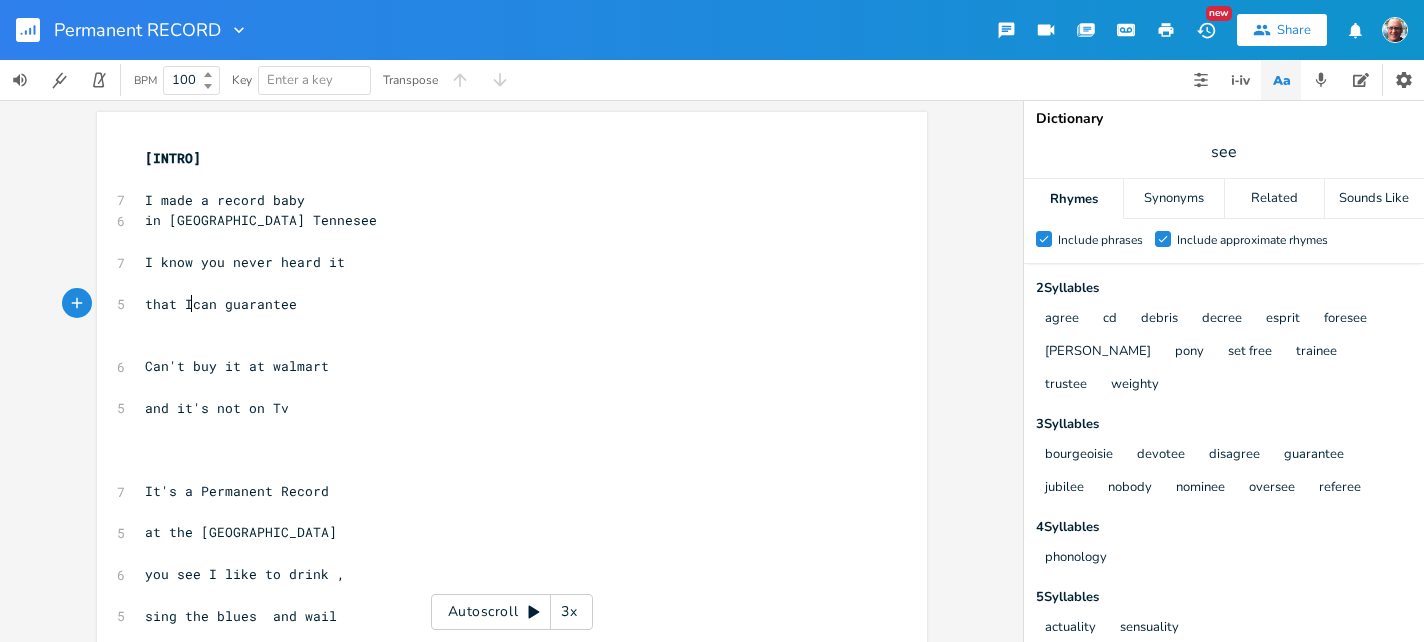 scroll, scrollTop: 0, scrollLeft: 13, axis: horizontal 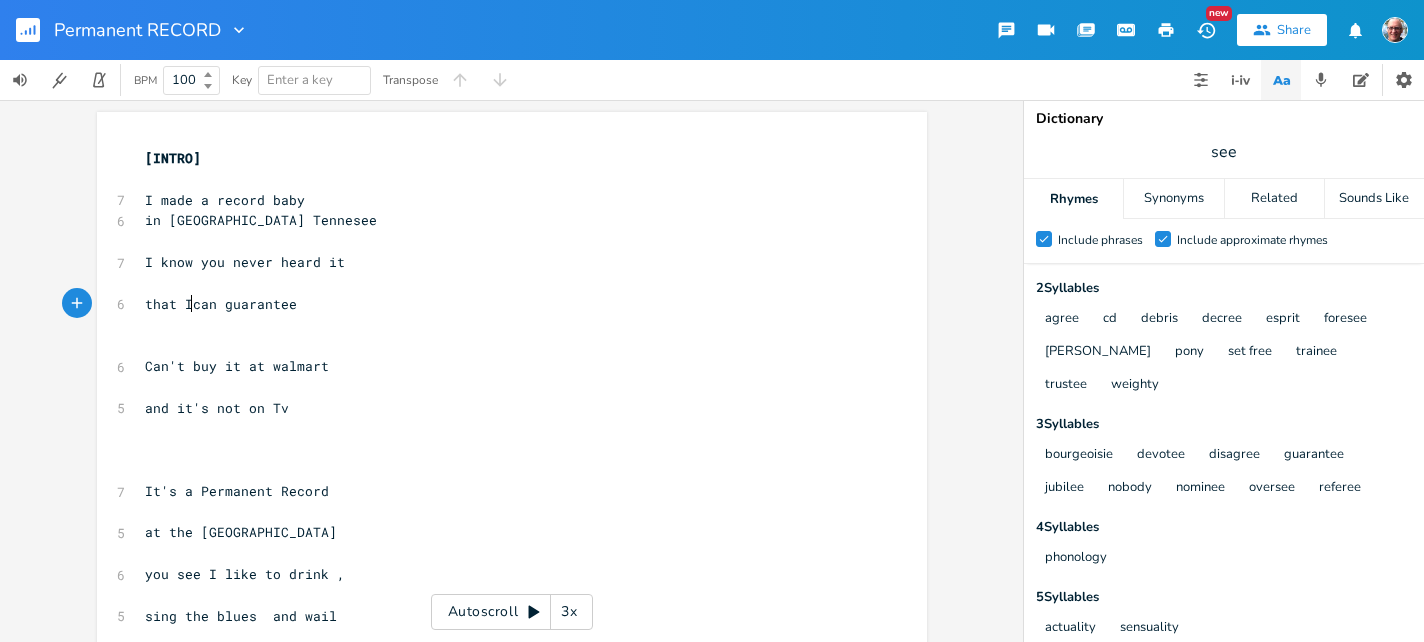 type on "t I" 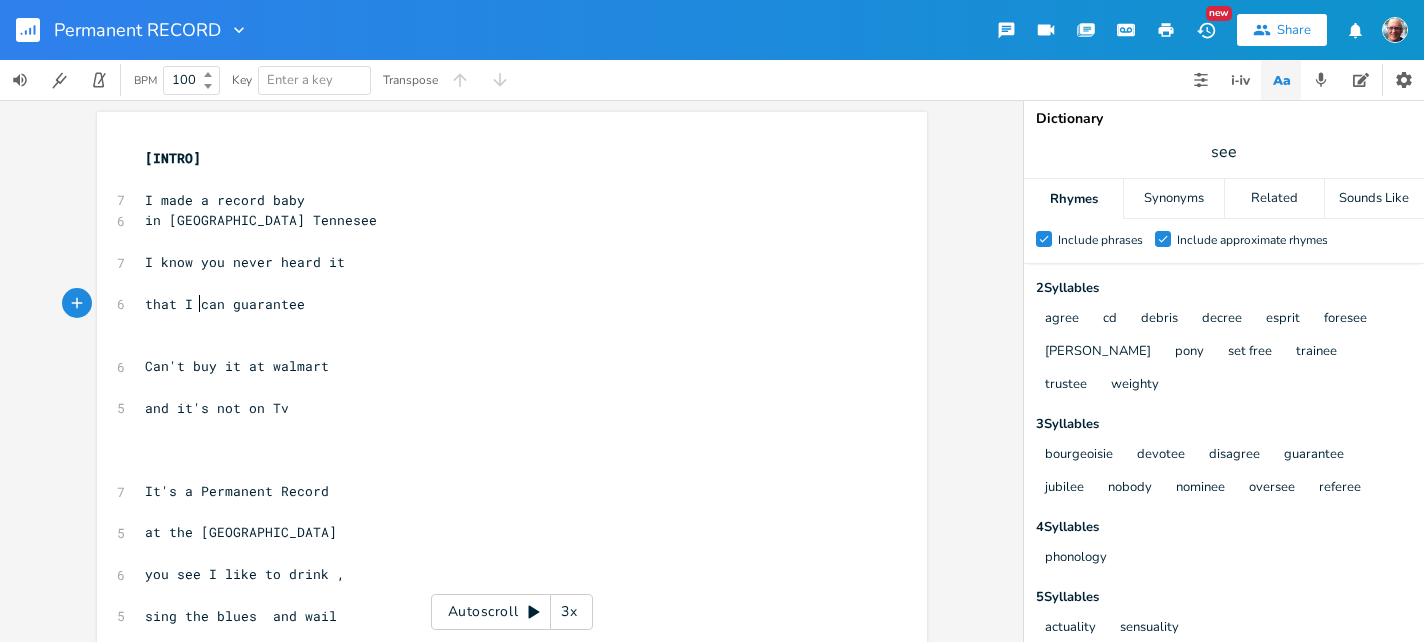 scroll, scrollTop: 0, scrollLeft: 18, axis: horizontal 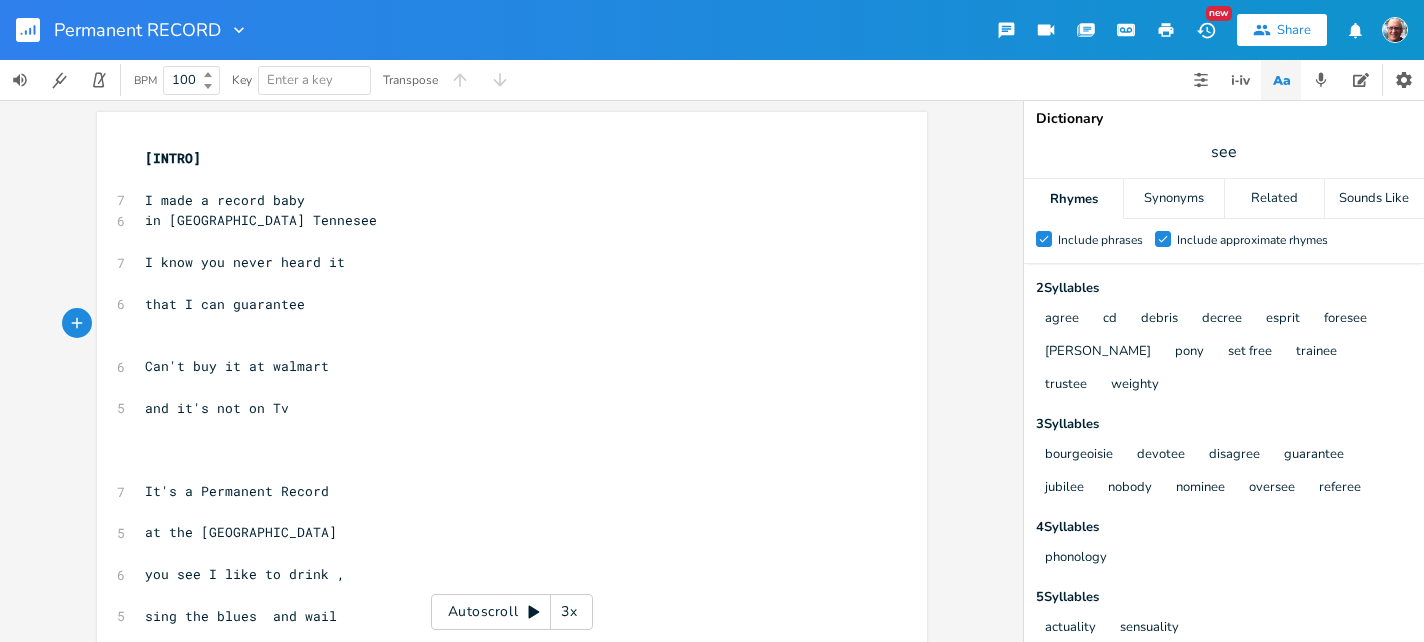 click on "and it's not on Tv" at bounding box center (502, 408) 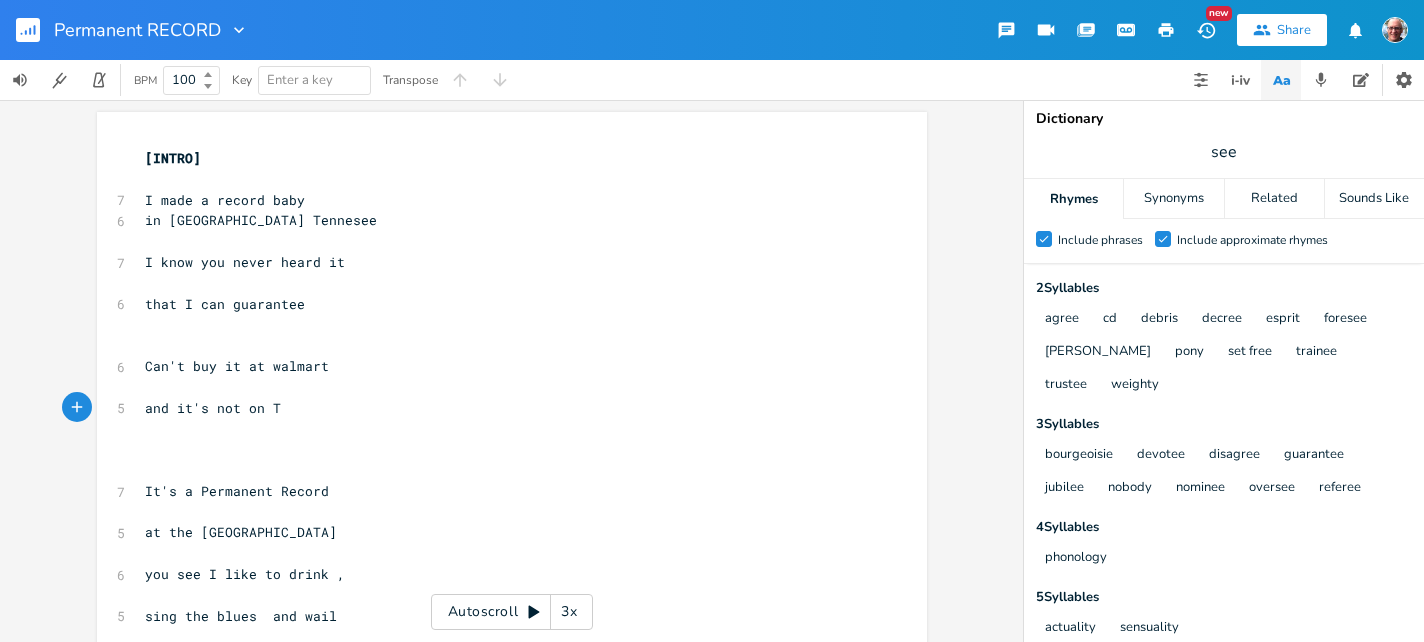 scroll, scrollTop: 0, scrollLeft: 12, axis: horizontal 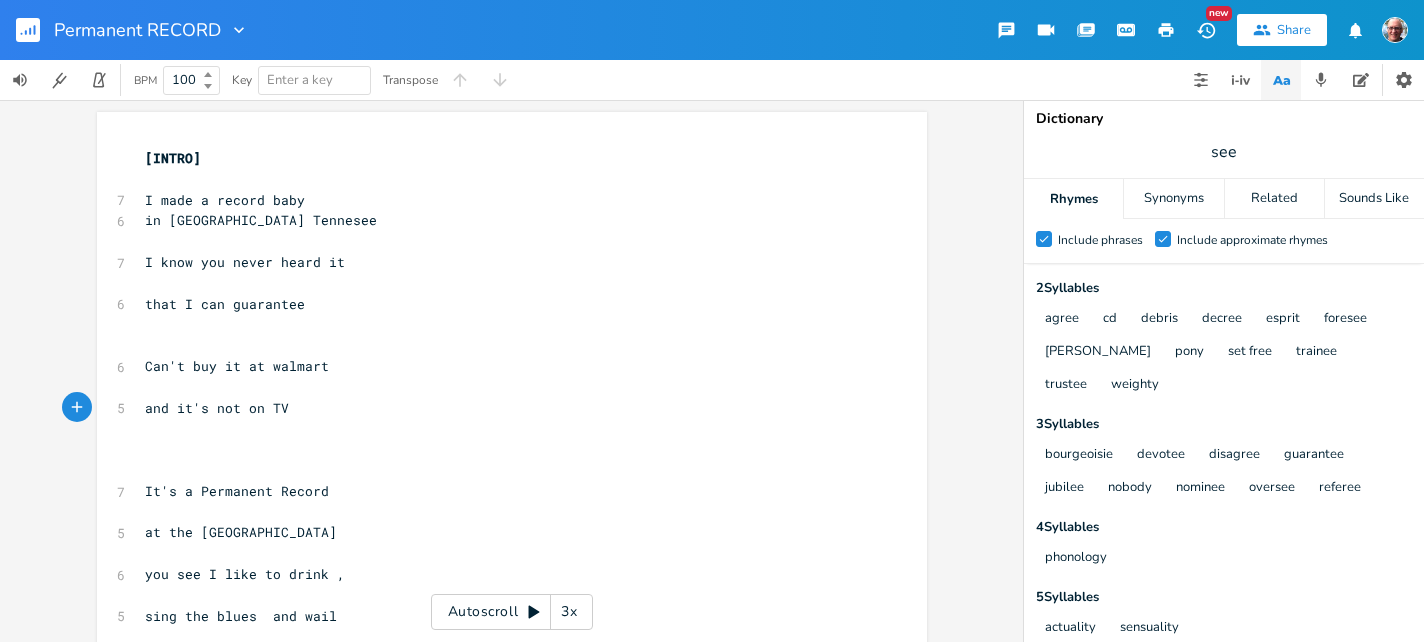 type on "V" 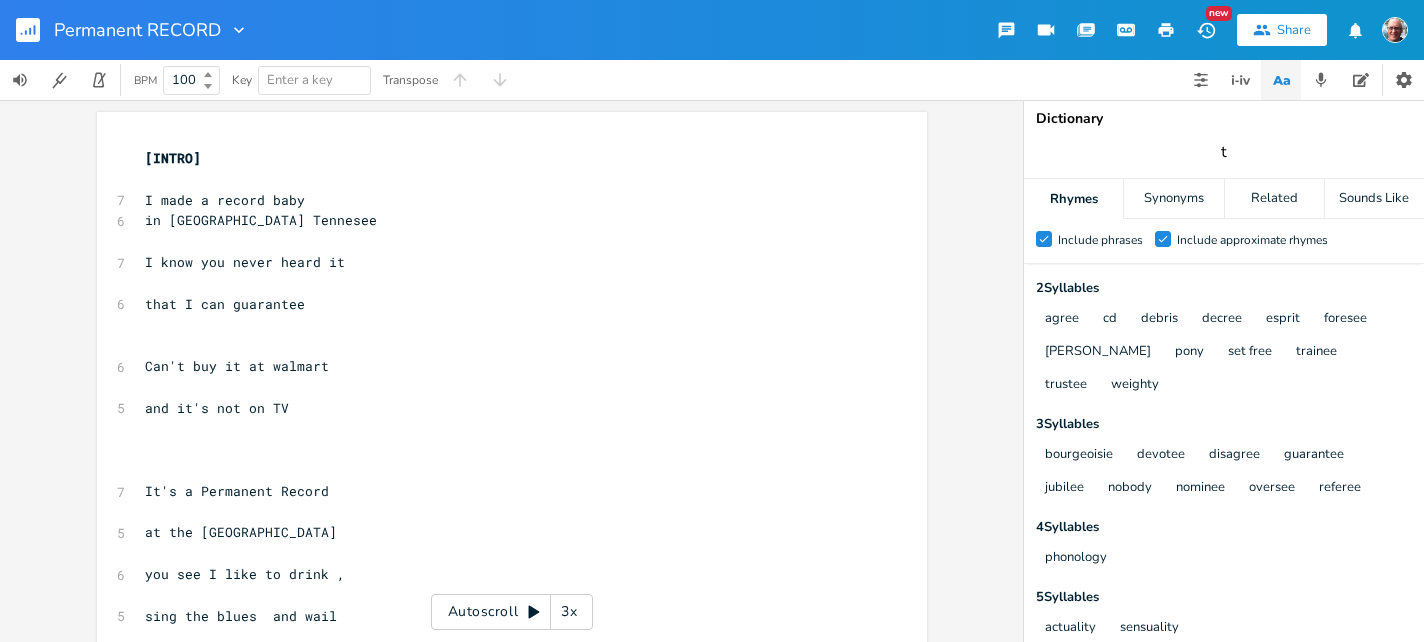 type on "tv" 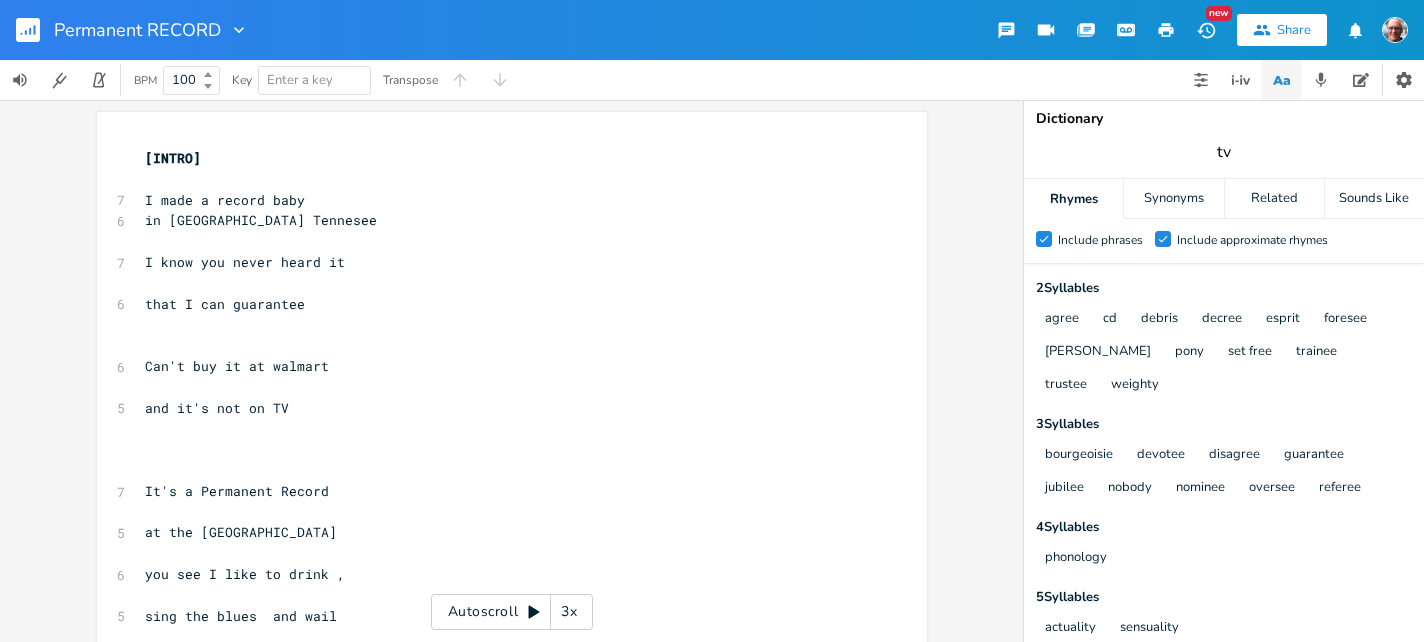 click on "Rhymes" at bounding box center (1073, 199) 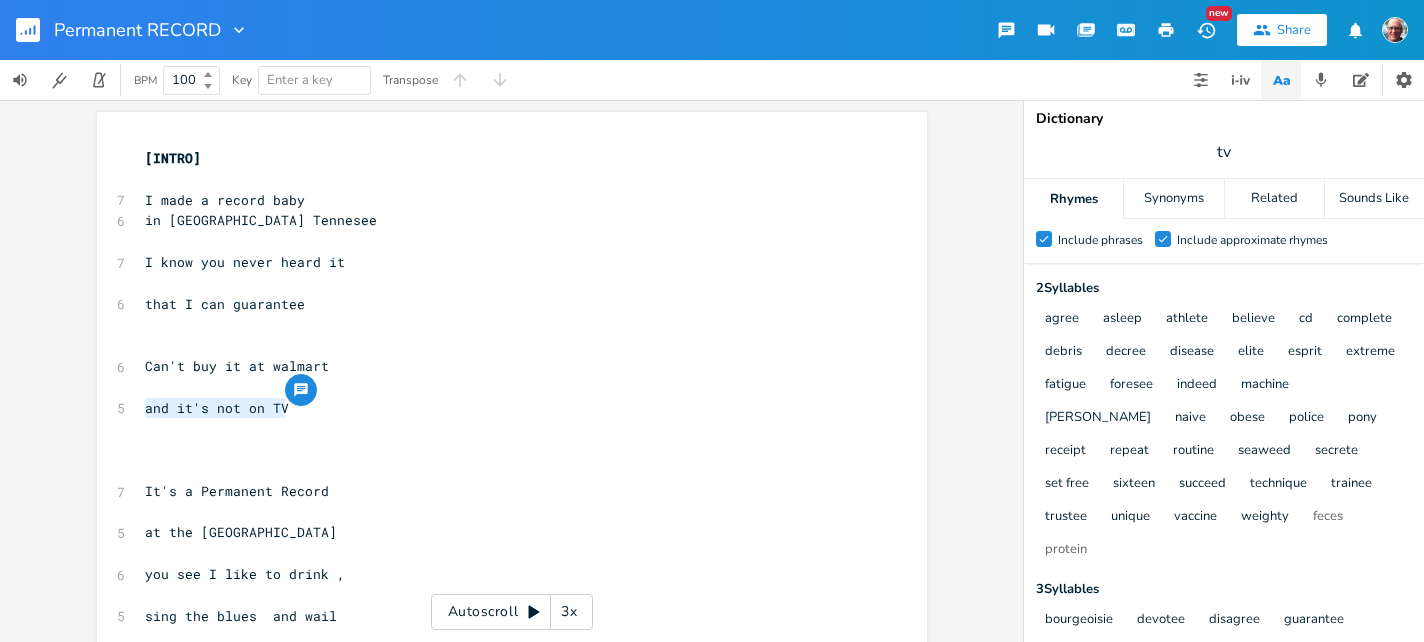 drag, startPoint x: 285, startPoint y: 406, endPoint x: 133, endPoint y: 416, distance: 152.3286 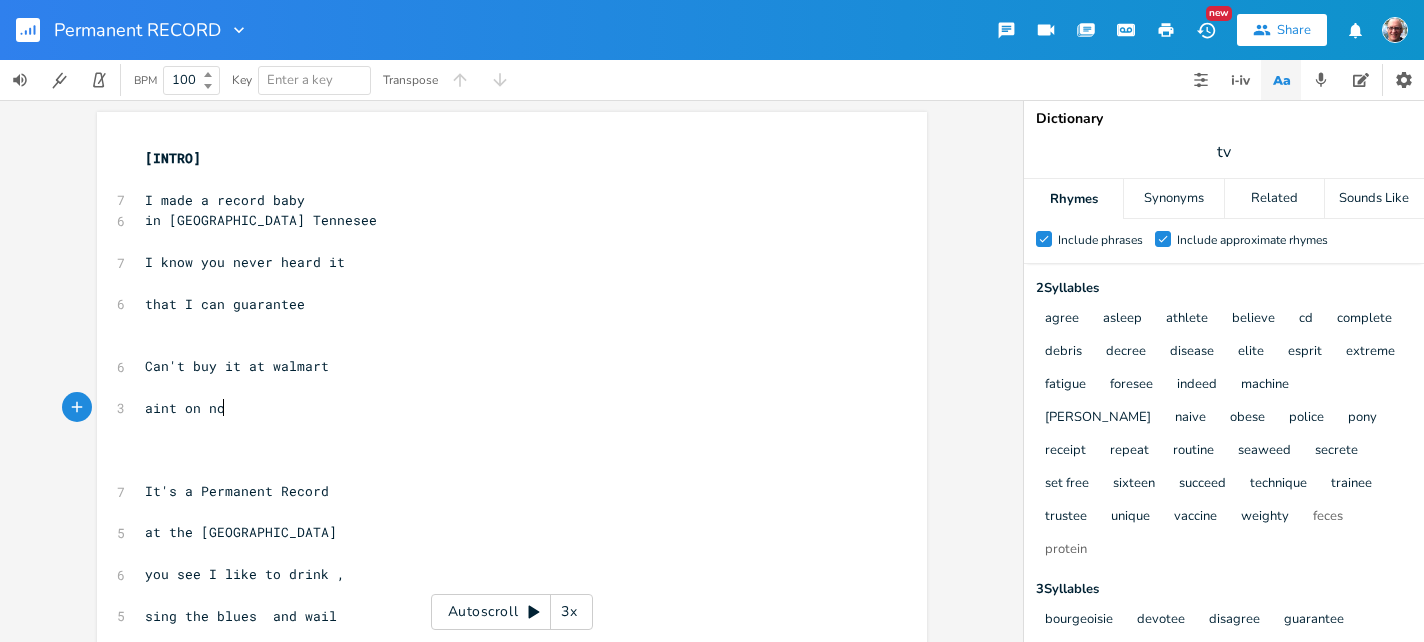 scroll, scrollTop: 0, scrollLeft: 80, axis: horizontal 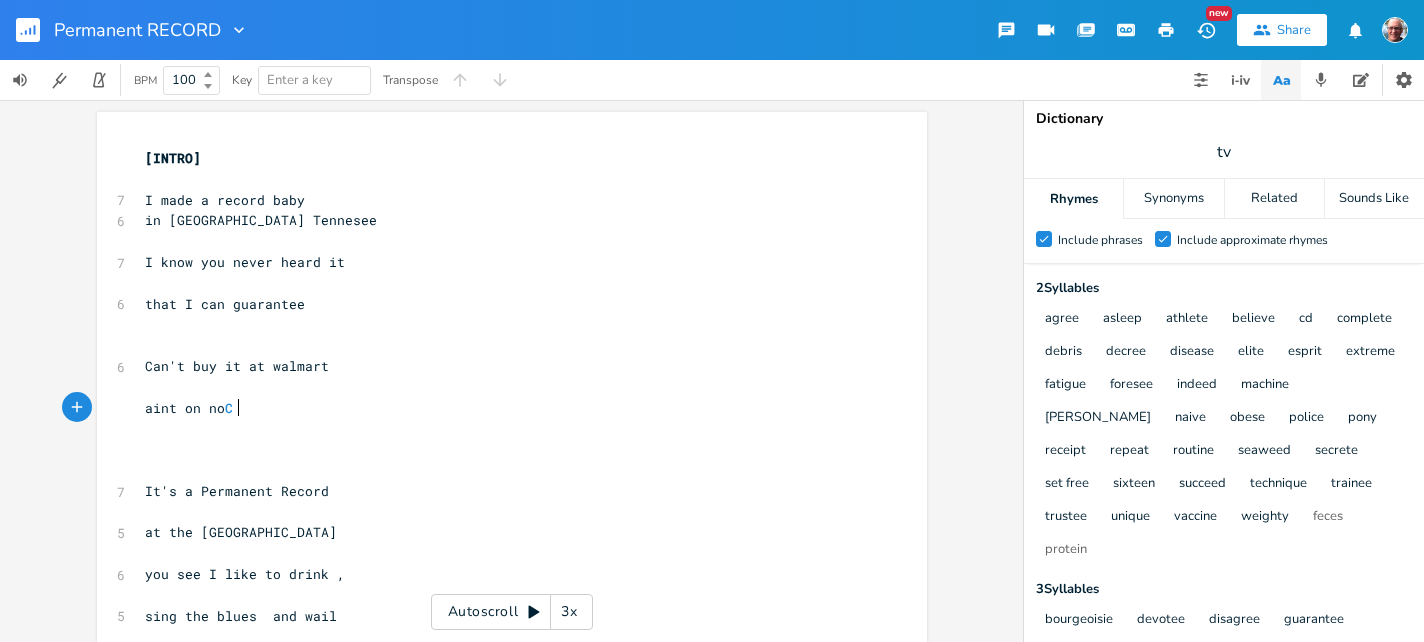 type on "aint on no CD" 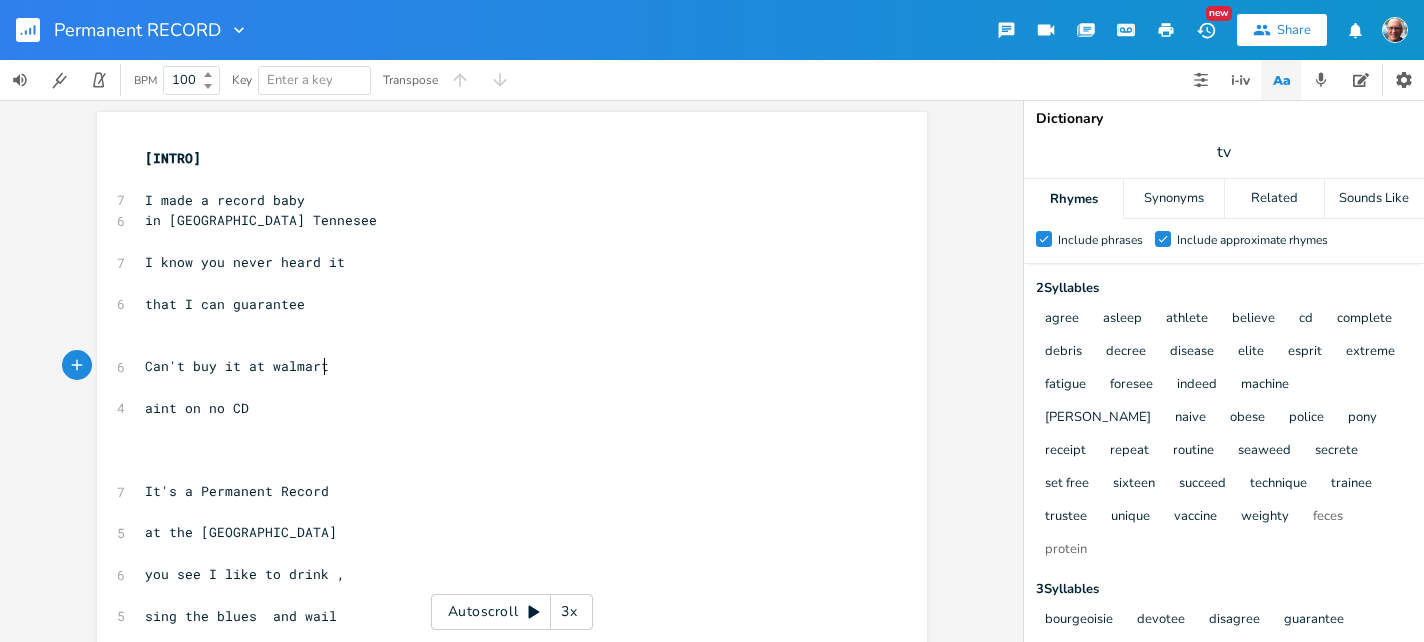 click on "​" at bounding box center [502, 387] 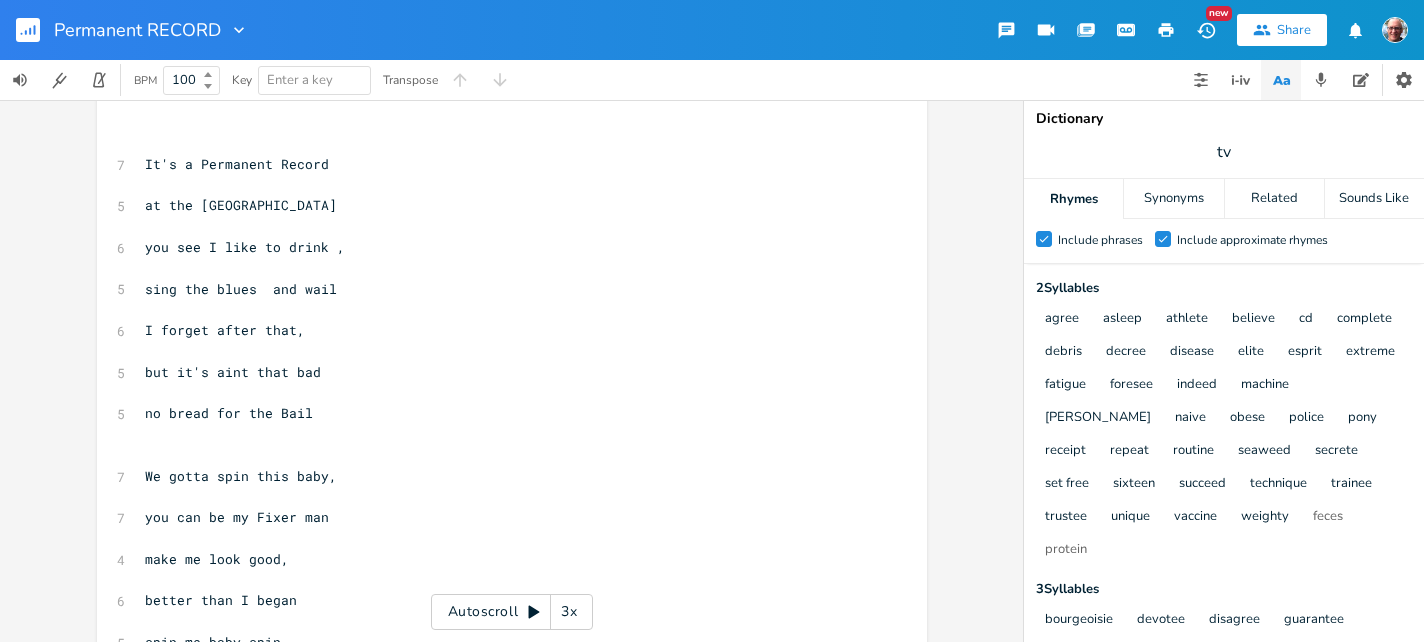 scroll, scrollTop: 337, scrollLeft: 0, axis: vertical 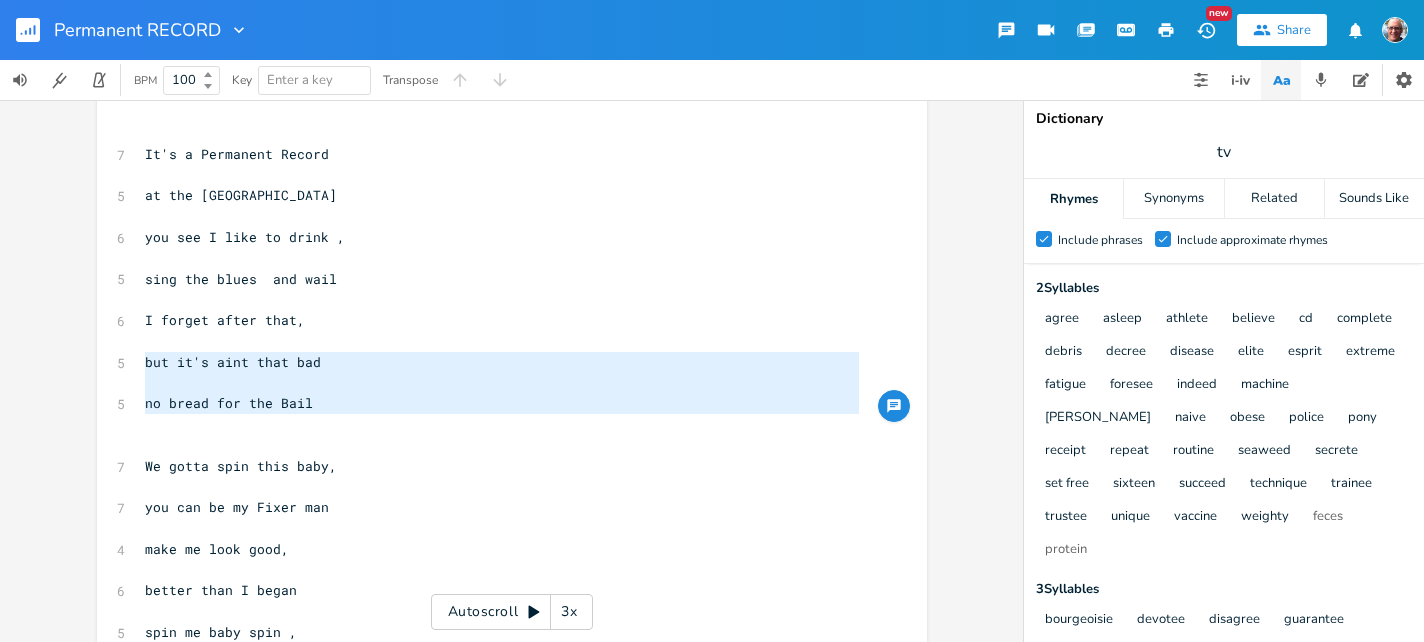 drag, startPoint x: 135, startPoint y: 359, endPoint x: 399, endPoint y: 420, distance: 270.95572 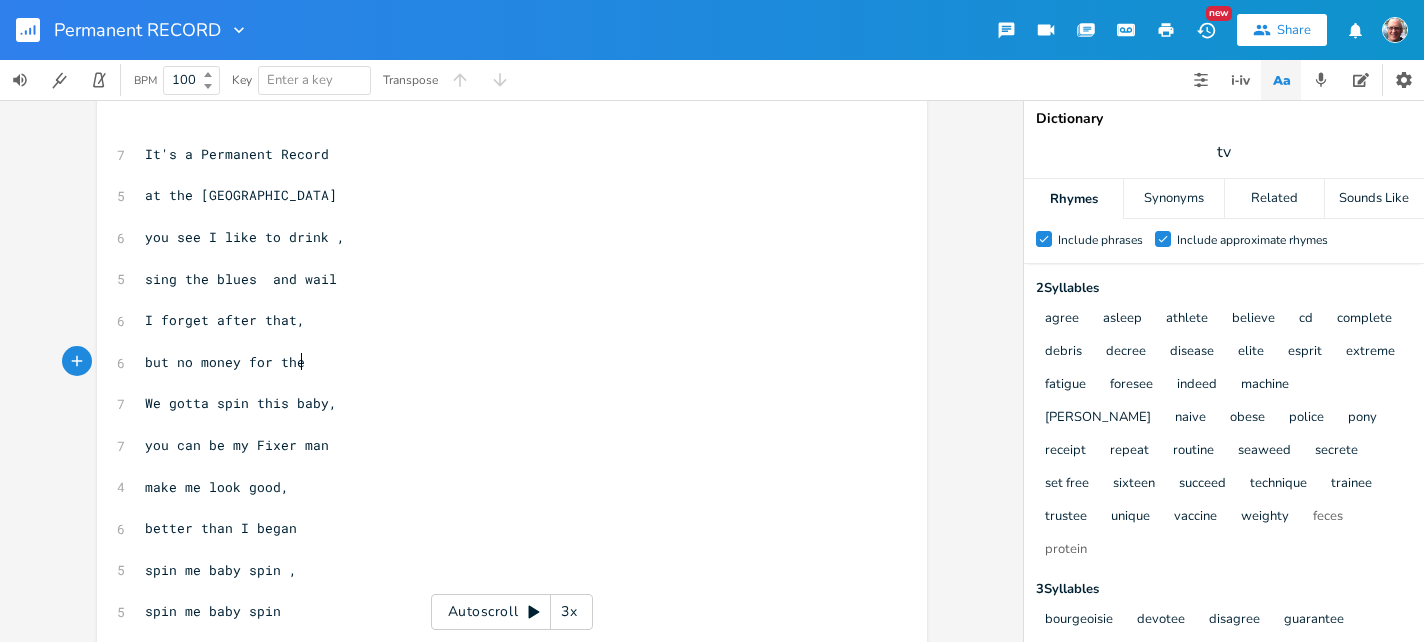 scroll, scrollTop: 0, scrollLeft: 165, axis: horizontal 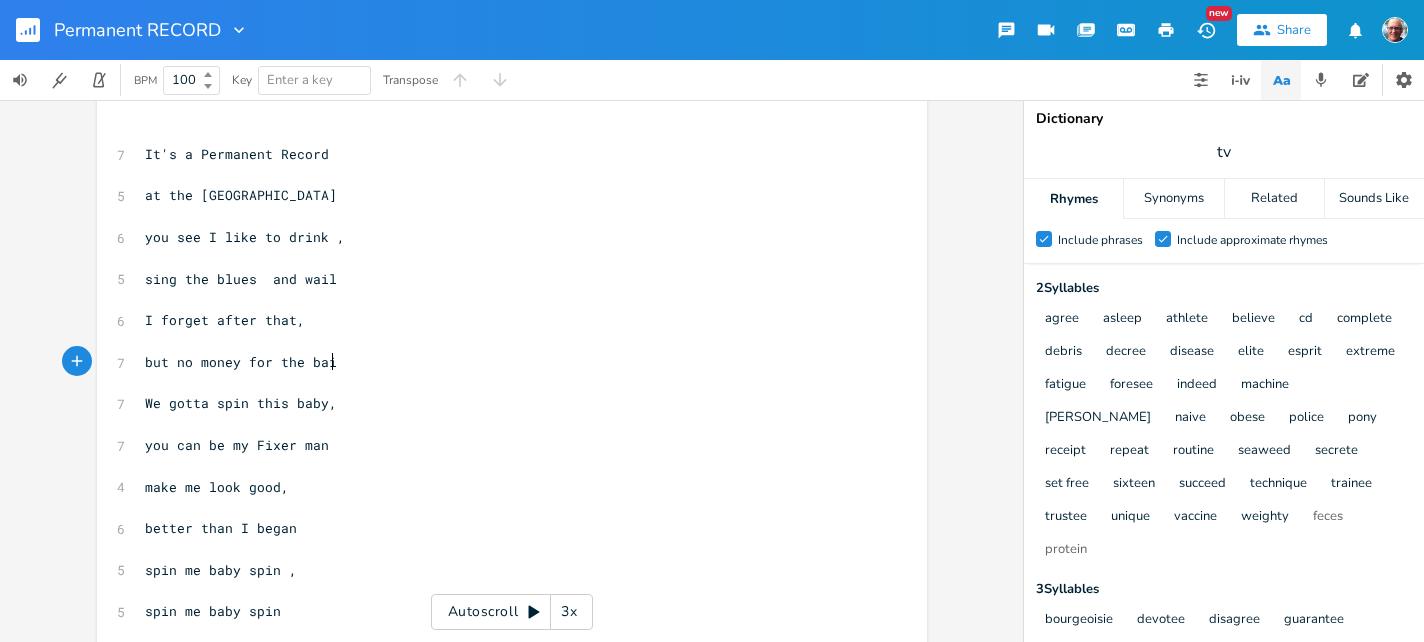 type on "but no money for the bail" 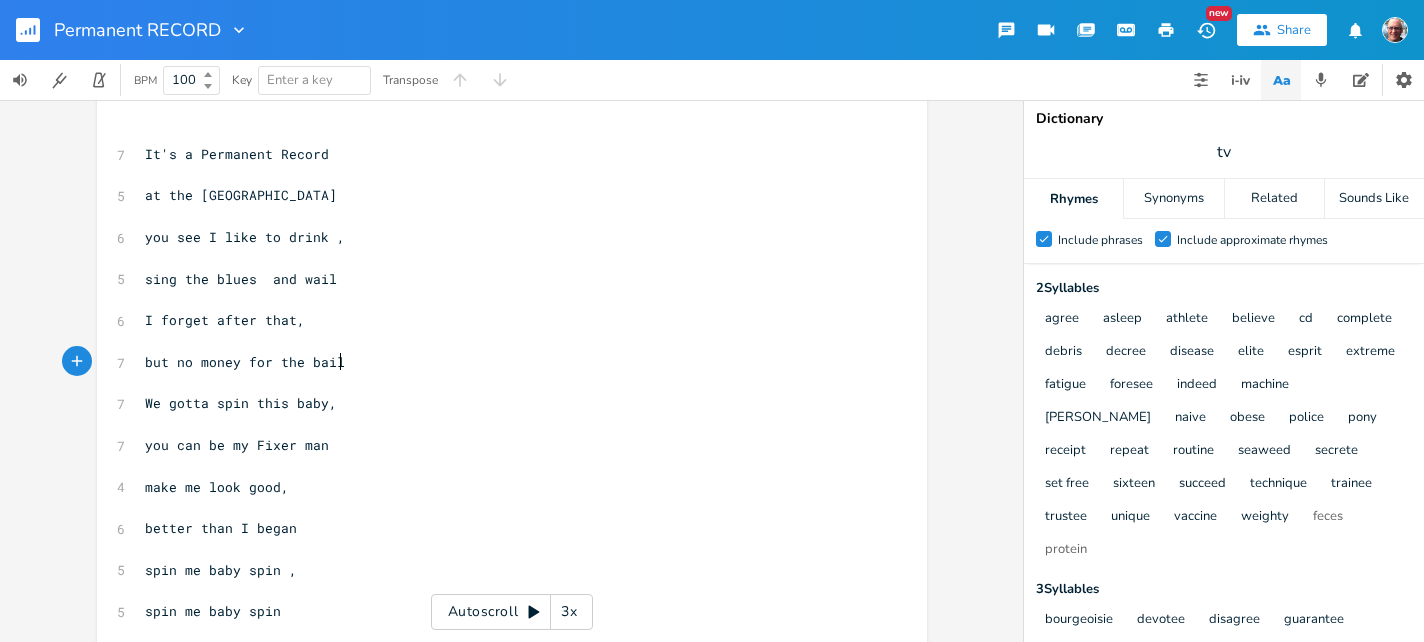 scroll, scrollTop: 0, scrollLeft: 194, axis: horizontal 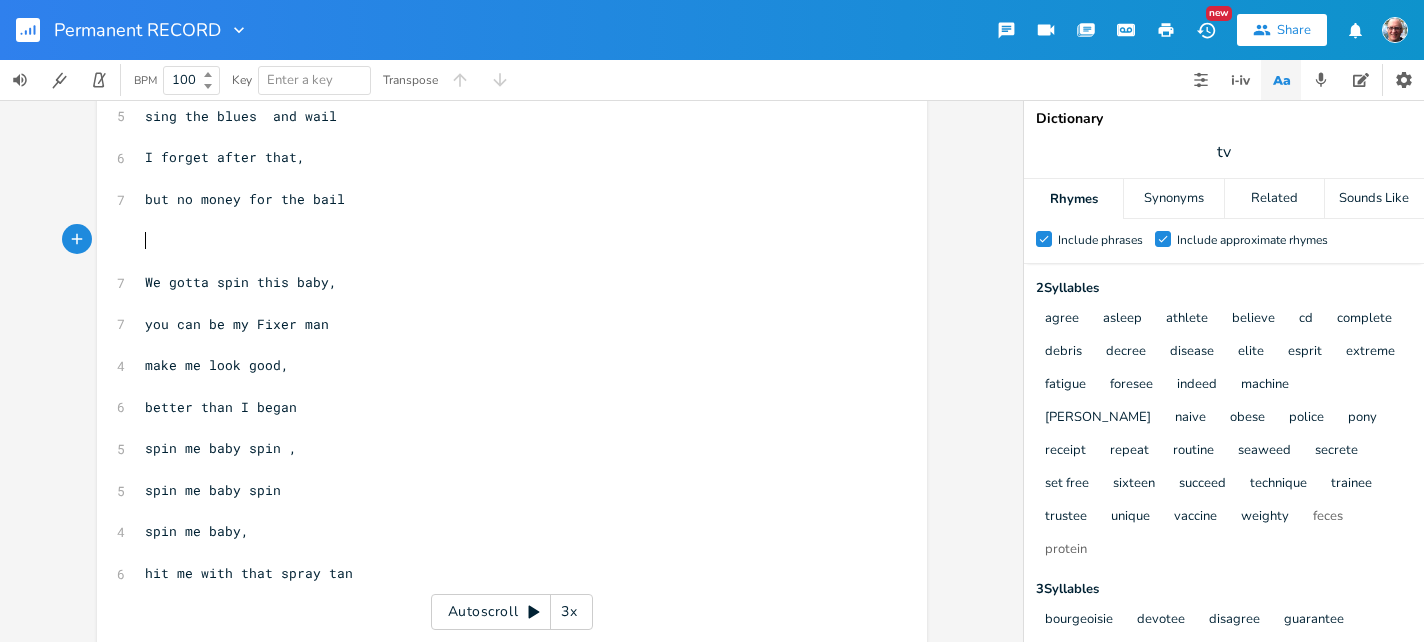click on "better than I began" at bounding box center [502, 407] 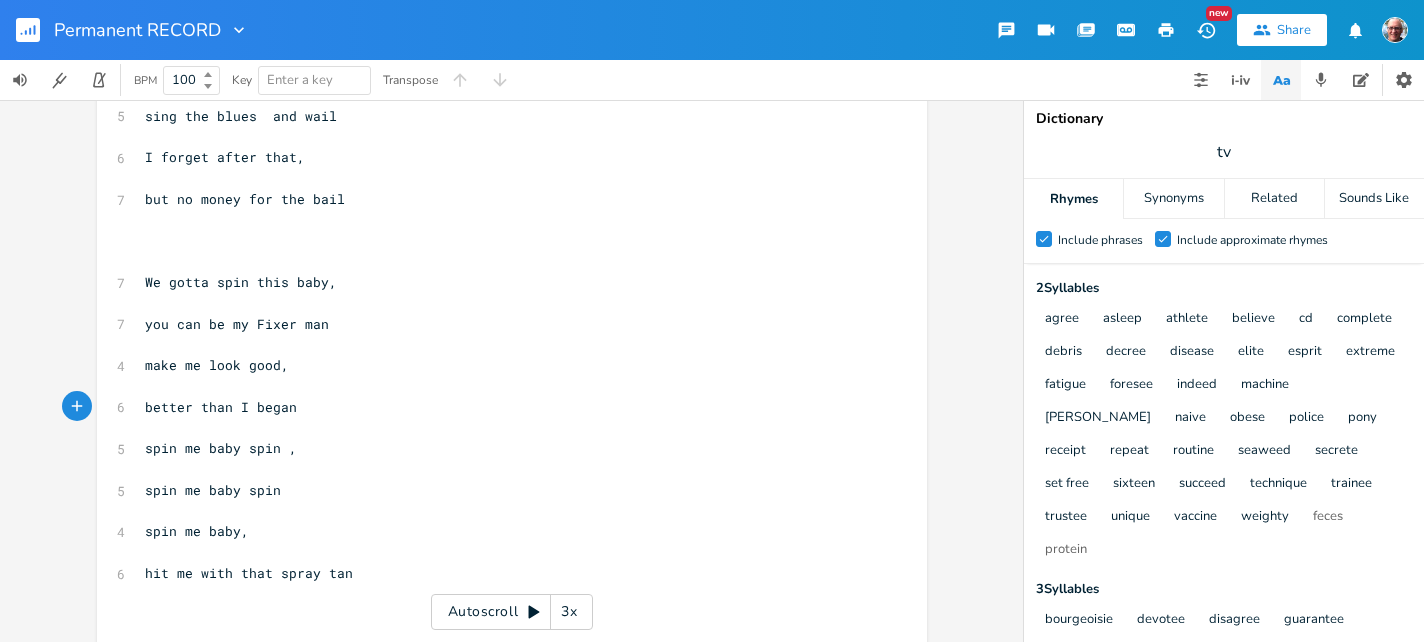 click on "hit me with that spray tan" at bounding box center [502, 573] 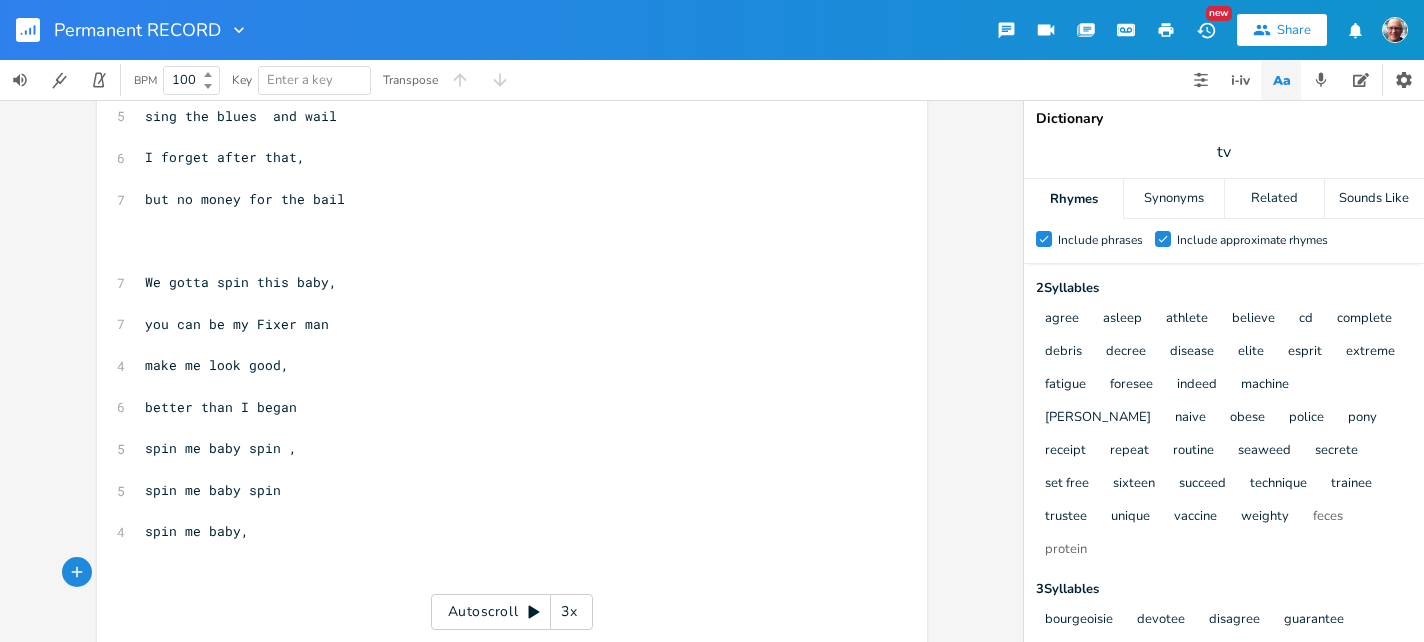 click on "​" at bounding box center (502, 573) 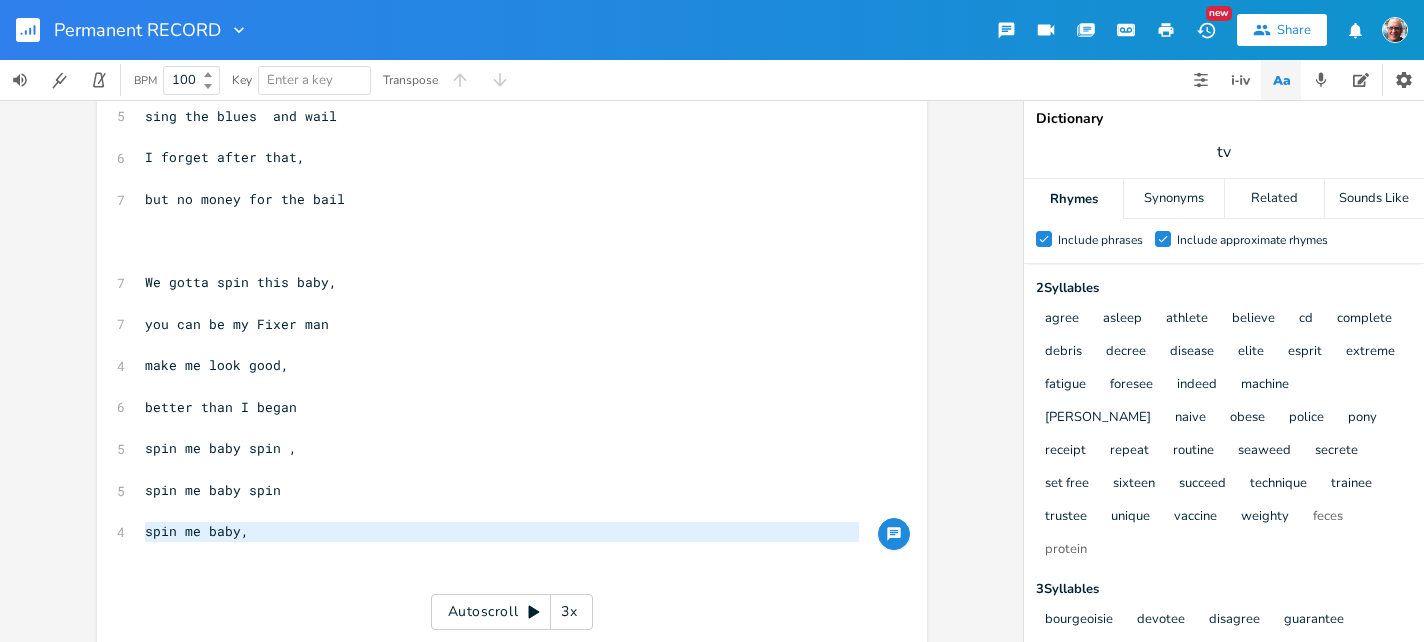 drag, startPoint x: 138, startPoint y: 532, endPoint x: 272, endPoint y: 549, distance: 135.07405 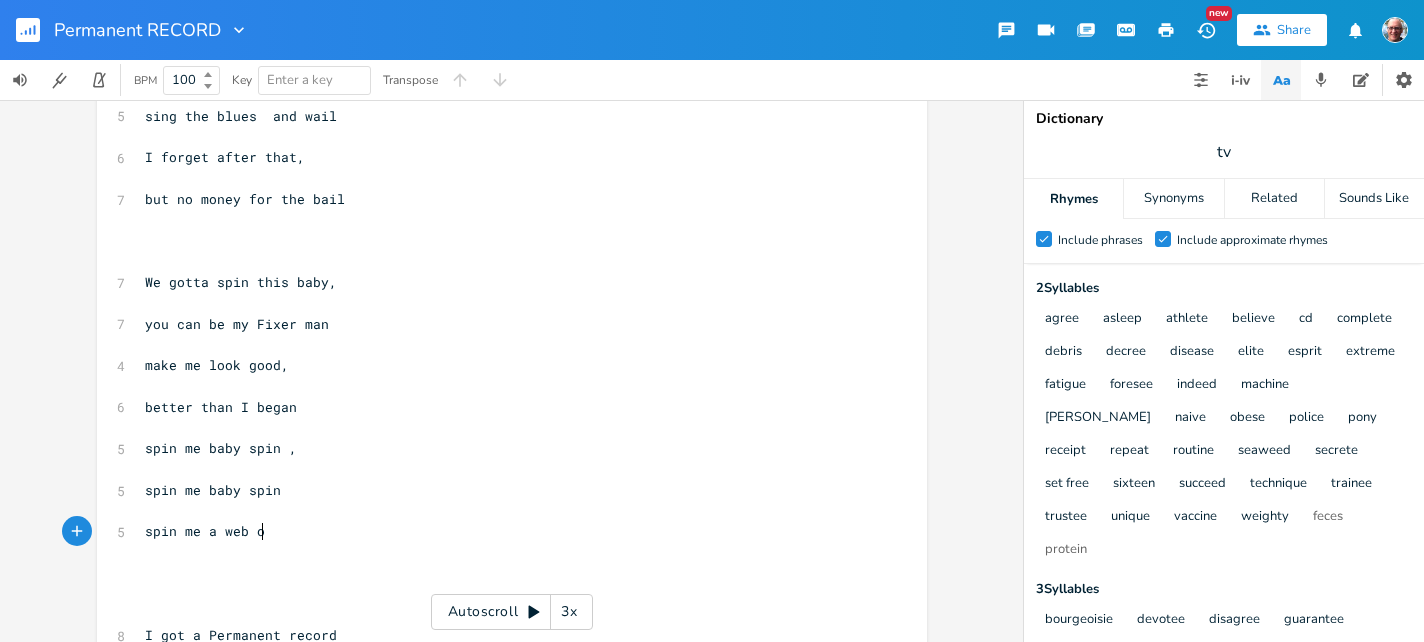 scroll, scrollTop: 0, scrollLeft: 131, axis: horizontal 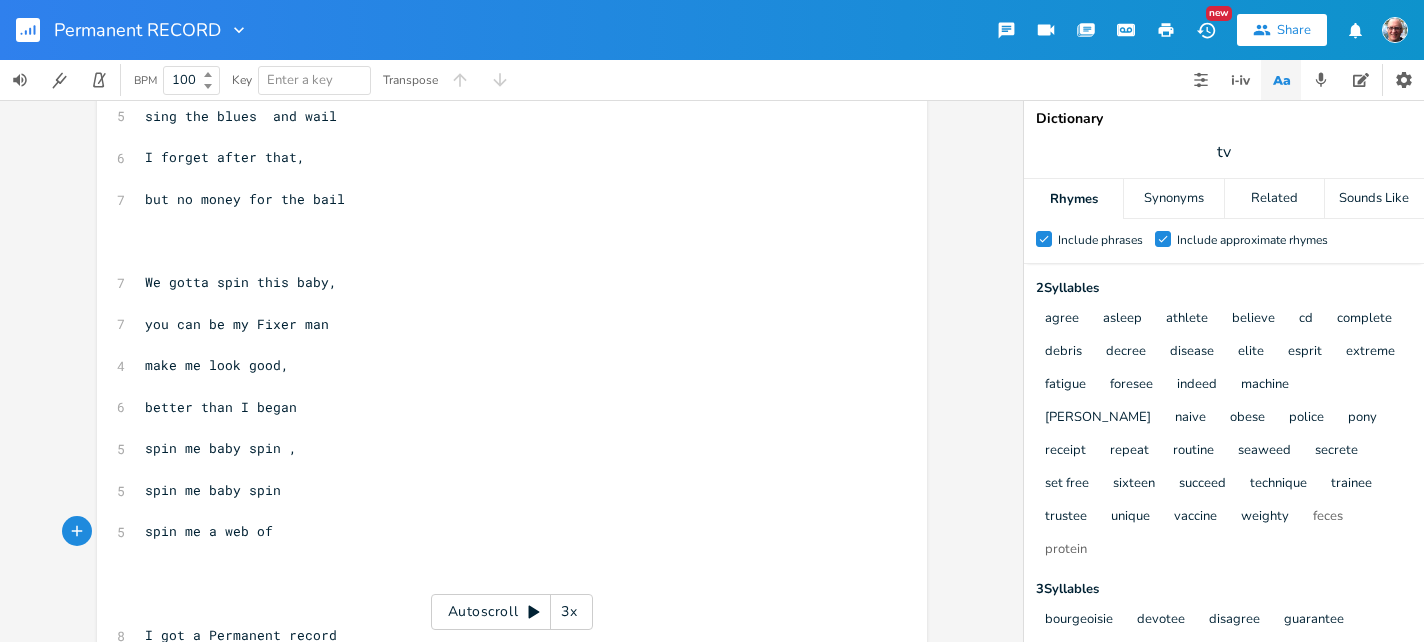 type on "spin me a web of" 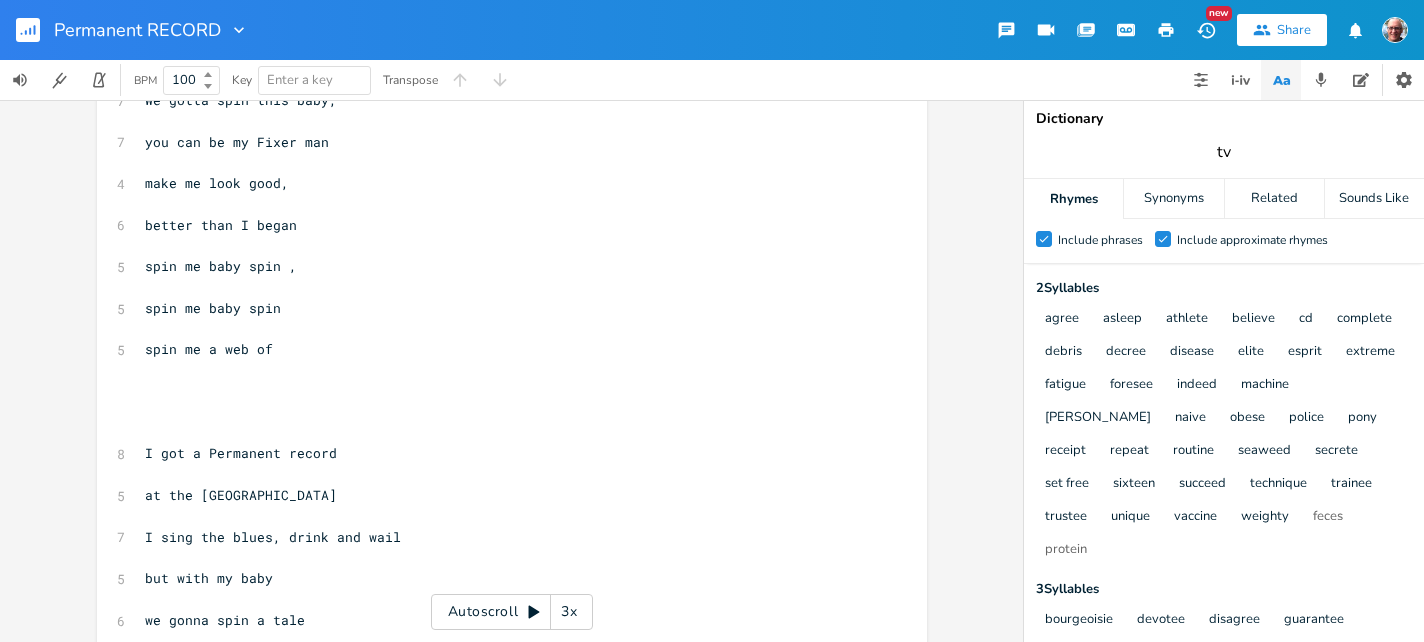 scroll, scrollTop: 684, scrollLeft: 0, axis: vertical 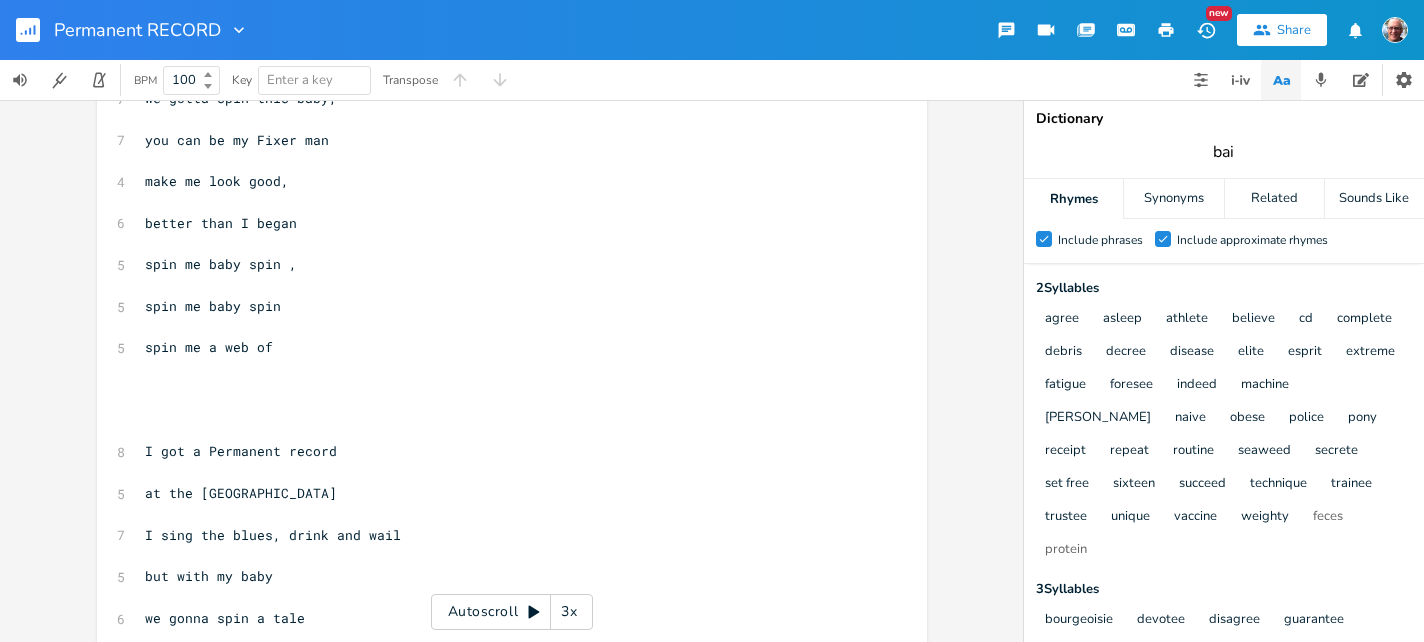 type on "bail" 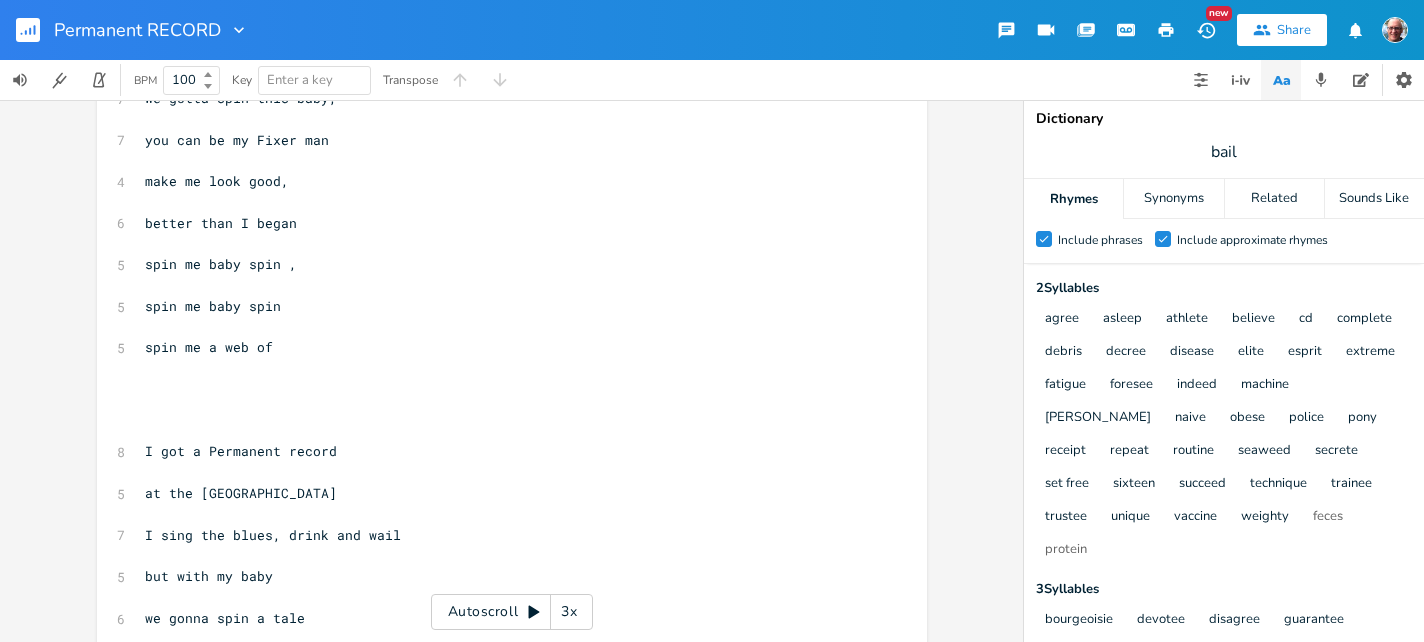 click on "Dictionary bail Rhymes Synonyms Related Sounds Like Check Include phrases Check Include approximate rhymes 1  Syllable bee d de dee fee flea flee free g gee glee he key knee me nee plea quay sea see she sie tea tee thee three tree wee 2  Syllable s agree asleep athlete believe cd complete debris decree disease elite esprit extreme fatigue foresee indeed machine [PERSON_NAME] naive obese police pony receipt repeat routine seaweed secrete set free sixteen succeed technique trainee trustee unique vaccine weighty feces protein 3  Syllable s bourgeoisie devotee disagree guarantee jubilee magazine nobody nominee oversee referee 4  Syllable s phonology 5  Syllable s actuality sensuality" at bounding box center [1224, 371] 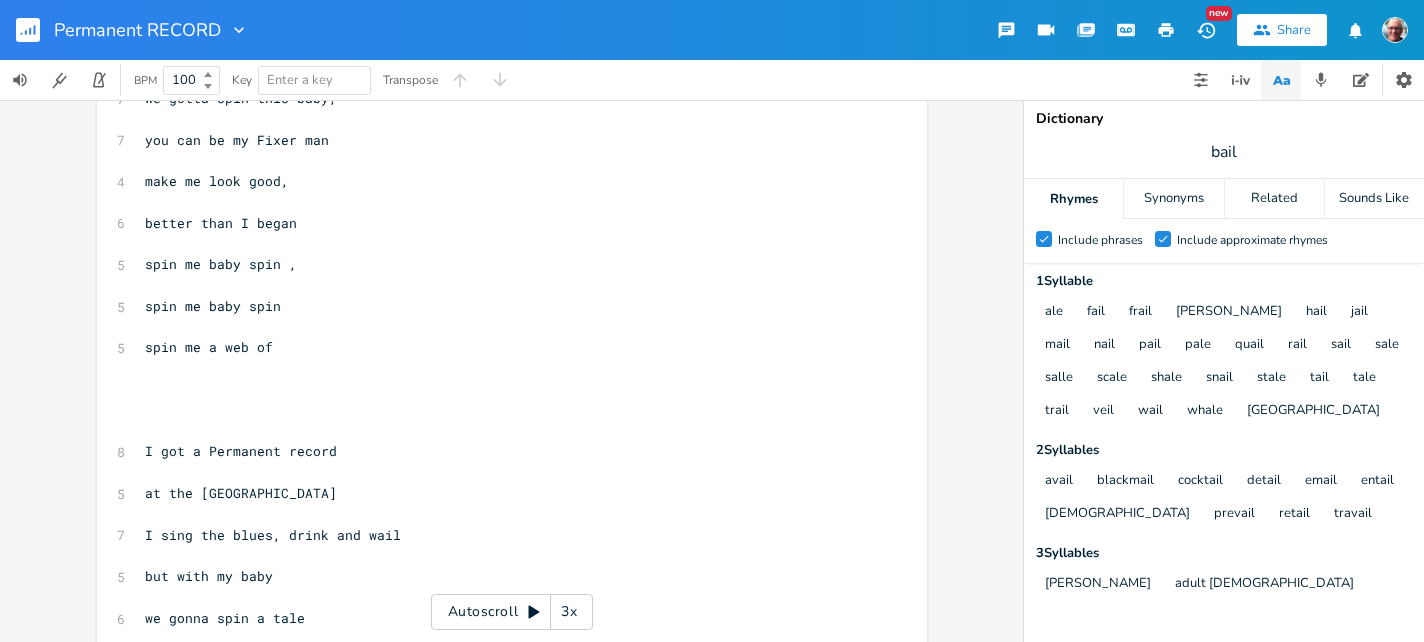 scroll, scrollTop: 0, scrollLeft: 0, axis: both 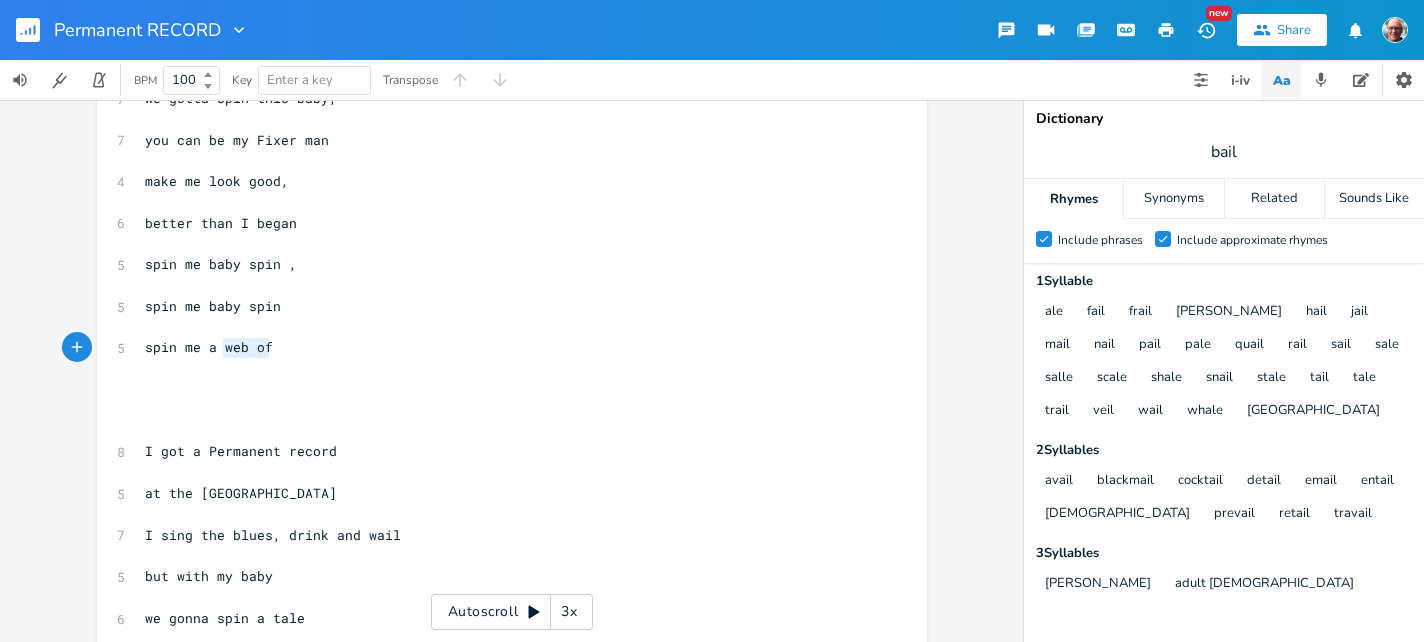 drag, startPoint x: 215, startPoint y: 347, endPoint x: 292, endPoint y: 353, distance: 77.23341 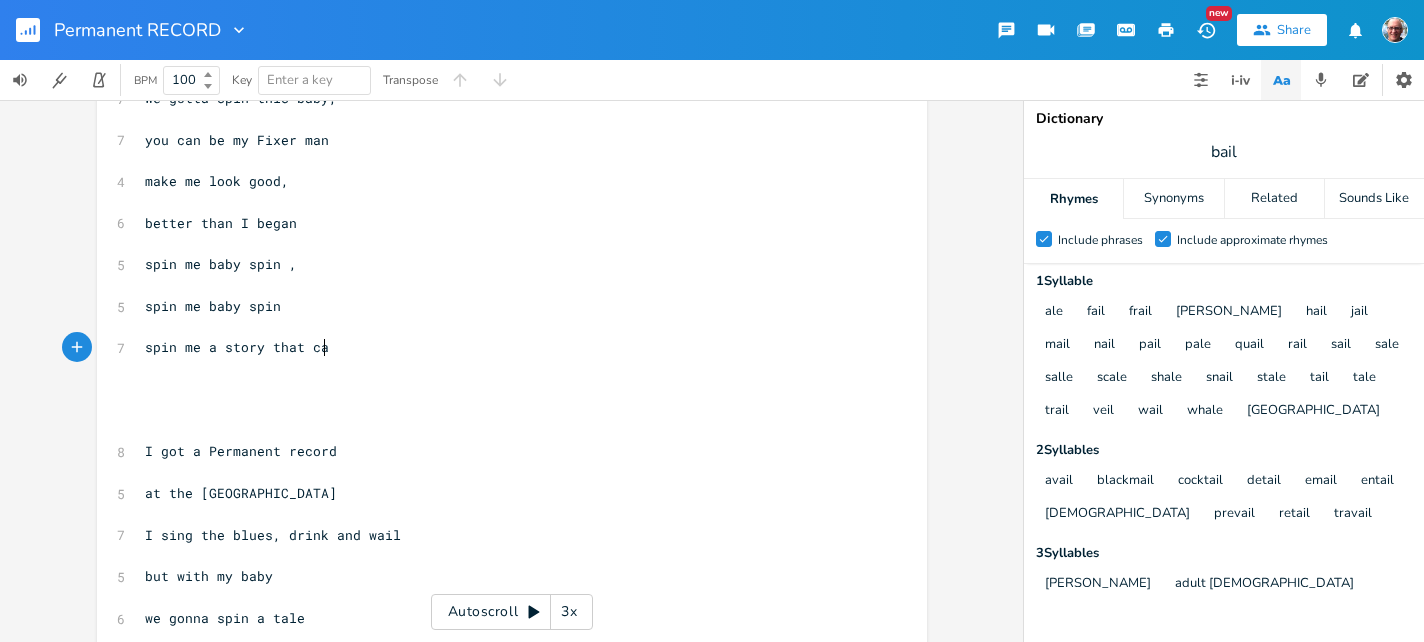 scroll, scrollTop: 0, scrollLeft: 105, axis: horizontal 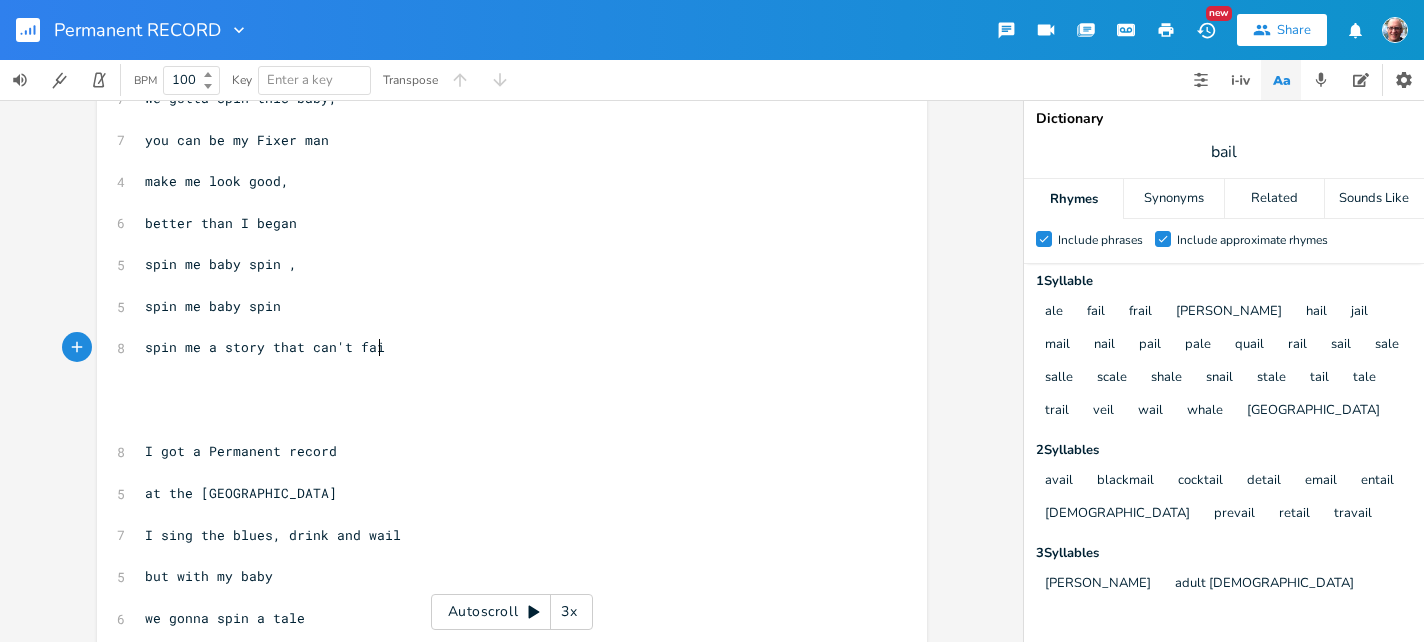 type on "story that can't fail" 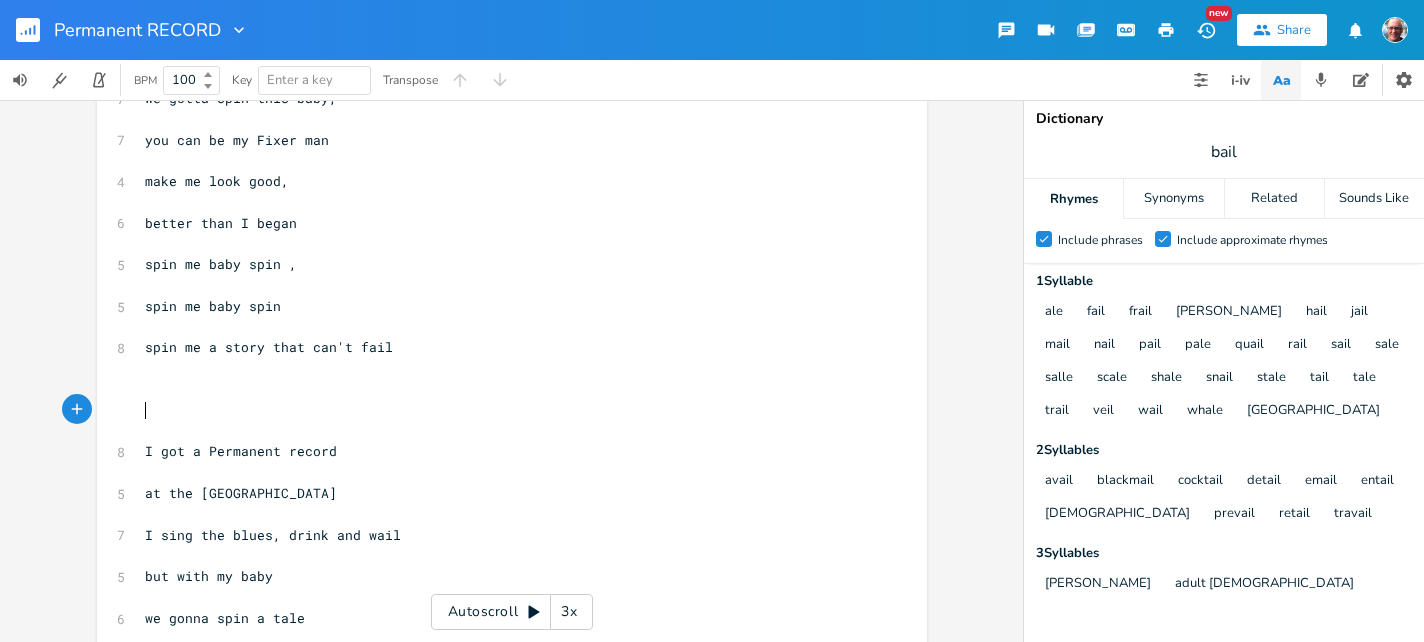 click on "​" at bounding box center (502, 410) 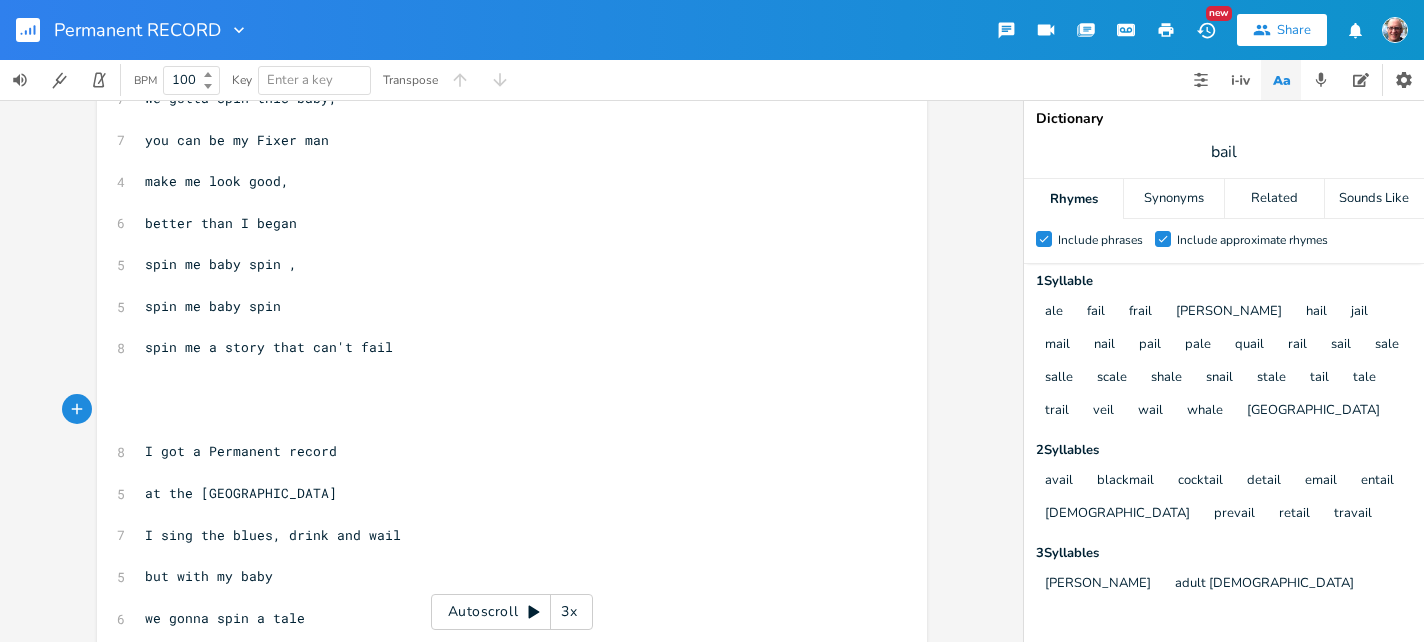 click on "spin me a story that can't fail" at bounding box center [502, 347] 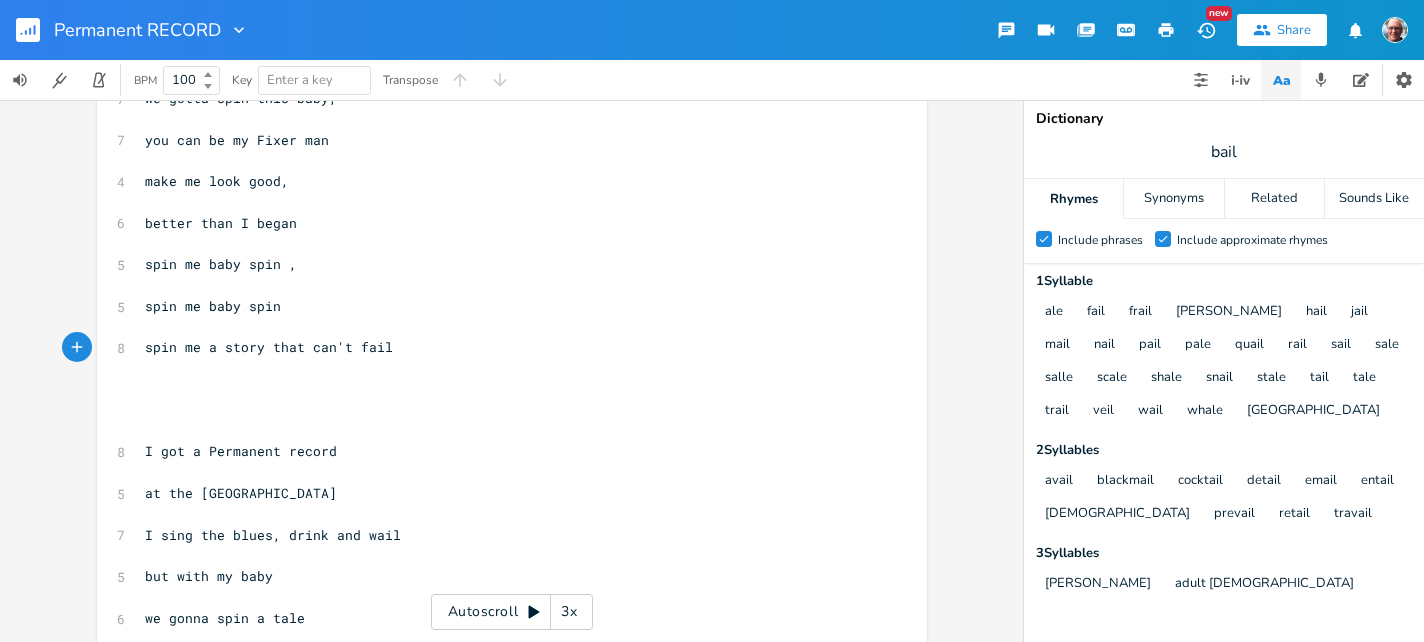 click on "​" at bounding box center [502, 389] 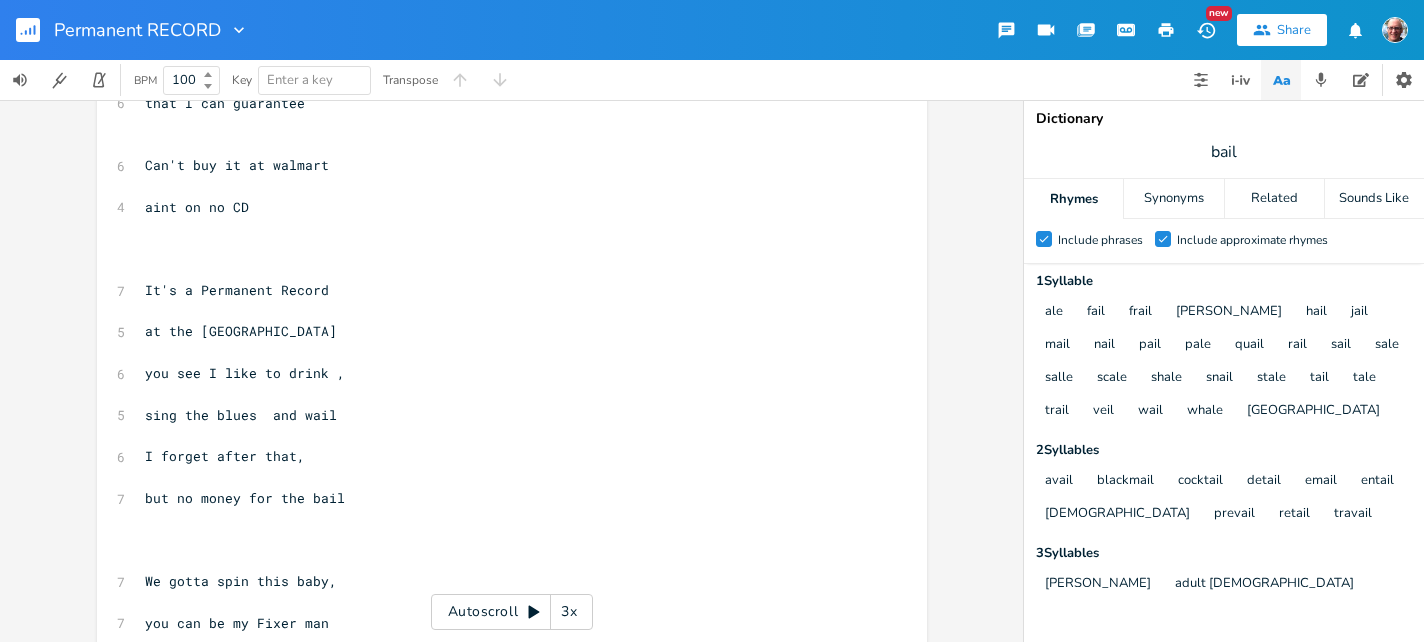 scroll, scrollTop: 207, scrollLeft: 0, axis: vertical 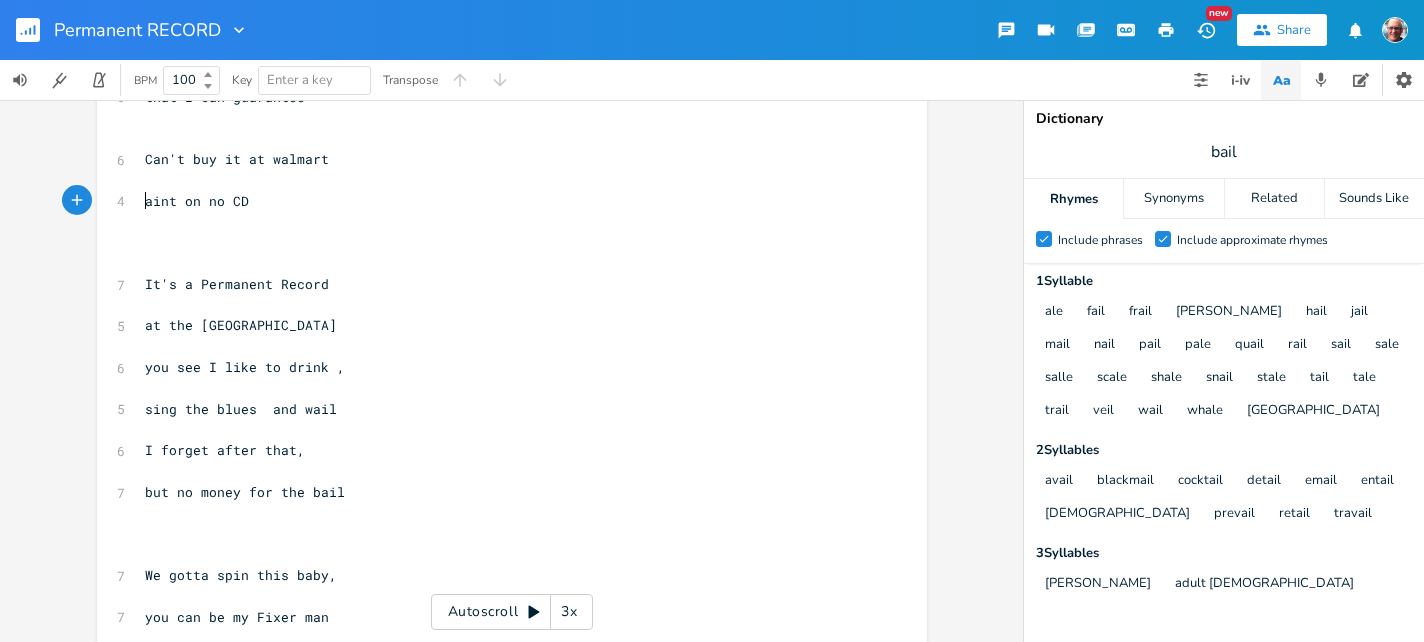 click on "aint on no CD" at bounding box center [502, 201] 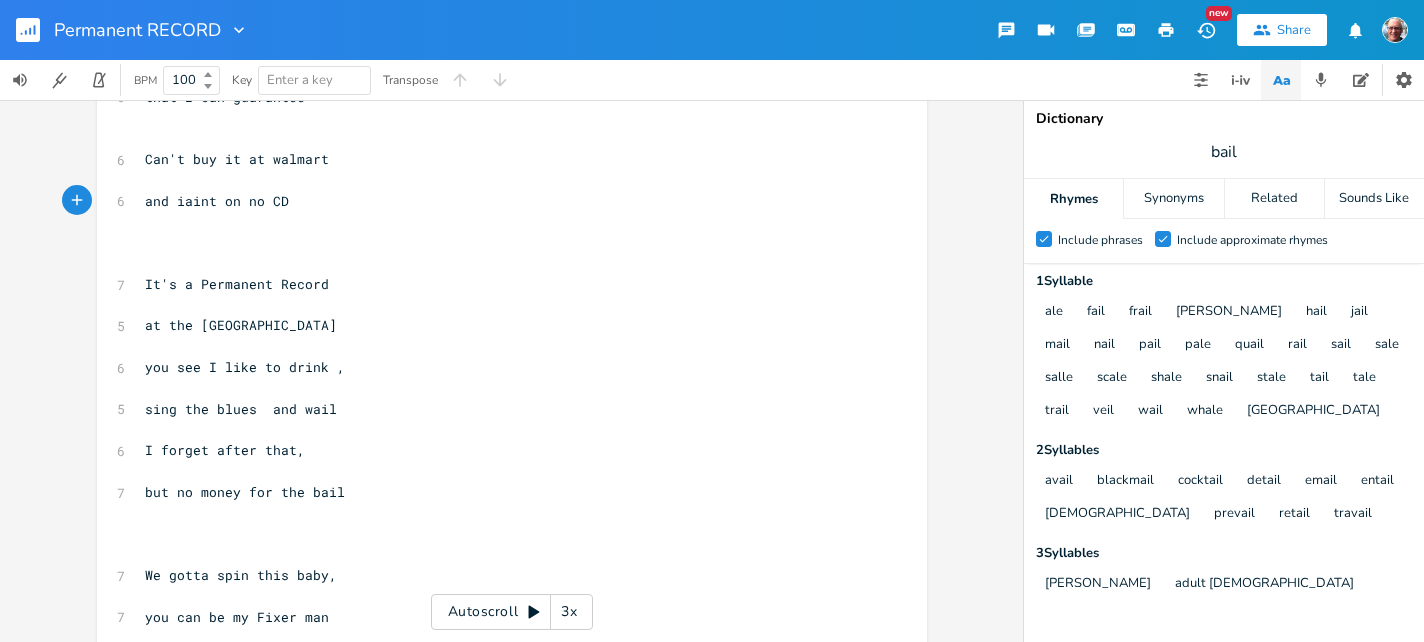 scroll, scrollTop: 0, scrollLeft: 42, axis: horizontal 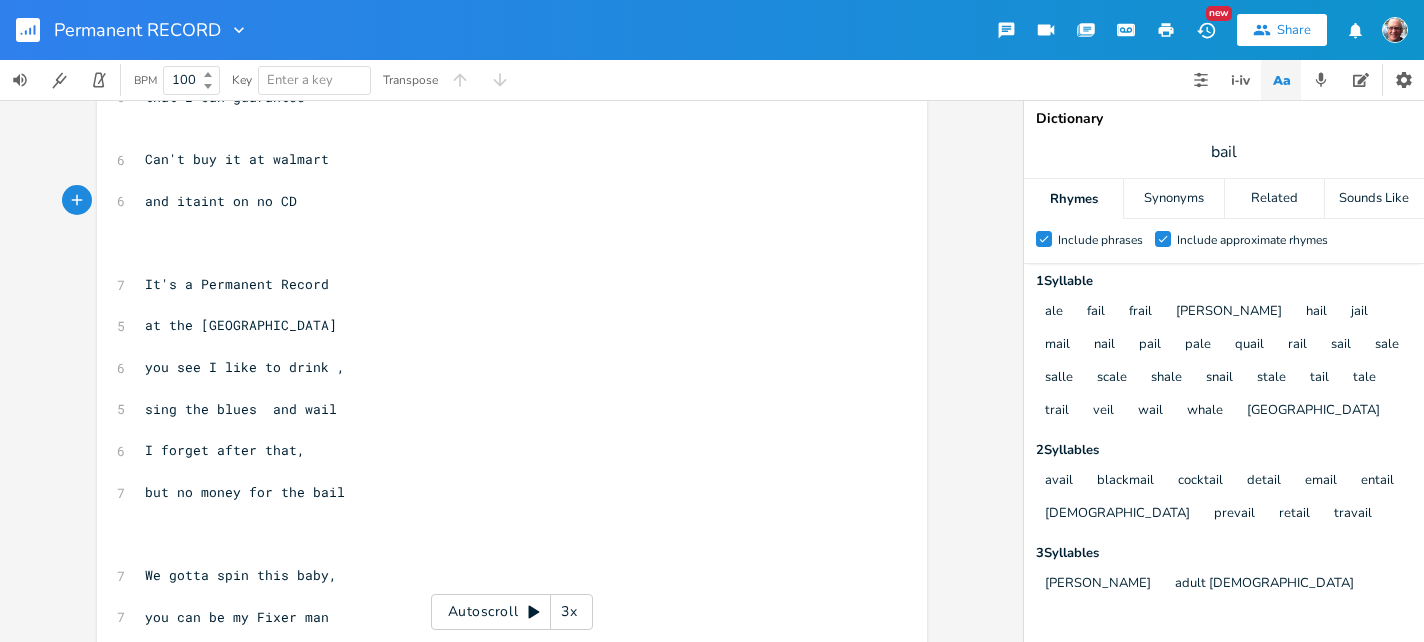 type on "and it" 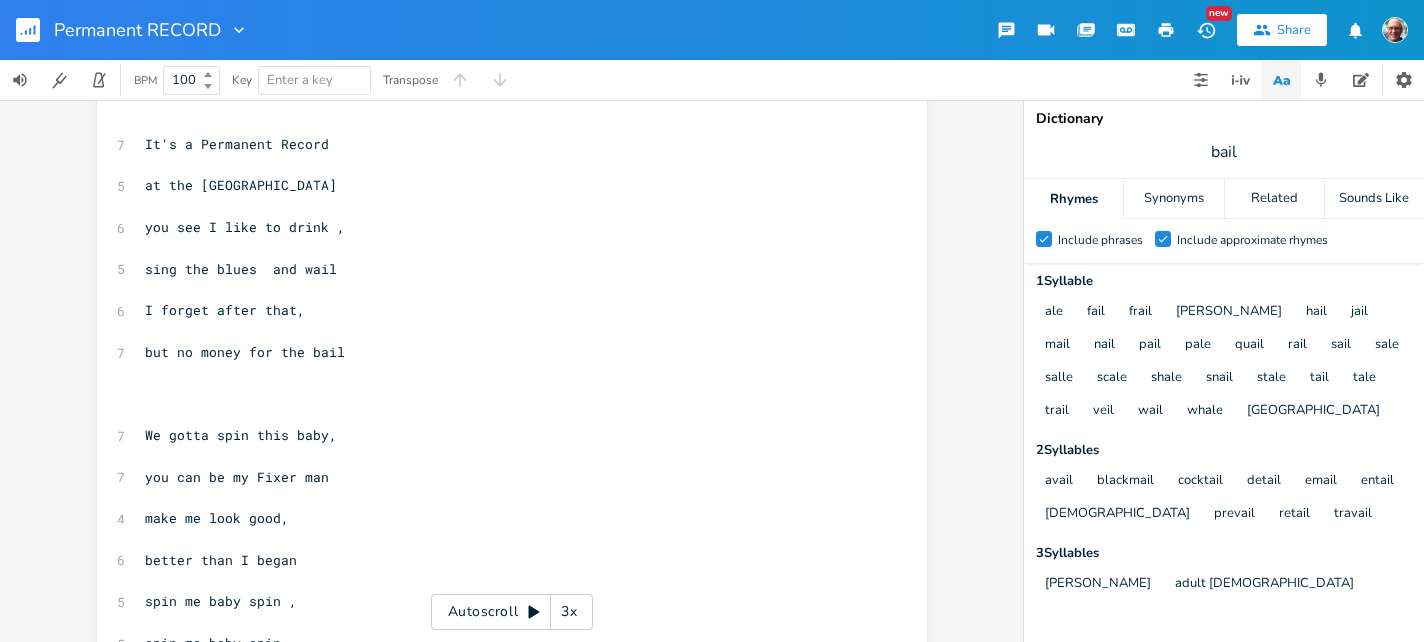 scroll, scrollTop: 376, scrollLeft: 0, axis: vertical 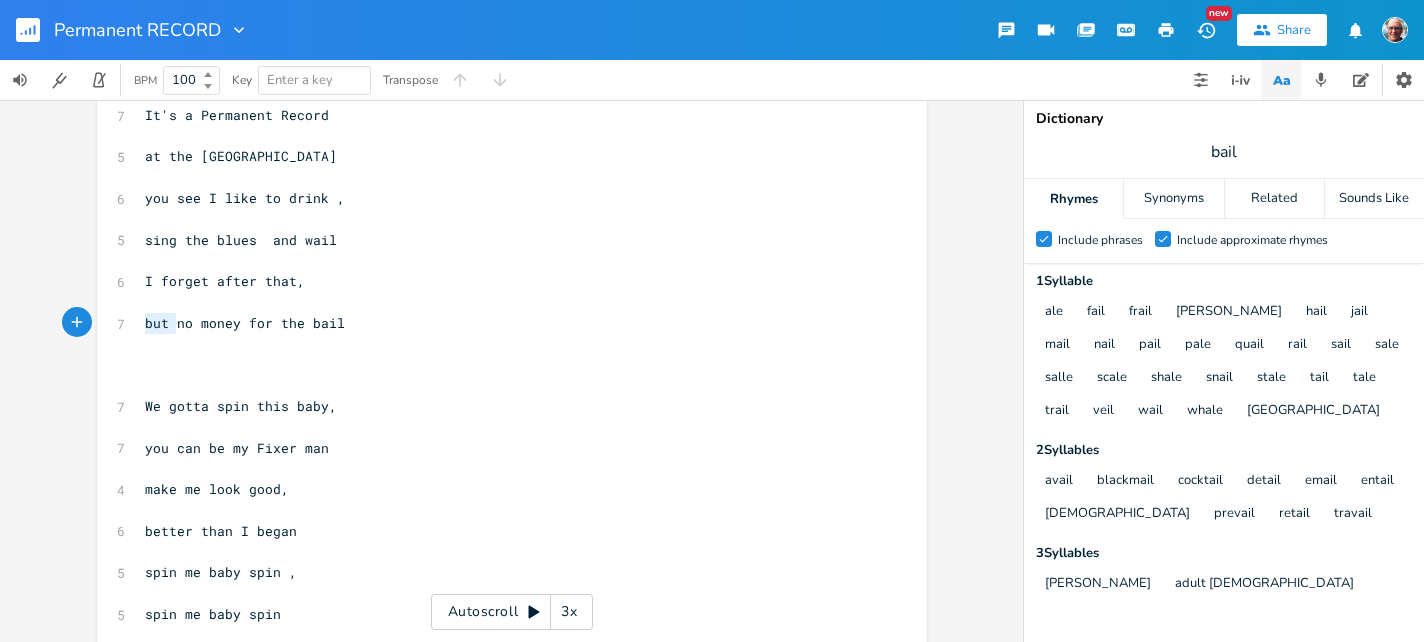 drag, startPoint x: 166, startPoint y: 326, endPoint x: 117, endPoint y: 323, distance: 49.09175 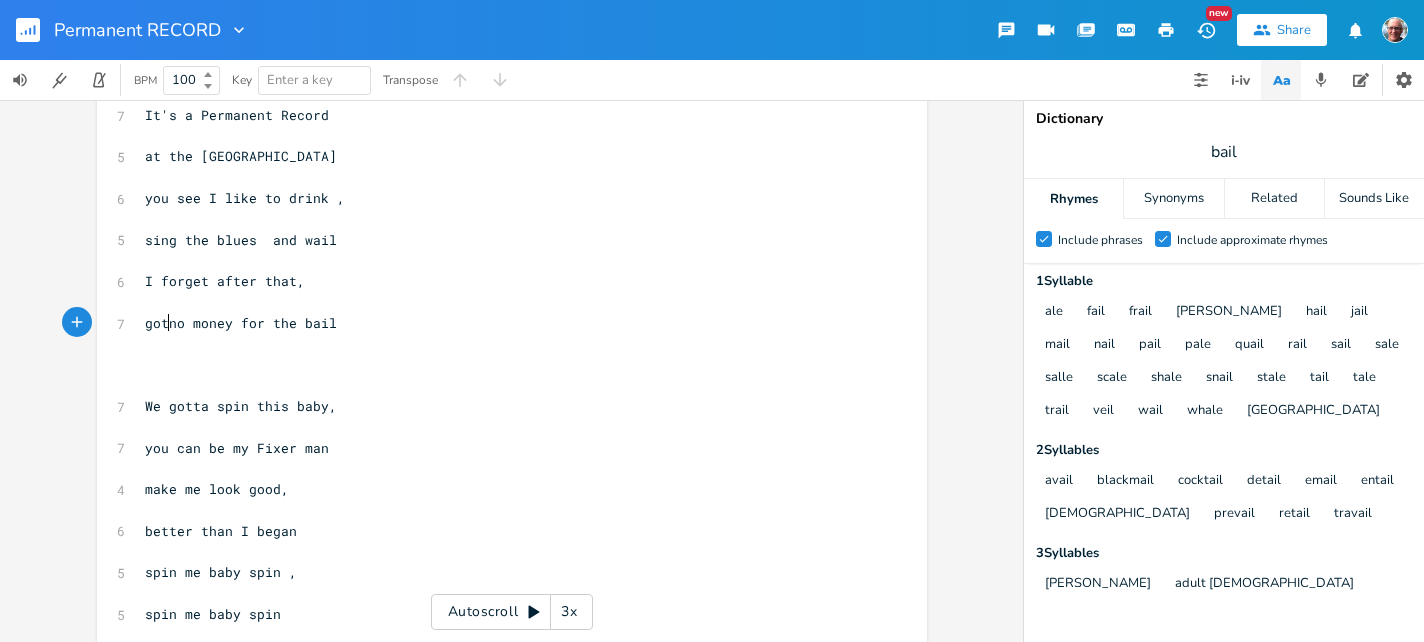 type on "got" 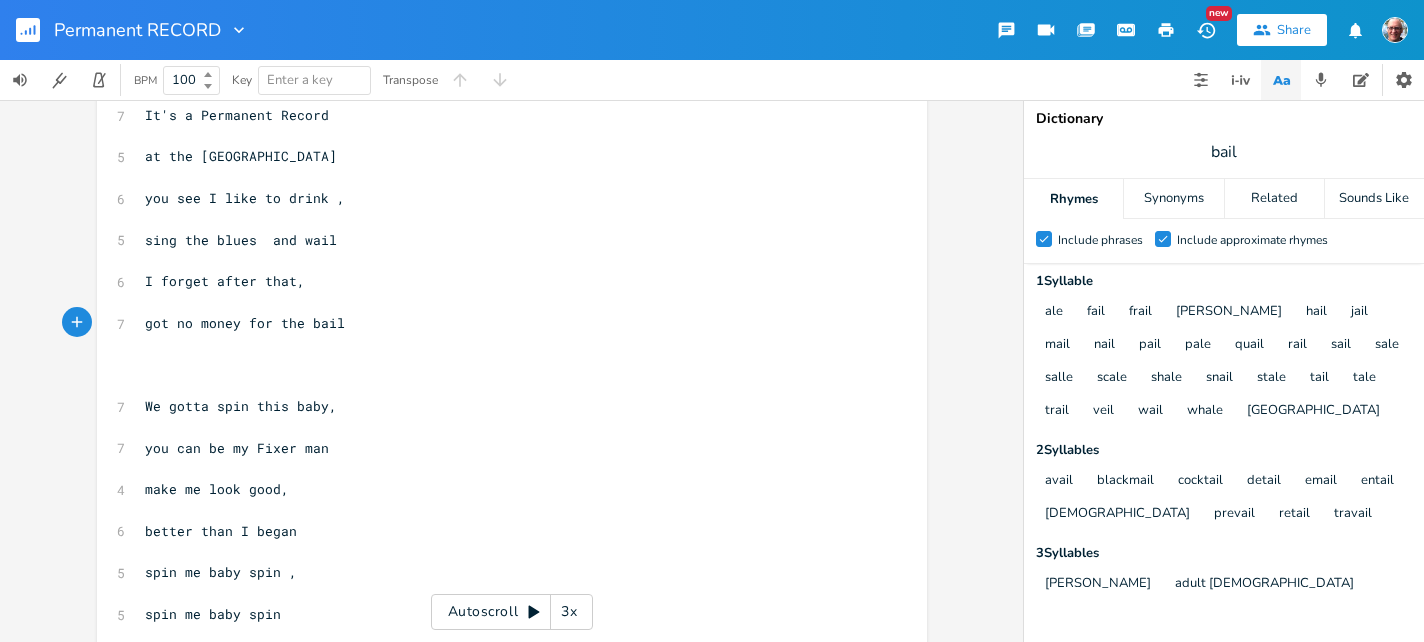 click on "​" at bounding box center [502, 427] 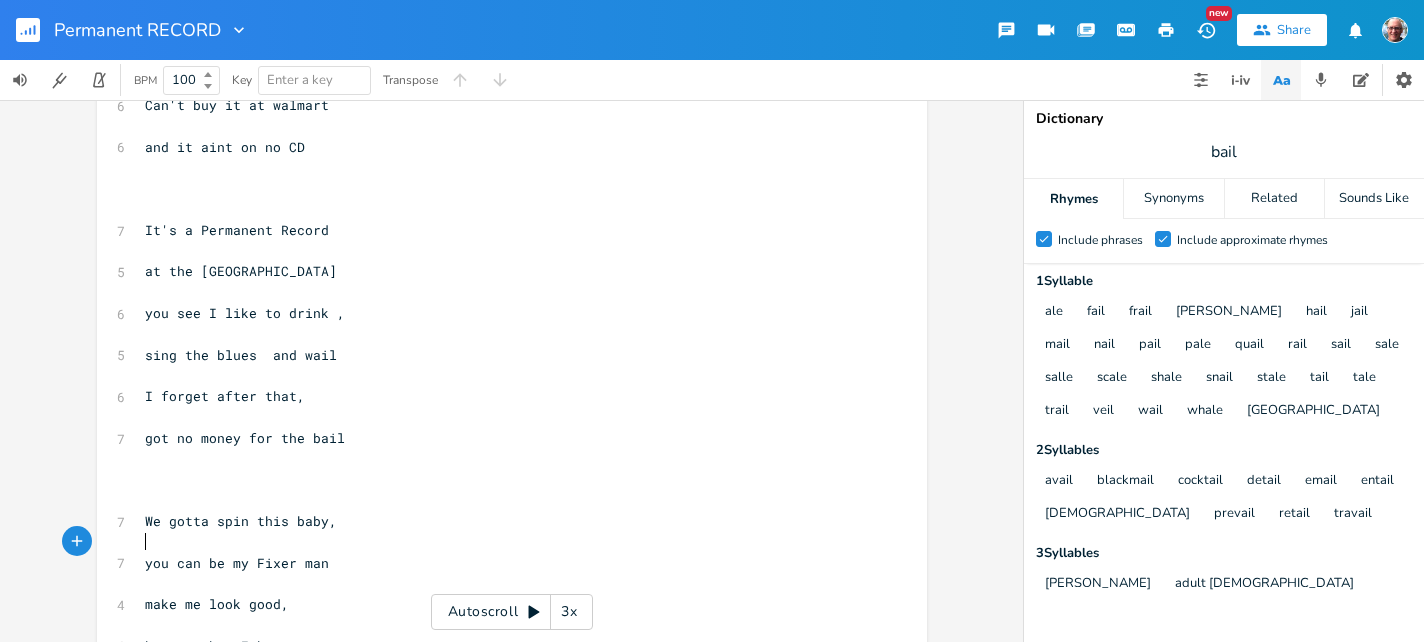 scroll, scrollTop: 0, scrollLeft: 0, axis: both 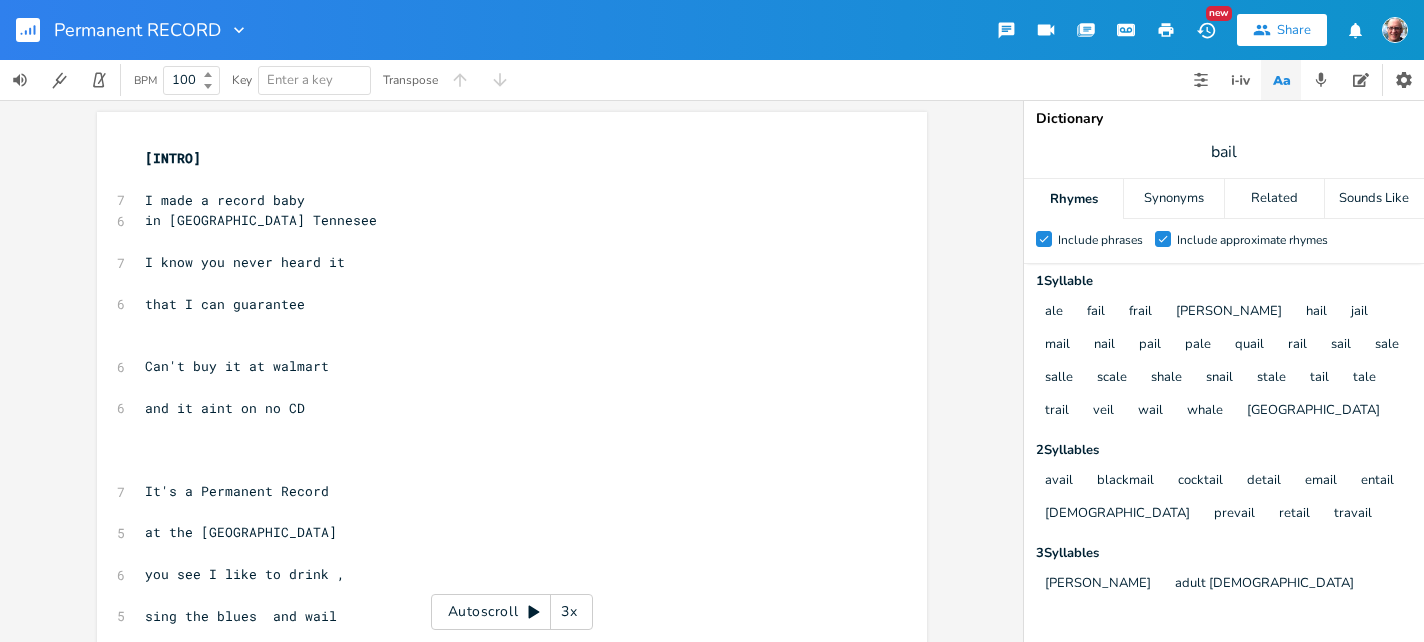 click on "x   [INTRO] ​ 7 I made a record baby [DEMOGRAPHIC_DATA]  in [GEOGRAPHIC_DATA] Tennesee  ​ 7 I know you never heard it  ​ 6 that I can guarantee ​ ​ 6 Can't buy it at walmart ​ 6 and it aint on no CD ​ ​ ​ 7 It's a Permanent Record  ​ 5 at the [GEOGRAPHIC_DATA] ​ 6 you see I like to drink ,  ​ 5 sing the blues  and wail ​ 6 I forget after that,  ​ 7 got no money for the bail ​ ​ ​ 7 We gotta spin this baby,  ​ 7 you can be my Fixer man ​ 4 make me look good,  ​ 6 better than I began ​ 5 spin me baby spin , ​ 5 spin me baby spin ​ 8 spin me a story that can't fail ​ ​ ​ ​ 8 I got a Permanent record  ​ 5 at the county Jail ​ 7 I sing the blues, drink and wail ​ 5 but with my baby ​ 6 we gonna spin a tale ​ ​ ​ 4 Spin baby,  Spin, ​ 4 Spin Baby, Spin ​ 5 spin me a story , ​ 6 and be my sweet coctail ​ ​ ​ ​ ​ ​ ​ ​ ​ ​ ​ ​" at bounding box center (502, 959) 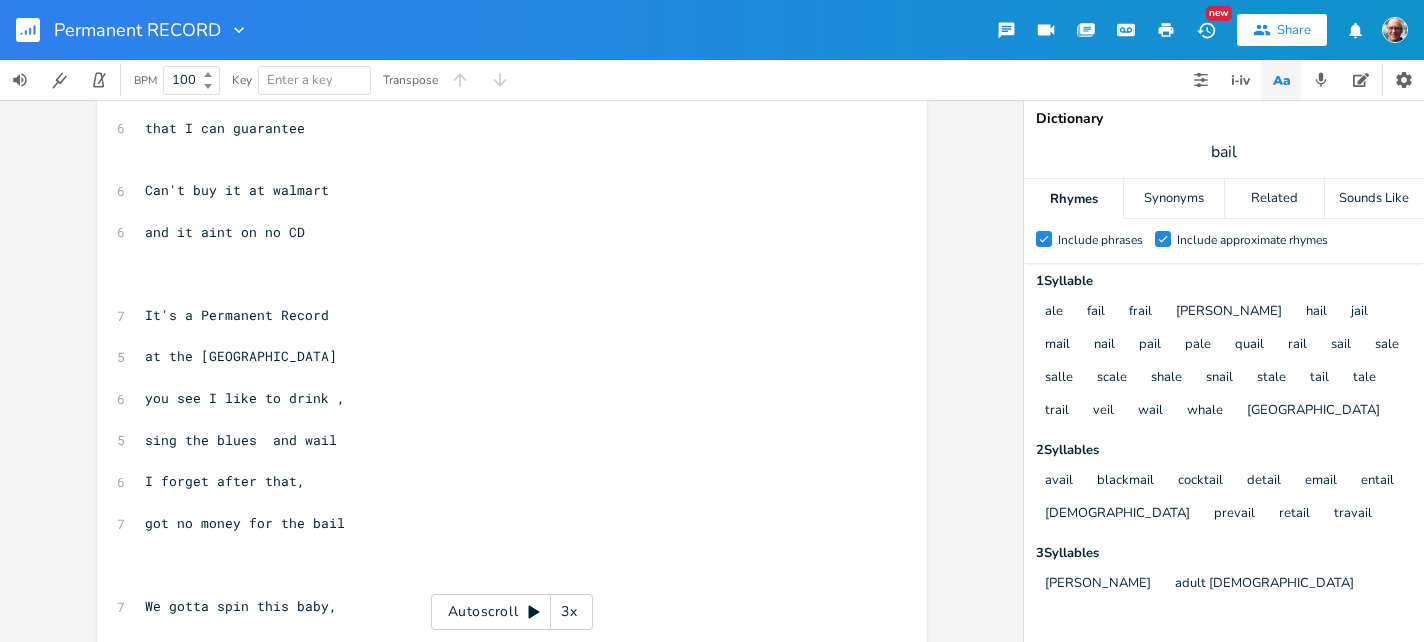 scroll, scrollTop: 180, scrollLeft: 0, axis: vertical 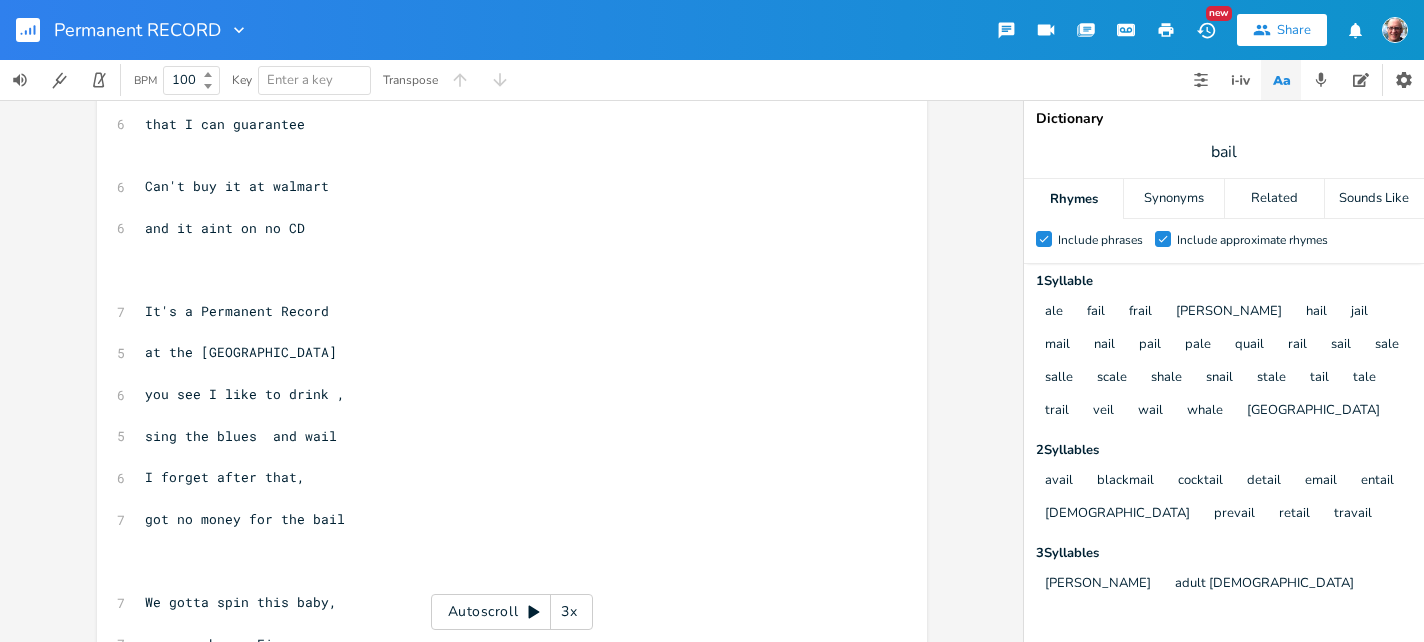 click on "at the [GEOGRAPHIC_DATA]" at bounding box center (502, 352) 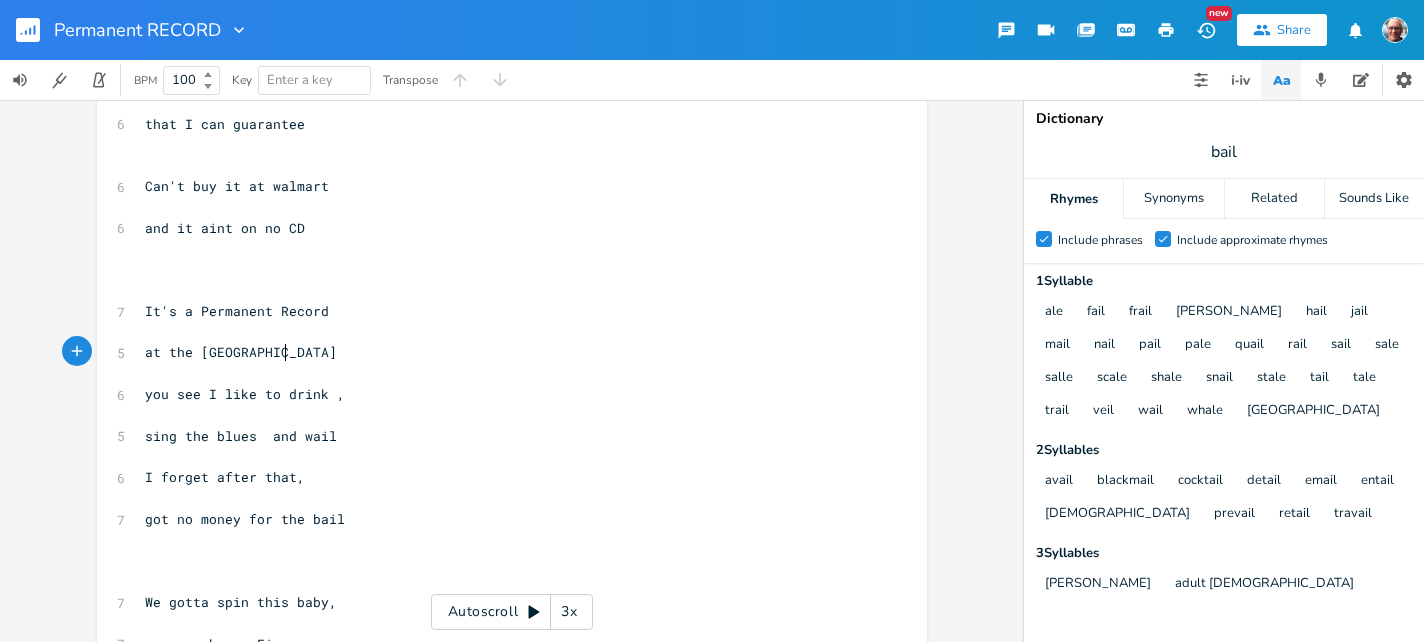 type 